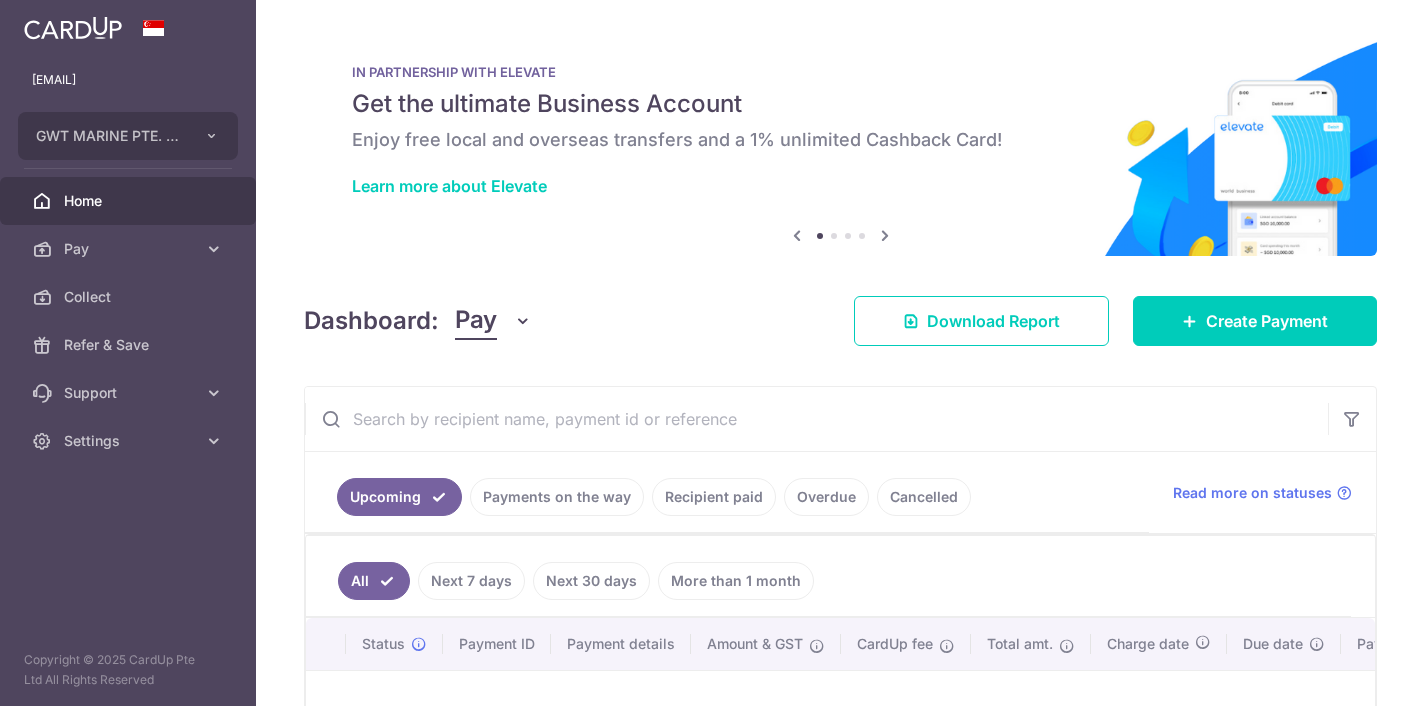 scroll, scrollTop: 0, scrollLeft: 0, axis: both 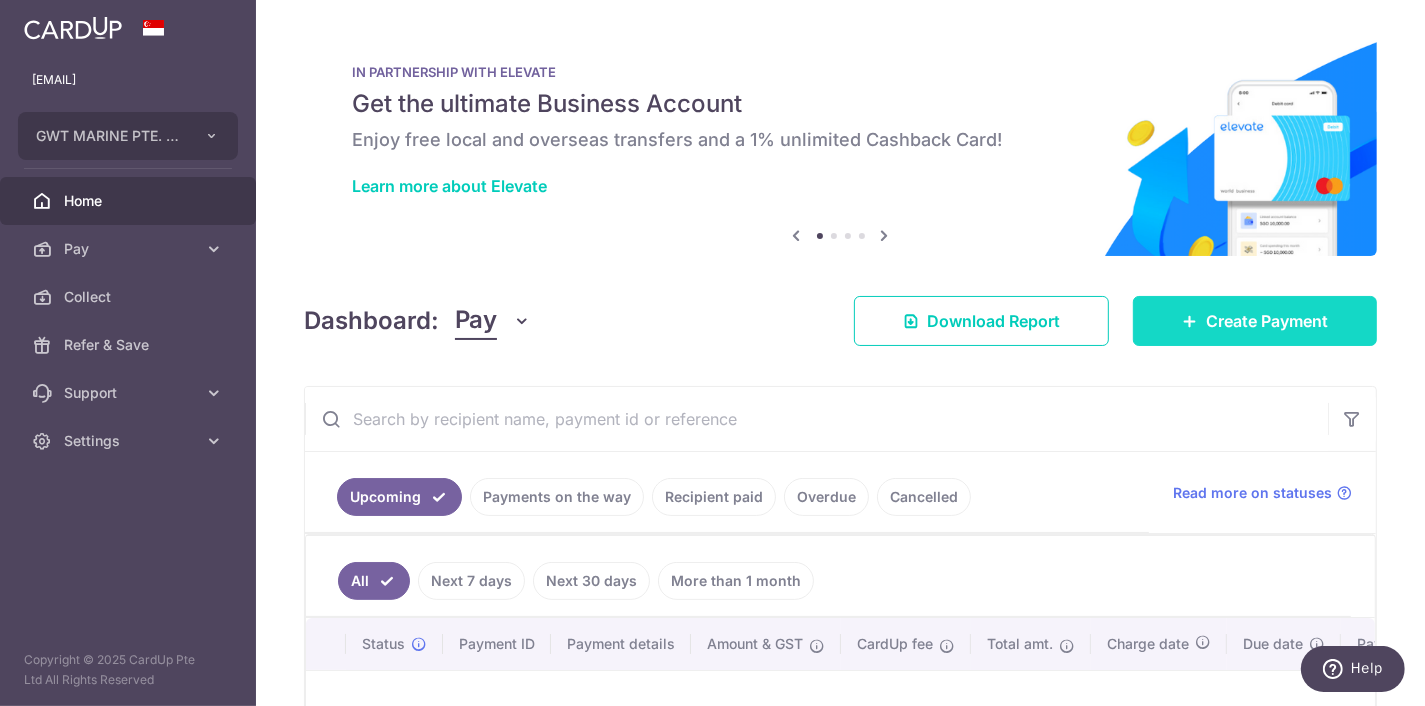 click on "Create Payment" at bounding box center [1267, 321] 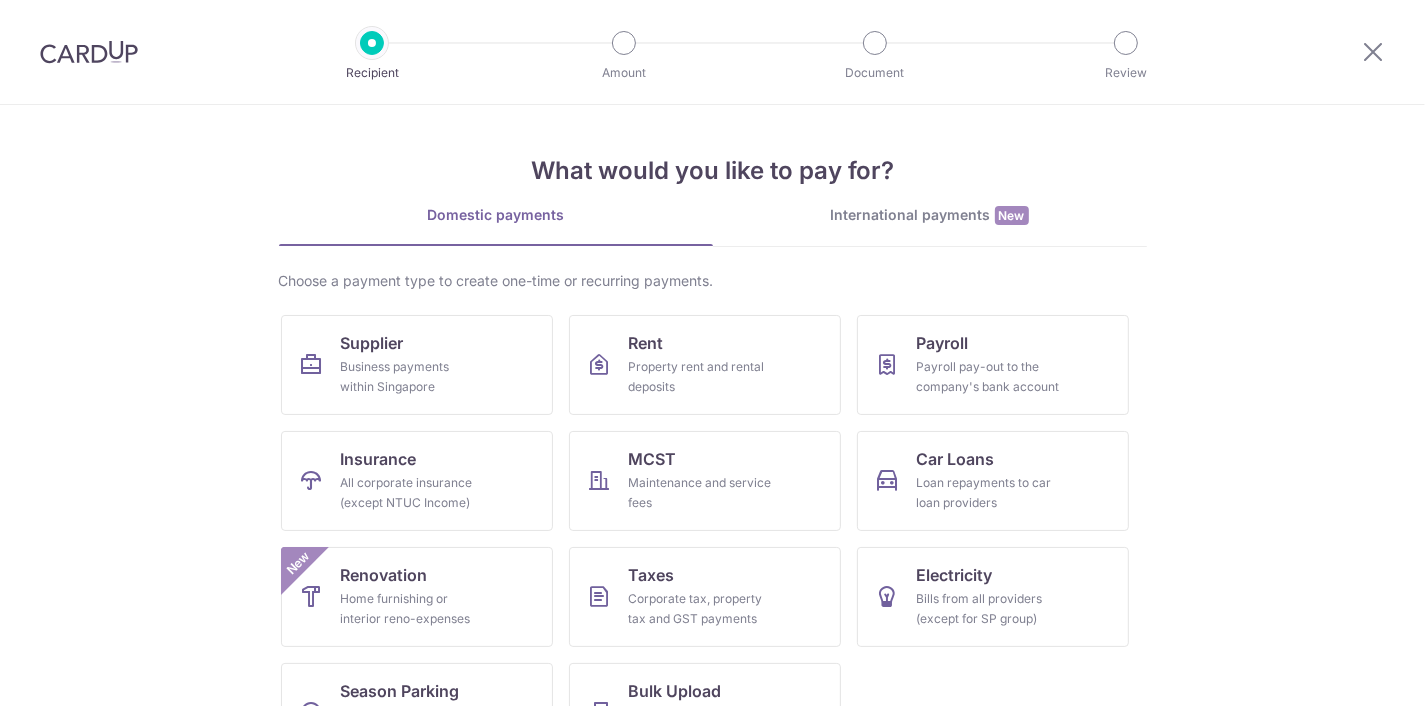 scroll, scrollTop: 0, scrollLeft: 0, axis: both 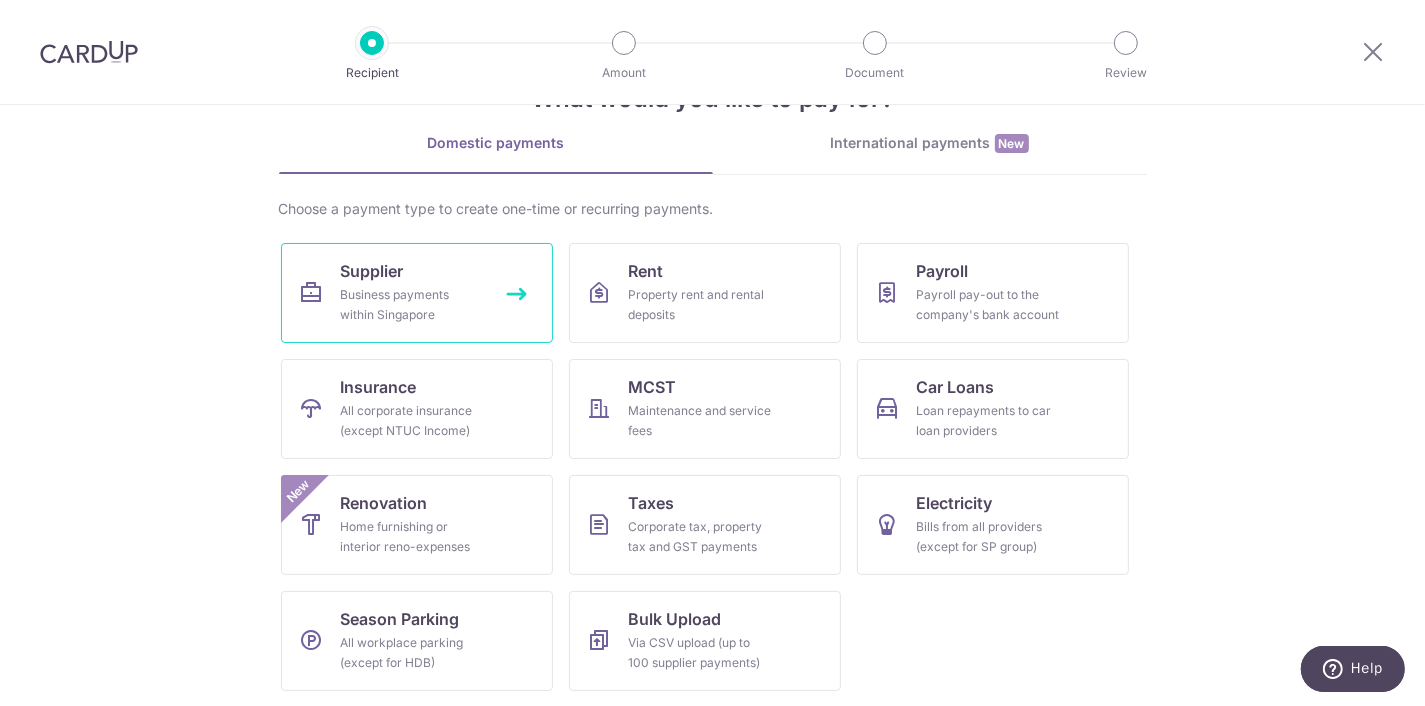 click on "Business payments within Singapore" at bounding box center (413, 305) 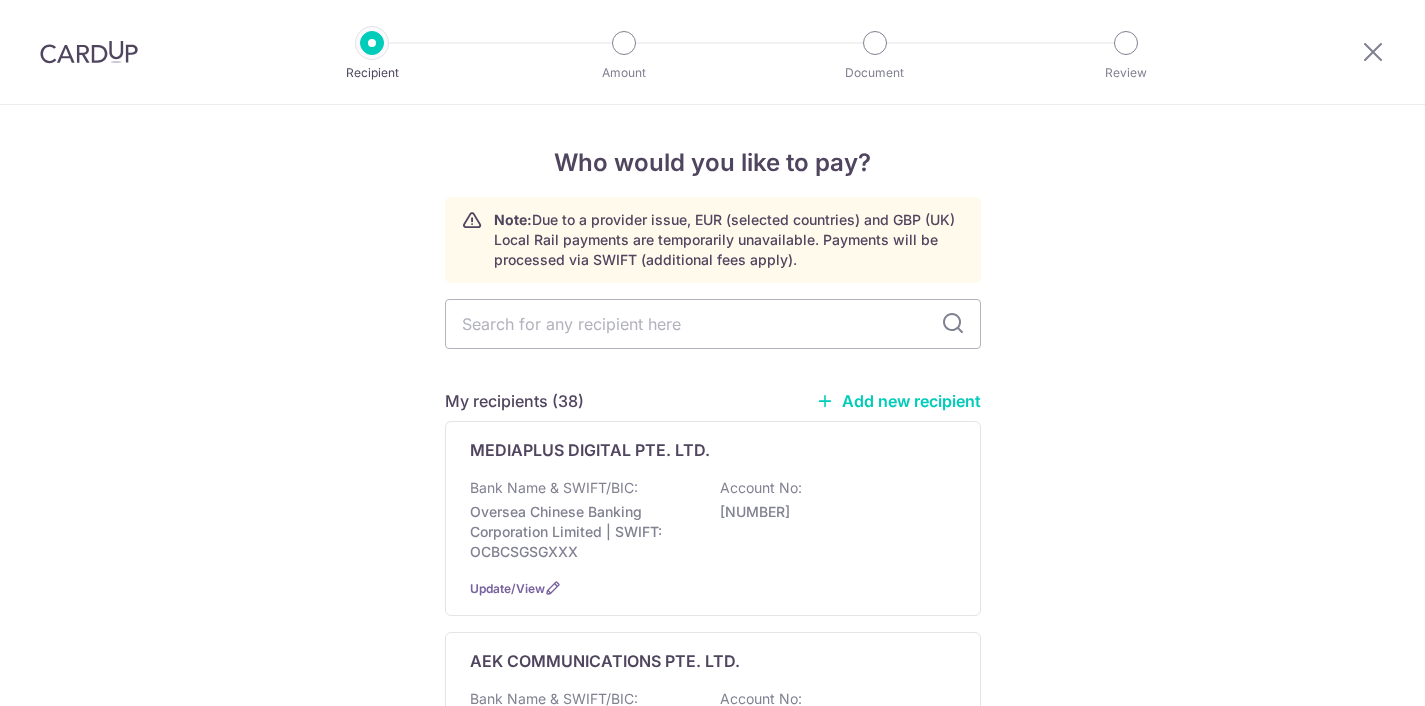 scroll, scrollTop: 0, scrollLeft: 0, axis: both 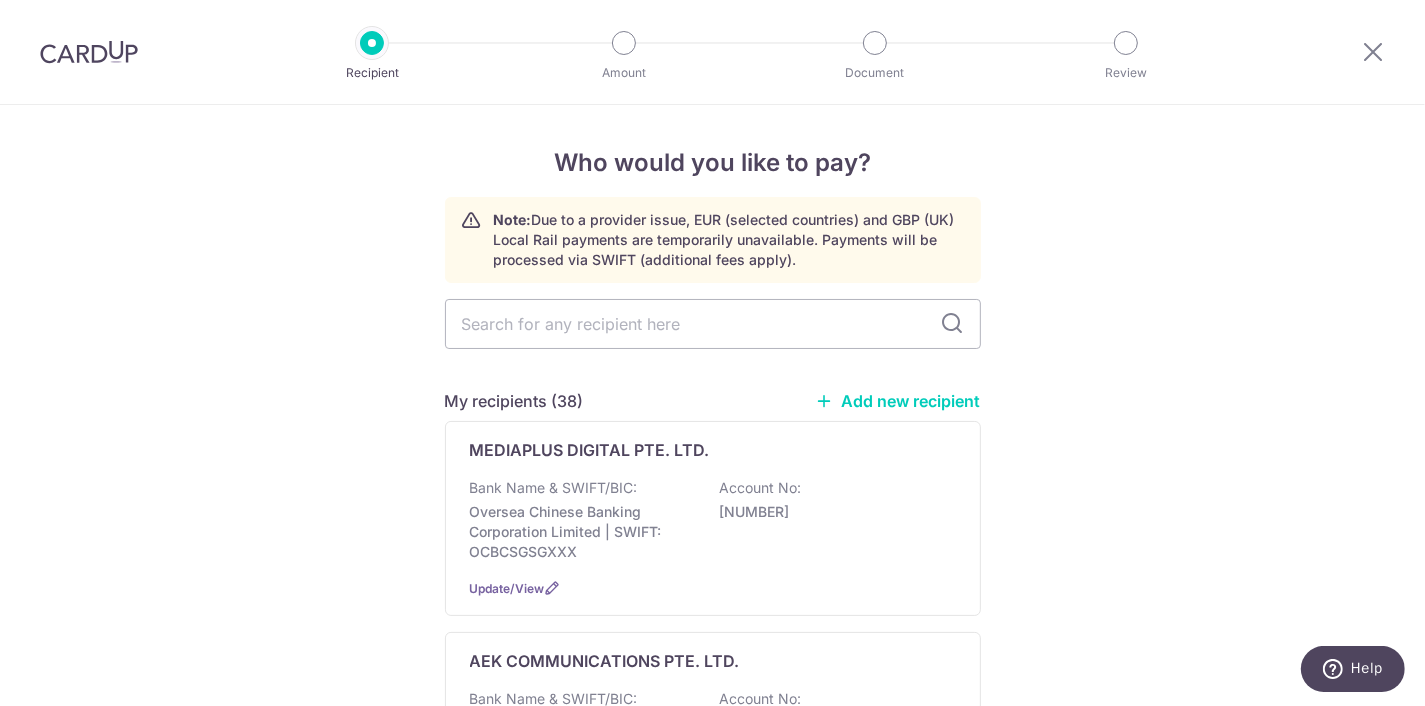 click at bounding box center [713, 324] 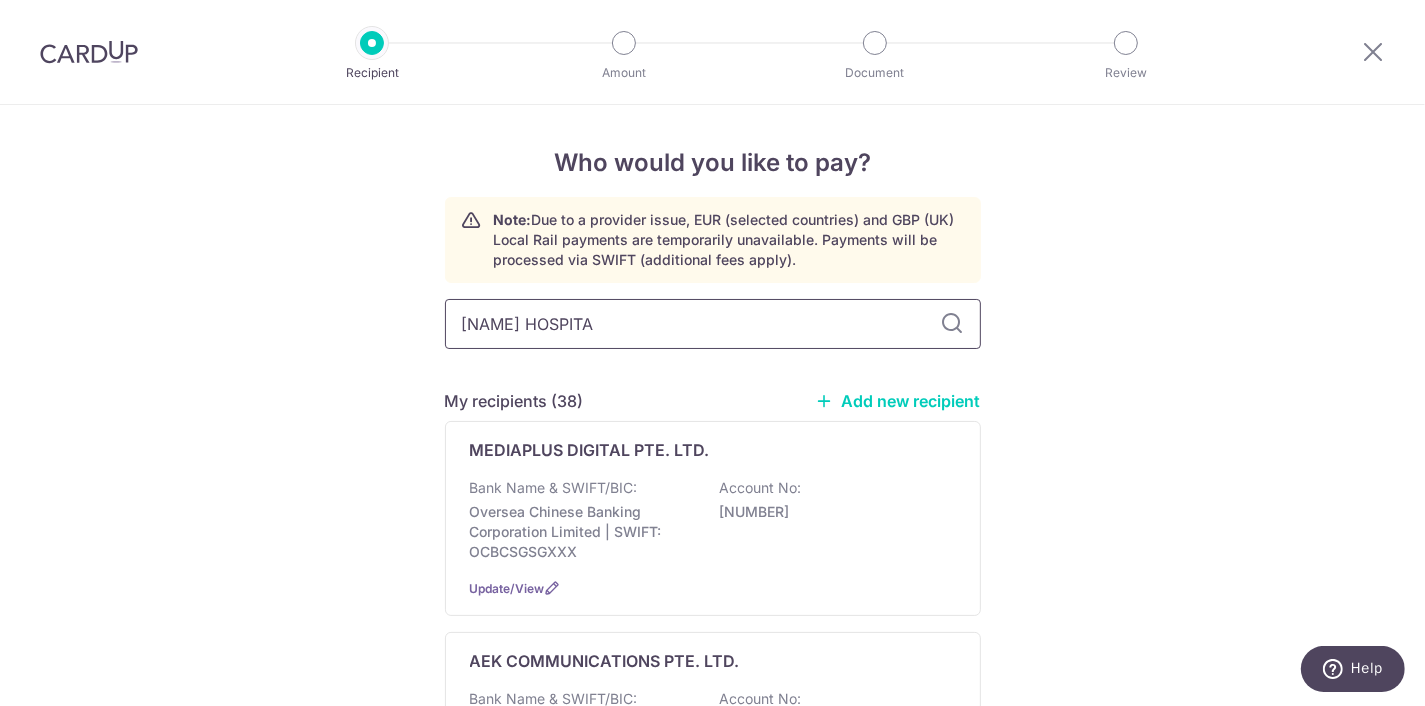 type on "ALEXANDRA HOSPITAL" 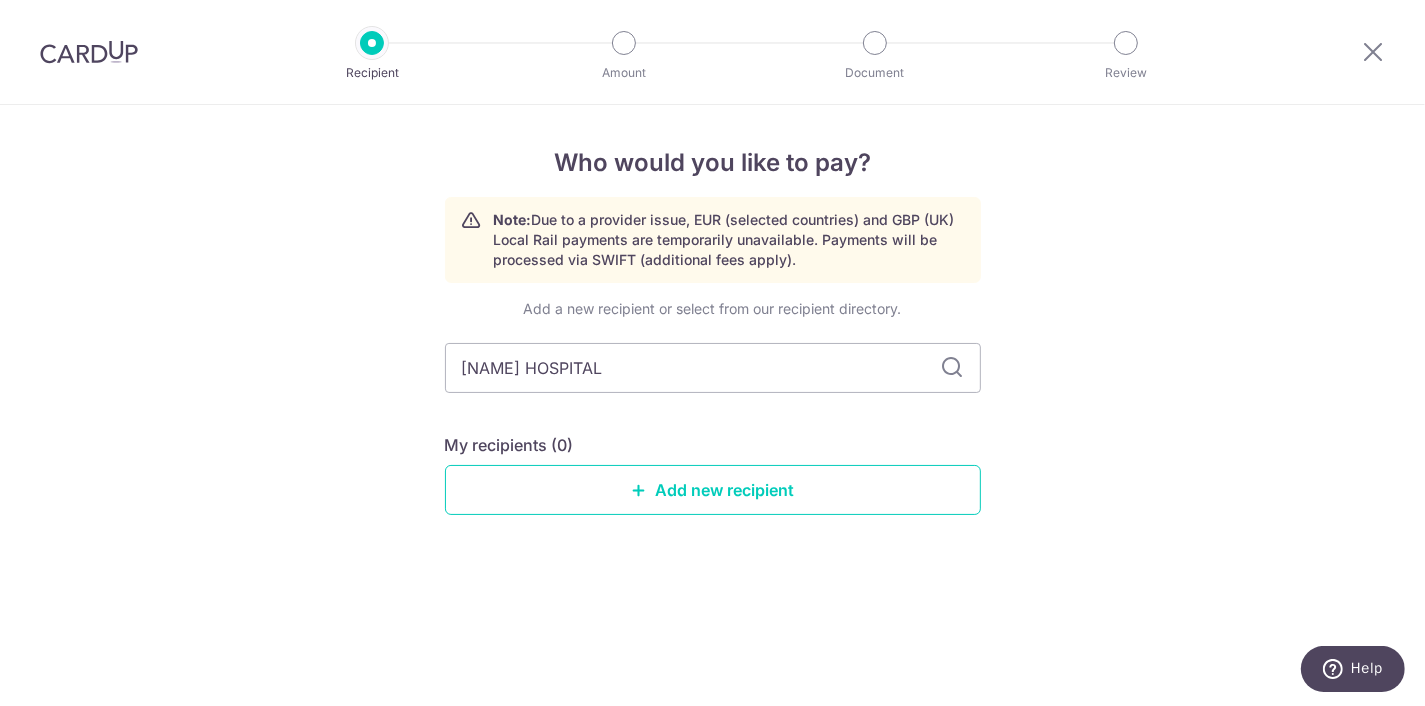 click at bounding box center (953, 368) 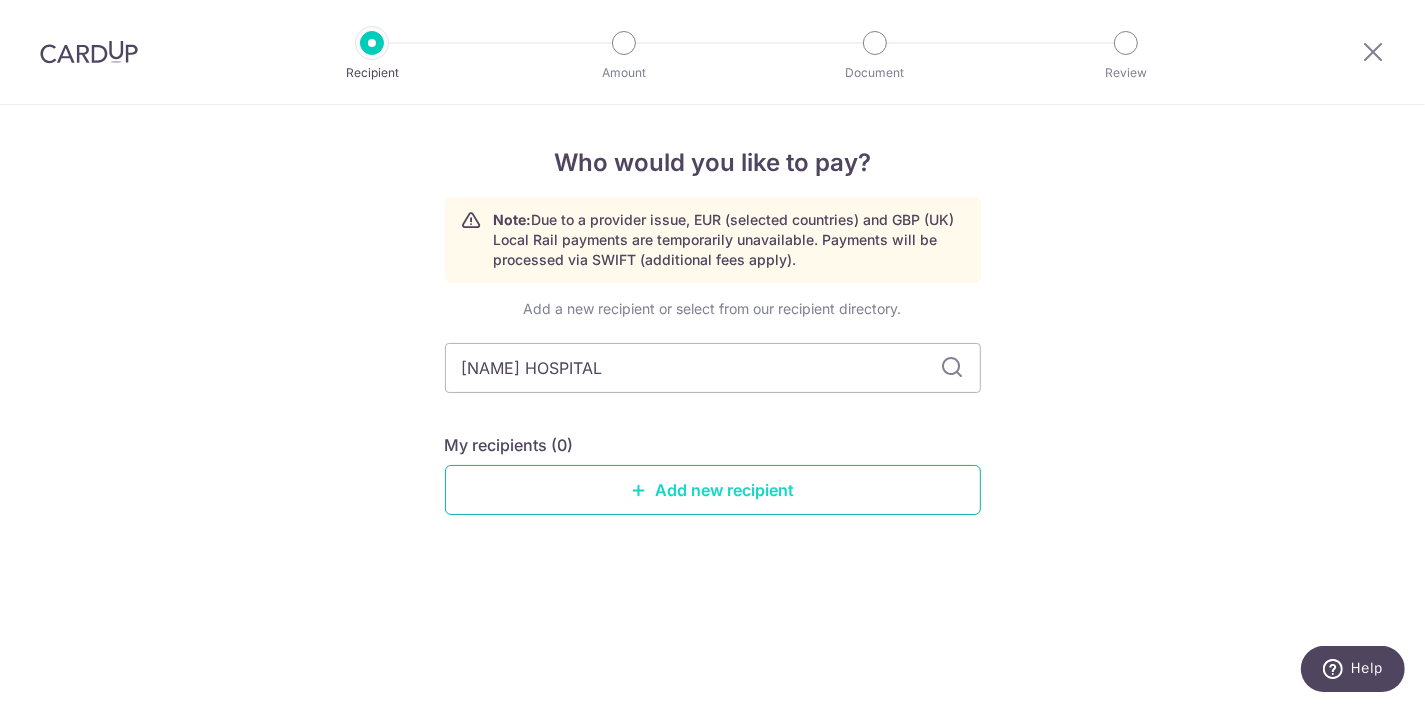 click on "Add new recipient" at bounding box center (713, 490) 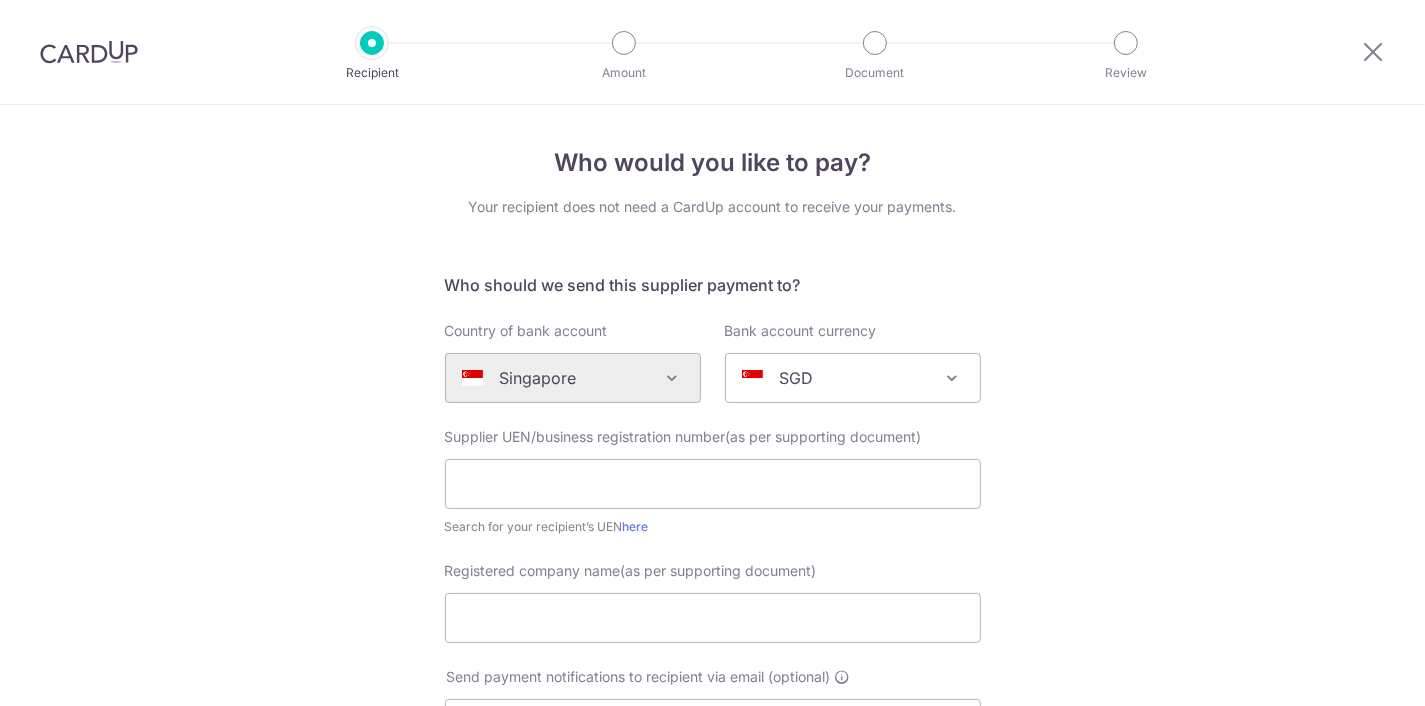 scroll, scrollTop: 0, scrollLeft: 0, axis: both 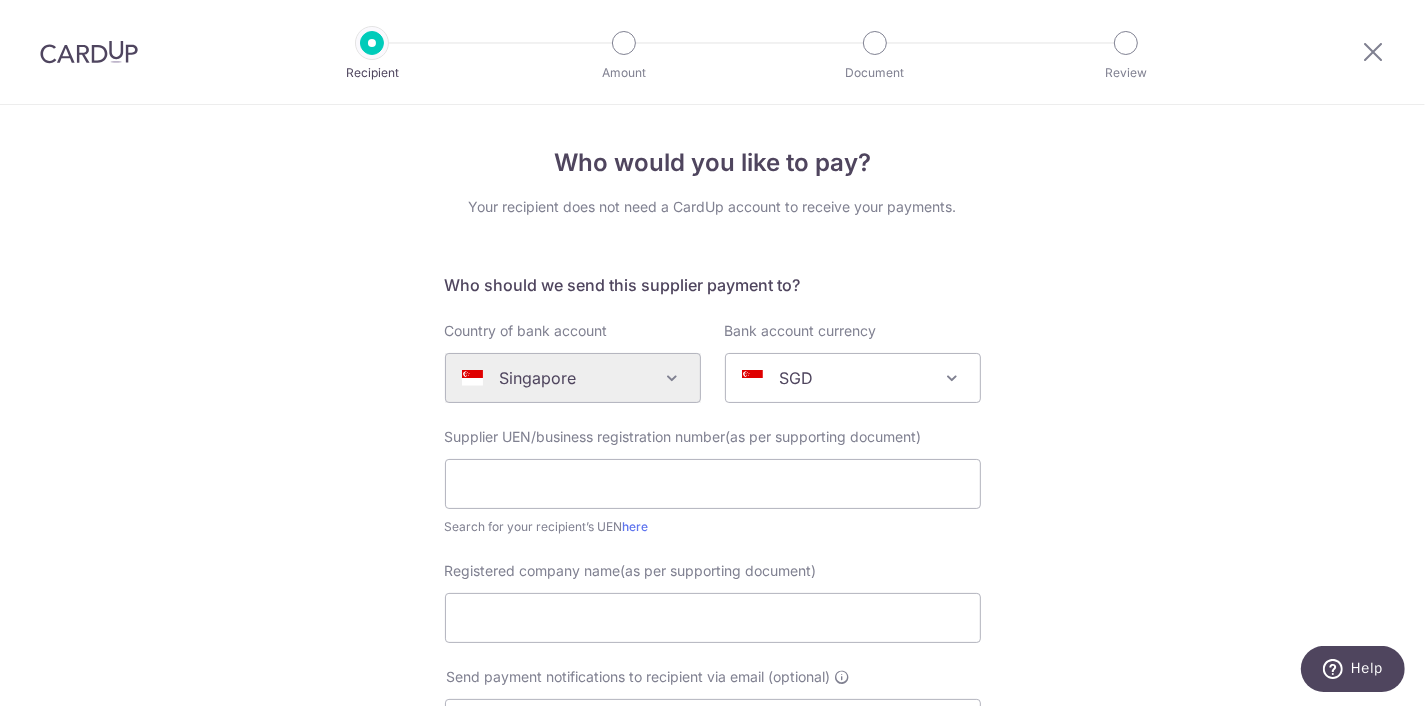 click on "Supplier UEN/business registration number(as per supporting document)
Search for your recipient’s UEN  here" at bounding box center (713, 482) 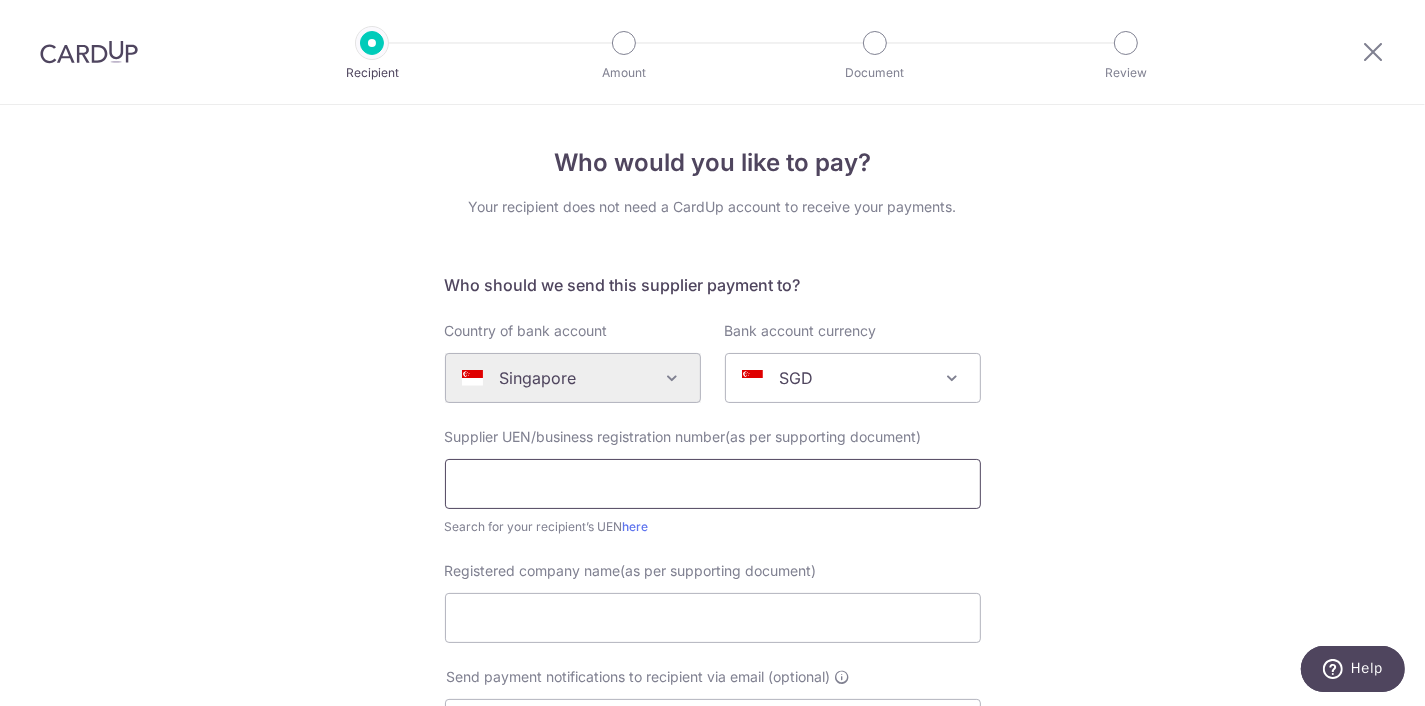 click at bounding box center (713, 484) 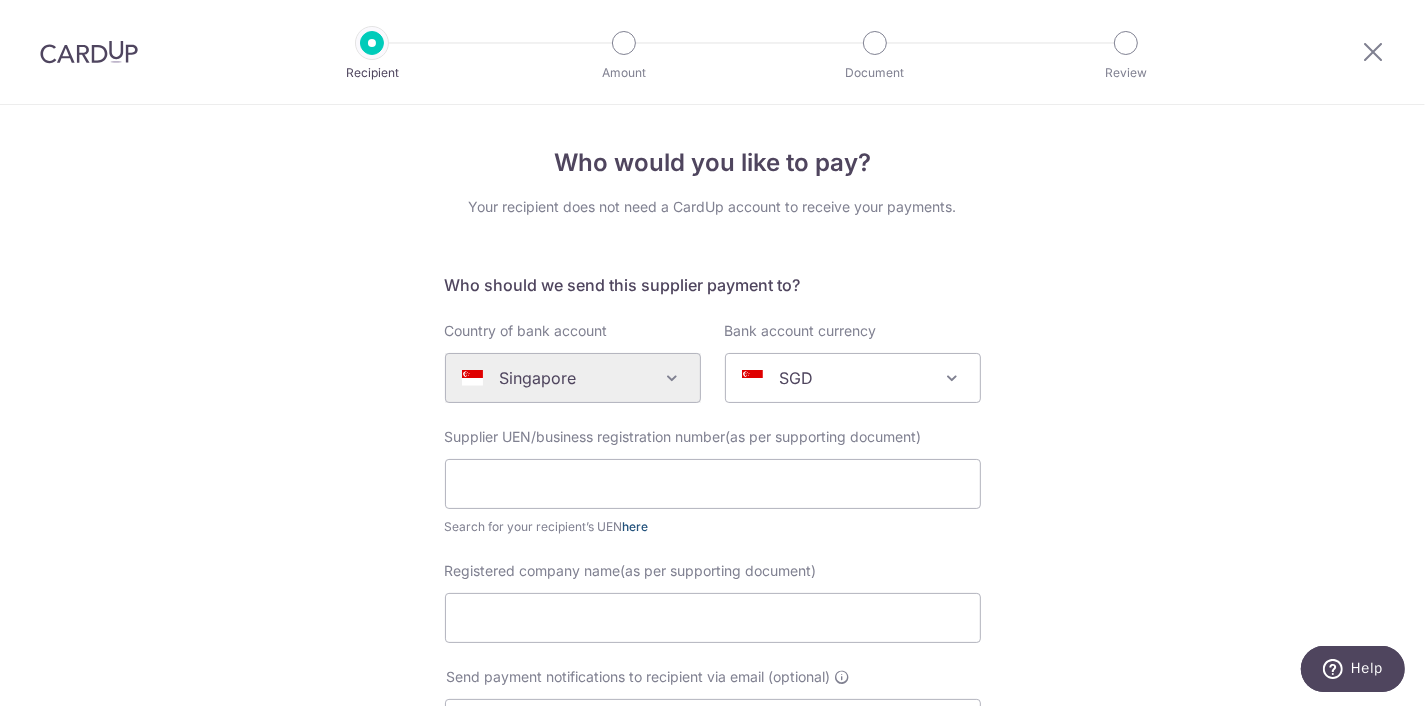 click on "here" at bounding box center [636, 526] 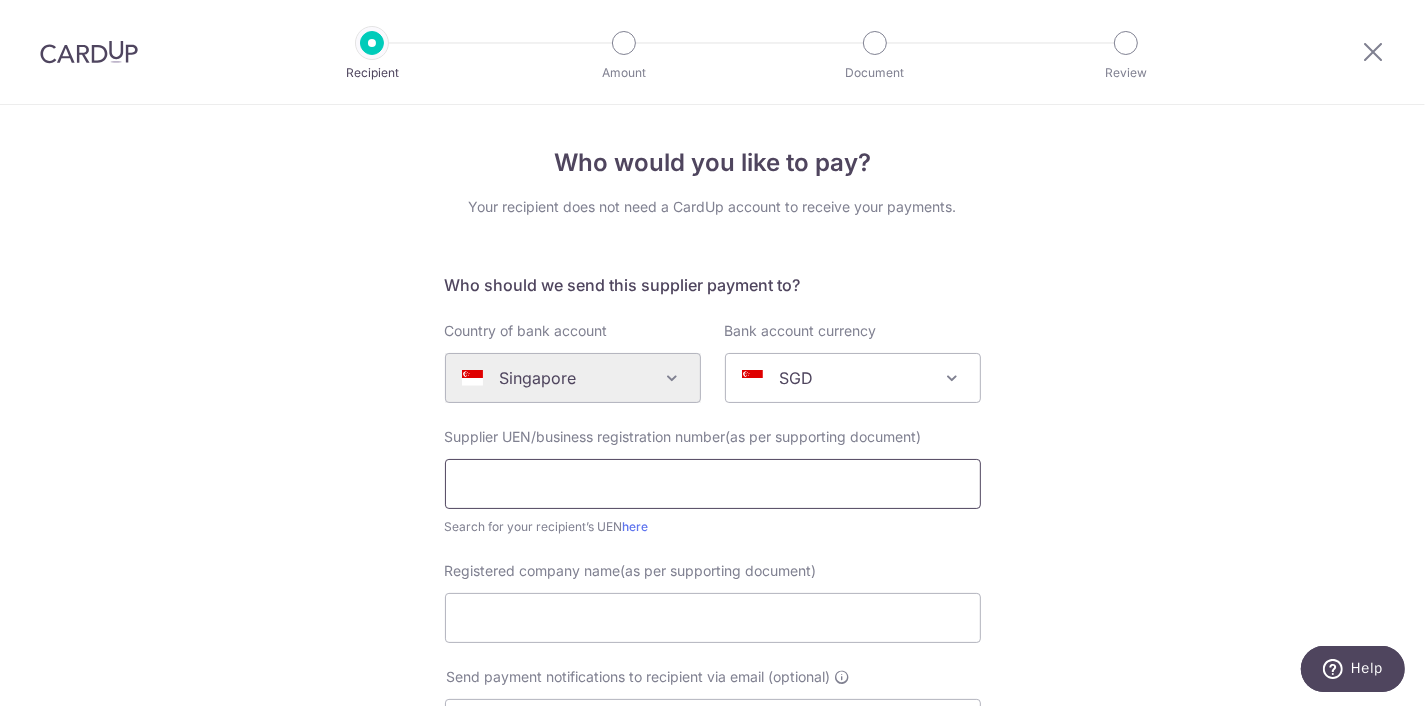 click at bounding box center [713, 484] 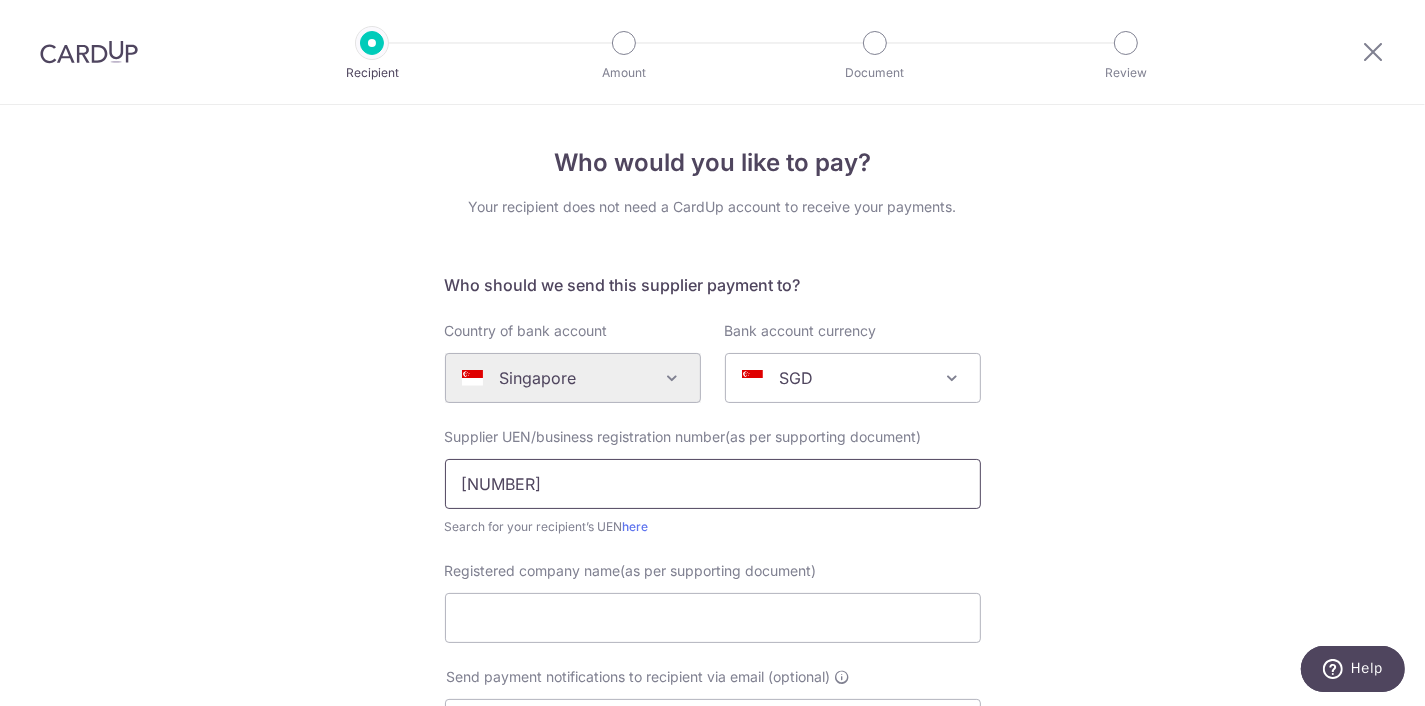 type on "53360086C" 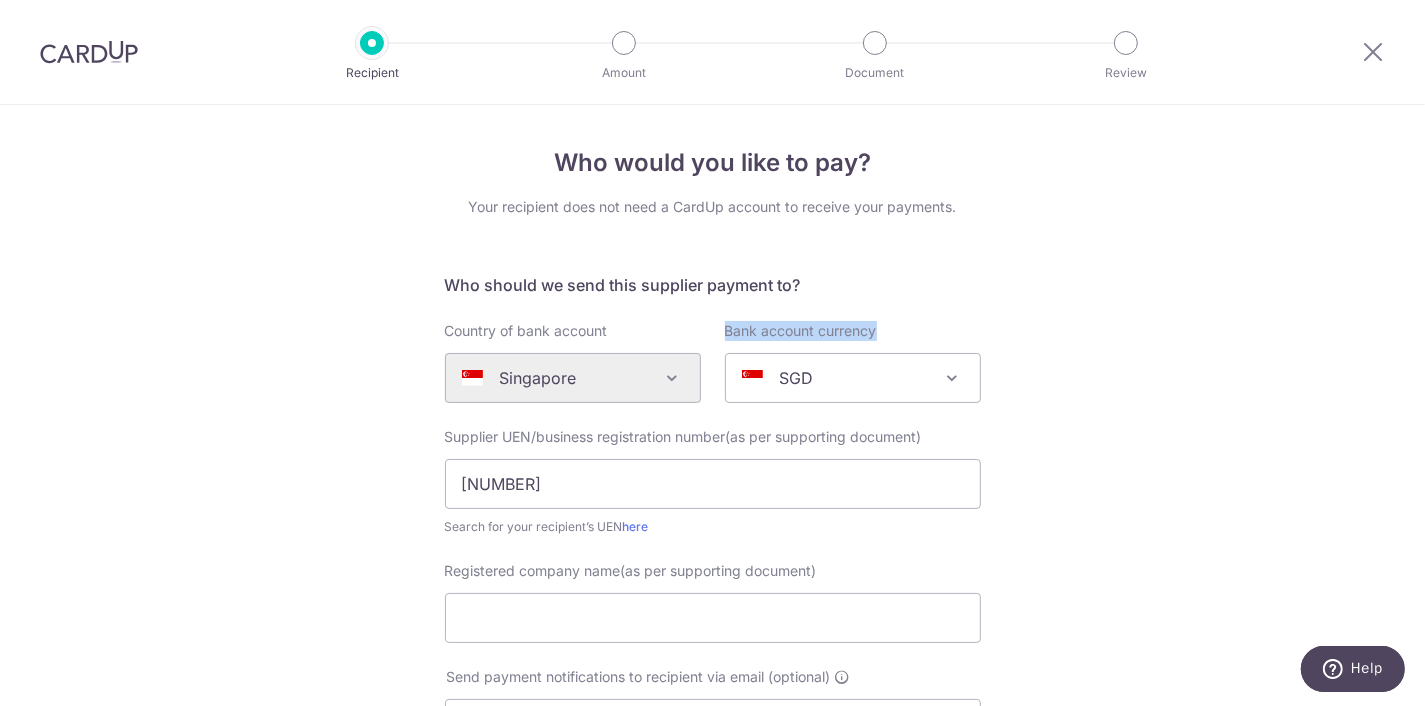 click on "Who would you like to pay?
Your recipient does not need a CardUp account to receive your payments.
Who should we send this supplier payment to?
Country of bank account
Algeria
Andorra
Angola
Anguilla
Argentina
Armenia
Aruba
Australia
Austria
Azerbaijan
Bahrain
Bangladesh
Belgium
Bolivia
Bosnia and Herzegovina
Brazil
British Virgin Islands
Bulgaria
Canada
Chile
China
Colombia
Costa Rica
Croatia
Cyprus
Czech Republic
Denmark
Dominica
Dominican Republic
East Timor
Ecuador
Egypt
Estonia
Faroe Islands
Fiji
Finland
France
French Guiana
French Polynesia
French Southern Territories
Georgia
Germany
Greece
Greenland
Grenada
Guernsey
Guyana
Honduras
Hong Kong
Hungary
Iceland
India
Indonesia
Ireland
Isle of Man
Israel
Italy
Japan
Jersey
Kazakhstan
Kosovo
Kuwait
Kyrgyzstan" at bounding box center (712, 711) 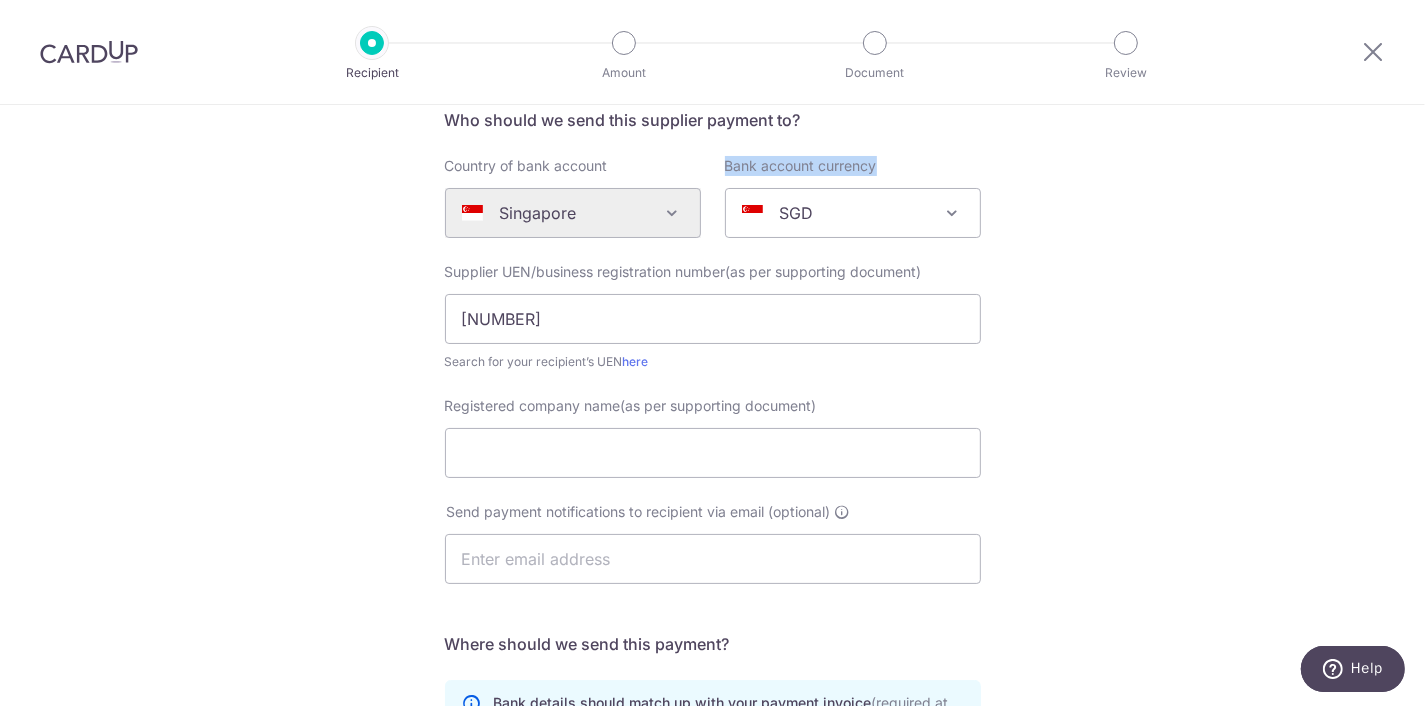 scroll, scrollTop: 202, scrollLeft: 0, axis: vertical 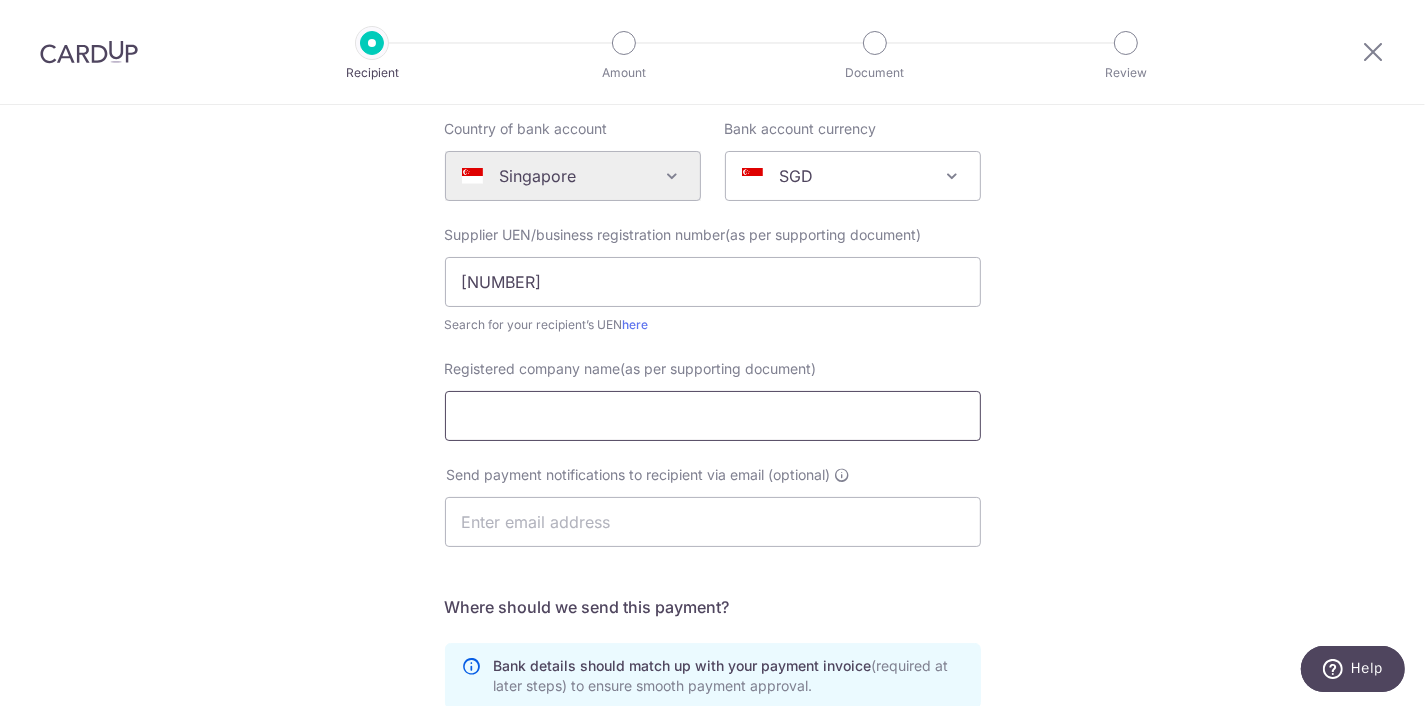 click on "Registered company name(as per supporting document)" at bounding box center [713, 416] 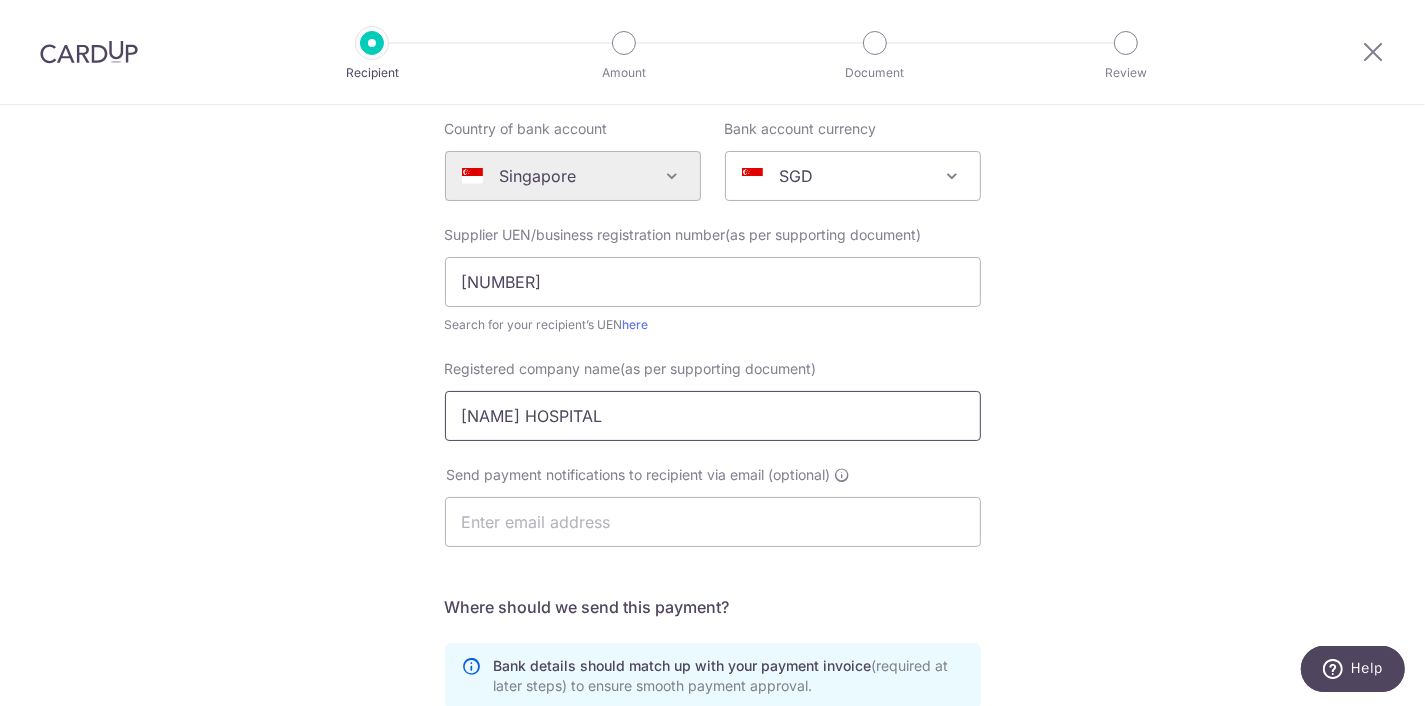 type on "ALEXANDRA HOSPITAL" 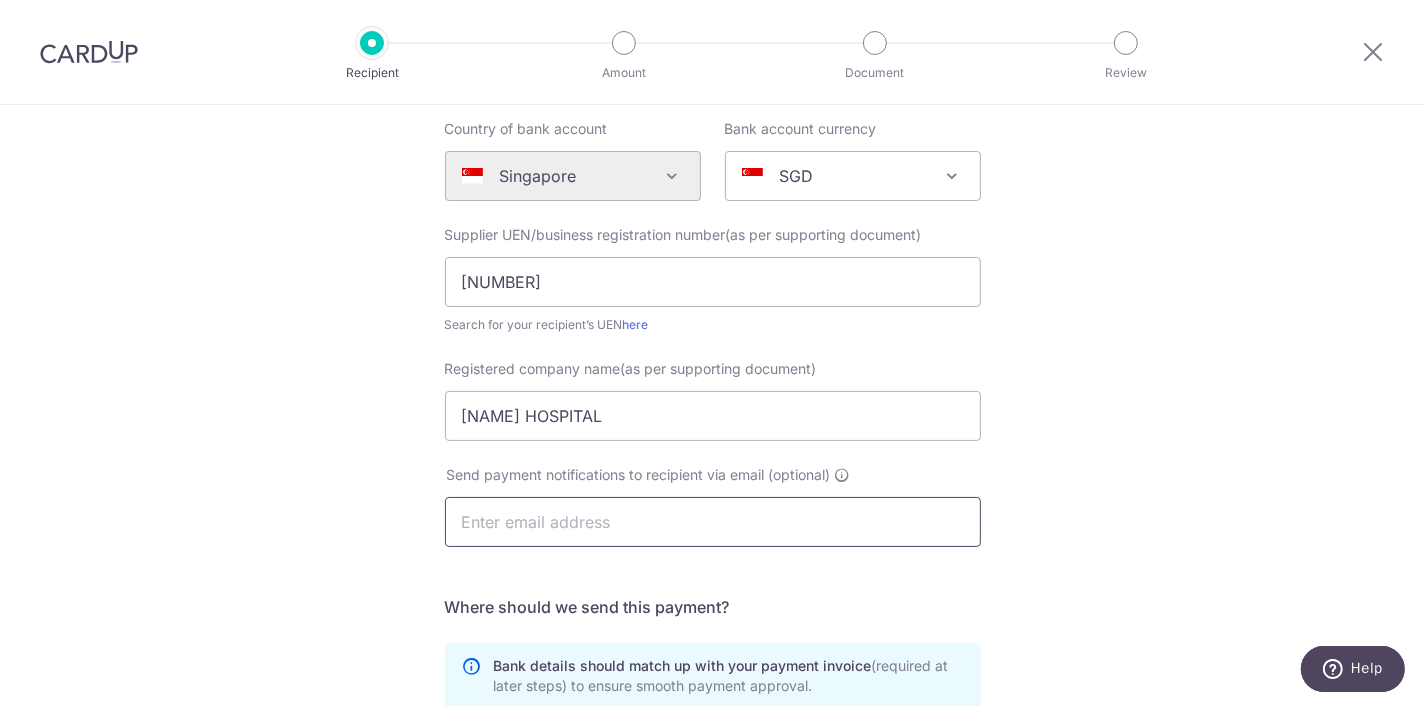 click at bounding box center (713, 522) 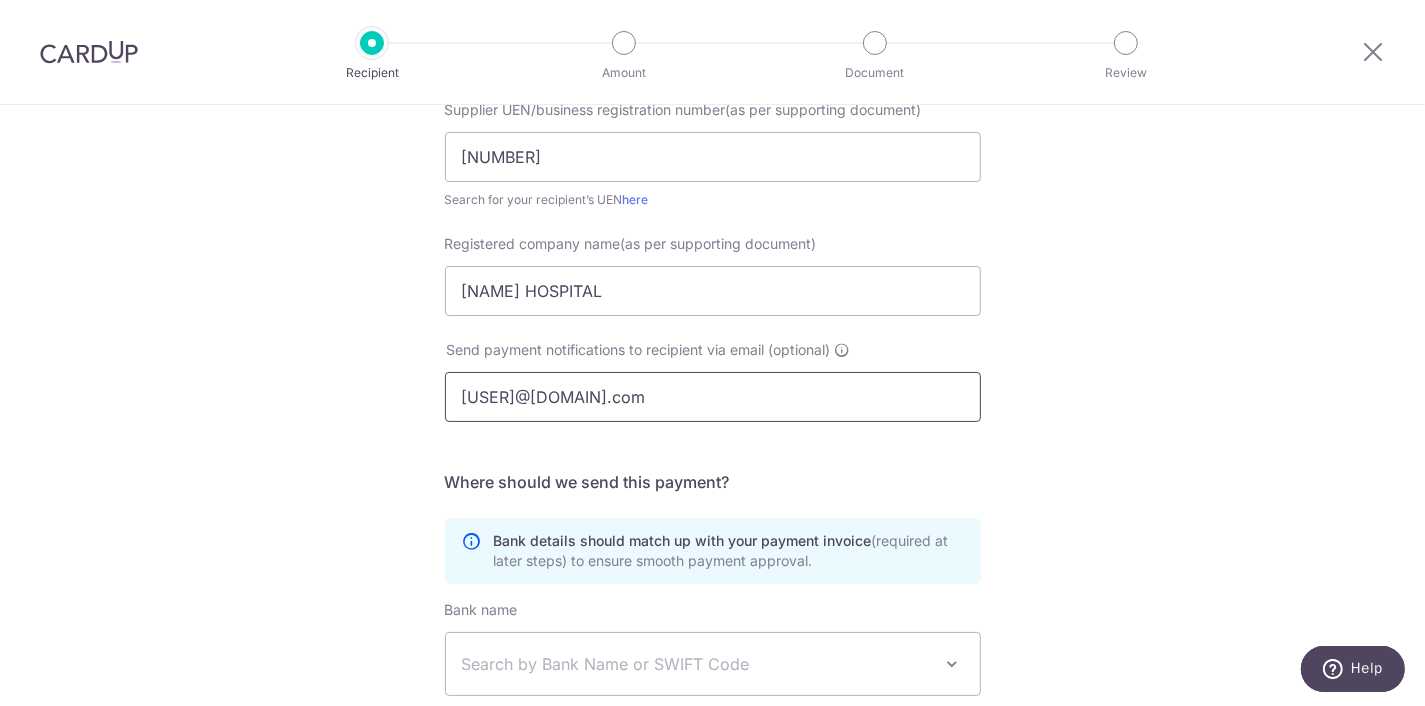scroll, scrollTop: 404, scrollLeft: 0, axis: vertical 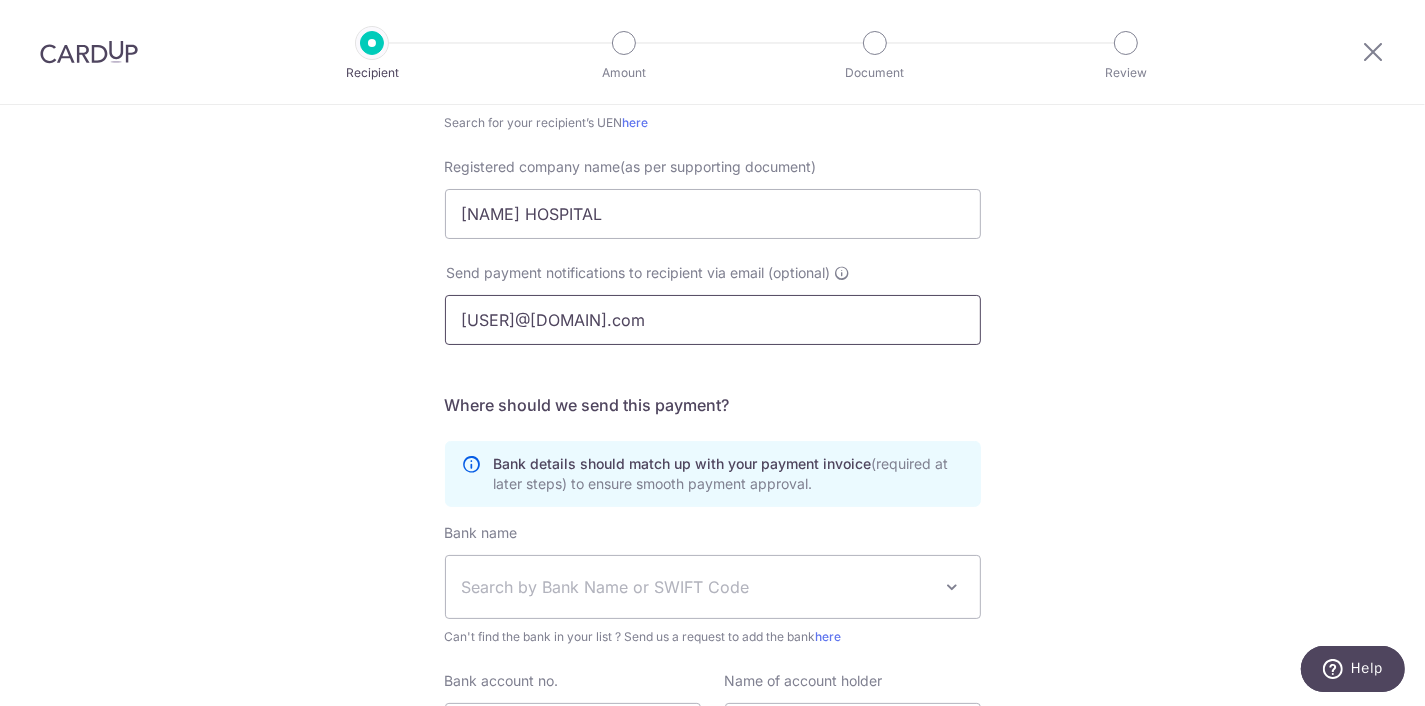 type on "chong_lee_siam@nuhs.edu.sg" 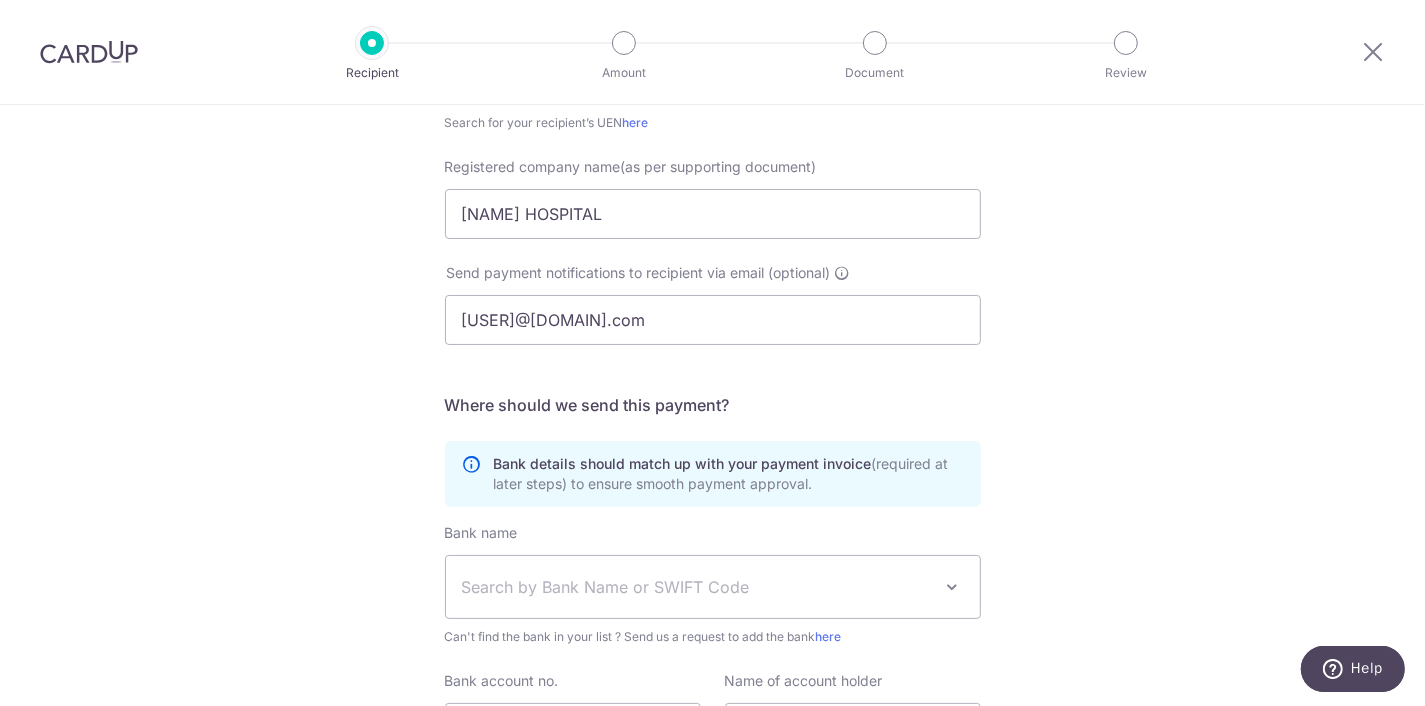 click on "Search by Bank Name or SWIFT Code" at bounding box center (697, 587) 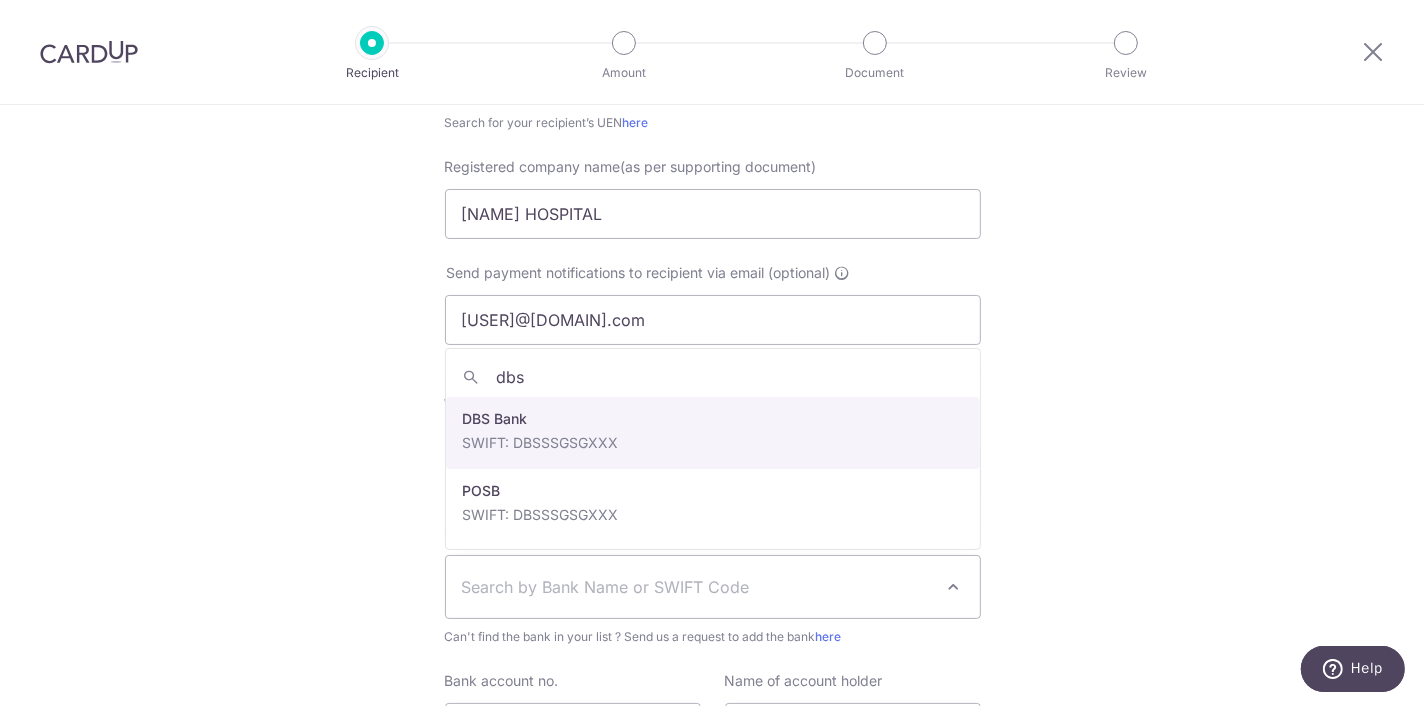 type on "dbs" 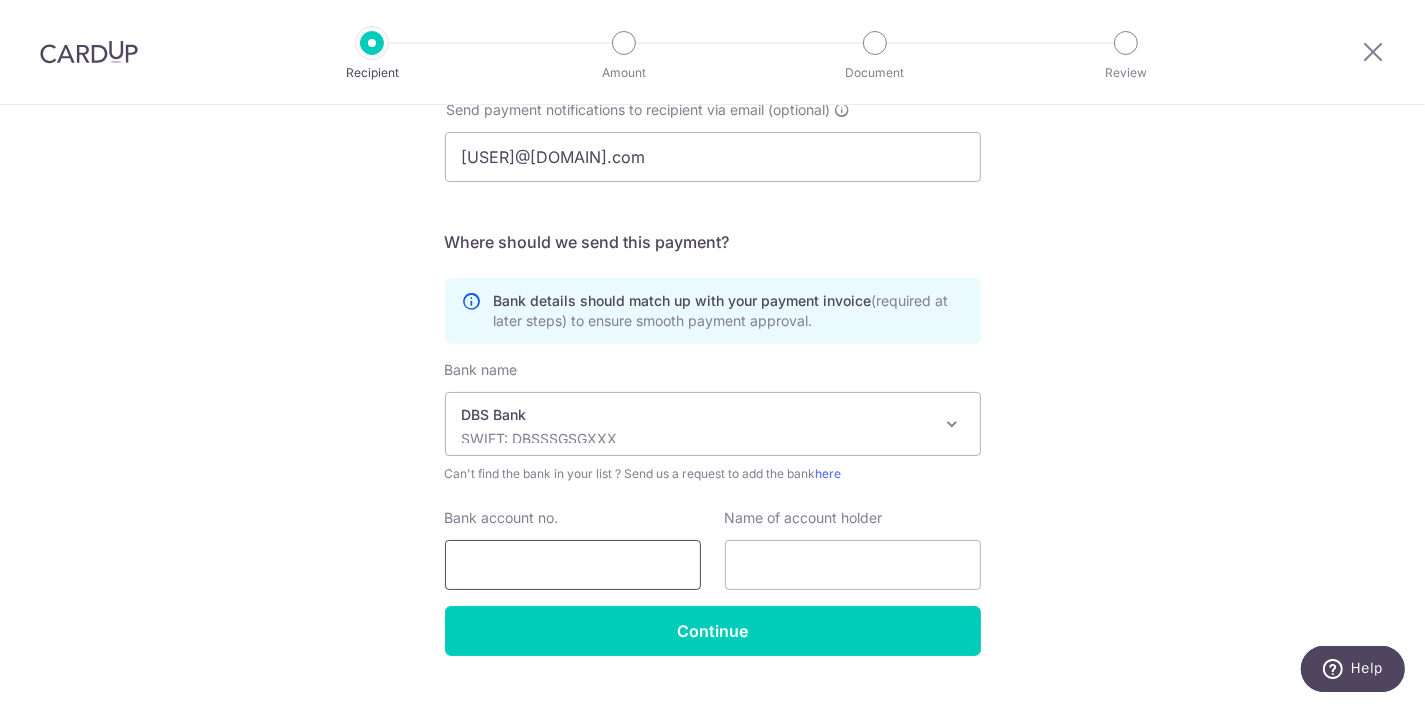 scroll, scrollTop: 607, scrollLeft: 0, axis: vertical 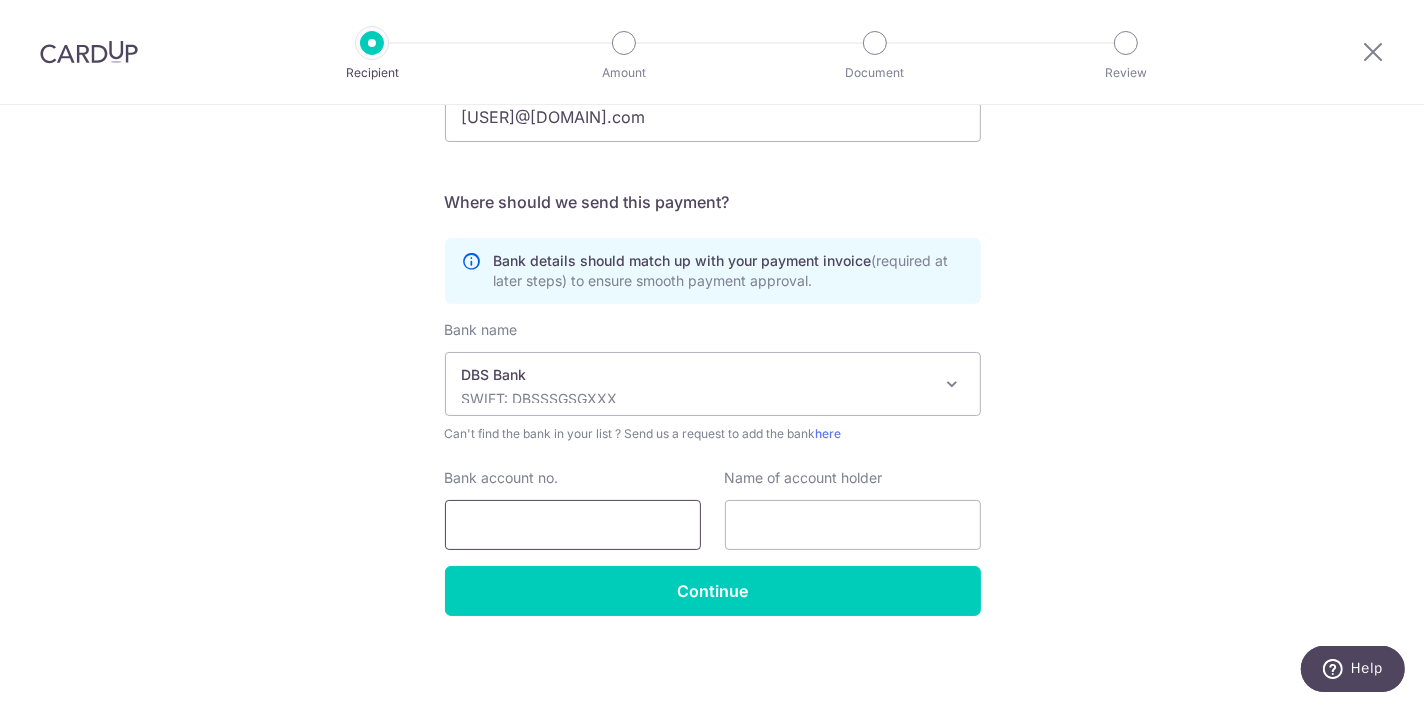 click on "Bank account no." at bounding box center (573, 525) 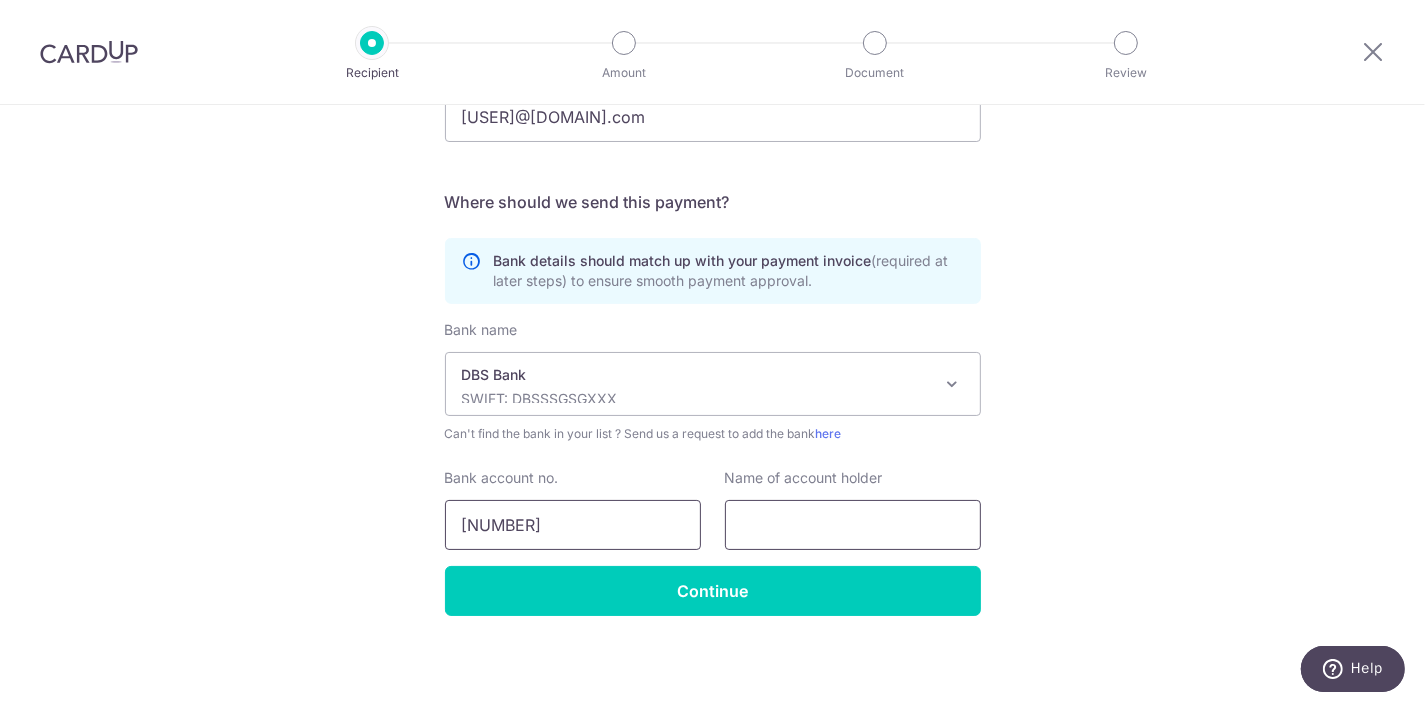 type on "[PHONE]" 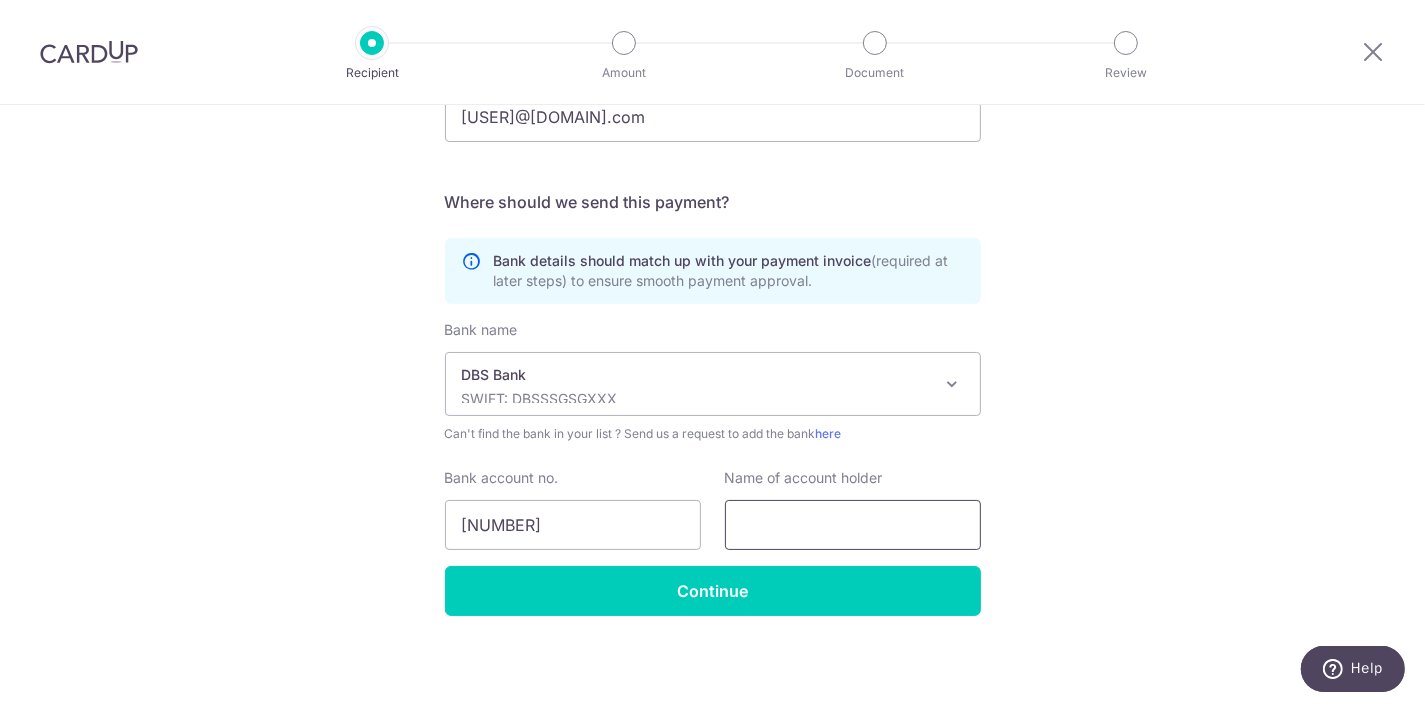 click at bounding box center (853, 525) 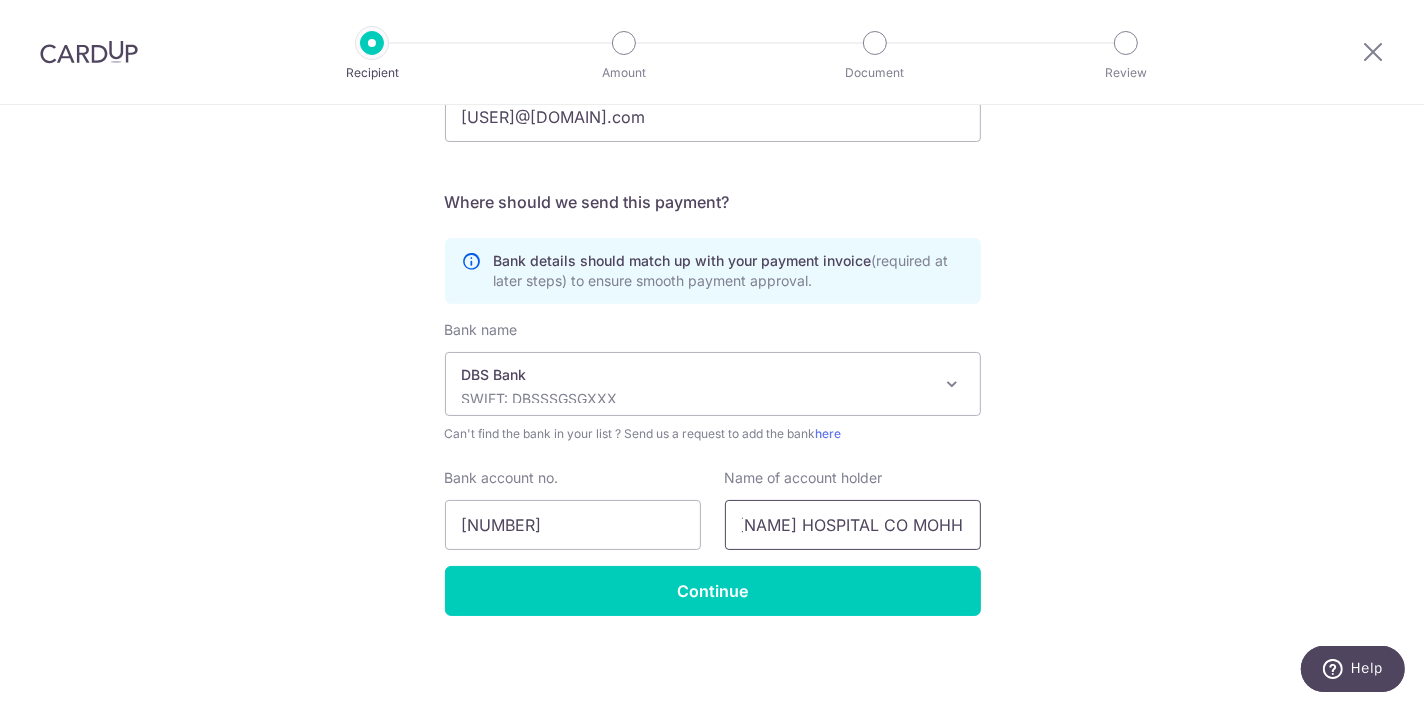scroll, scrollTop: 0, scrollLeft: 39, axis: horizontal 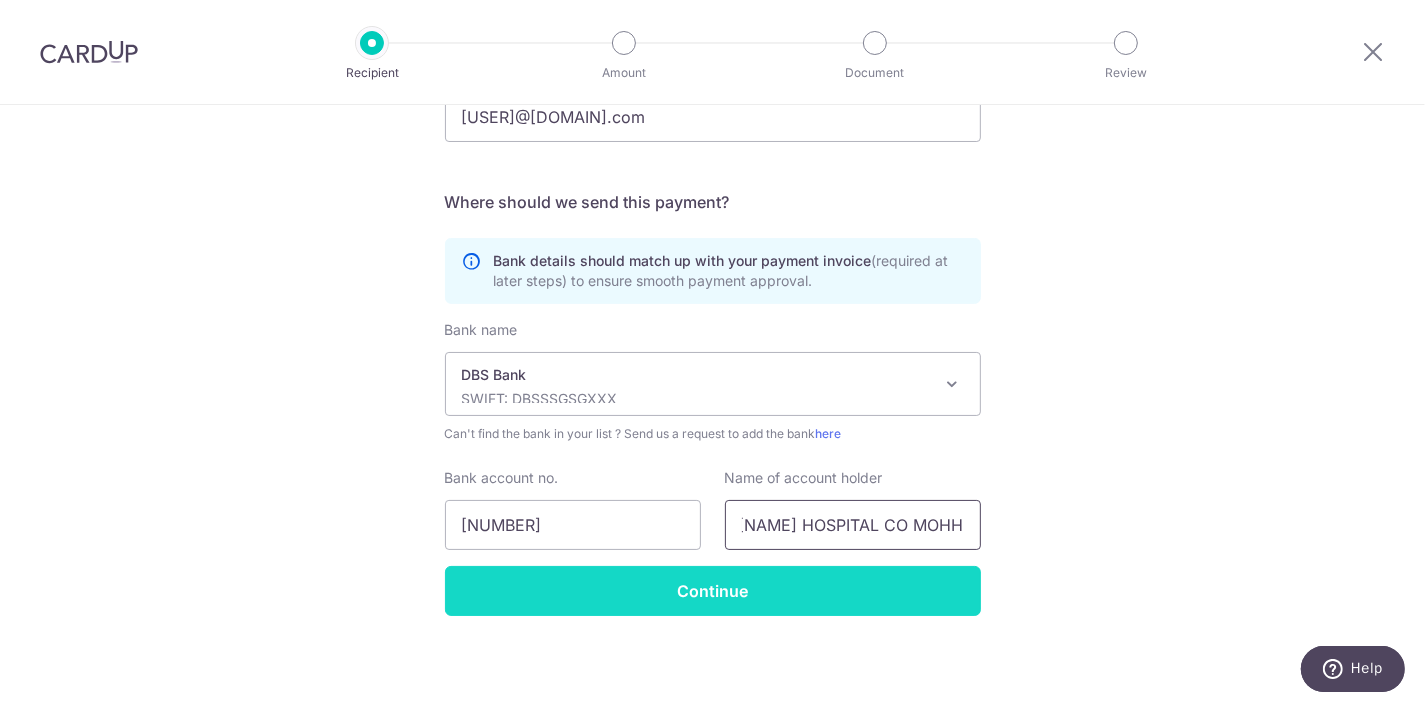 type on "ALEXANDRA HOSPITAL CO MOHH" 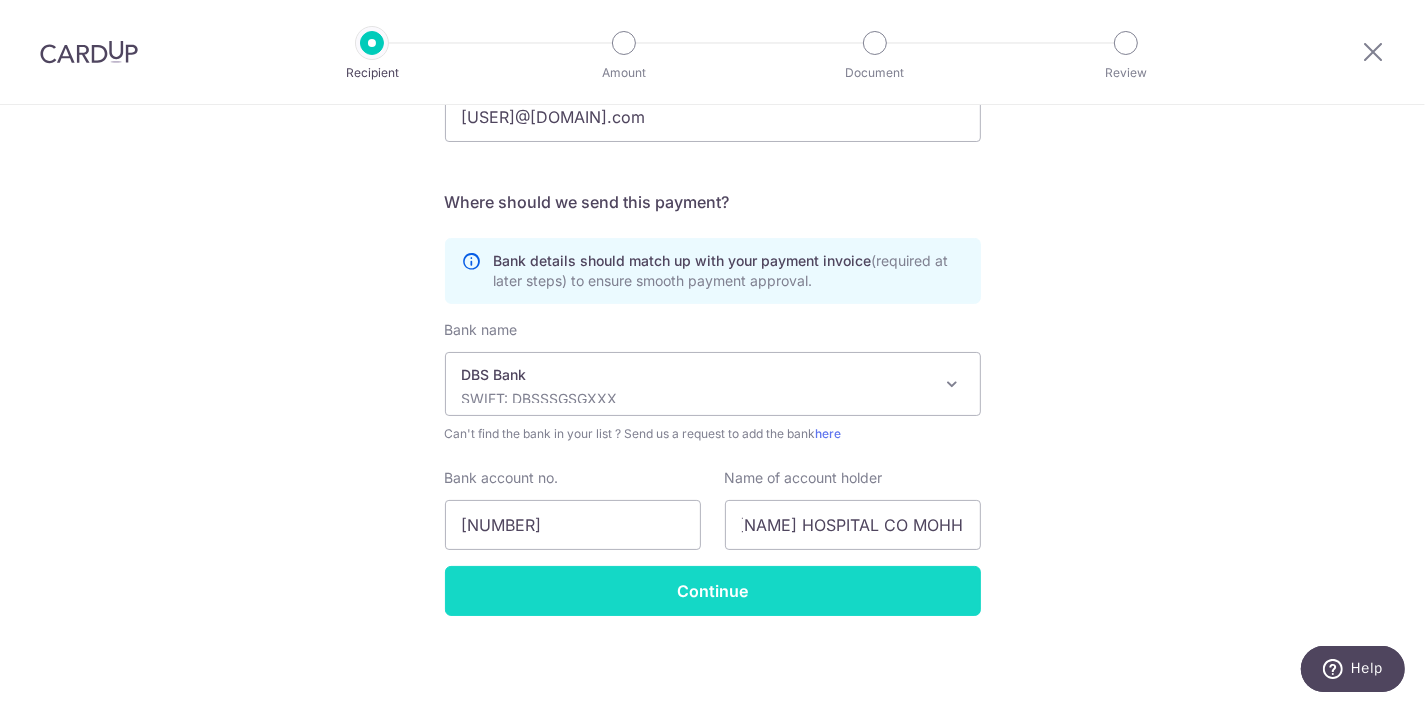 click on "Continue" at bounding box center [713, 591] 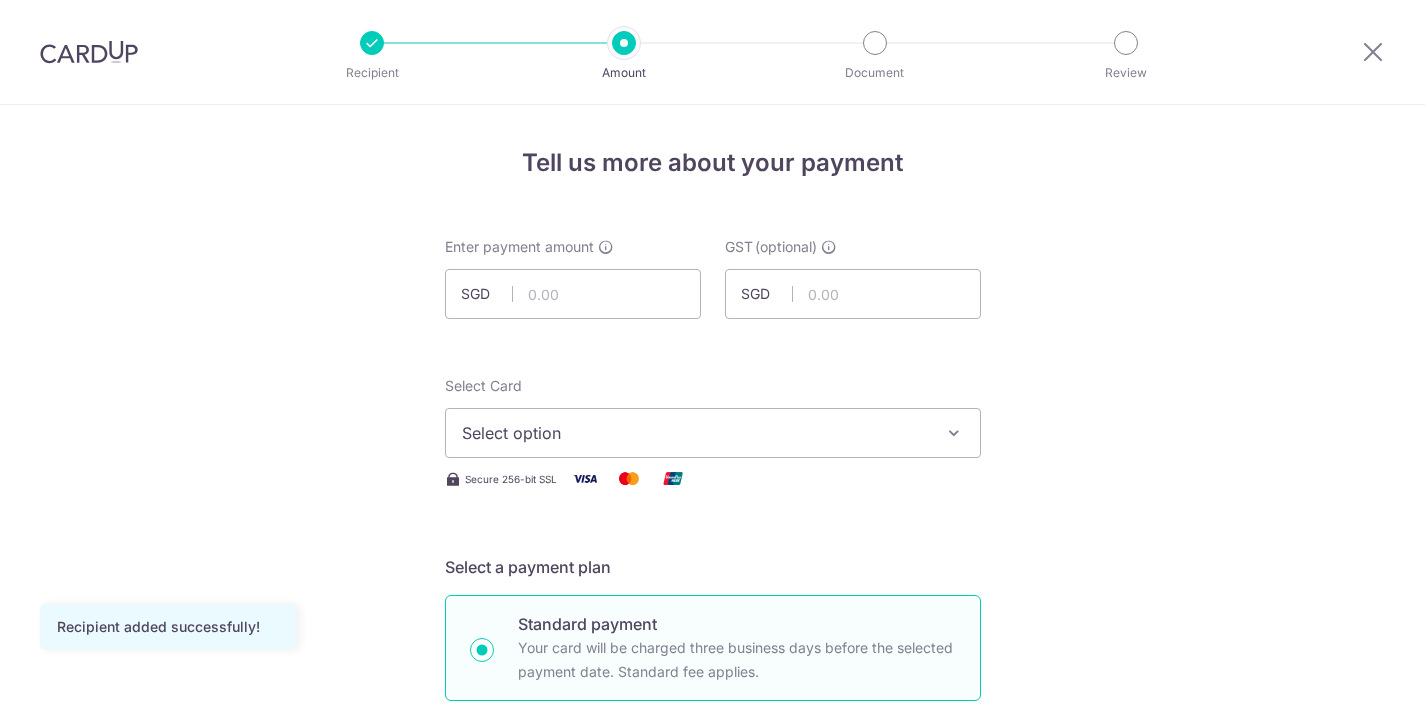 scroll, scrollTop: 0, scrollLeft: 0, axis: both 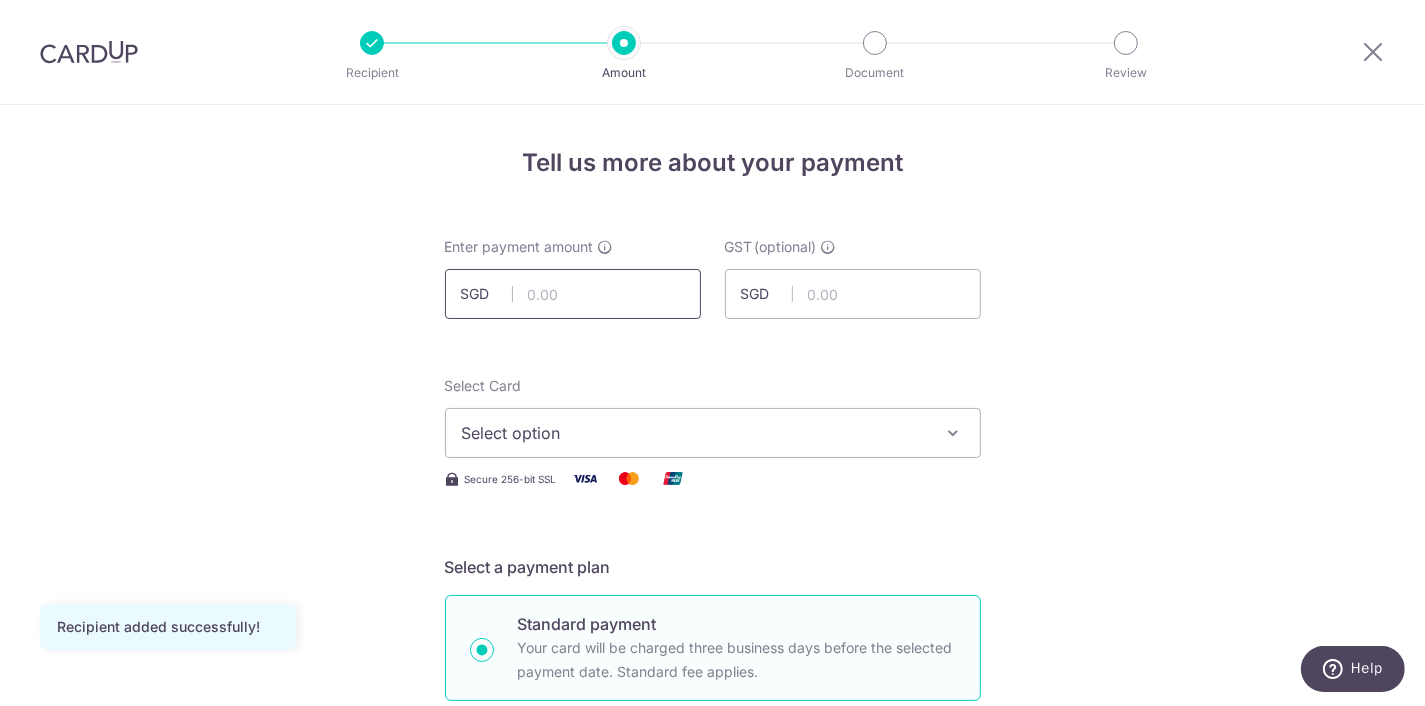 click at bounding box center (573, 294) 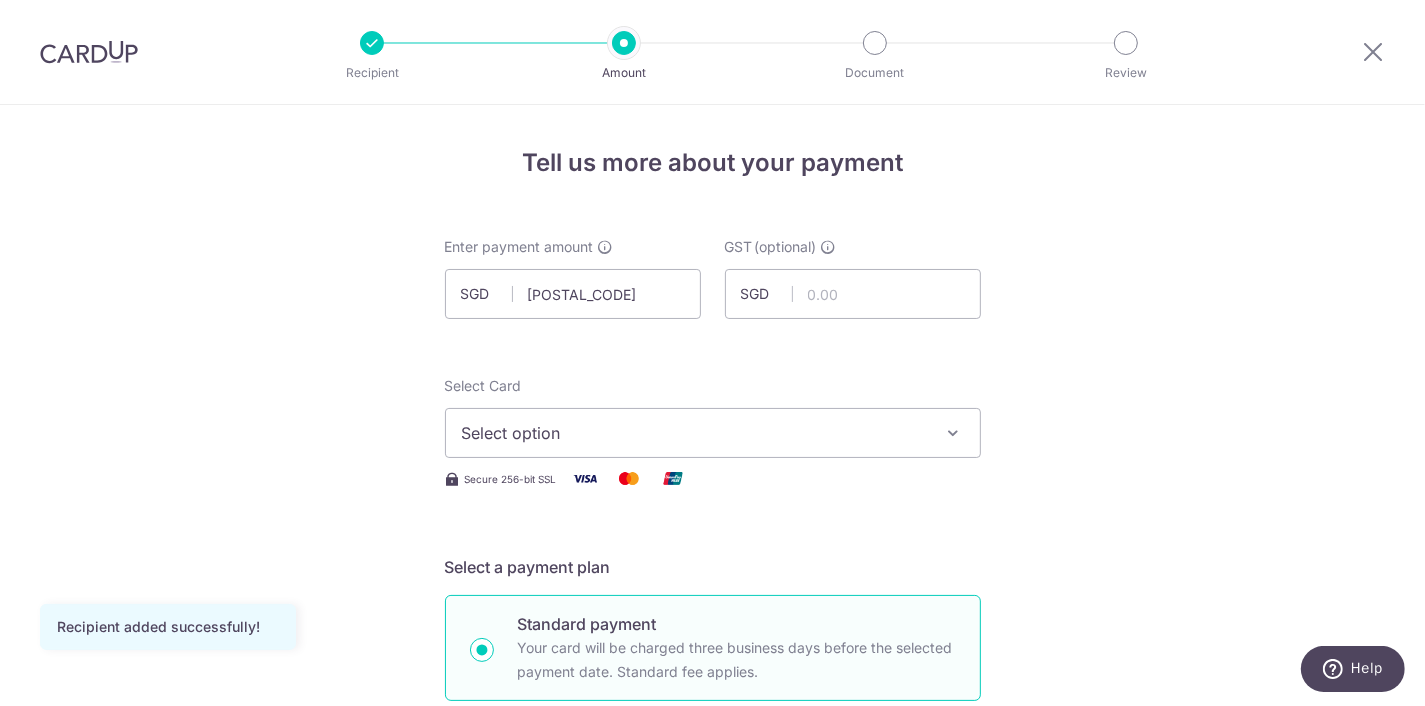 type on "14,007.00" 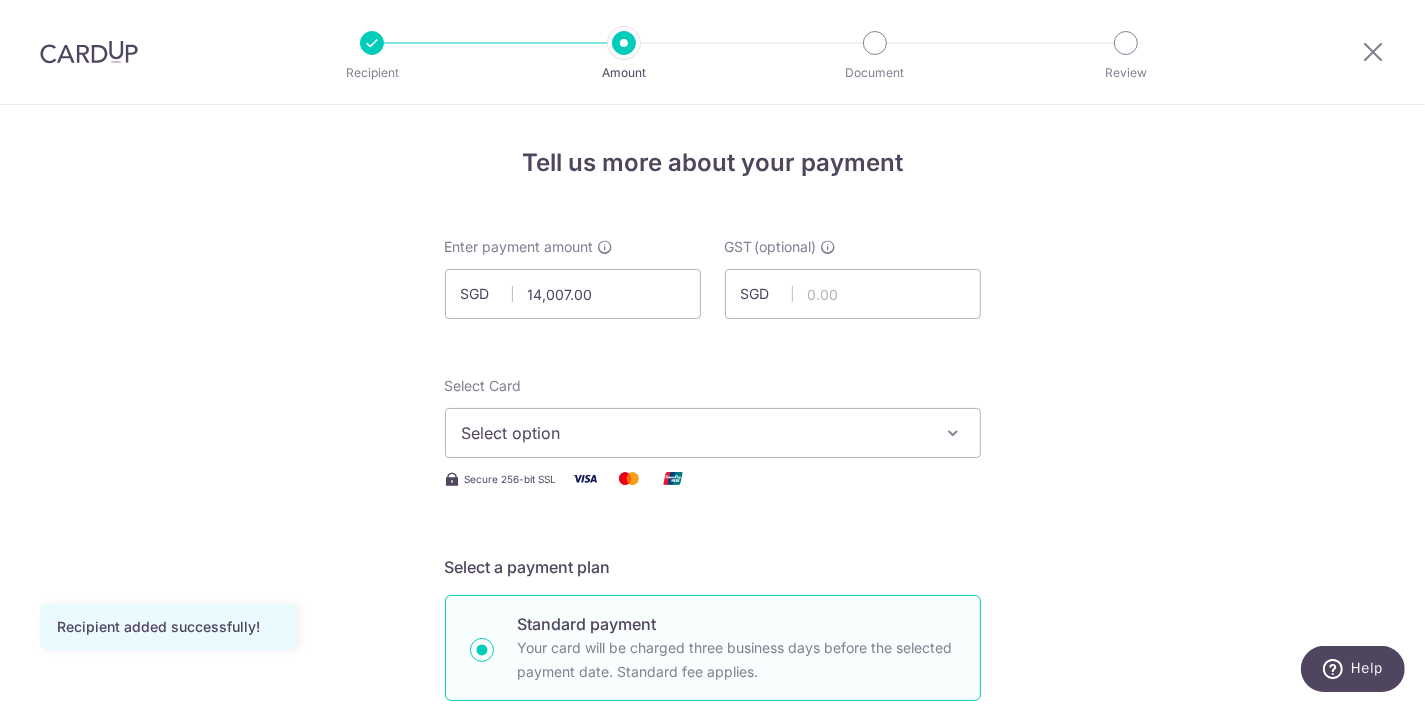 click on "Select option" at bounding box center (695, 433) 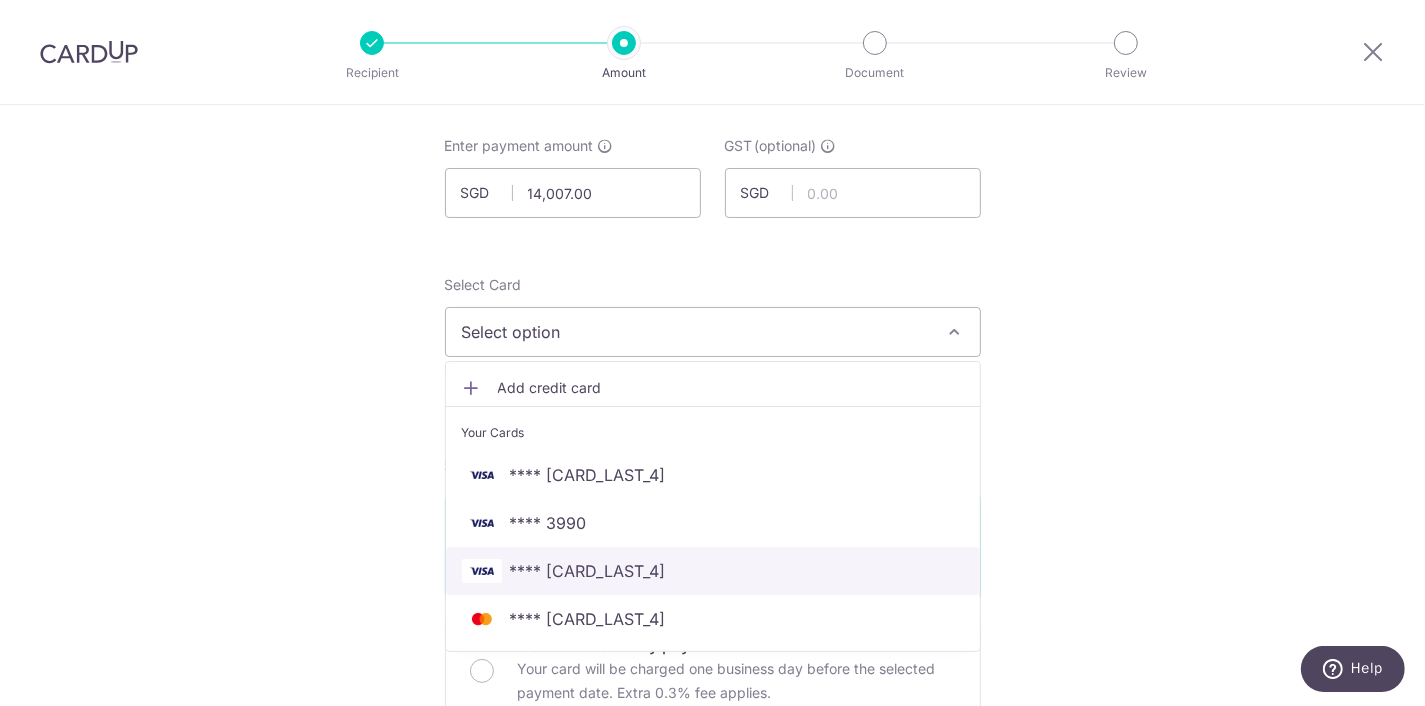 click on "**** 3026" at bounding box center (713, 571) 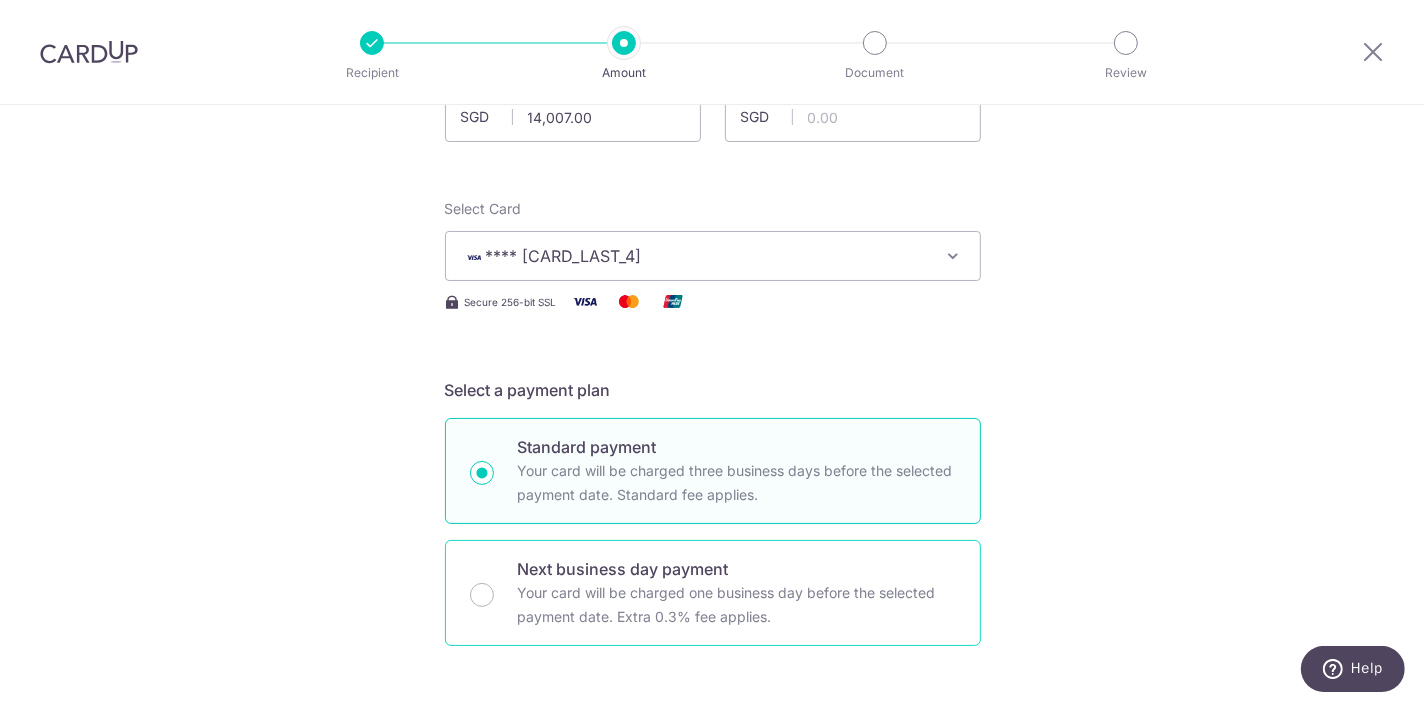 scroll, scrollTop: 404, scrollLeft: 0, axis: vertical 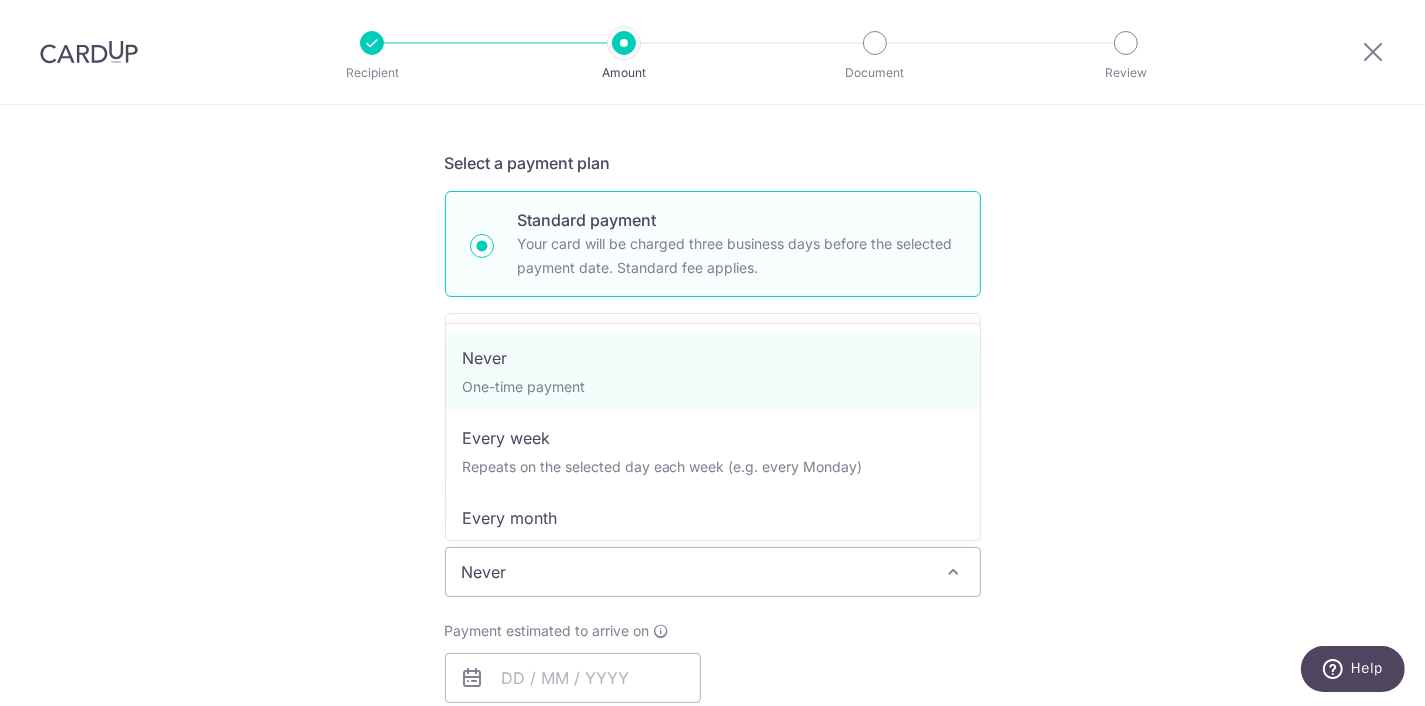 click on "Never" at bounding box center [713, 572] 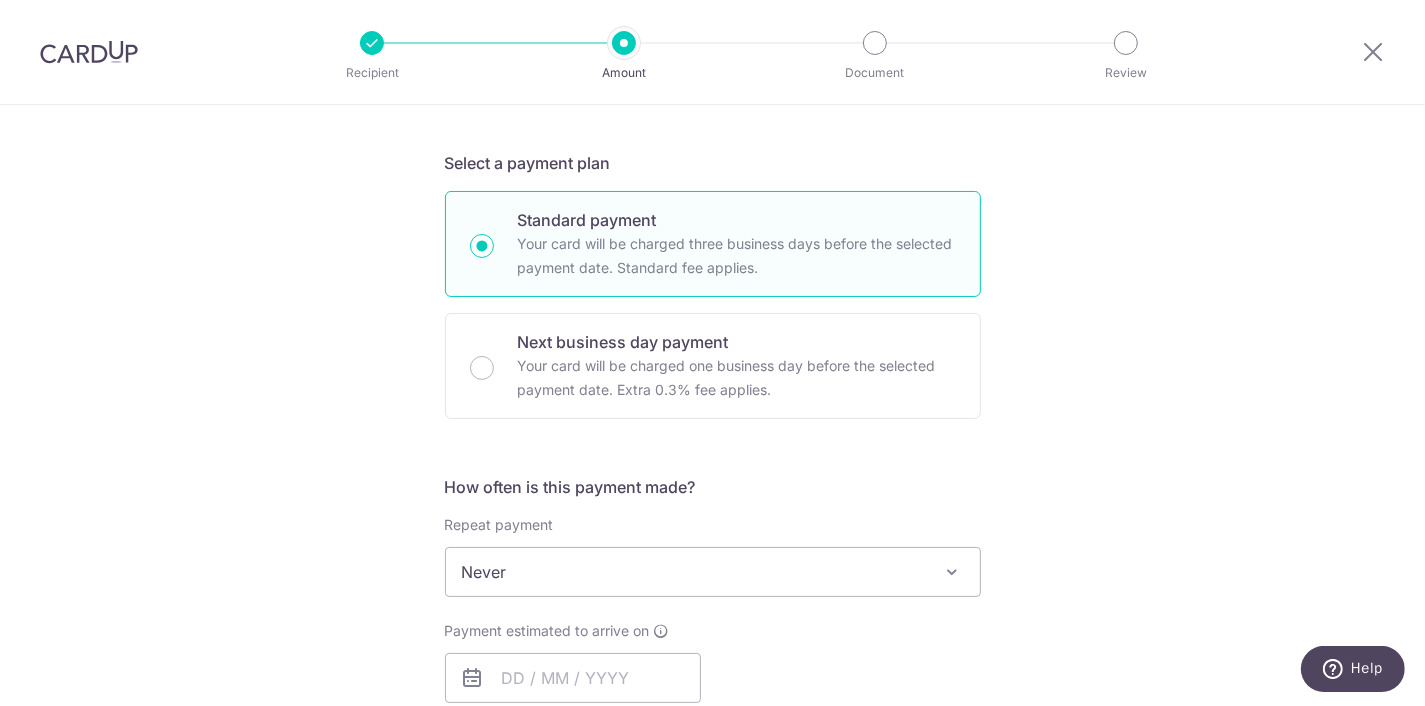 scroll, scrollTop: 607, scrollLeft: 0, axis: vertical 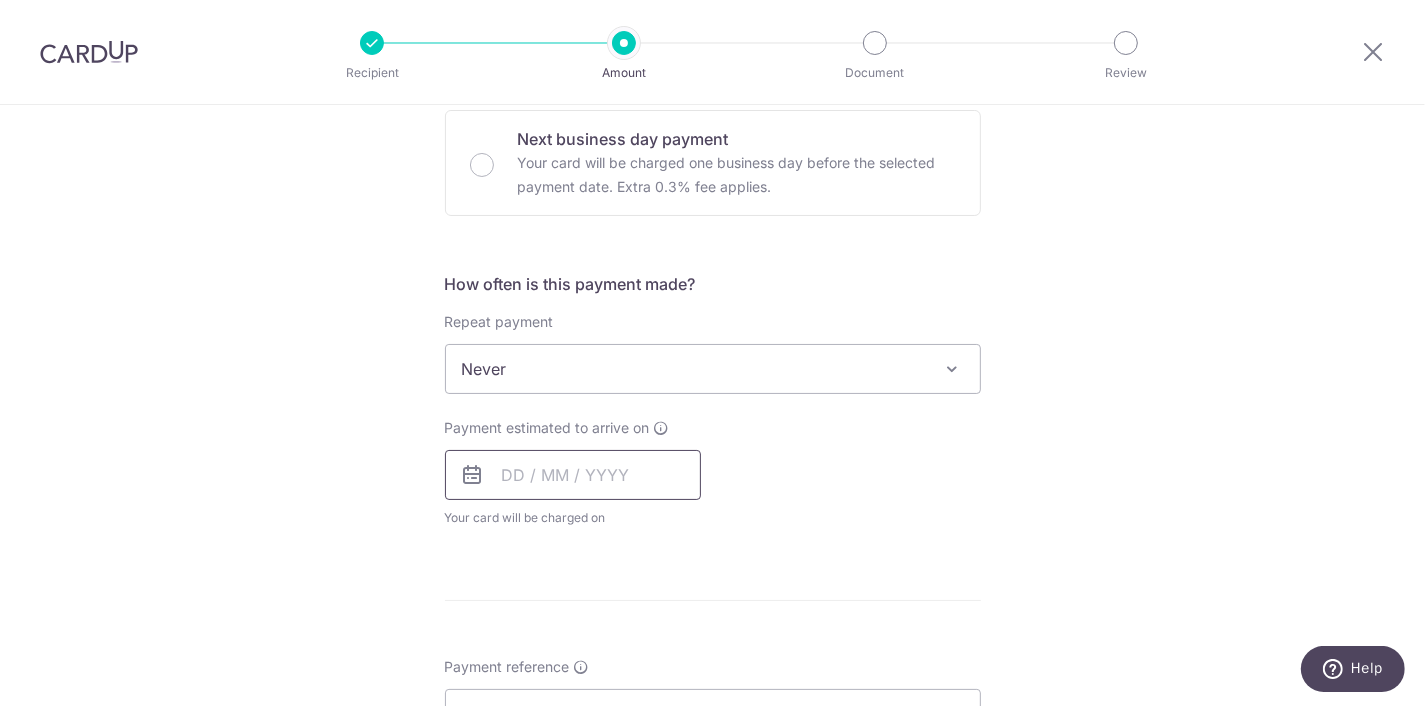 click at bounding box center (573, 475) 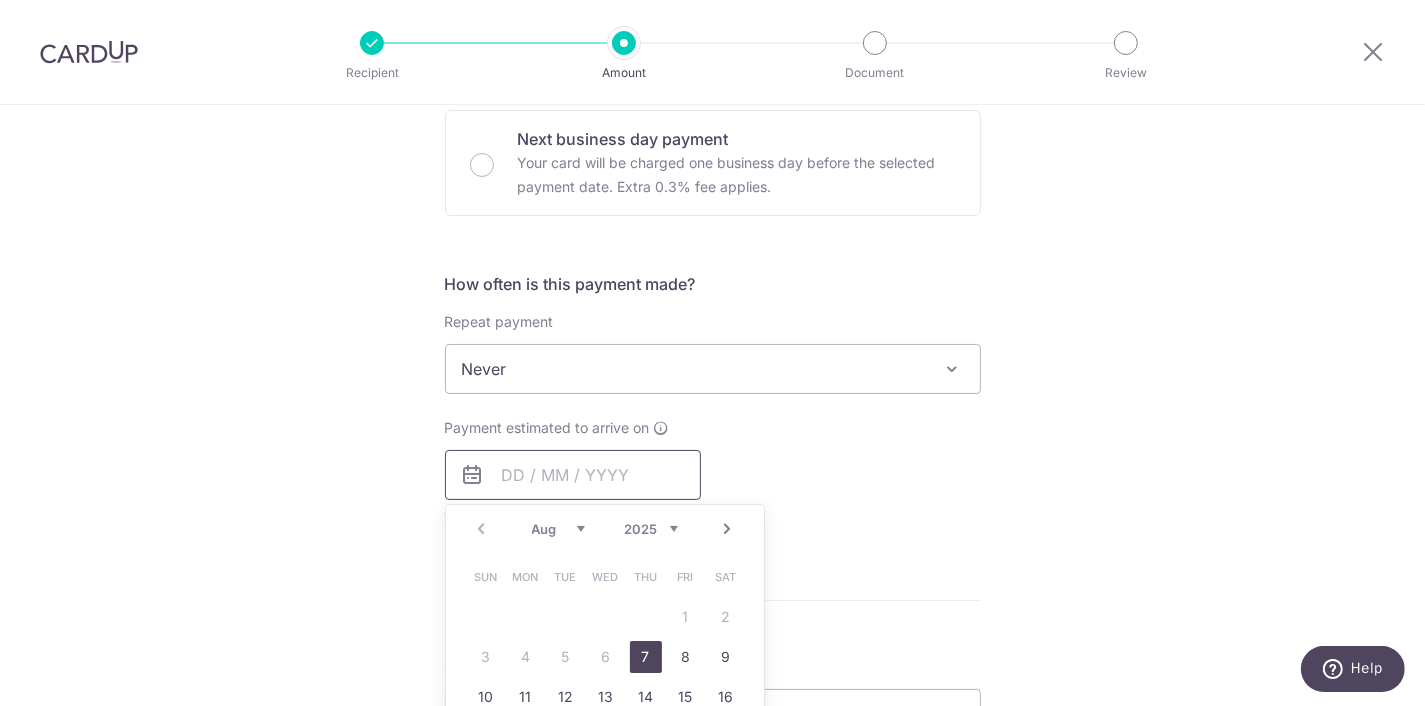 scroll, scrollTop: 708, scrollLeft: 0, axis: vertical 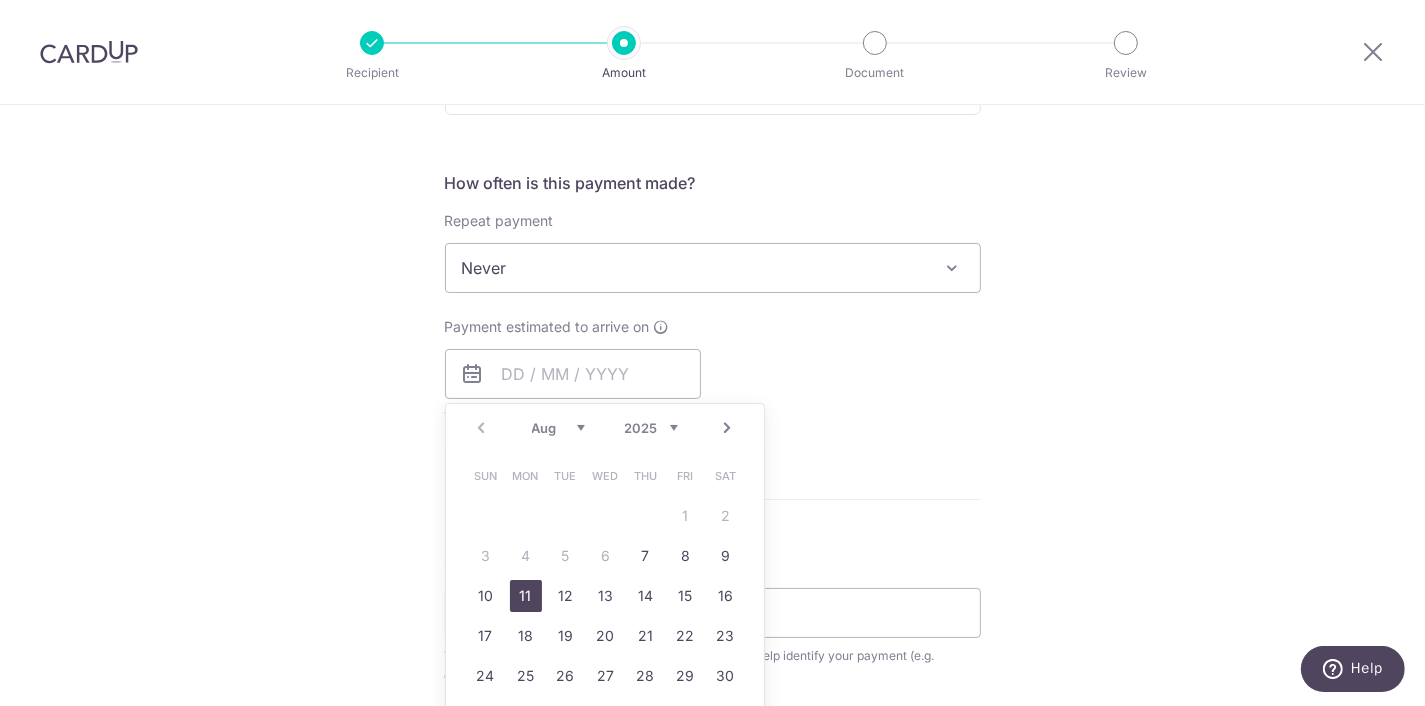 click on "11" at bounding box center [526, 596] 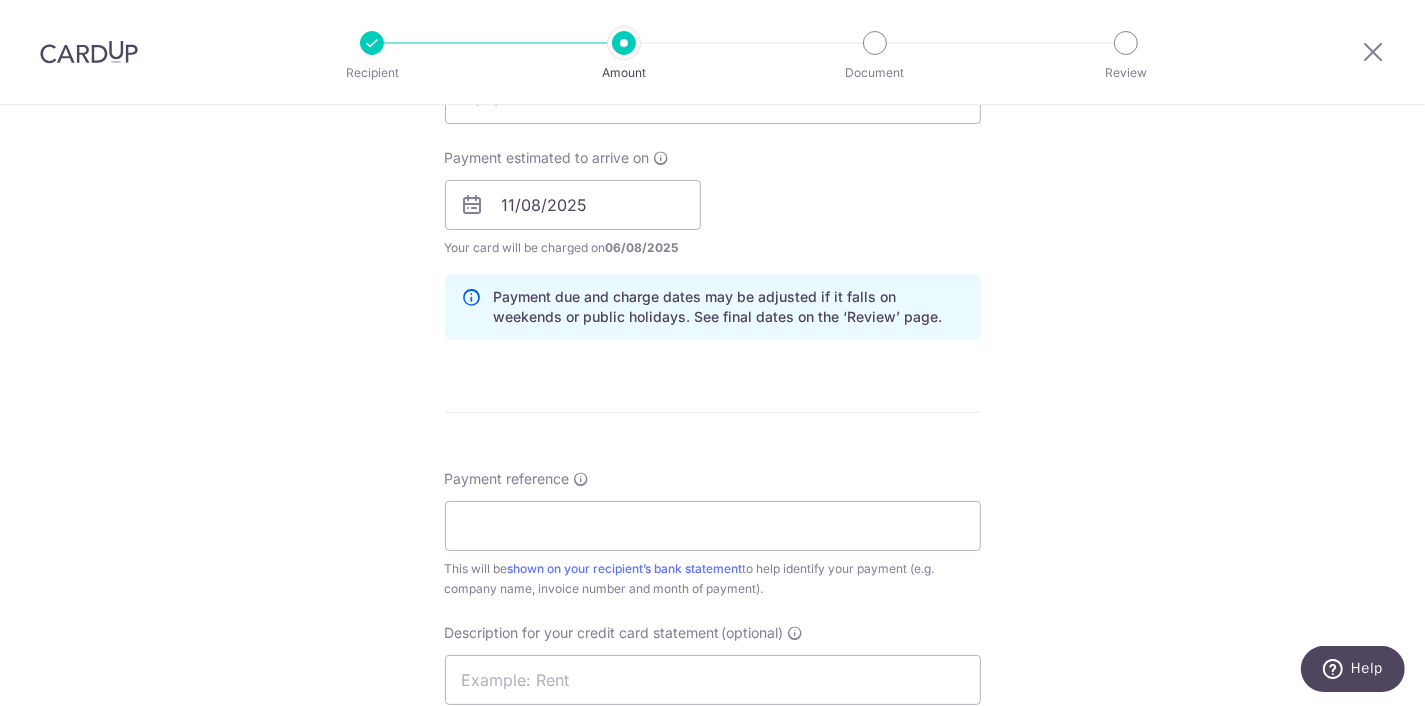 scroll, scrollTop: 910, scrollLeft: 0, axis: vertical 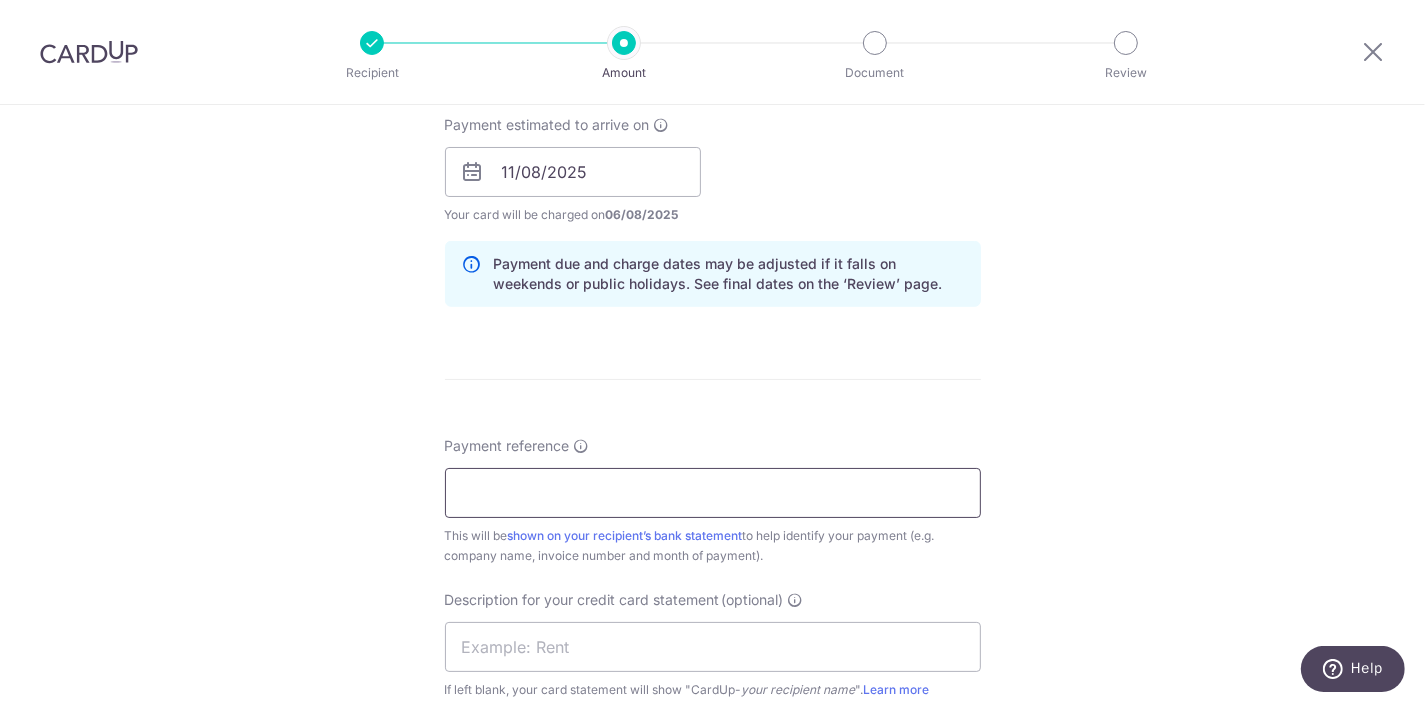 click on "Payment reference" at bounding box center (713, 493) 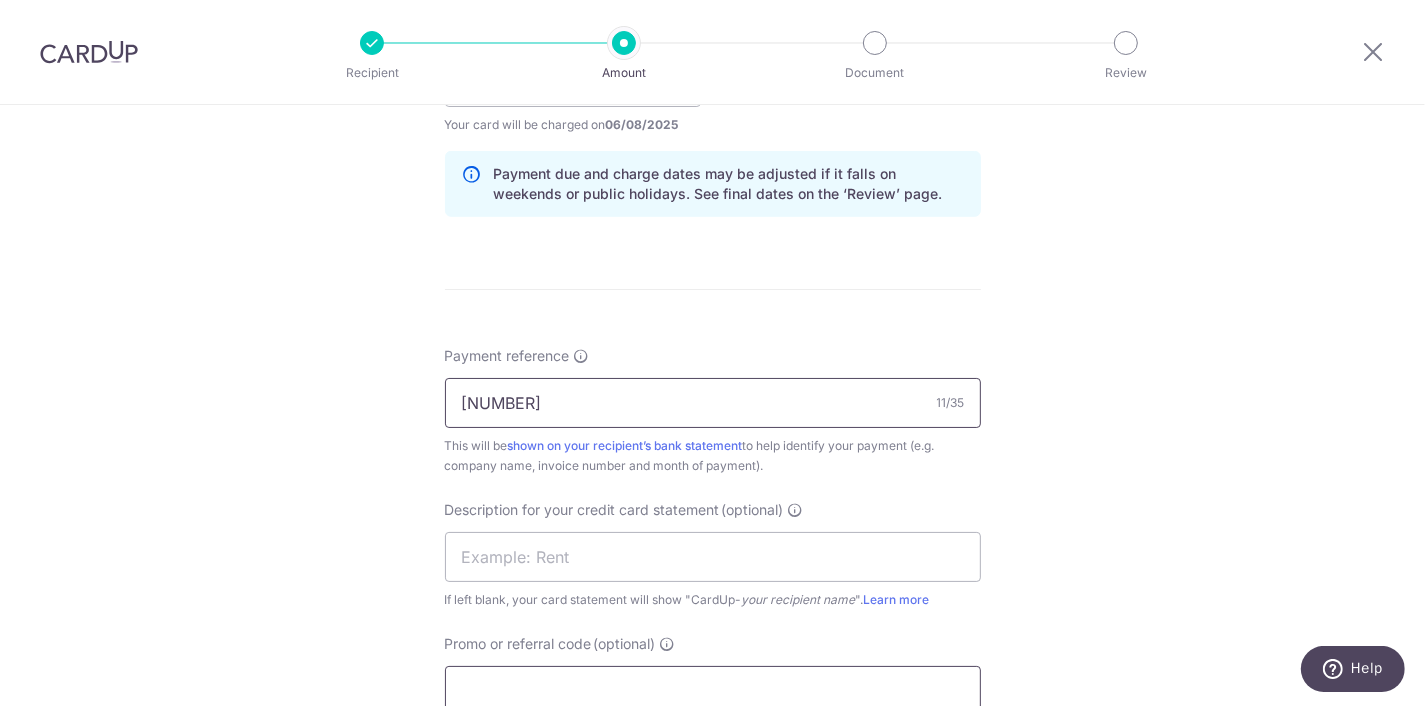 scroll, scrollTop: 1113, scrollLeft: 0, axis: vertical 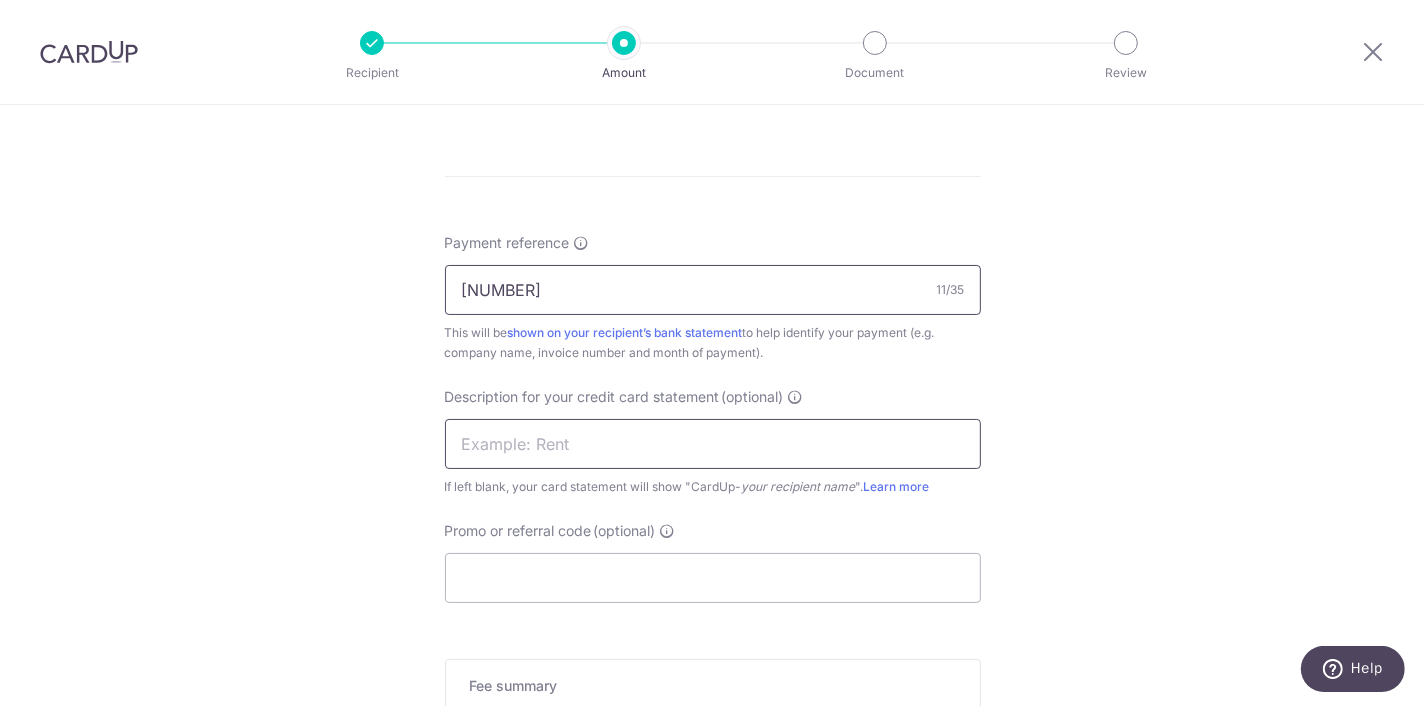 type on "2800820526F" 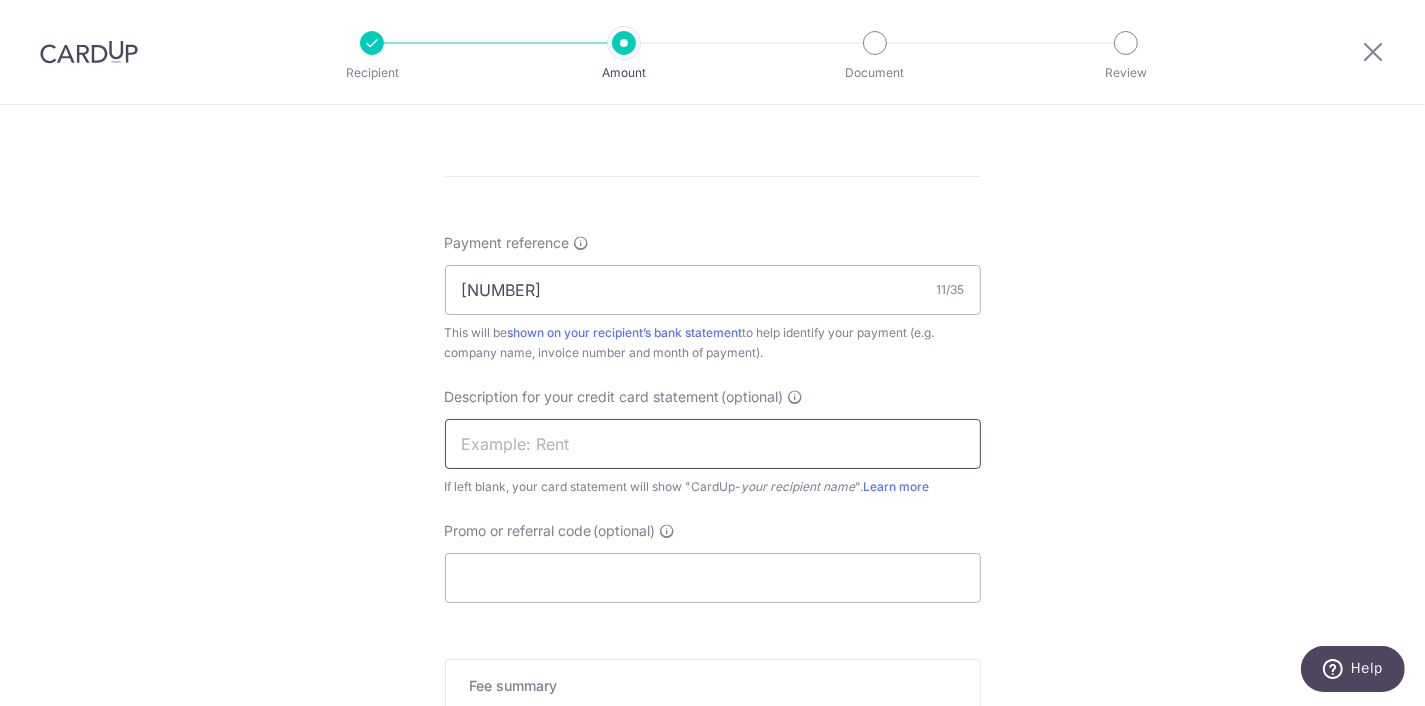 click at bounding box center (713, 444) 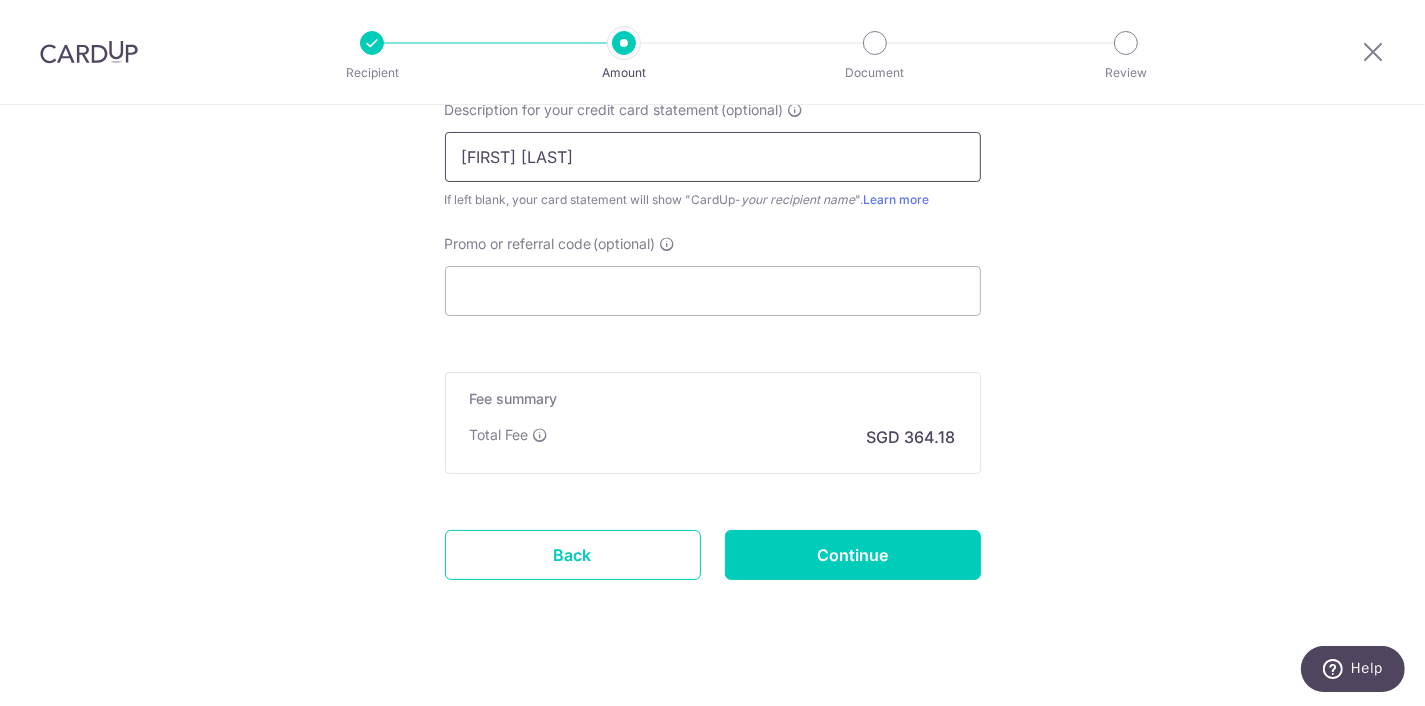 scroll, scrollTop: 1420, scrollLeft: 0, axis: vertical 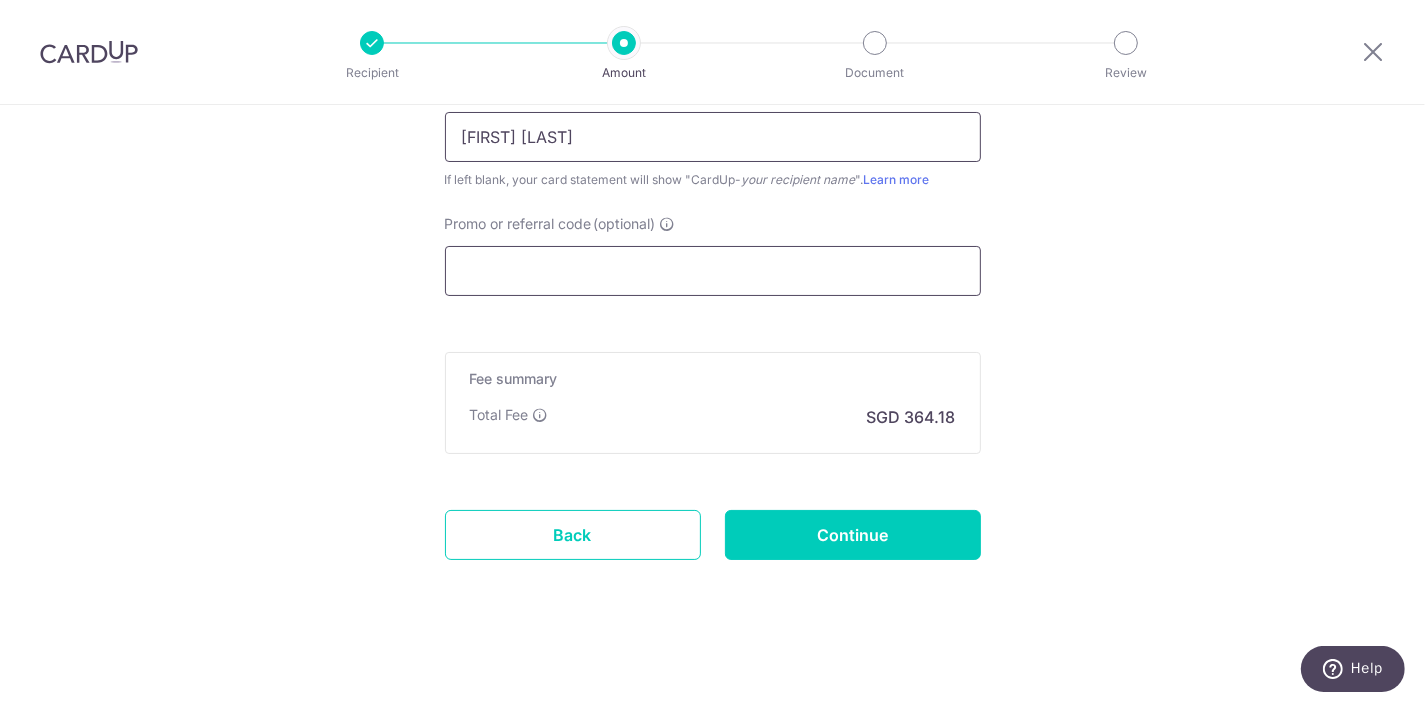 type on "ALEXHOSP SUDHIR" 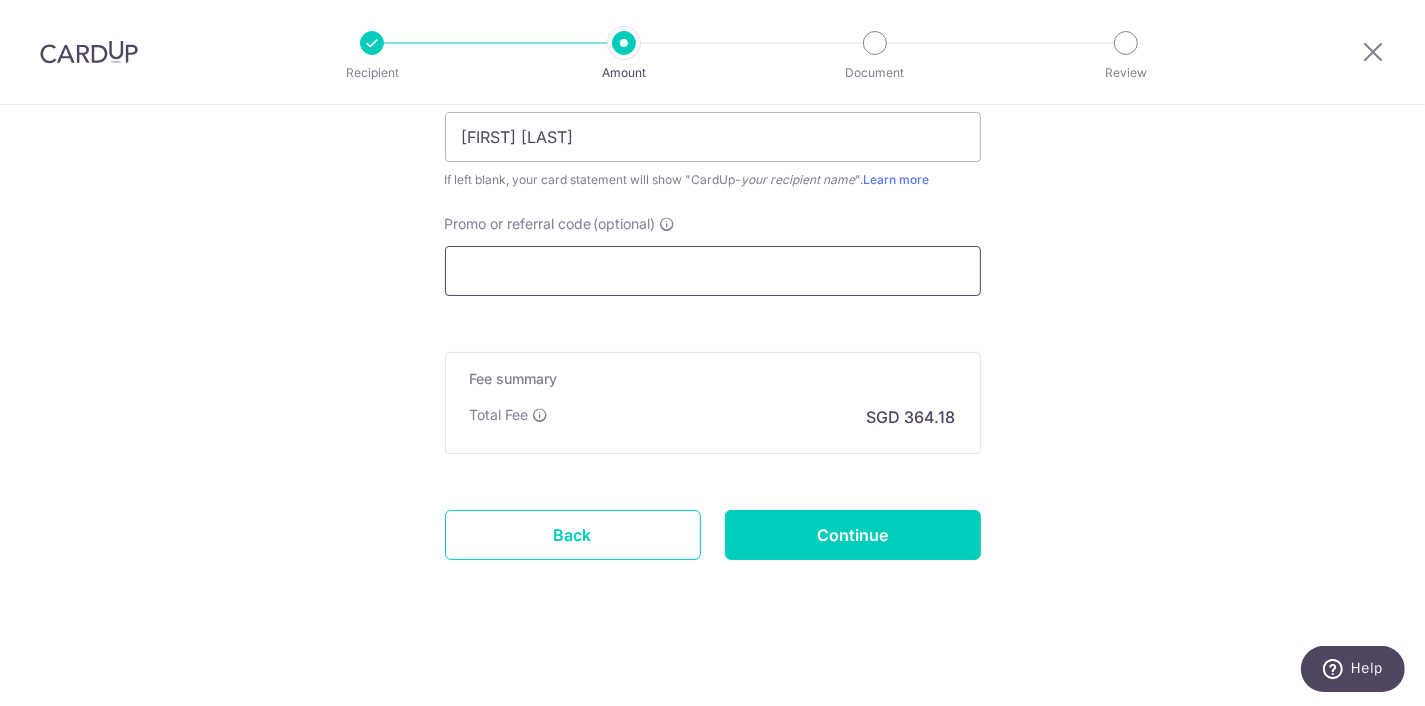 click on "Promo or referral code
(optional)" at bounding box center (713, 271) 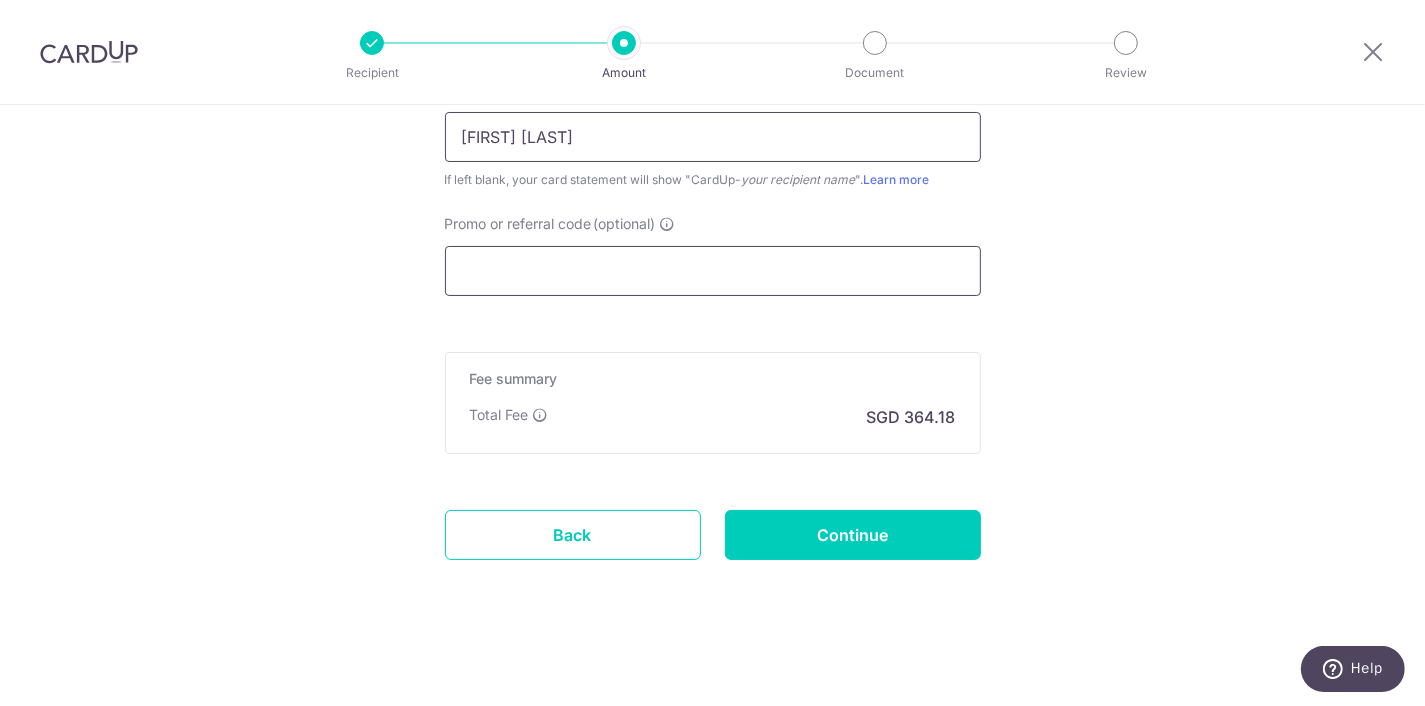 scroll, scrollTop: 1218, scrollLeft: 0, axis: vertical 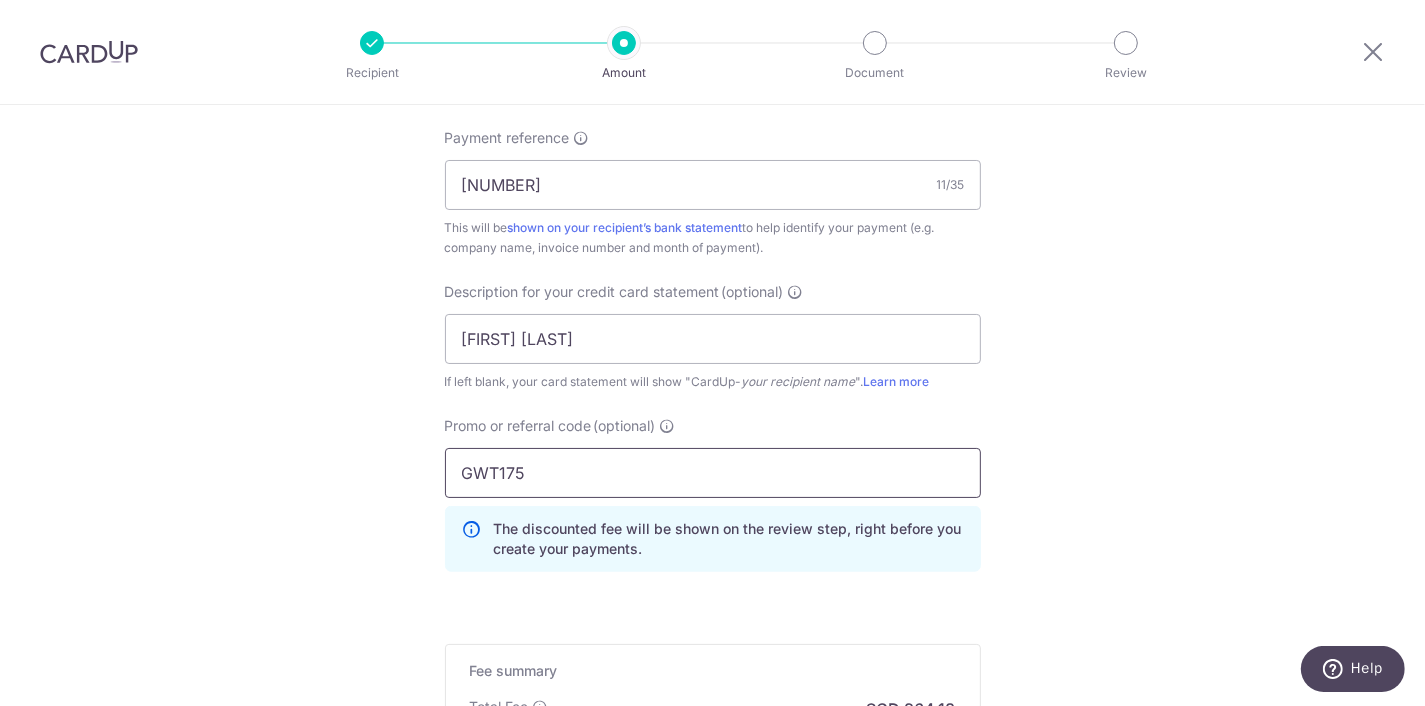 type on "GWT175" 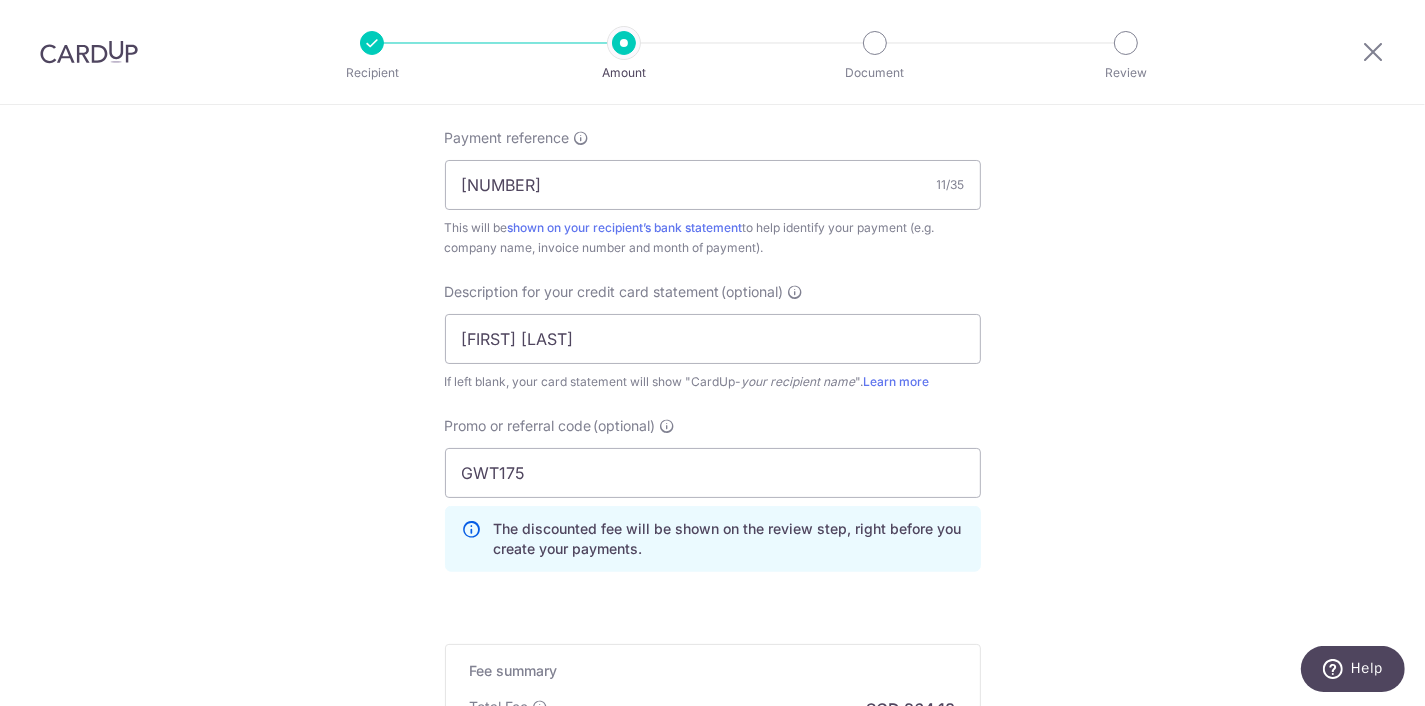 click on "Tell us more about your payment
Enter payment amount
SGD
14,007.00
14007.00
GST
(optional)
SGD
Recipient added successfully!
Select Card
**** 3026
Add credit card
Your Cards
**** 9618
**** 3990
**** 3026
**** 1817" at bounding box center [712, -56] 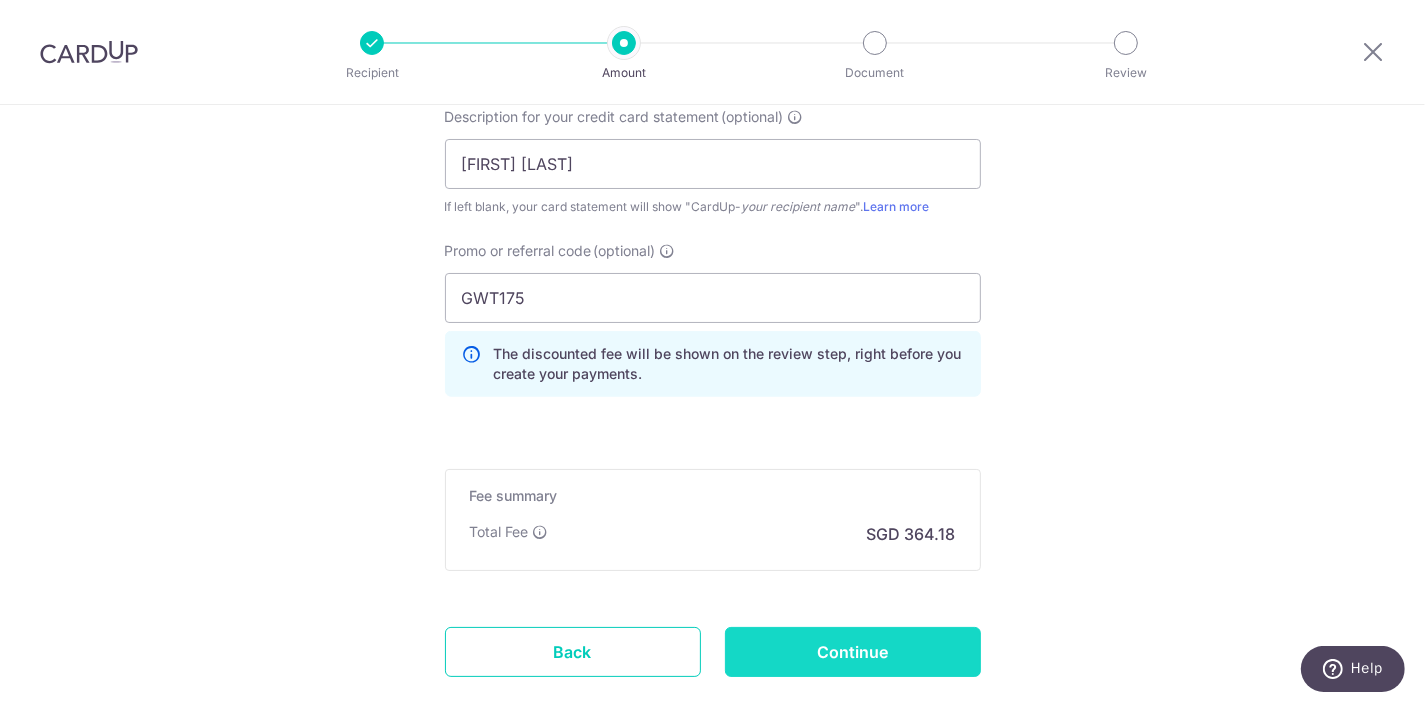 scroll, scrollTop: 1420, scrollLeft: 0, axis: vertical 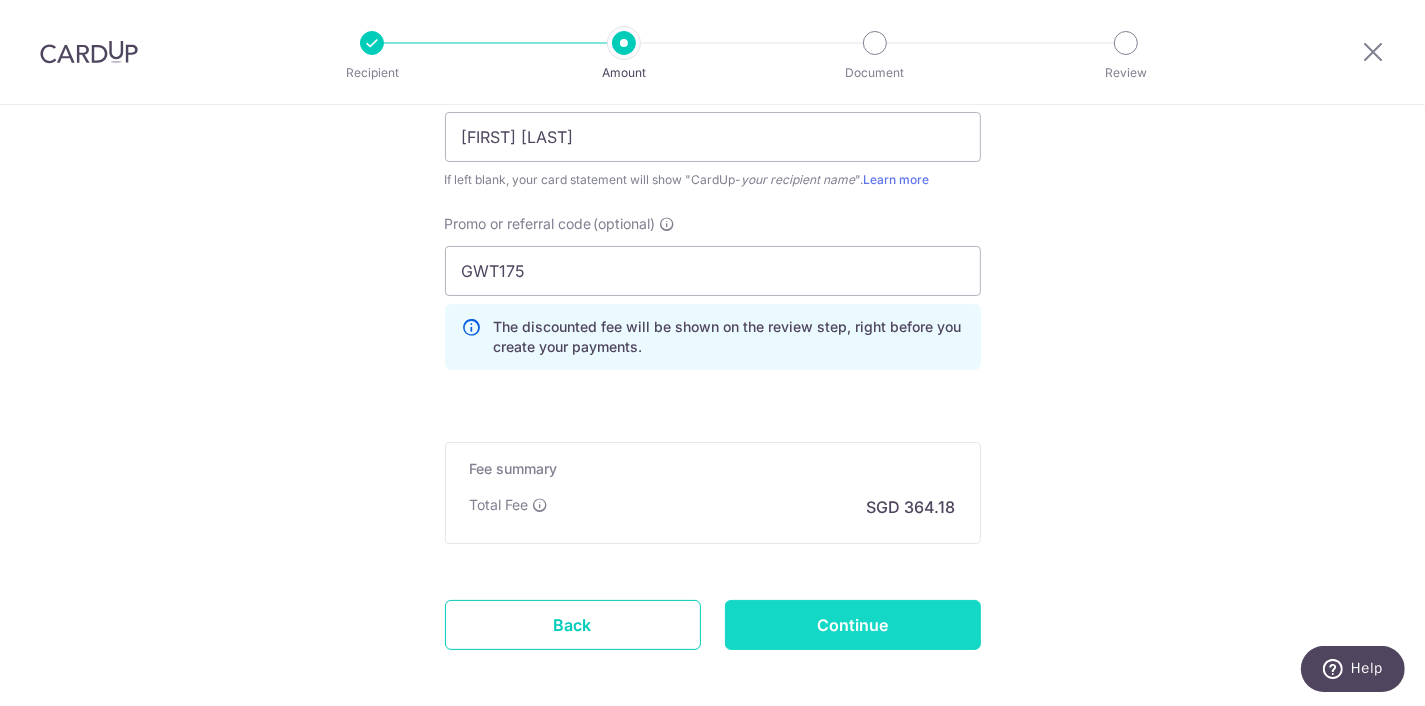 click on "Continue" at bounding box center [853, 625] 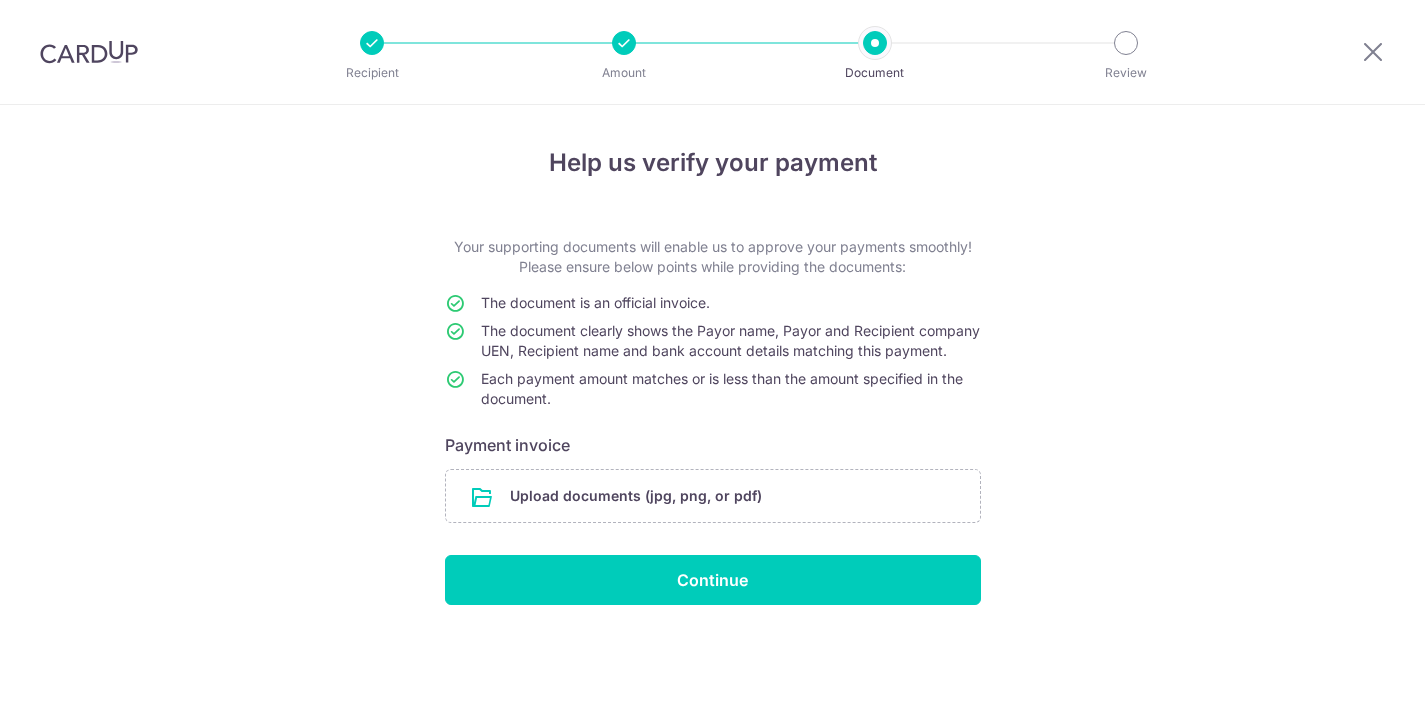 scroll, scrollTop: 0, scrollLeft: 0, axis: both 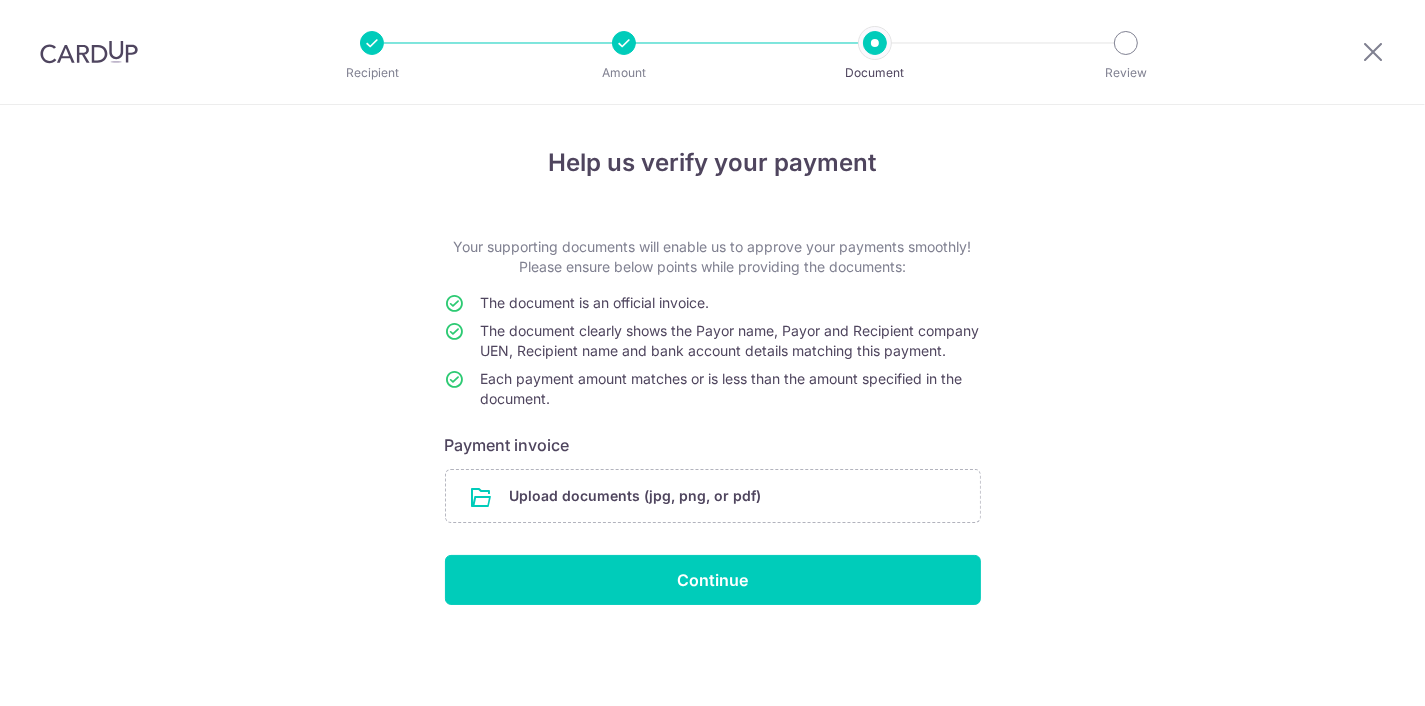 click at bounding box center (713, 496) 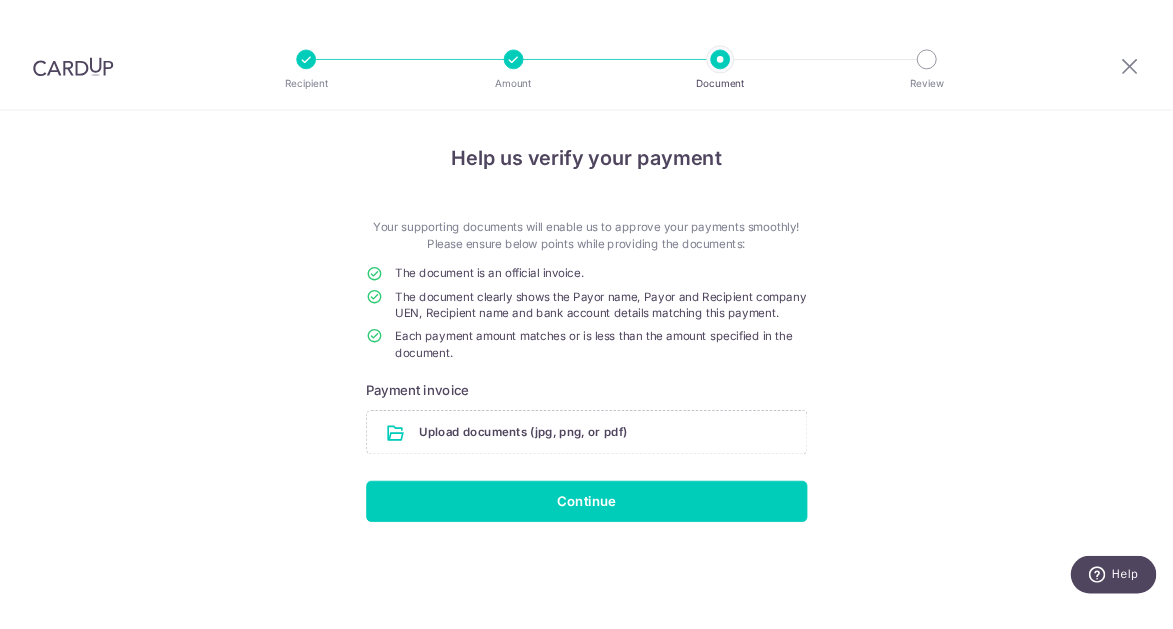 scroll, scrollTop: 0, scrollLeft: 0, axis: both 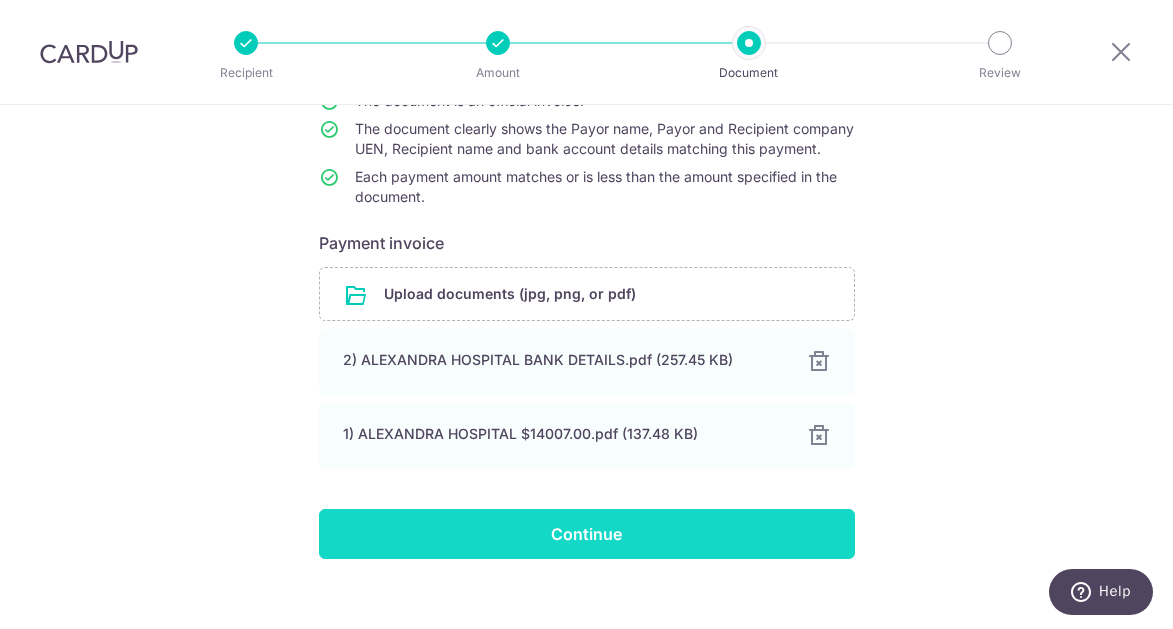 click on "Continue" at bounding box center [587, 534] 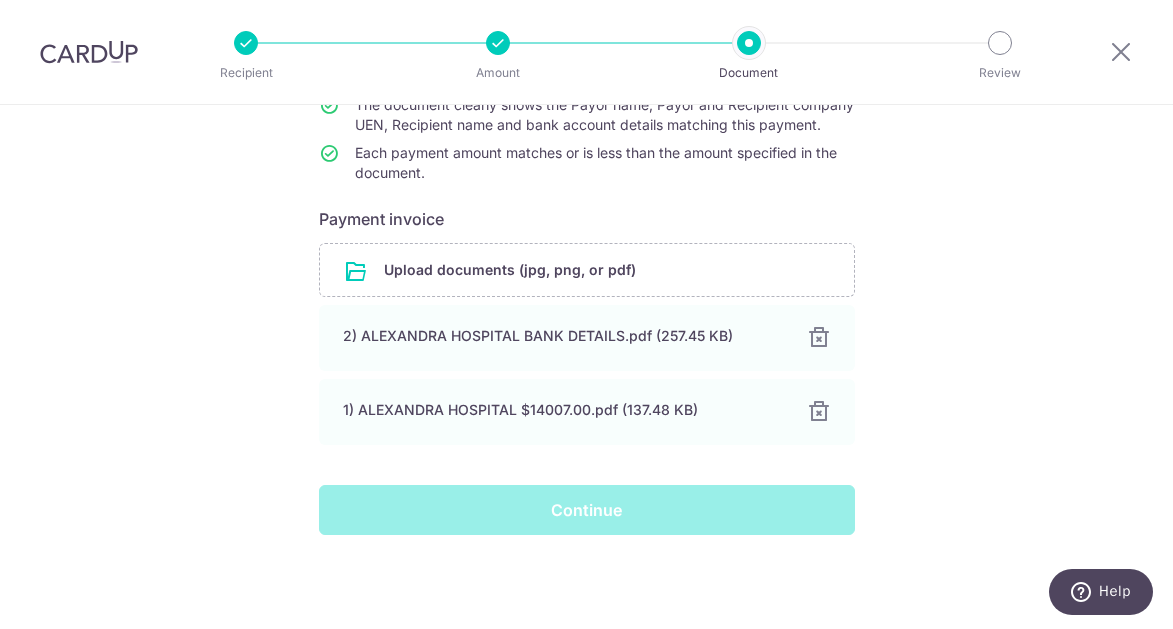 scroll, scrollTop: 245, scrollLeft: 0, axis: vertical 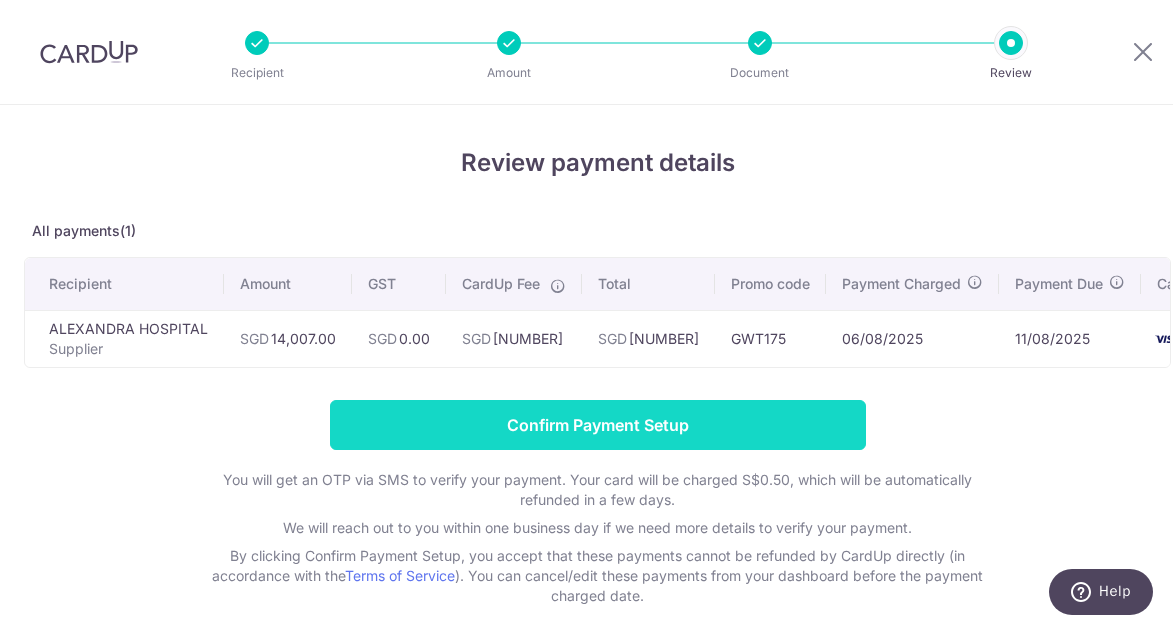 click on "Confirm Payment Setup" at bounding box center [598, 425] 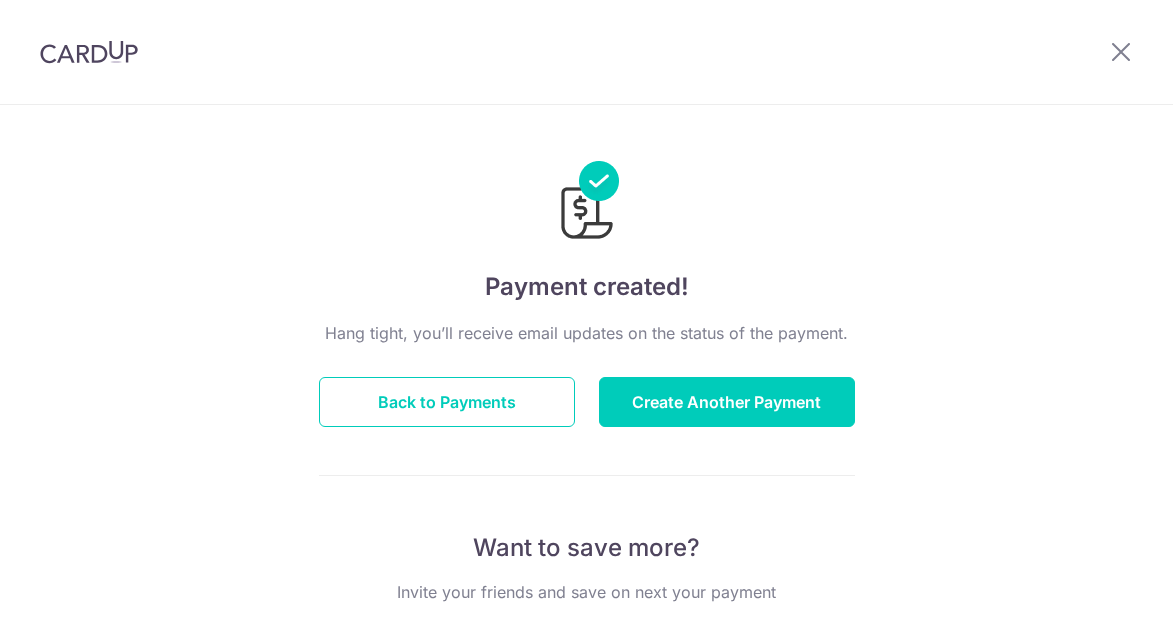 scroll, scrollTop: 0, scrollLeft: 0, axis: both 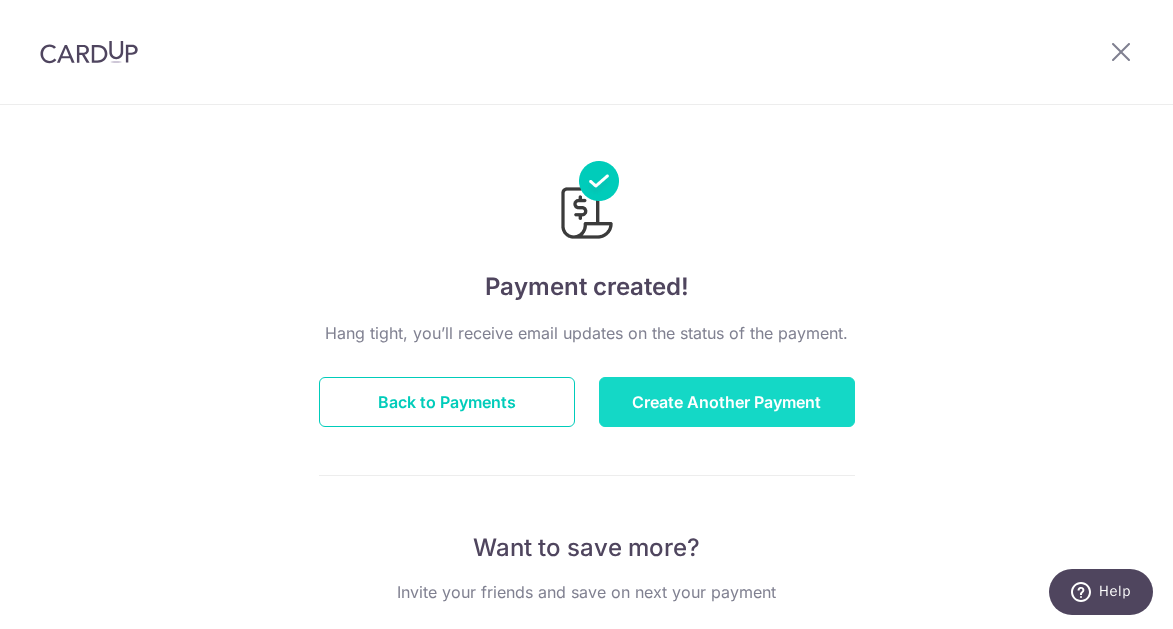 click on "Create Another Payment" at bounding box center (727, 402) 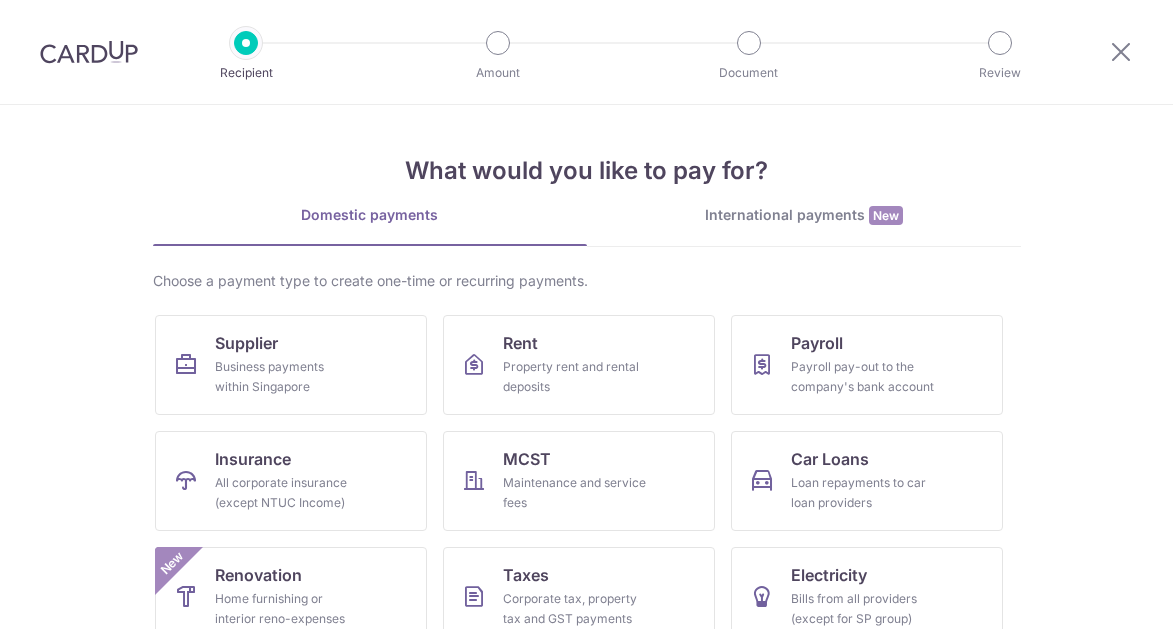 scroll, scrollTop: 0, scrollLeft: 0, axis: both 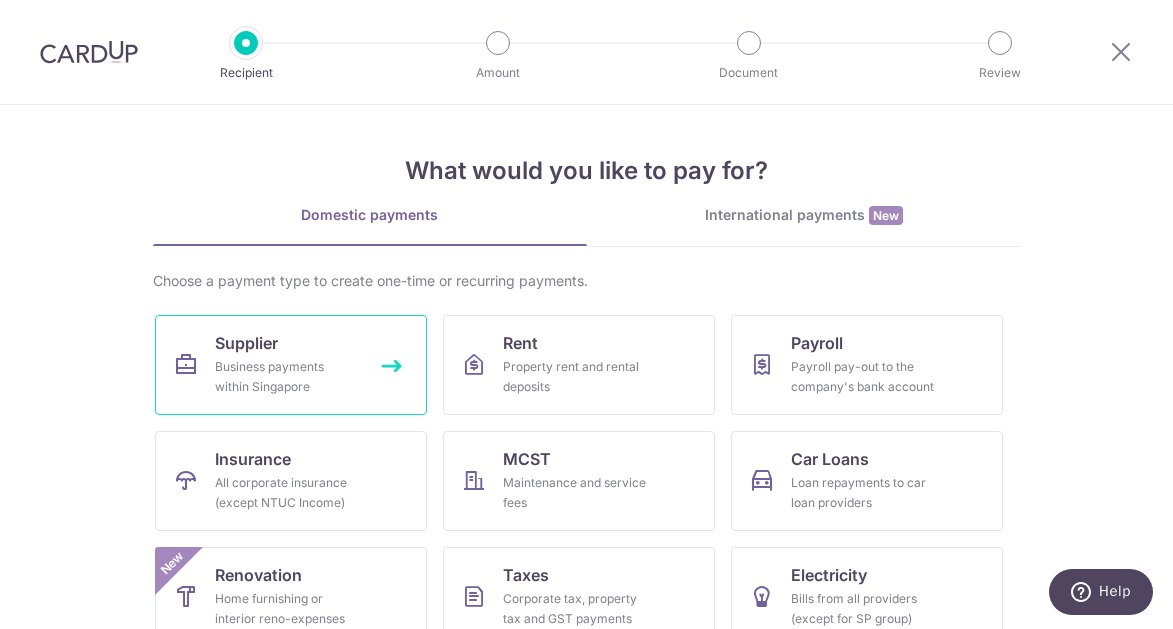 click on "Supplier" at bounding box center [246, 343] 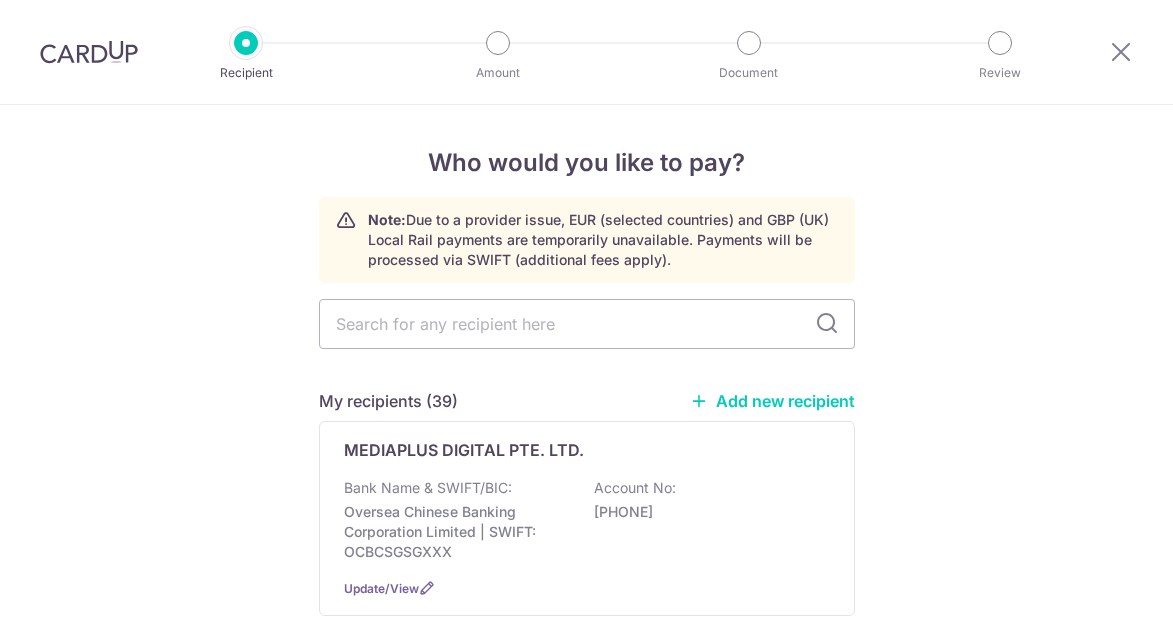 scroll, scrollTop: 0, scrollLeft: 0, axis: both 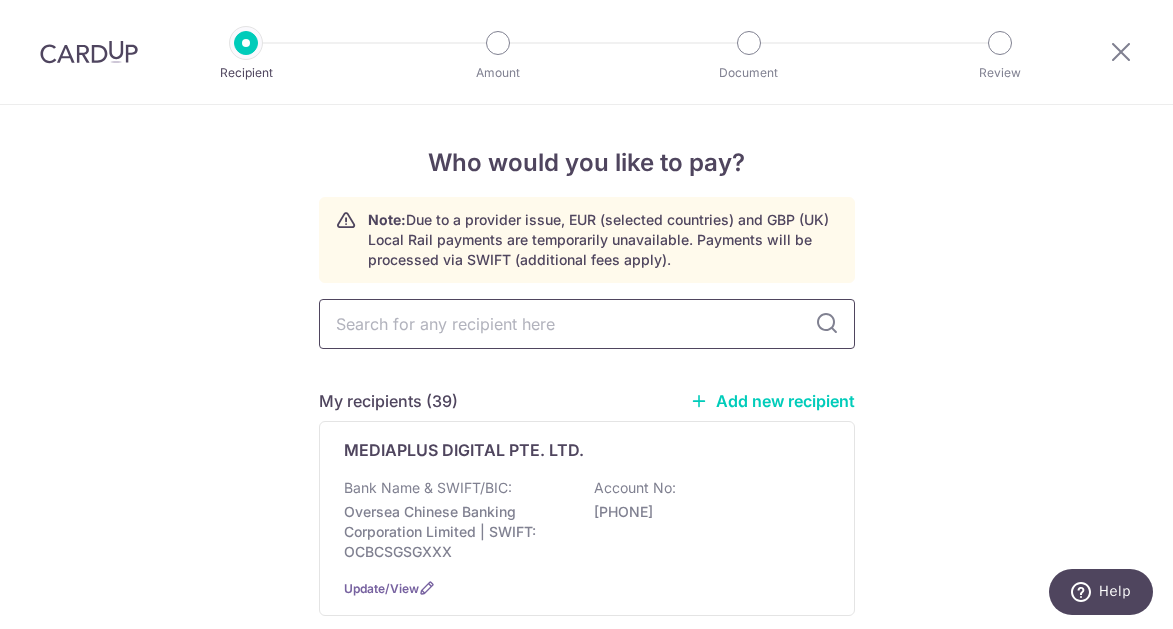 click at bounding box center (587, 324) 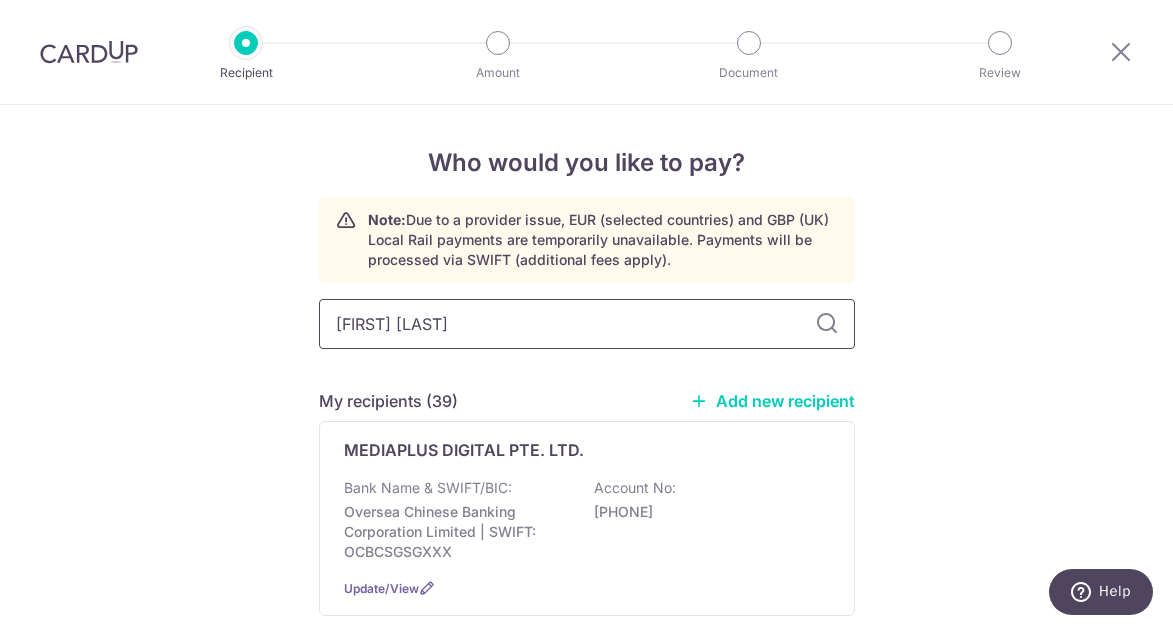 type on "[FIRST] [LAST]" 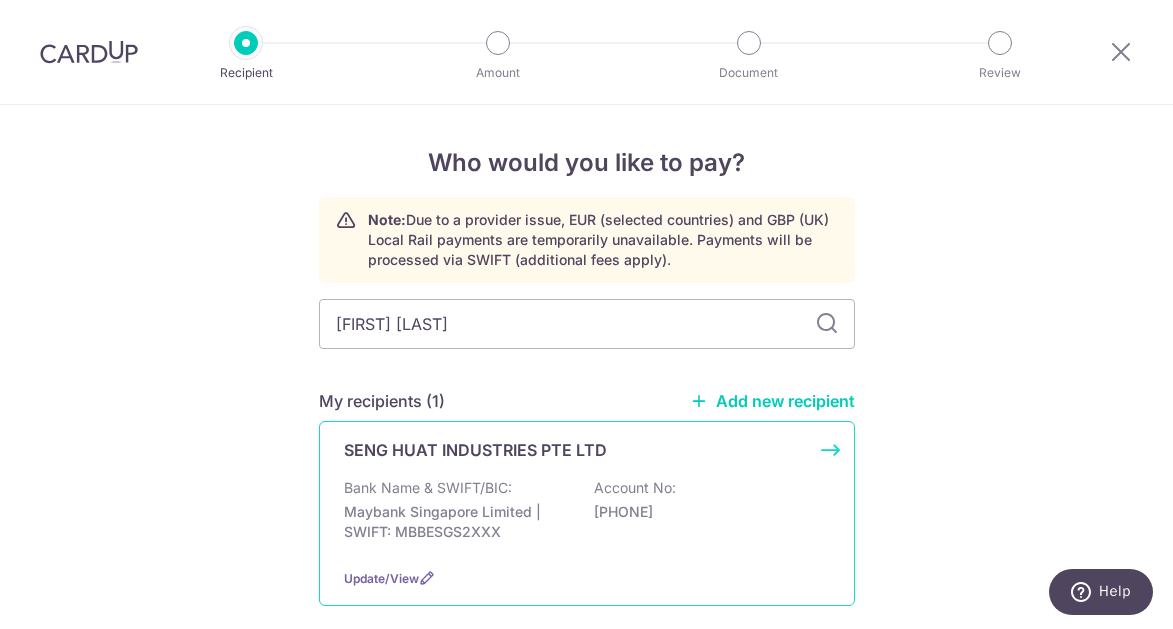 click on "Bank Name & SWIFT/BIC:" at bounding box center (428, 488) 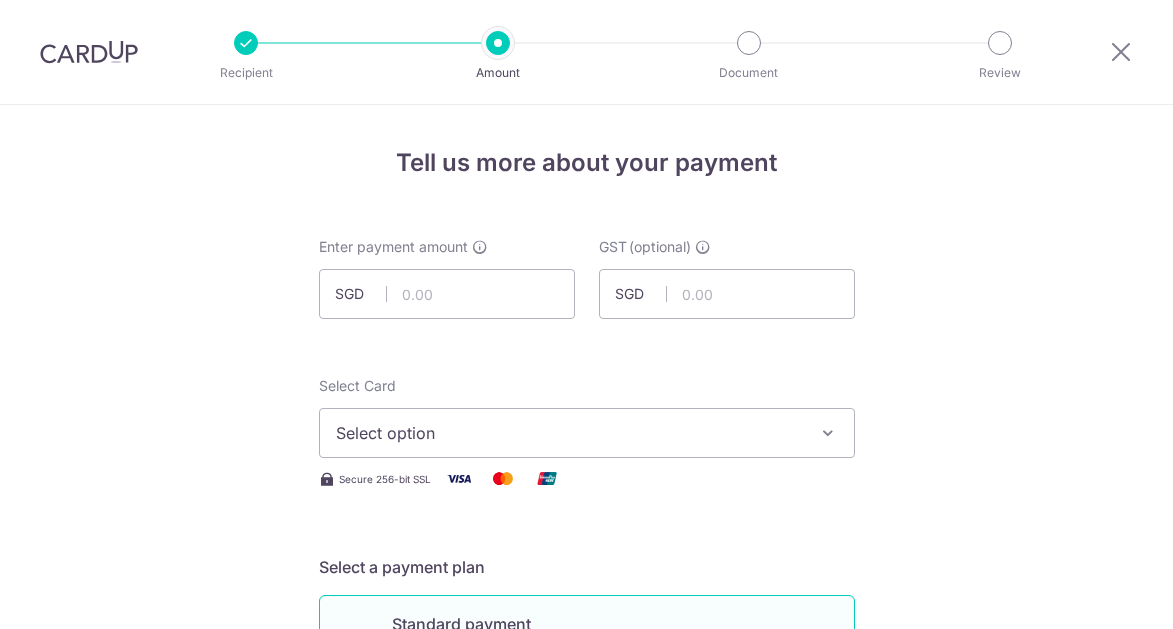 click at bounding box center [447, 294] 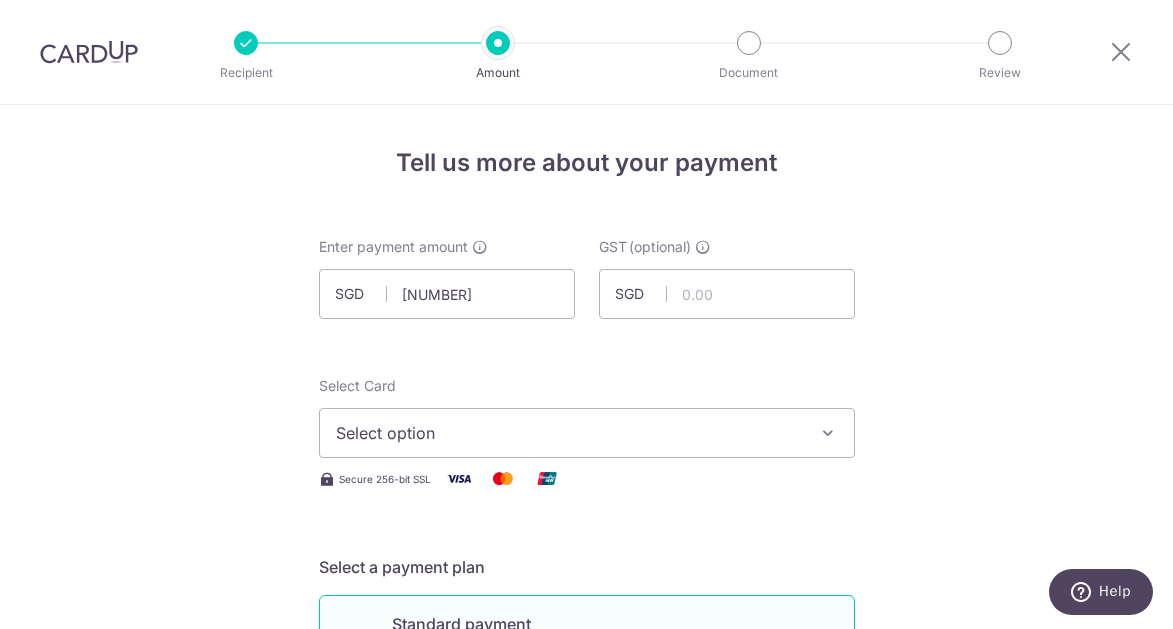 type on "1,848.64" 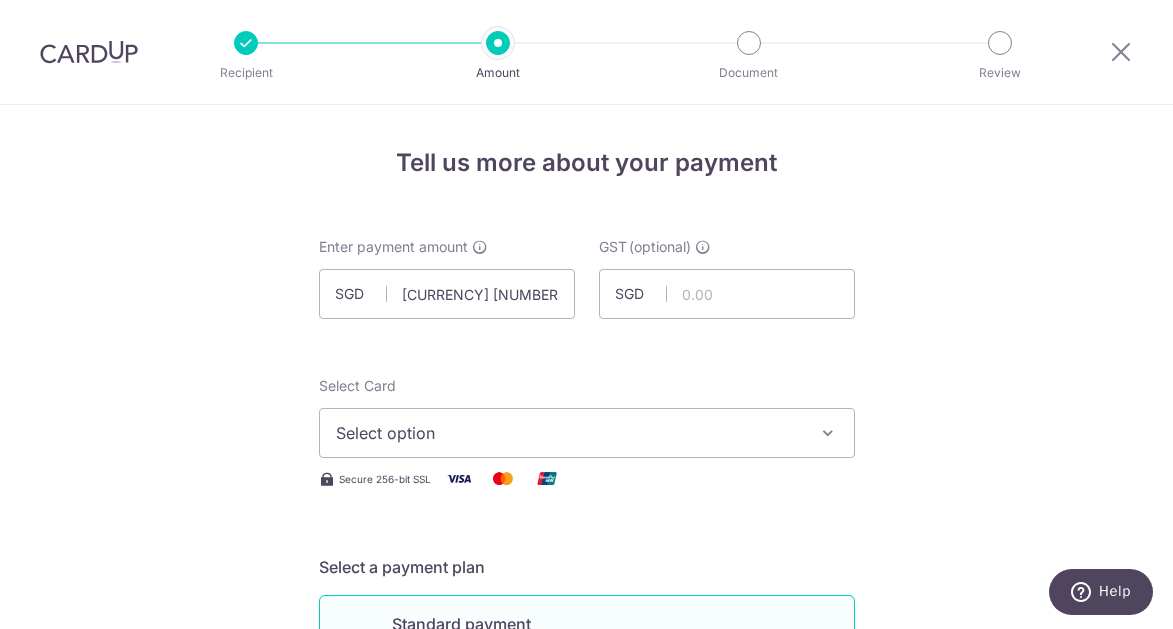 click on "Select option" at bounding box center [569, 433] 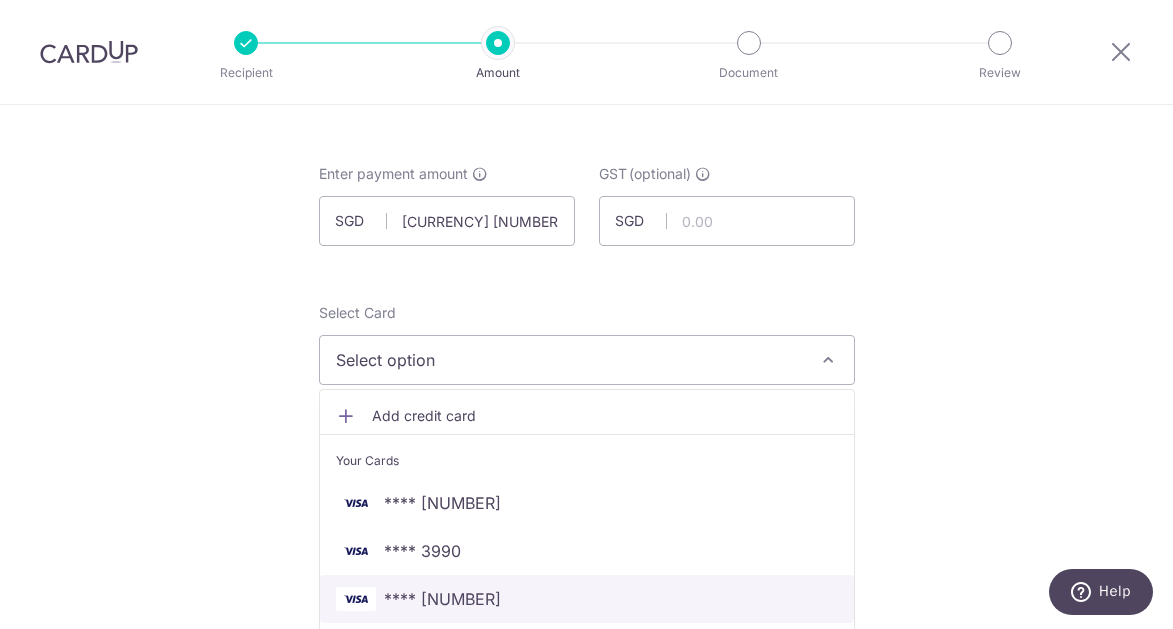 scroll, scrollTop: 101, scrollLeft: 0, axis: vertical 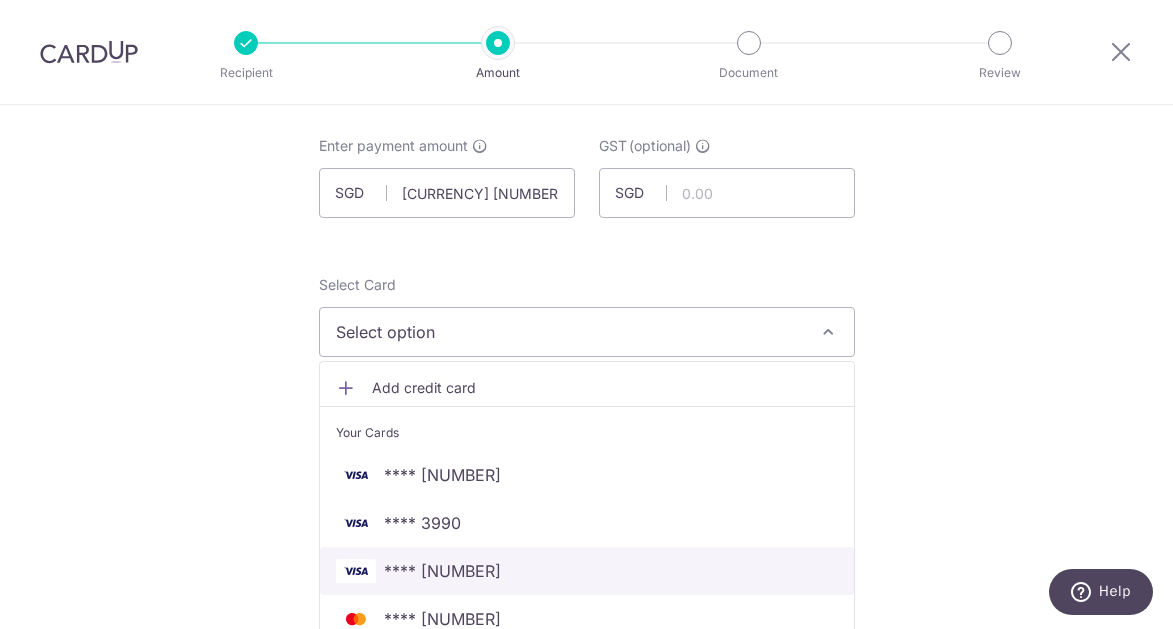 click on "**** 3026" at bounding box center [442, 571] 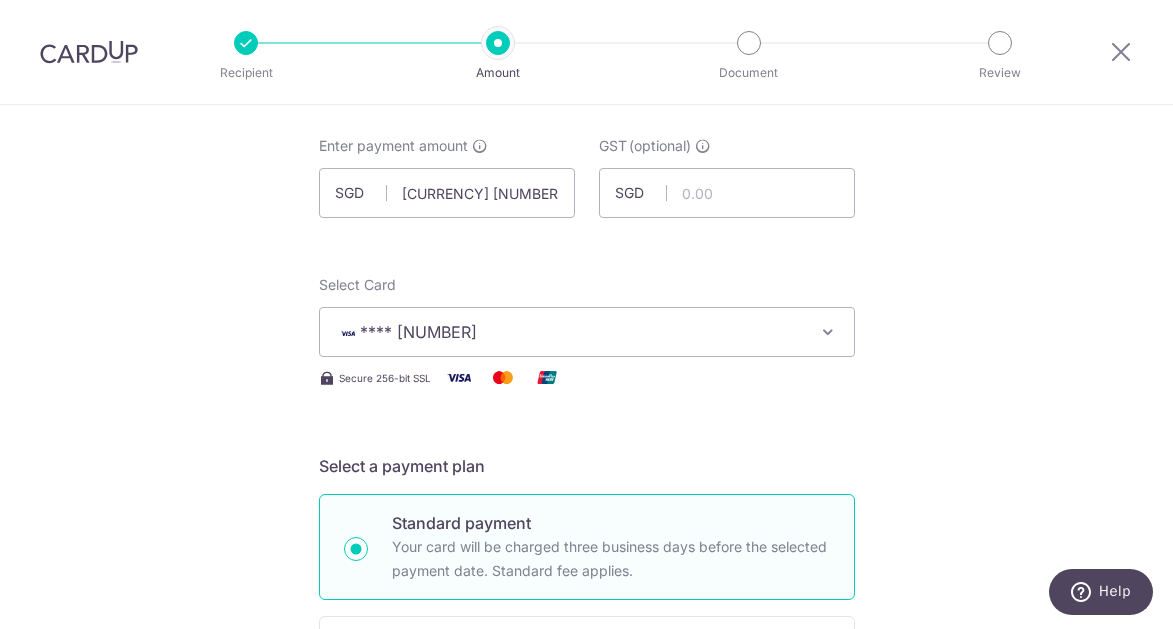 click on "Tell us more about your payment
Enter payment amount
SGD
1,848.64
1848.64
GST
(optional)
SGD
Select Card
**** 3026
Add credit card
Your Cards
**** 9618
**** 3990
**** 3026
**** 1817
Secure 256-bit SSL" at bounding box center [586, 975] 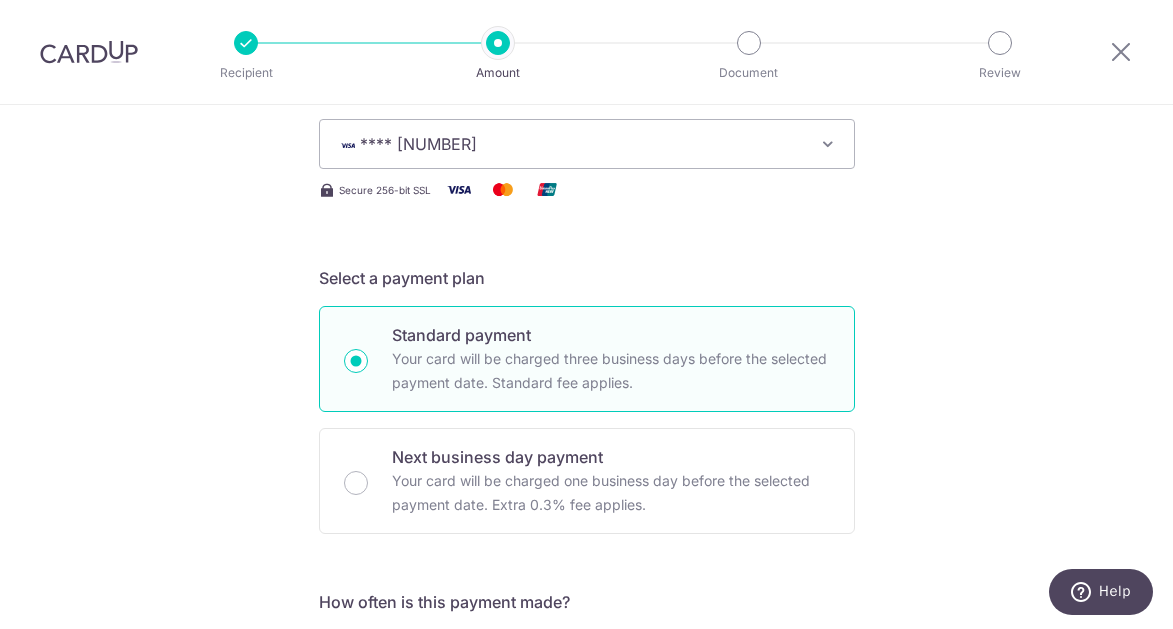 scroll, scrollTop: 607, scrollLeft: 0, axis: vertical 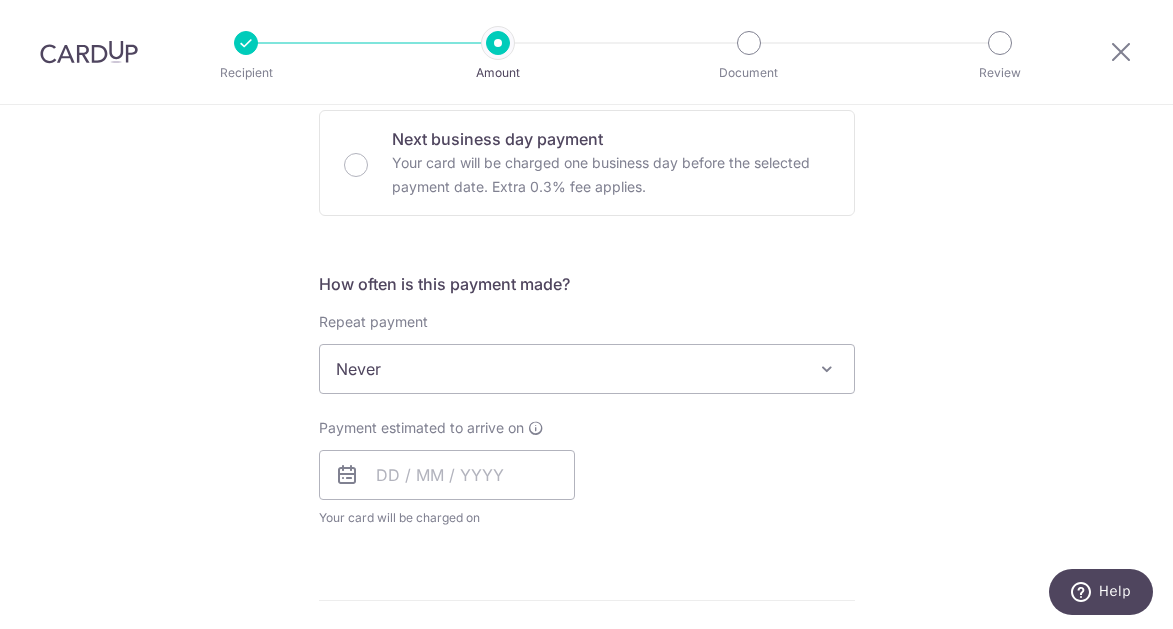 click on "Your card will be charged on   for the first payment" at bounding box center [447, 518] 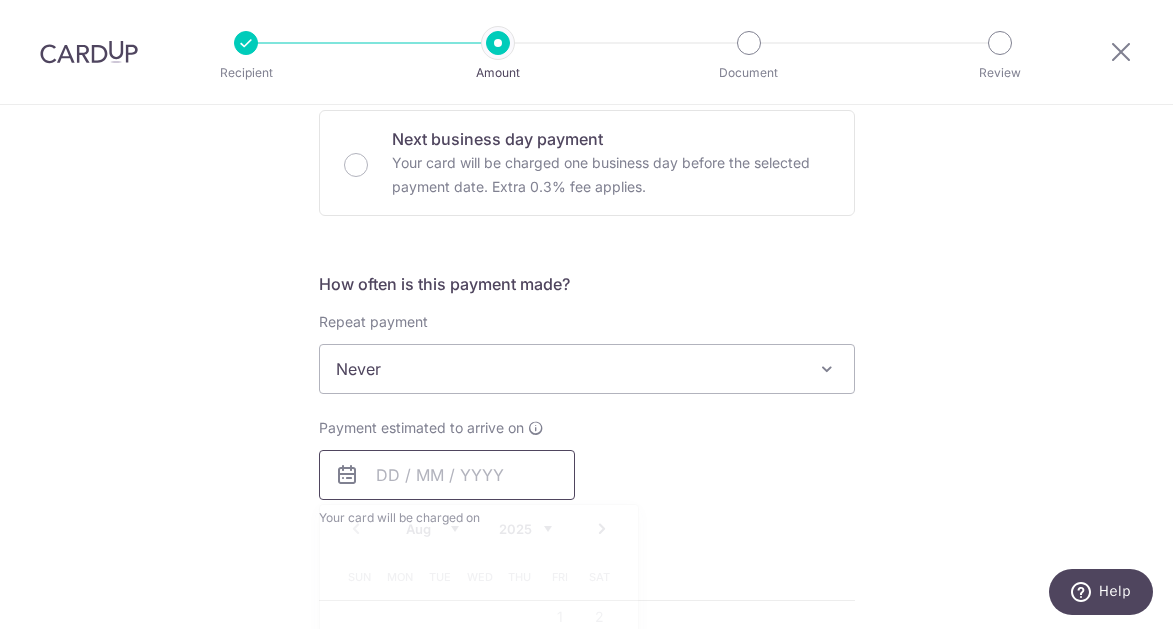 click at bounding box center (447, 475) 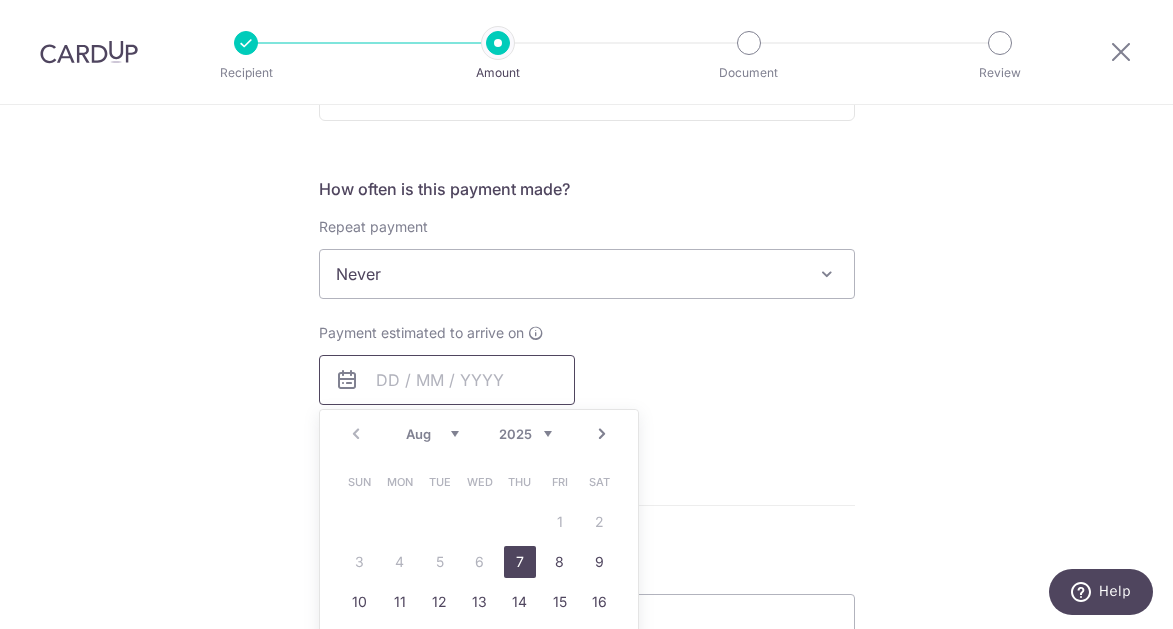 scroll, scrollTop: 809, scrollLeft: 0, axis: vertical 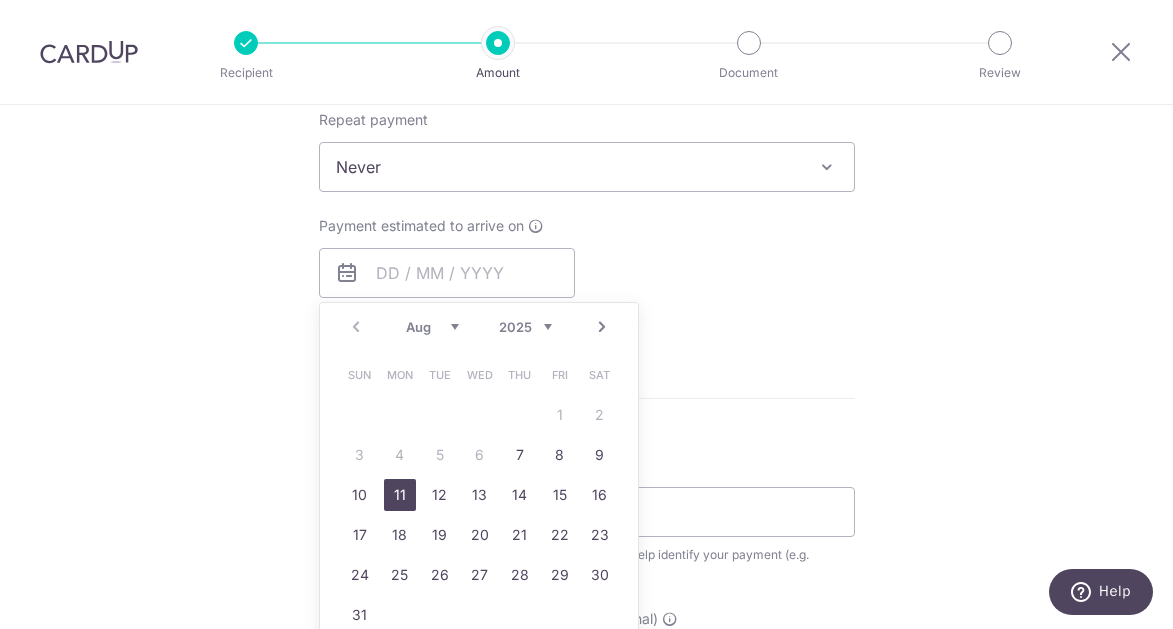 click on "11" at bounding box center (400, 495) 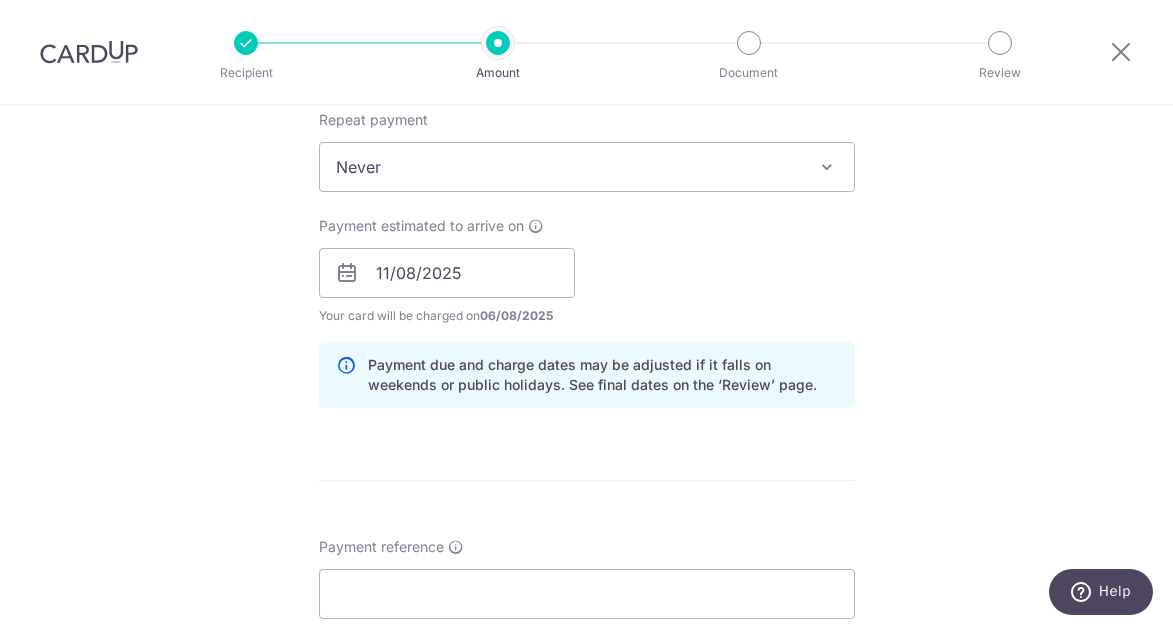 click on "Payment estimated to arrive on
11/08/2025
Prev Next Aug Sep Oct Nov Dec 2025 2026 2027 2028 2029 2030 2031 2032 2033 2034 2035 Sun Mon Tue Wed Thu Fri Sat           1 2 3 4 5 6 7 8 9 10 11 12 13 14 15 16 17 18 19 20 21 22 23 24 25 26 27 28 29 30 31
Your card will be charged on  06/08/2025  for the first payment
* If your payment is funded by  9:00am SGT on Tuesday 05/08/2025
05/08/2025
No. of Payments" at bounding box center [587, 271] 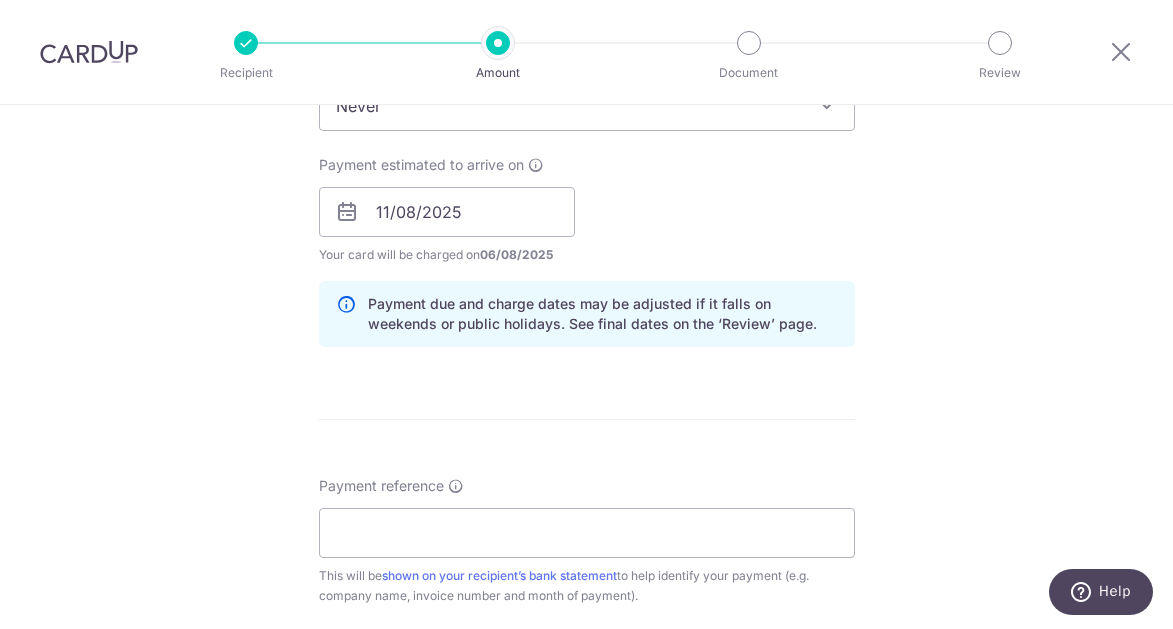 scroll, scrollTop: 1012, scrollLeft: 0, axis: vertical 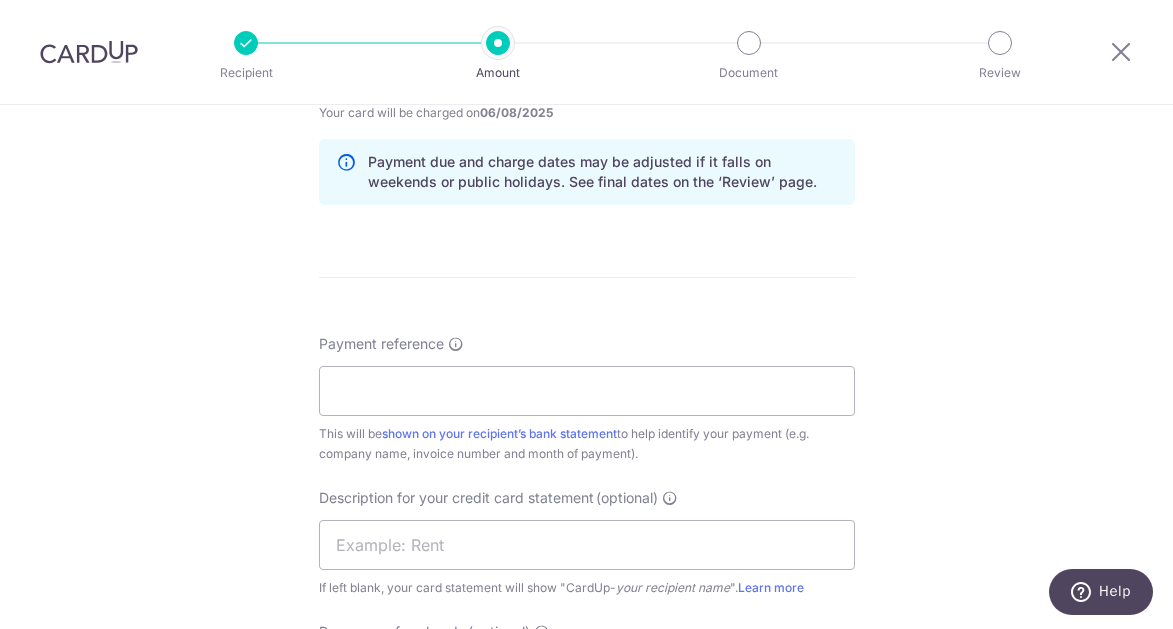 click on "Payment reference
This will be  shown on your recipient’s bank statement  to help identify your payment (e.g. company name, invoice number and month of payment)." at bounding box center [587, 399] 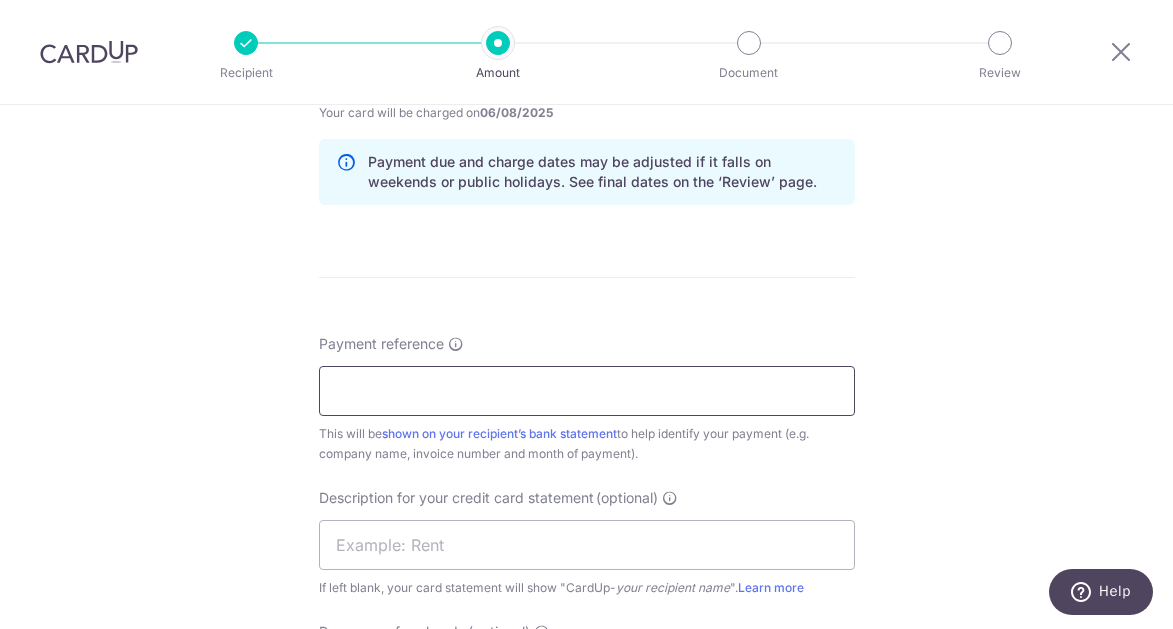 click on "Payment reference" at bounding box center (587, 391) 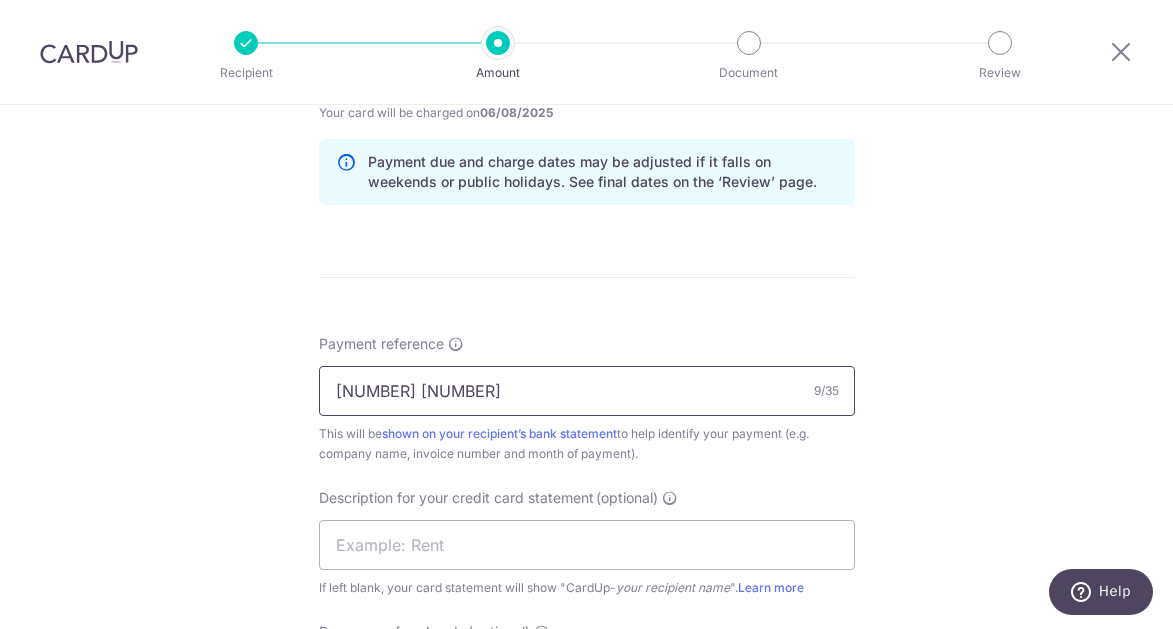 click on "246861 45" at bounding box center [587, 391] 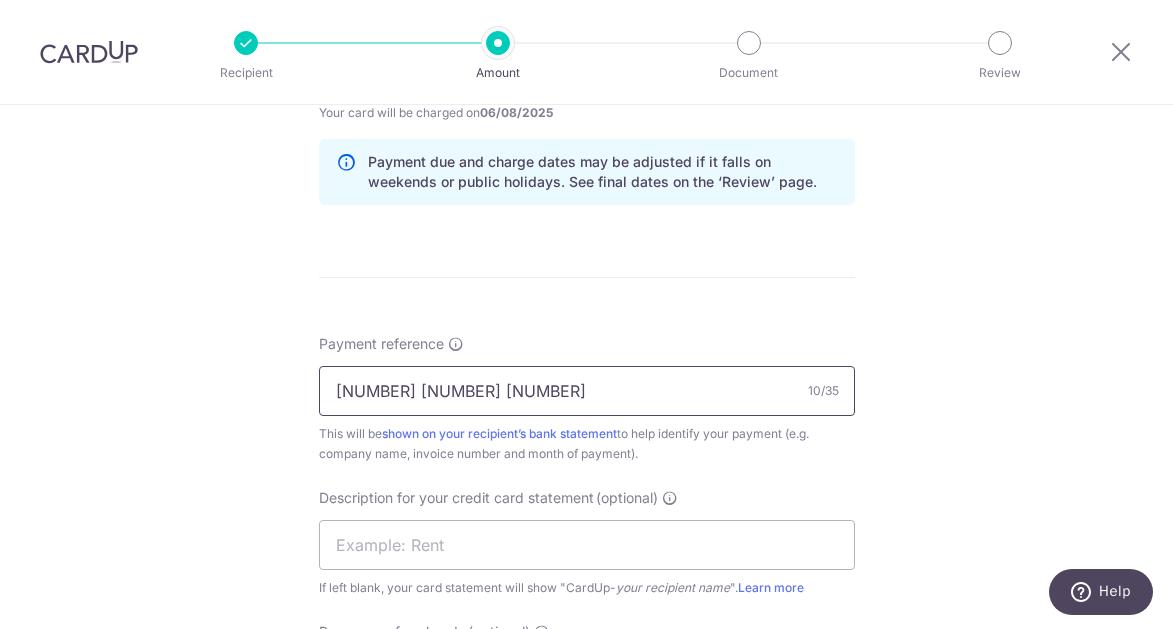 click on "2468 61 45" at bounding box center [587, 391] 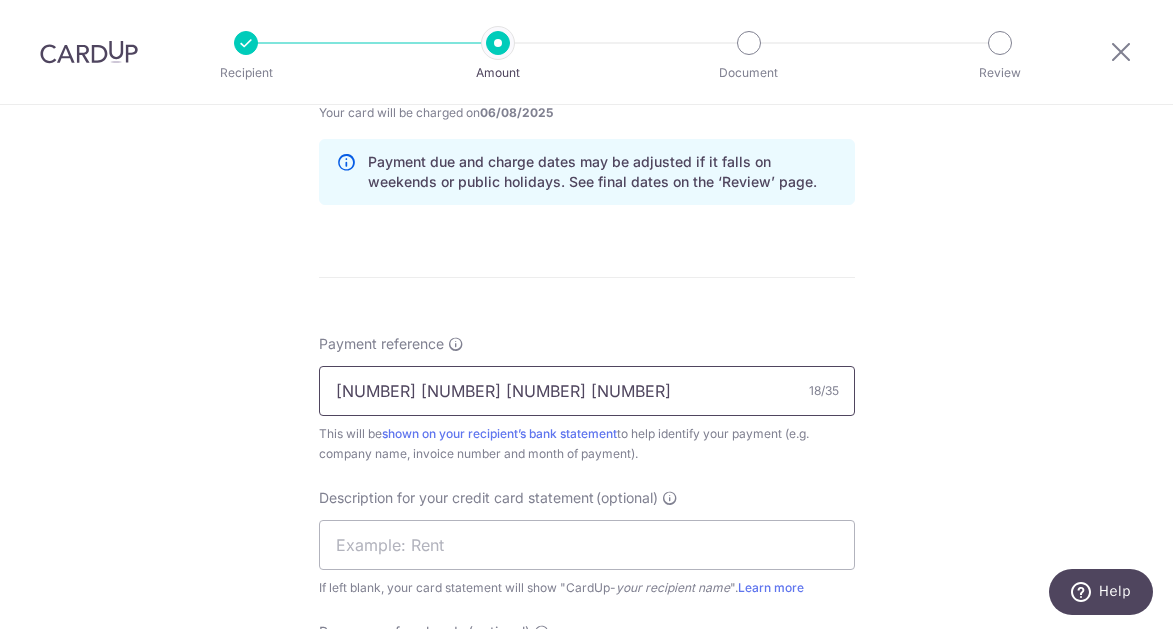 drag, startPoint x: 382, startPoint y: 390, endPoint x: 392, endPoint y: 386, distance: 10.770329 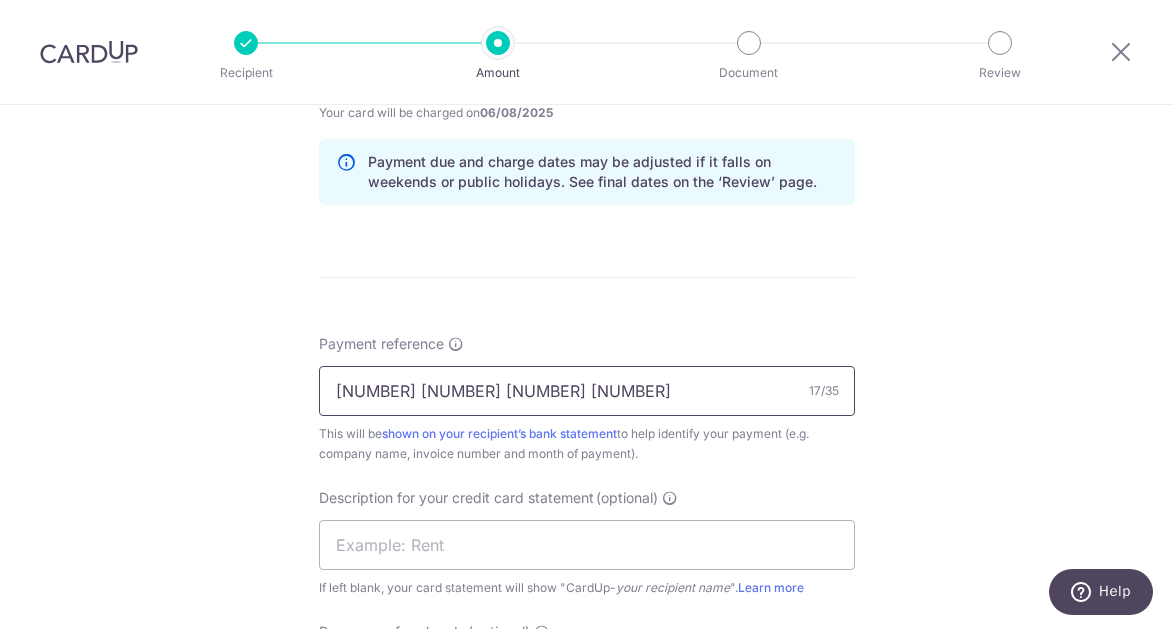click on "246861 45 6761 49" at bounding box center [587, 391] 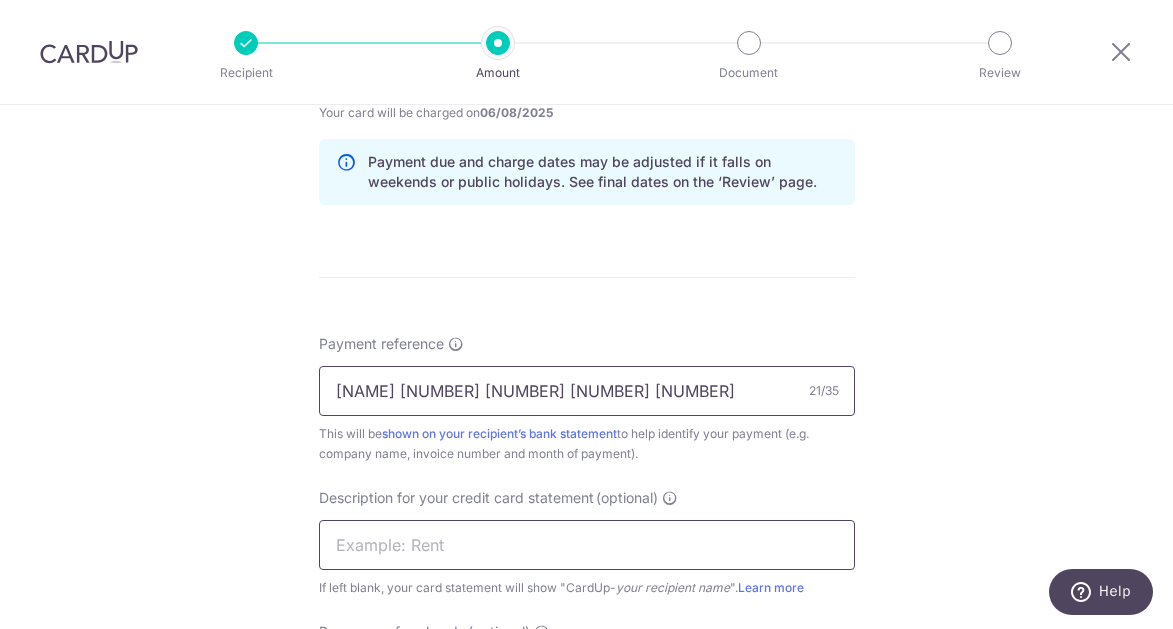 type on "GWT 246861 45 6761 49" 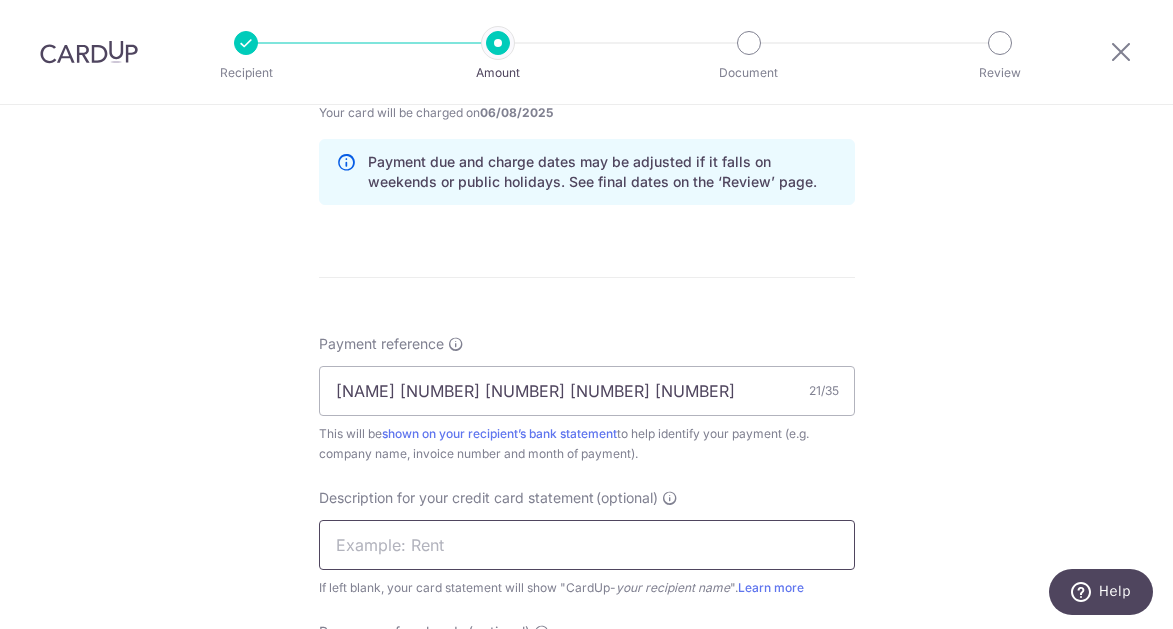 click at bounding box center [587, 545] 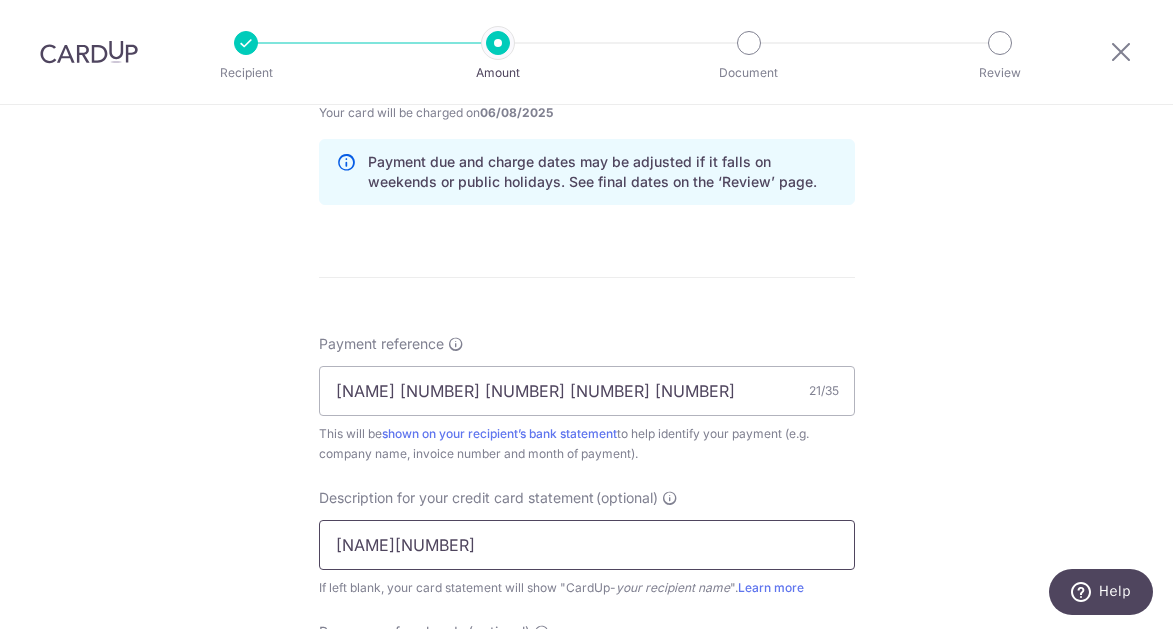 scroll, scrollTop: 1315, scrollLeft: 0, axis: vertical 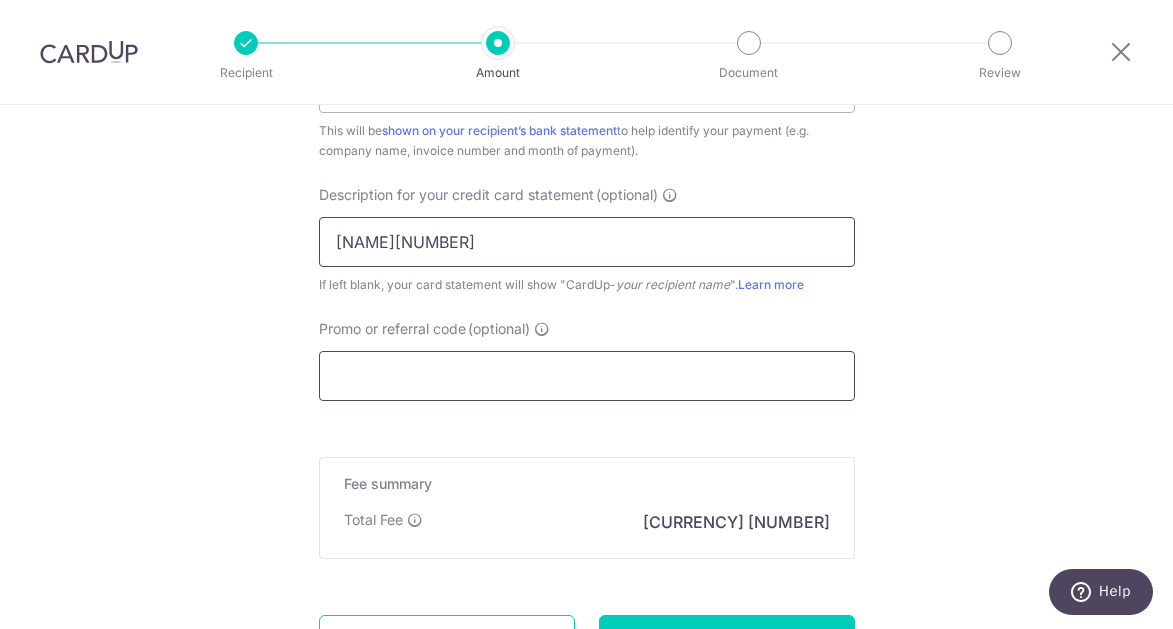 type on "SENGHUAT250706" 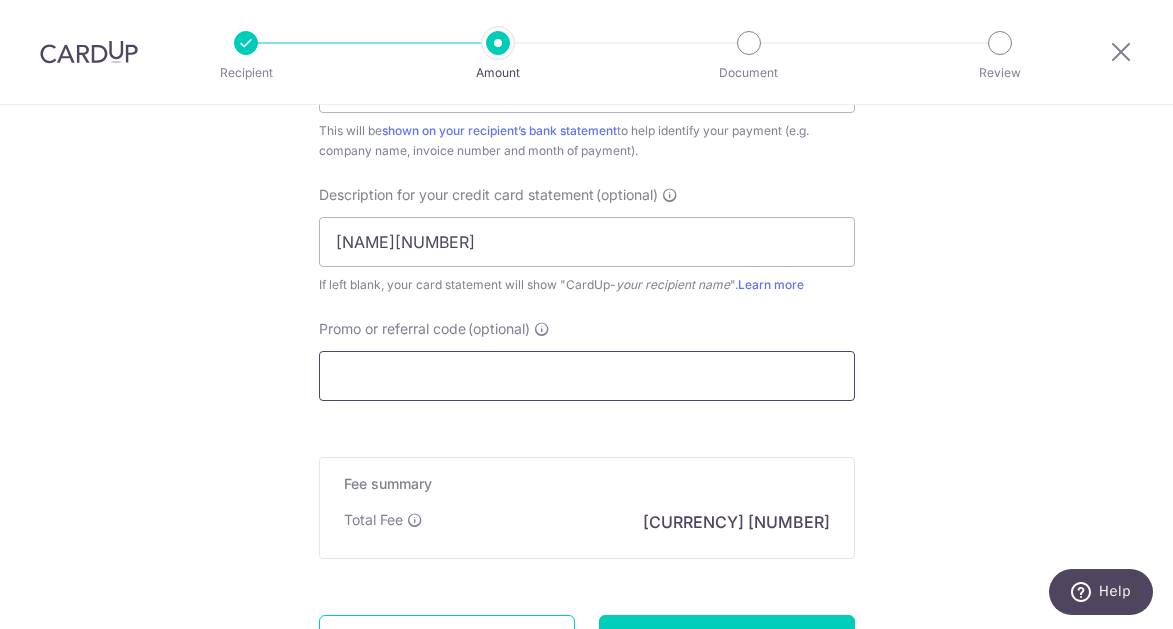 click on "Promo or referral code
(optional)" at bounding box center [587, 376] 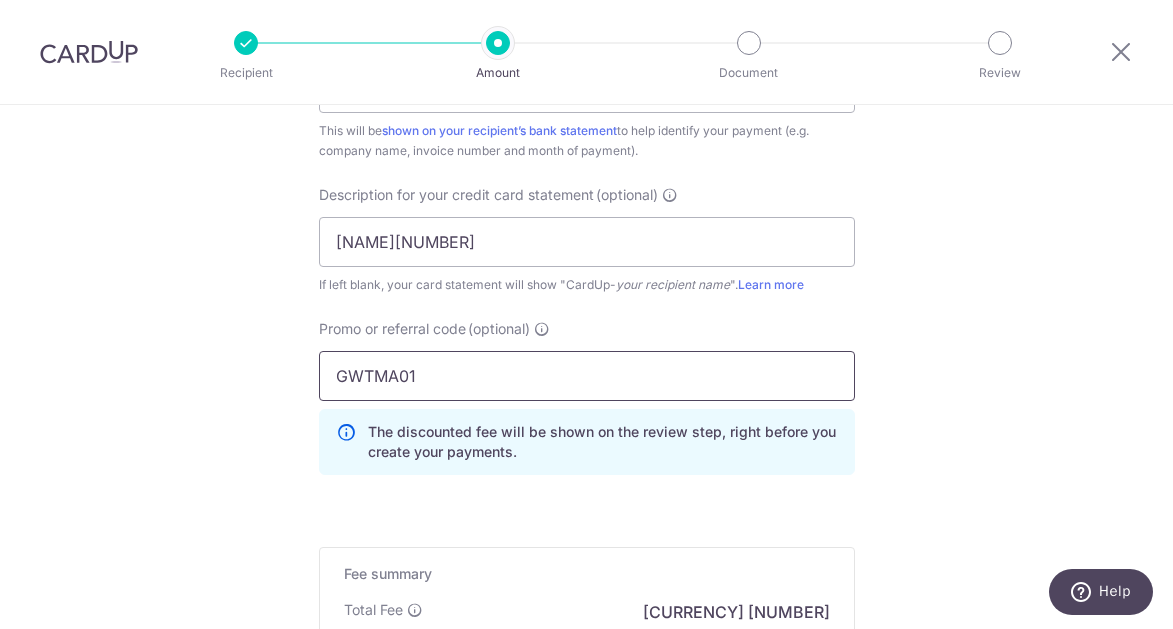 drag, startPoint x: 352, startPoint y: 355, endPoint x: 82, endPoint y: 366, distance: 270.22397 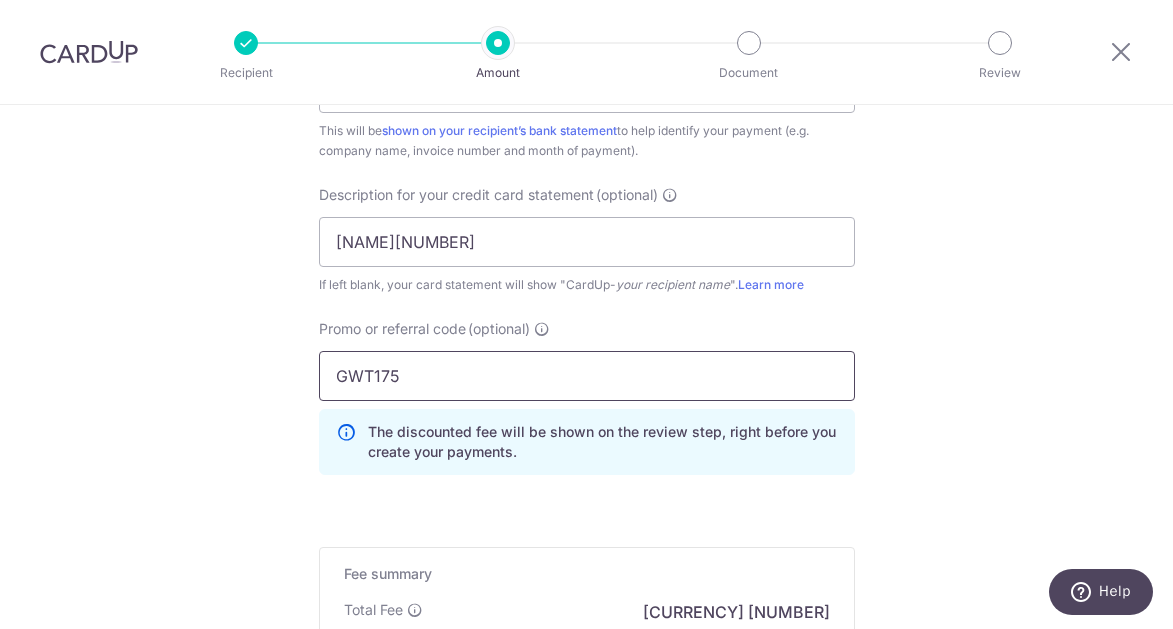 type on "GWT175" 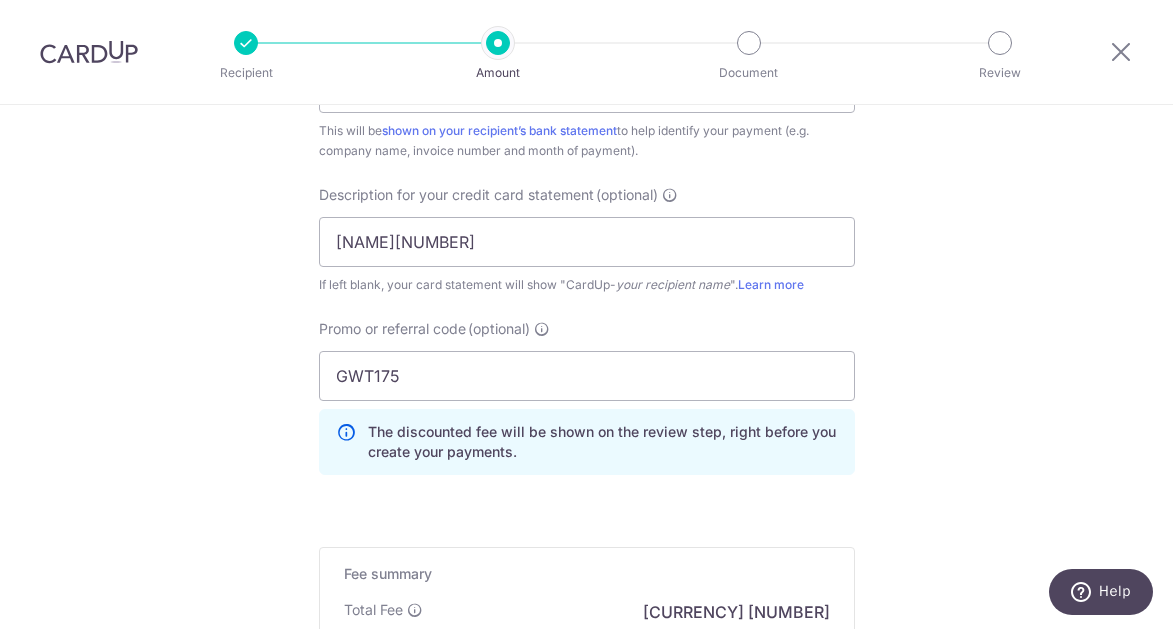 click on "Tell us more about your payment
Enter payment amount
SGD
1,848.64
1848.64
GST
(optional)
SGD
Select Card
**** 3026
Add credit card
Your Cards
**** 9618
**** 3990
**** 3026
**** 1817
Secure 256-bit SSL" at bounding box center [586, -153] 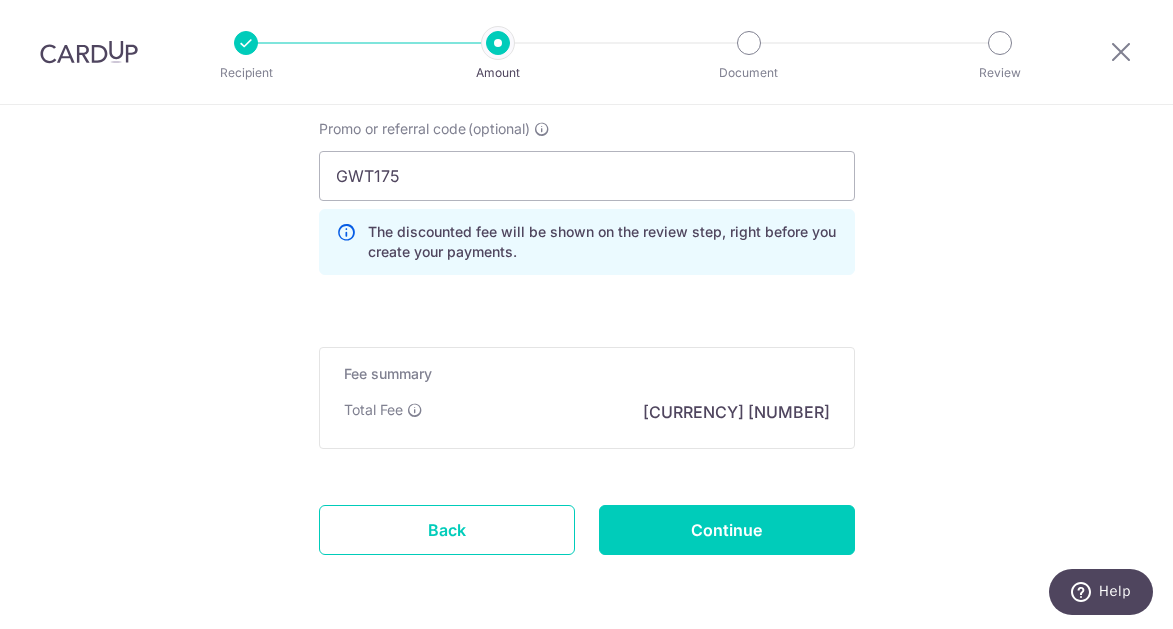 scroll, scrollTop: 1587, scrollLeft: 0, axis: vertical 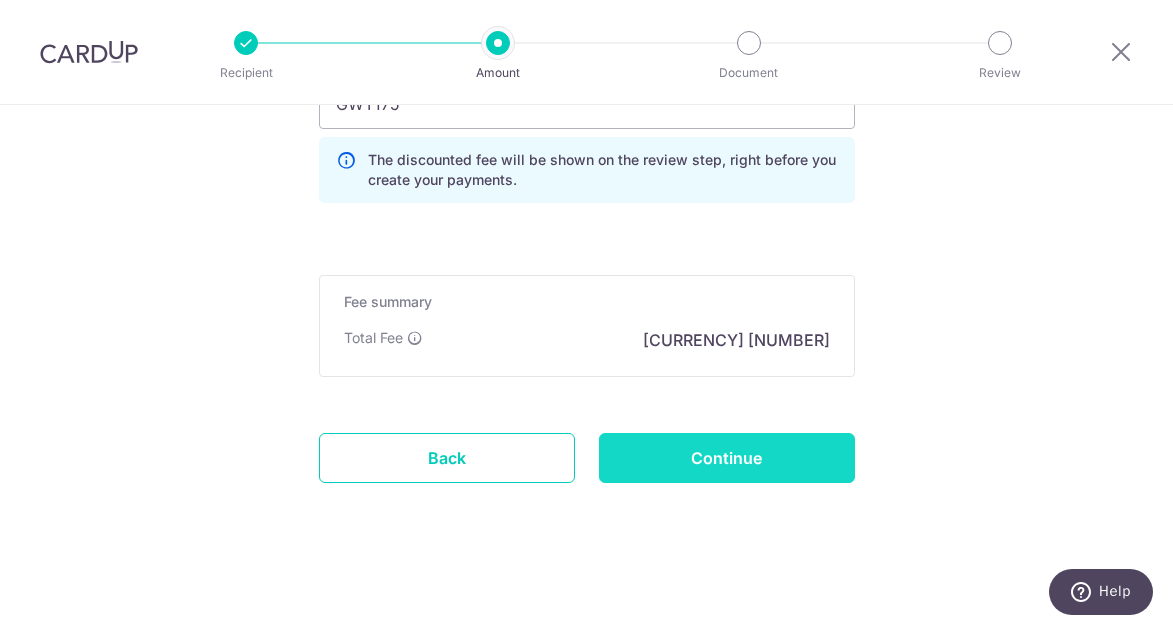 click on "Continue" at bounding box center (727, 458) 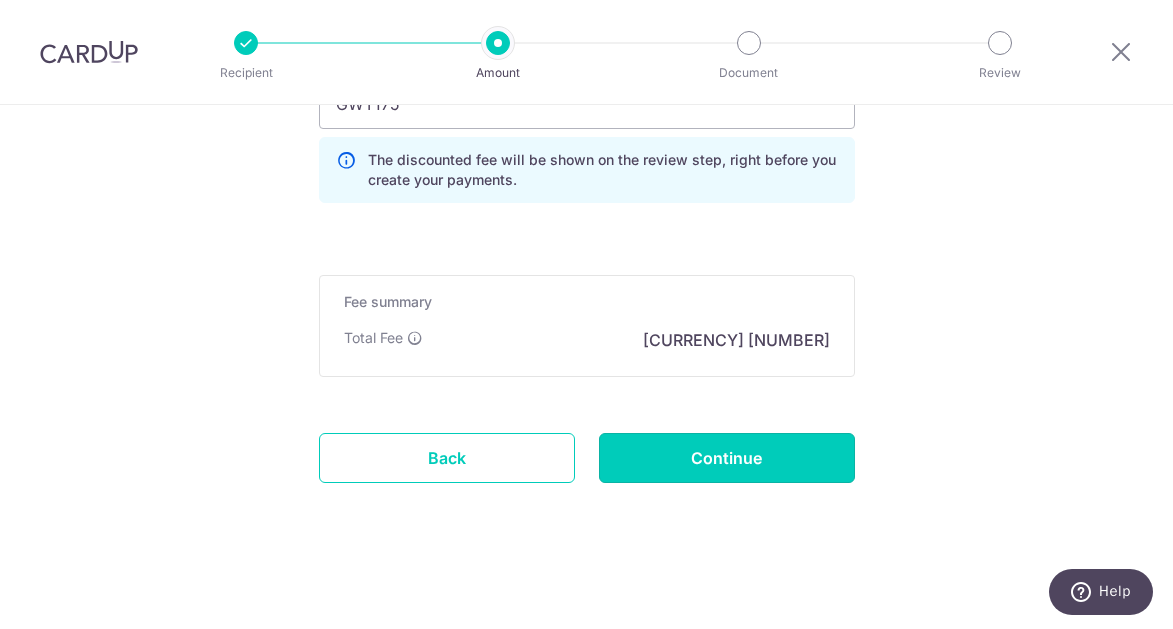 type on "Create Schedule" 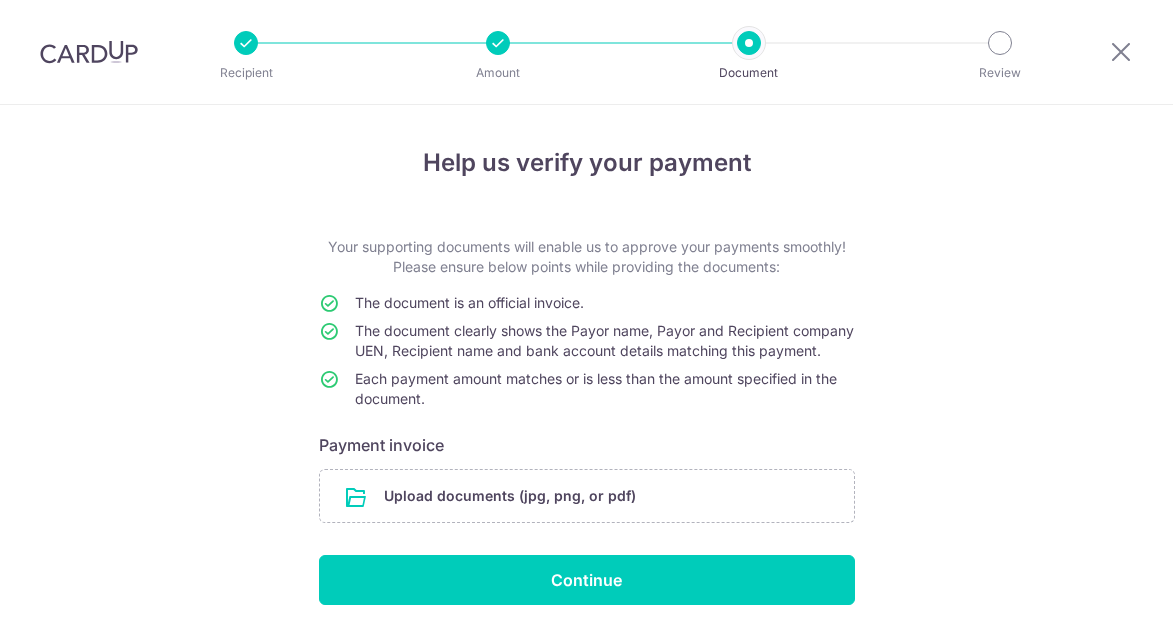 scroll, scrollTop: 0, scrollLeft: 0, axis: both 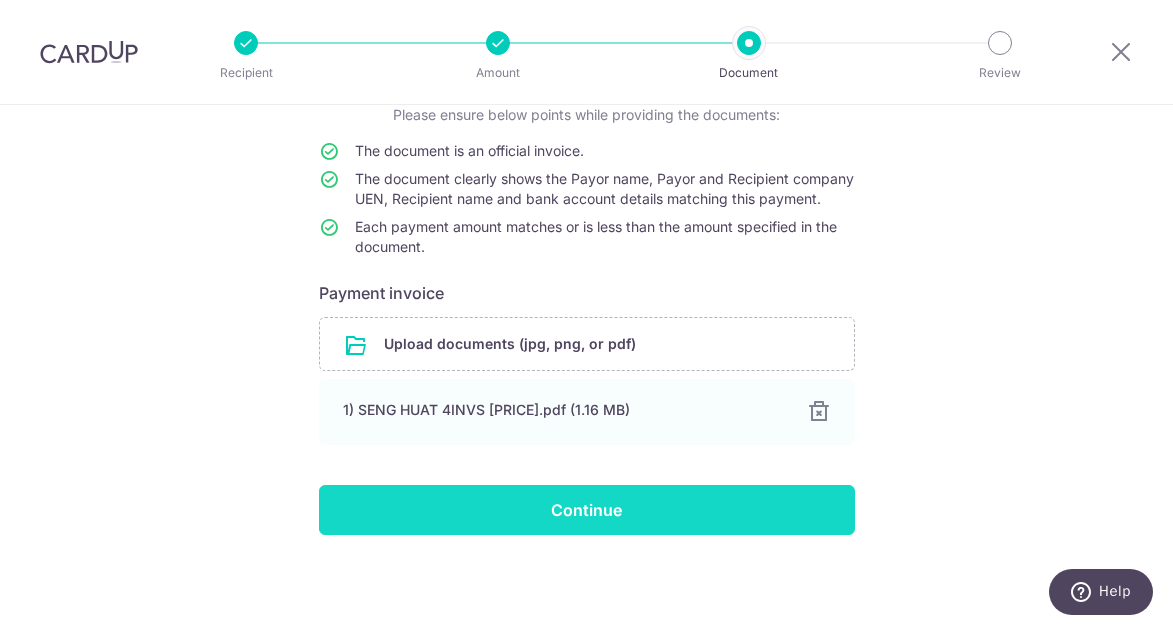 click on "Continue" at bounding box center (587, 510) 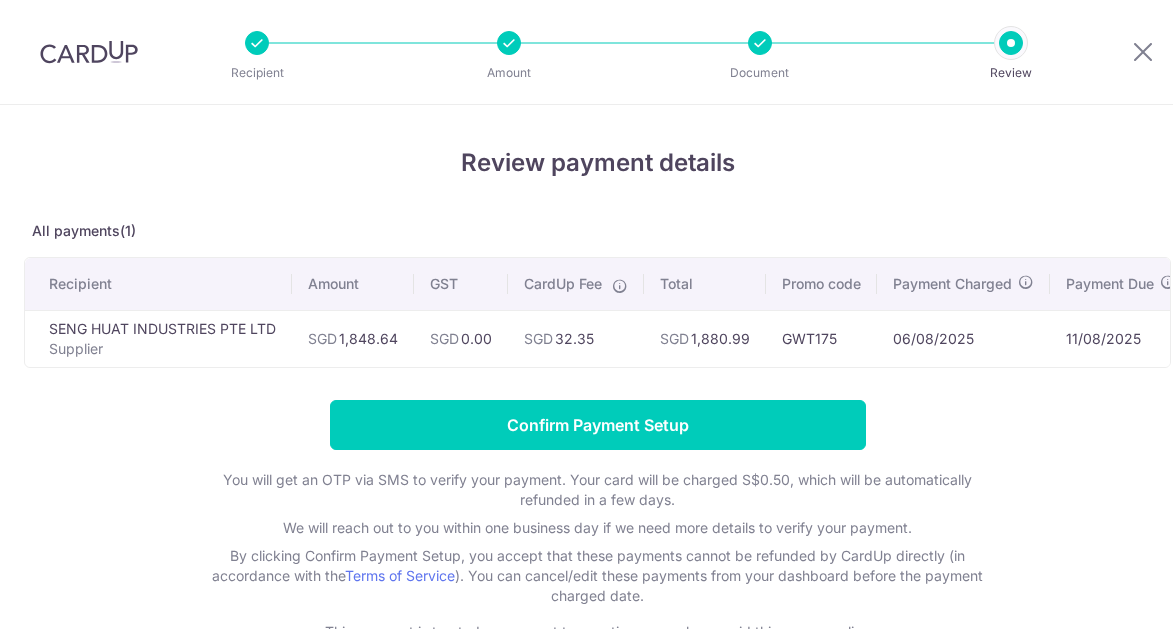 scroll, scrollTop: 0, scrollLeft: 0, axis: both 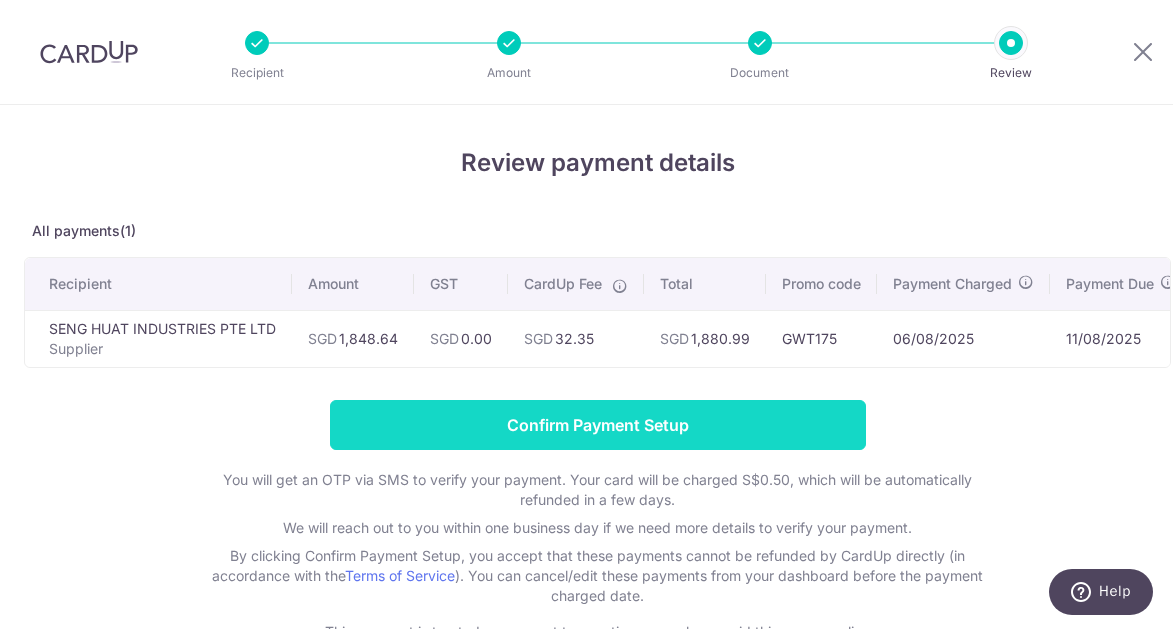 click on "Confirm Payment Setup" at bounding box center (598, 425) 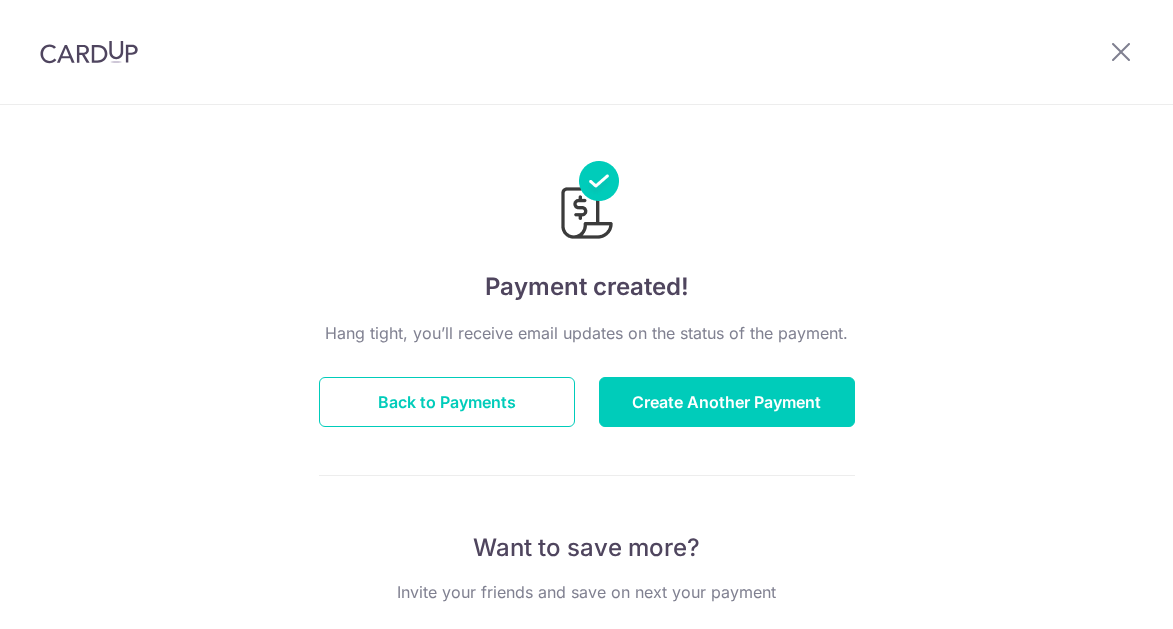 scroll, scrollTop: 0, scrollLeft: 0, axis: both 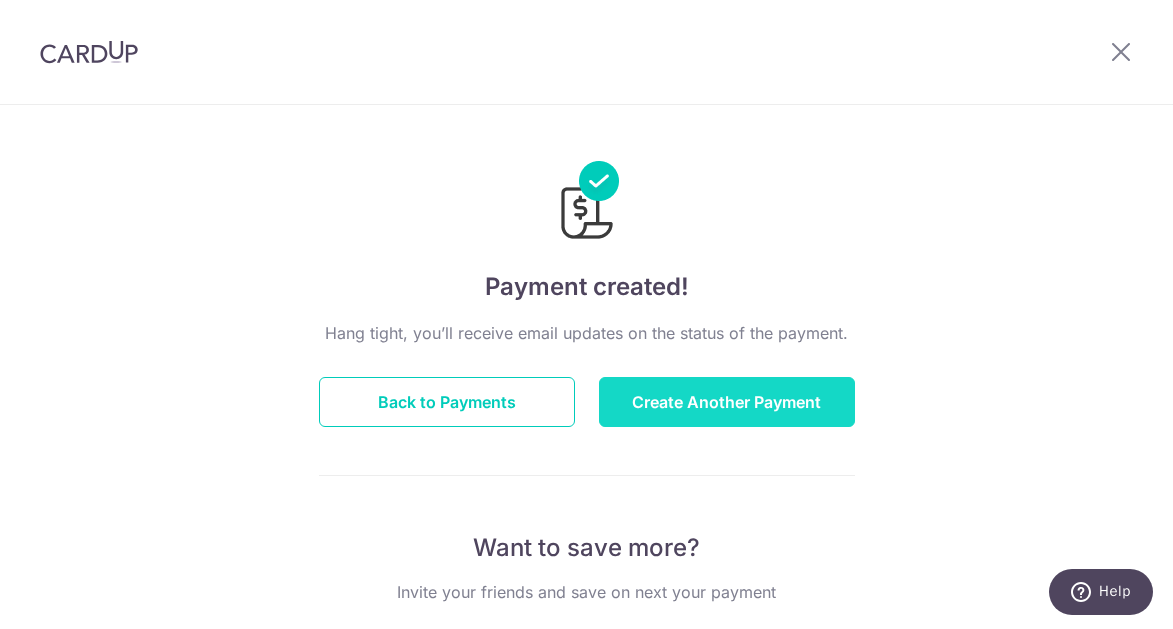 click on "Create Another Payment" at bounding box center (727, 402) 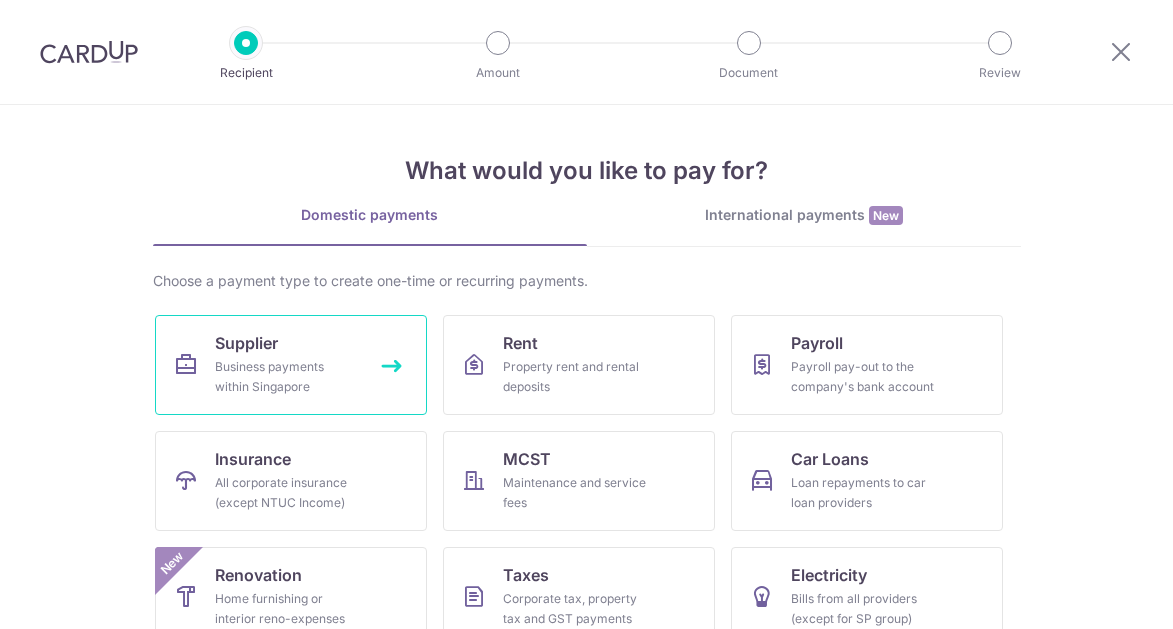 scroll, scrollTop: 0, scrollLeft: 0, axis: both 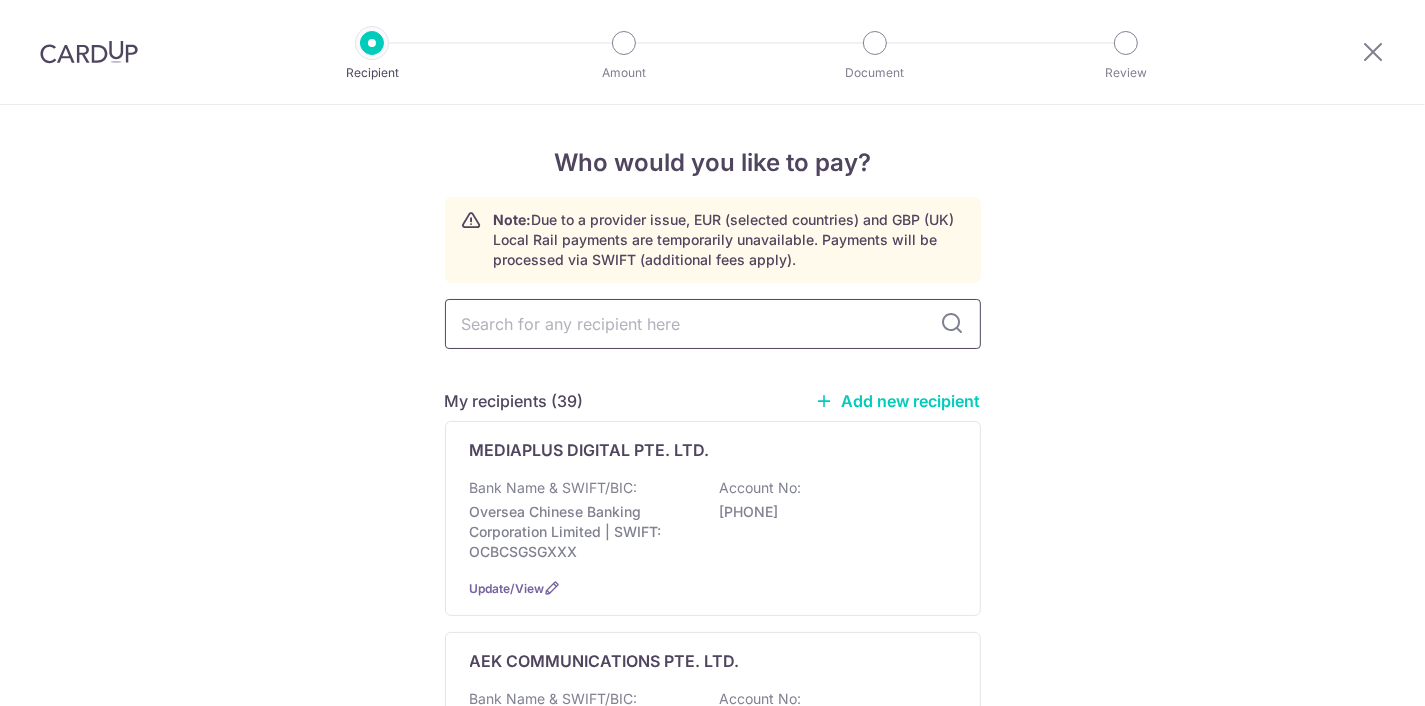 drag, startPoint x: 0, startPoint y: 0, endPoint x: 570, endPoint y: 336, distance: 661.66156 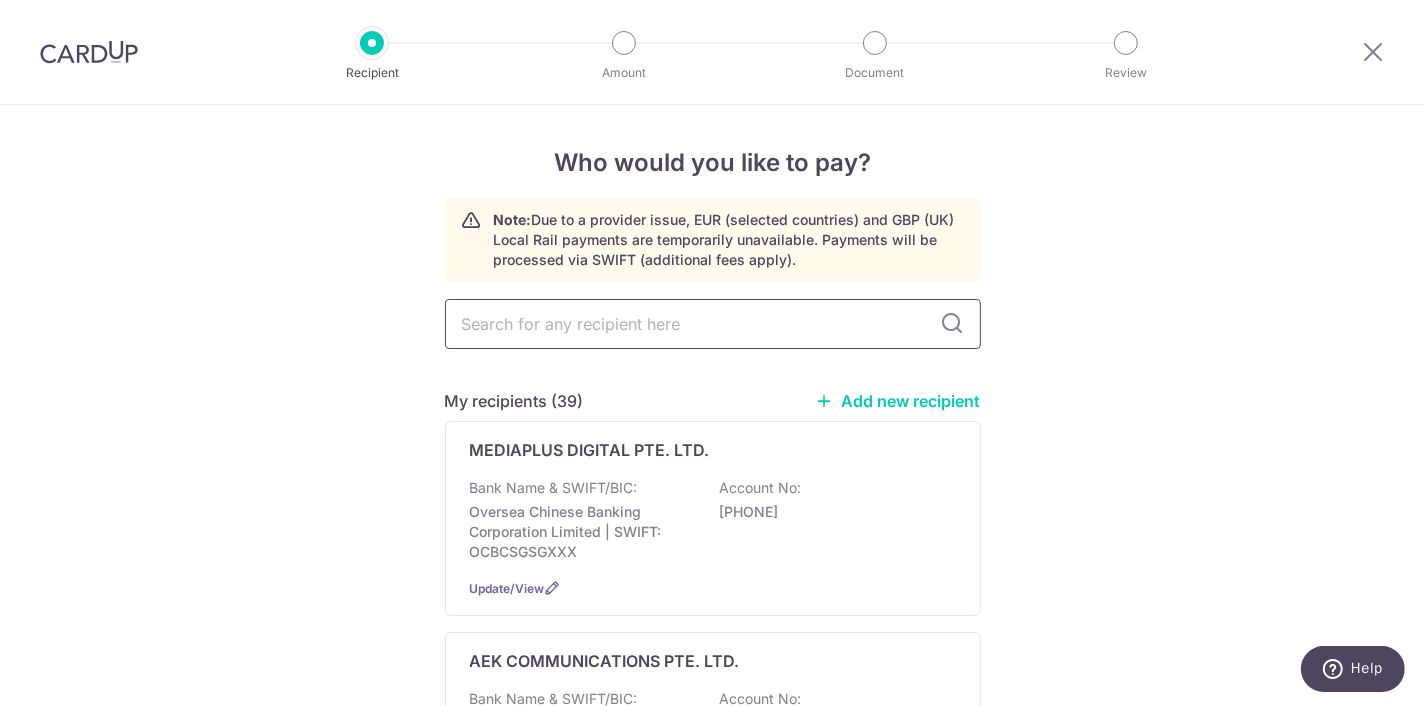 scroll, scrollTop: 0, scrollLeft: 0, axis: both 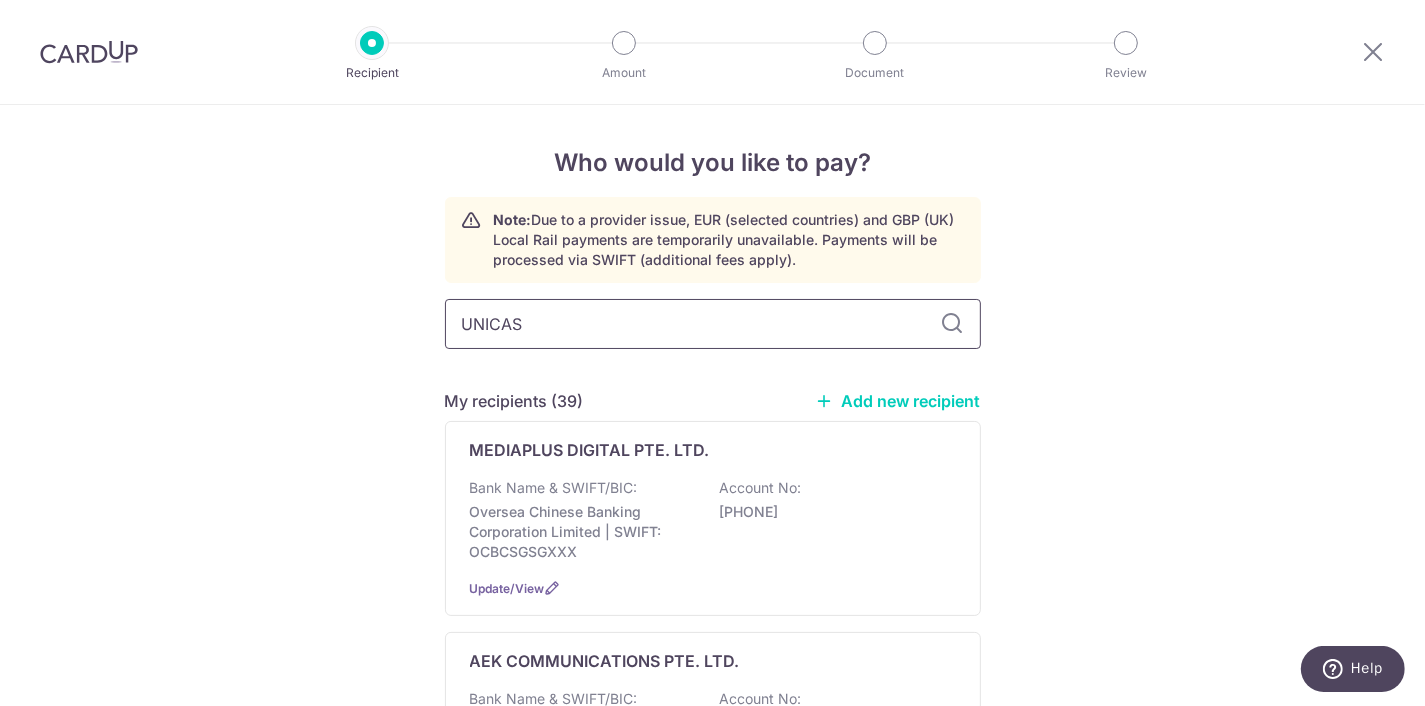 type on "UNICAST" 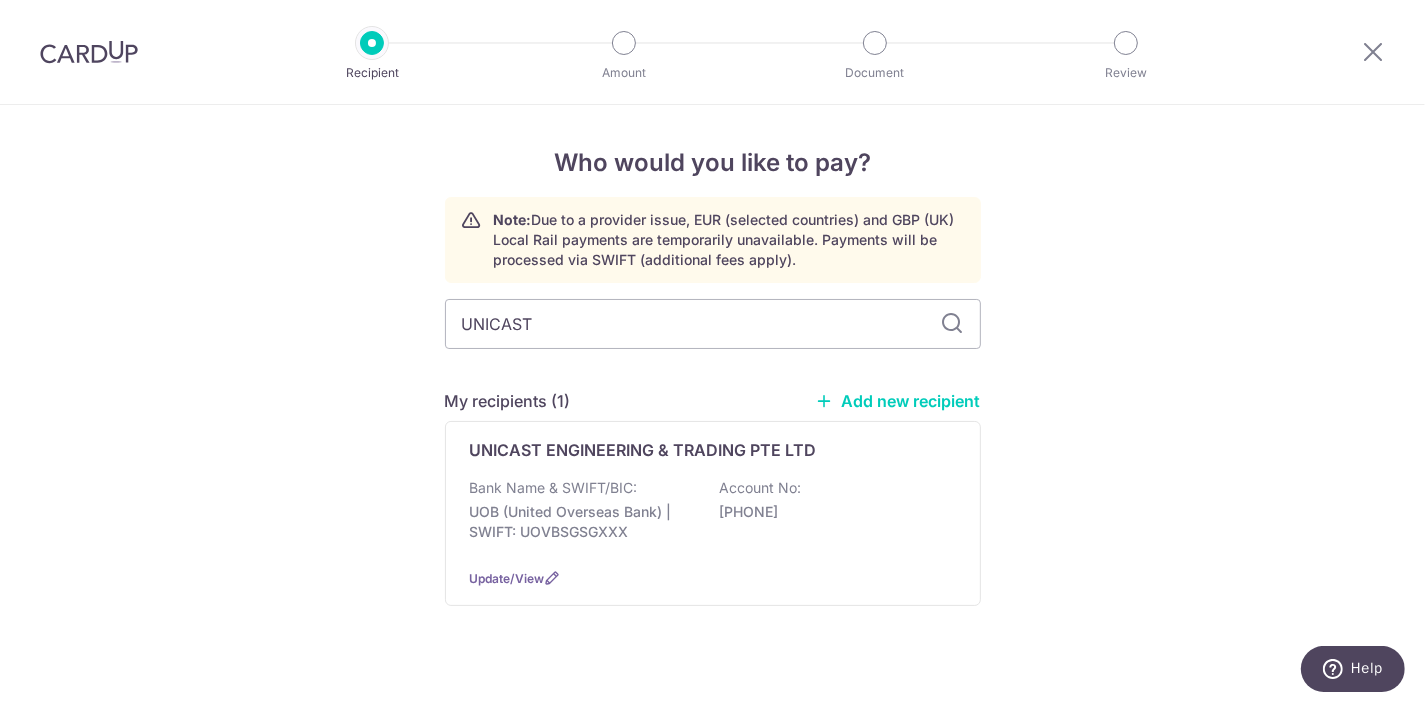 click at bounding box center (953, 324) 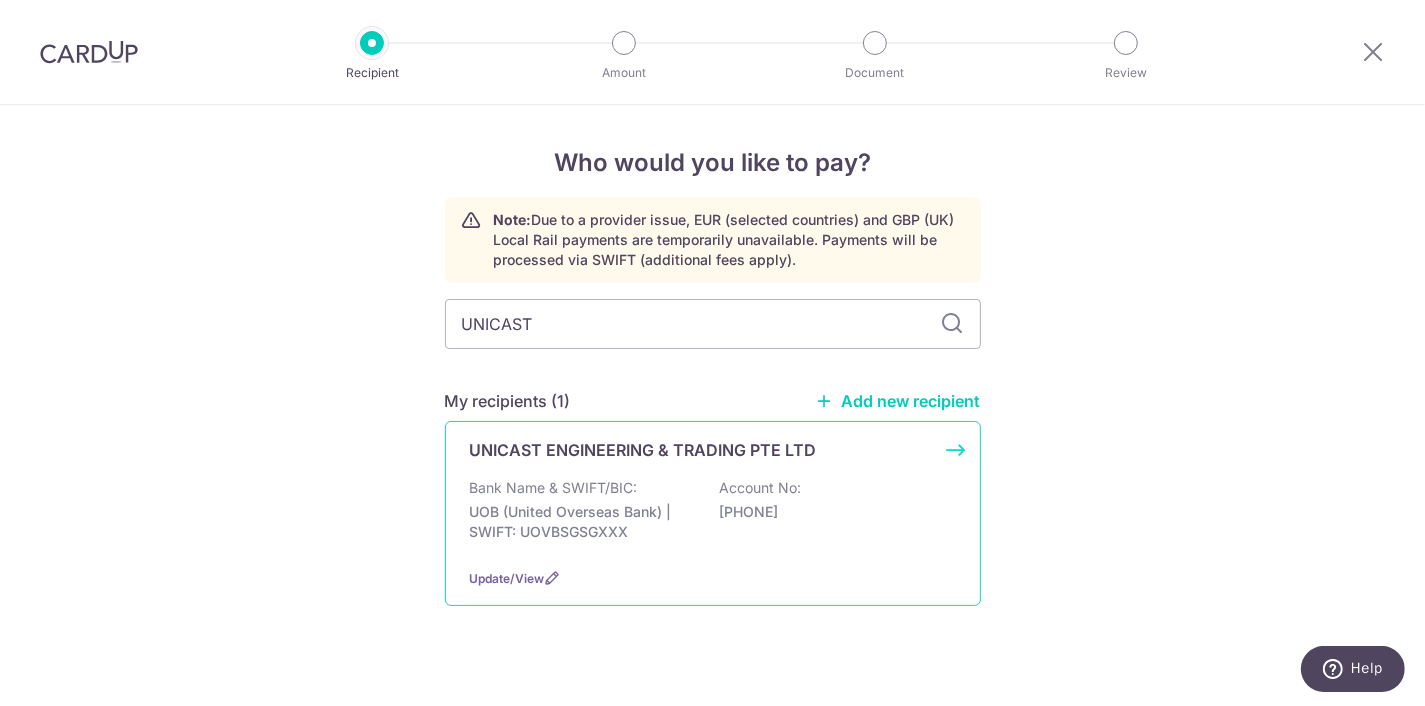 click on "UOB (United Overseas Bank) | SWIFT: UOVBSGSGXXX" at bounding box center (582, 522) 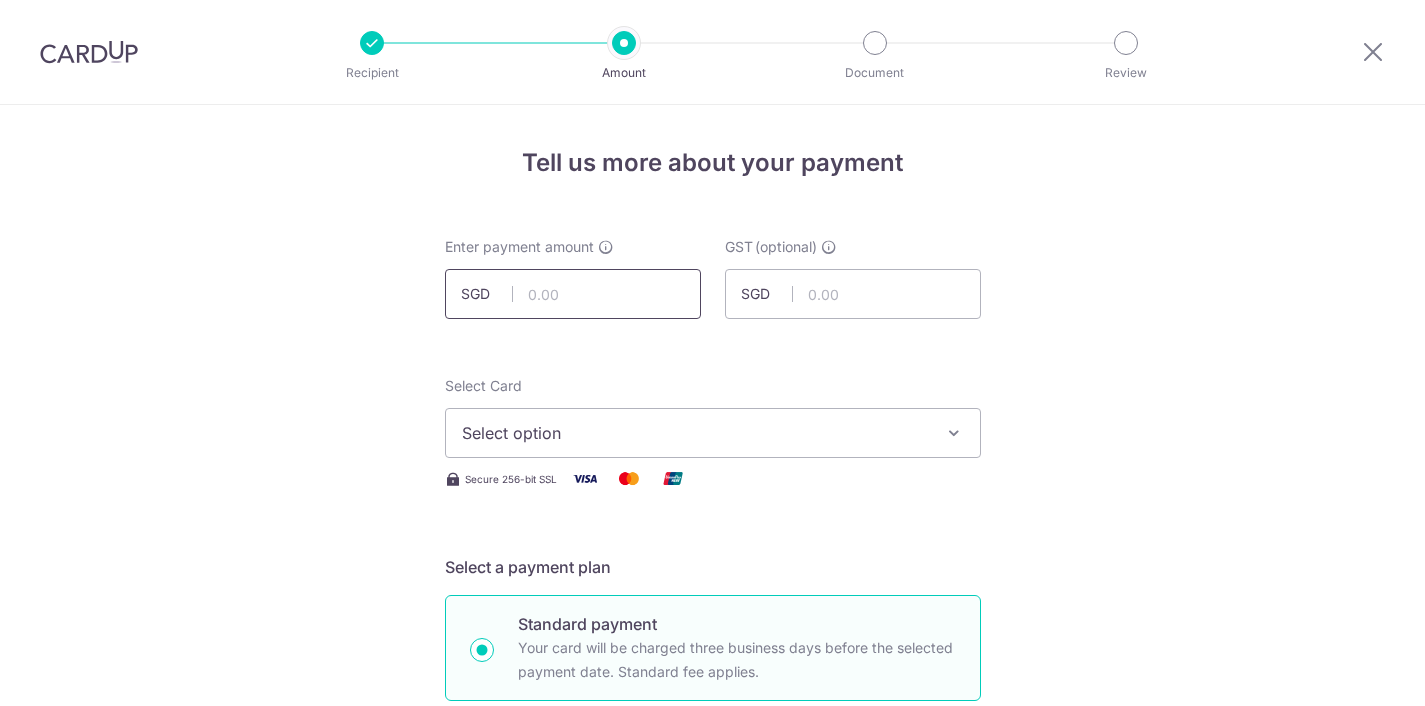 click at bounding box center [573, 294] 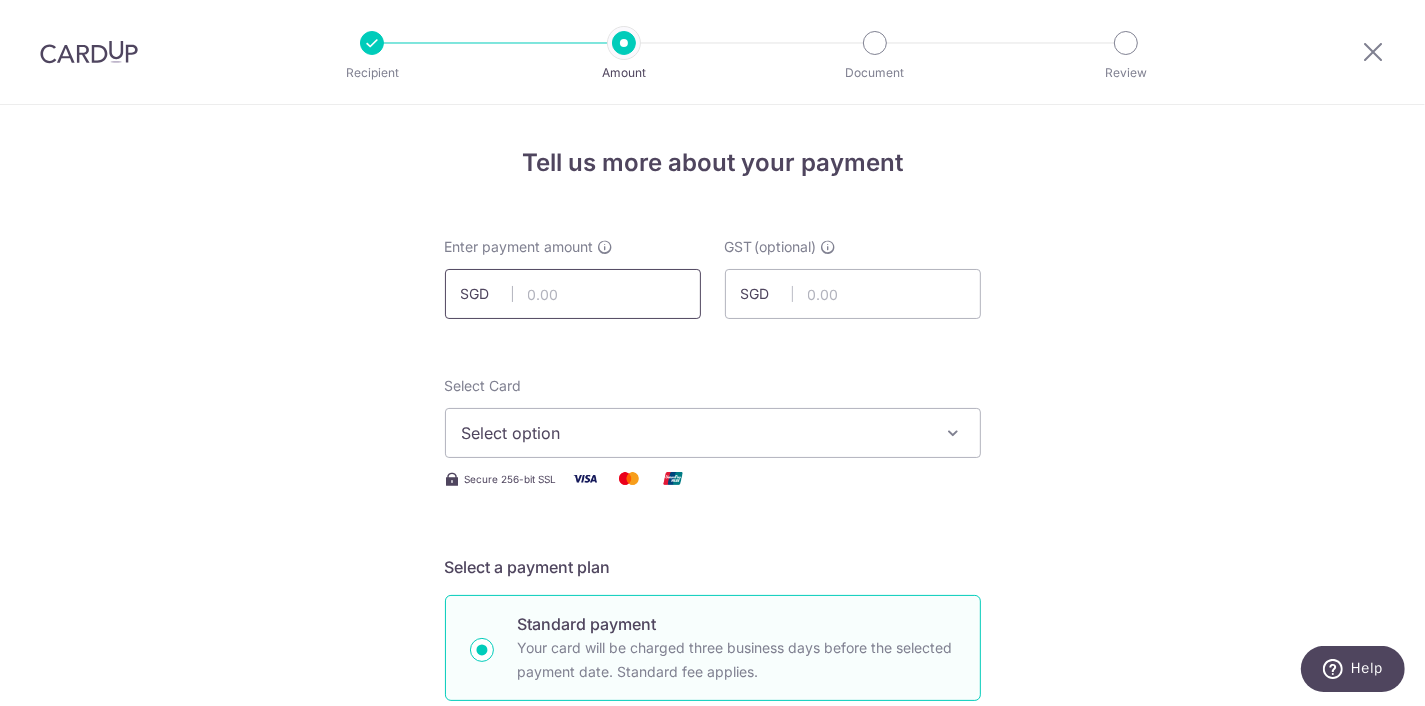scroll, scrollTop: 0, scrollLeft: 0, axis: both 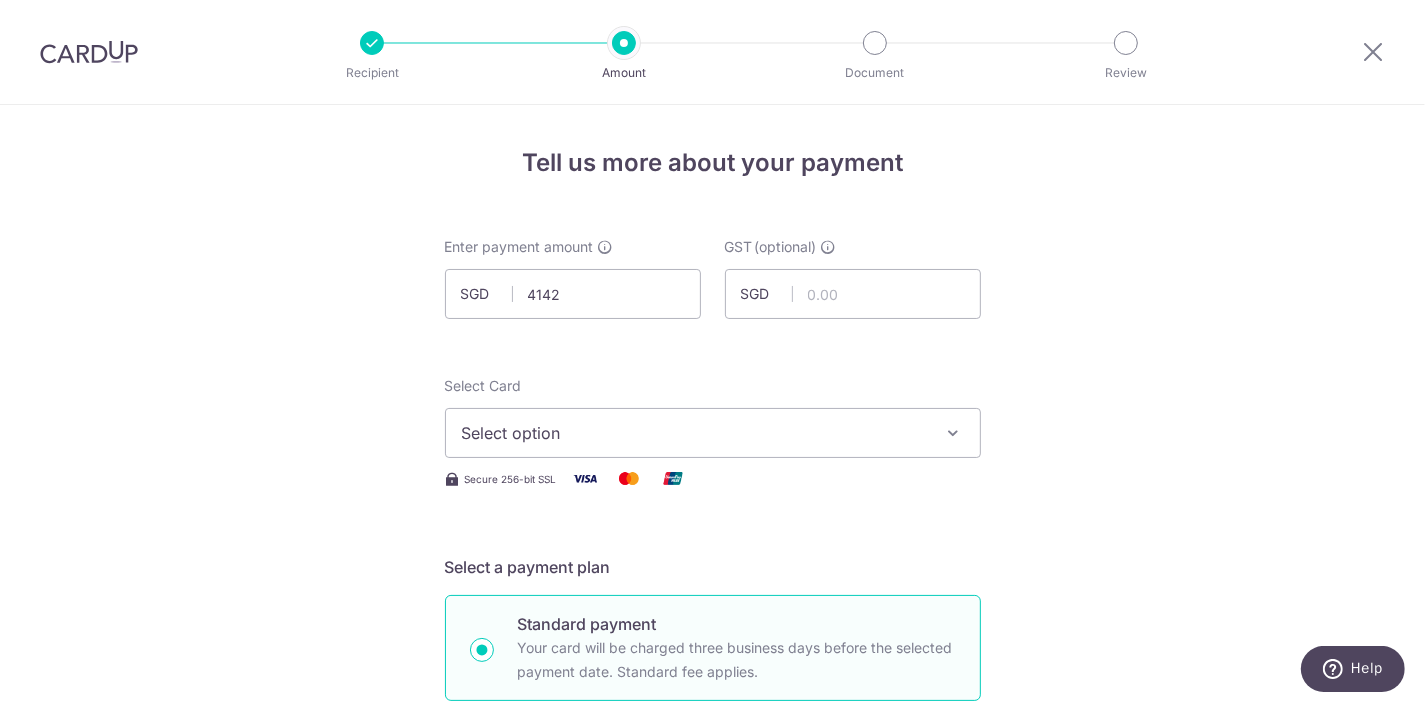 type on "4,142.00" 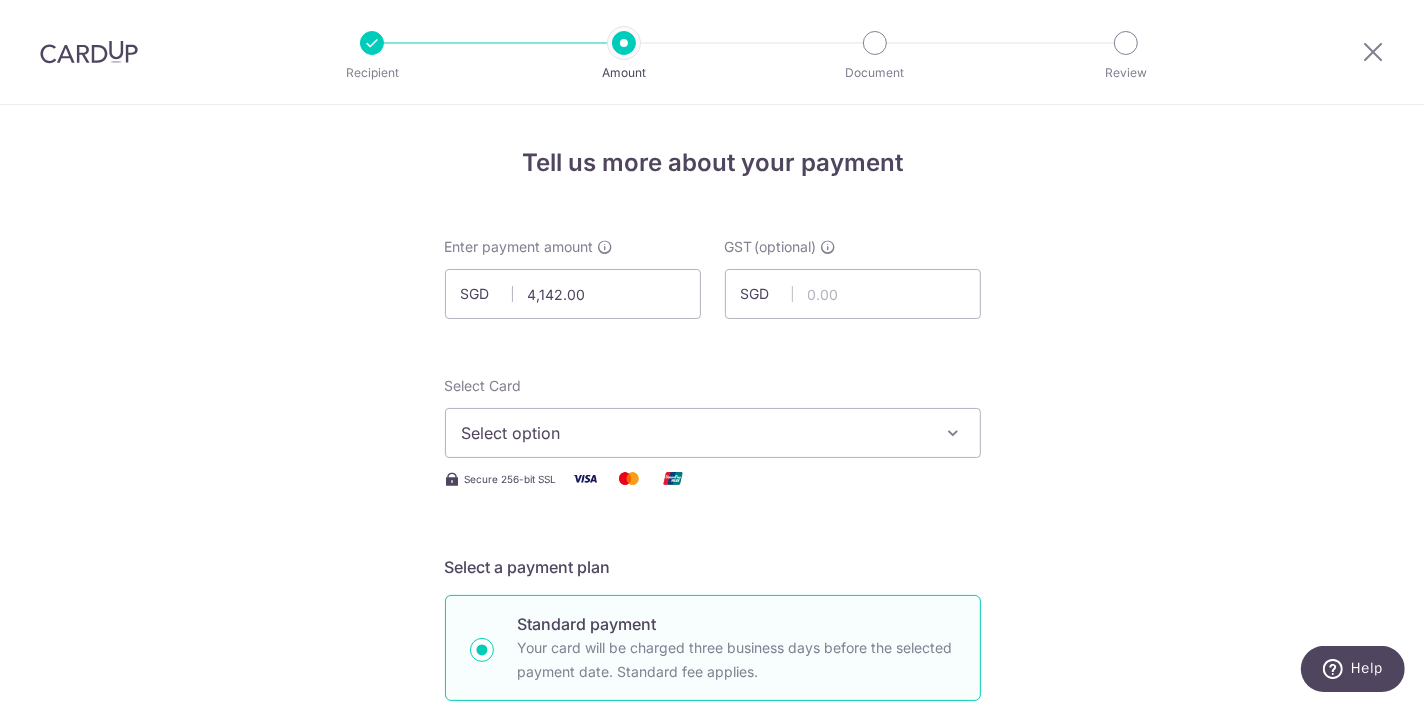 click on "Select option" at bounding box center (695, 433) 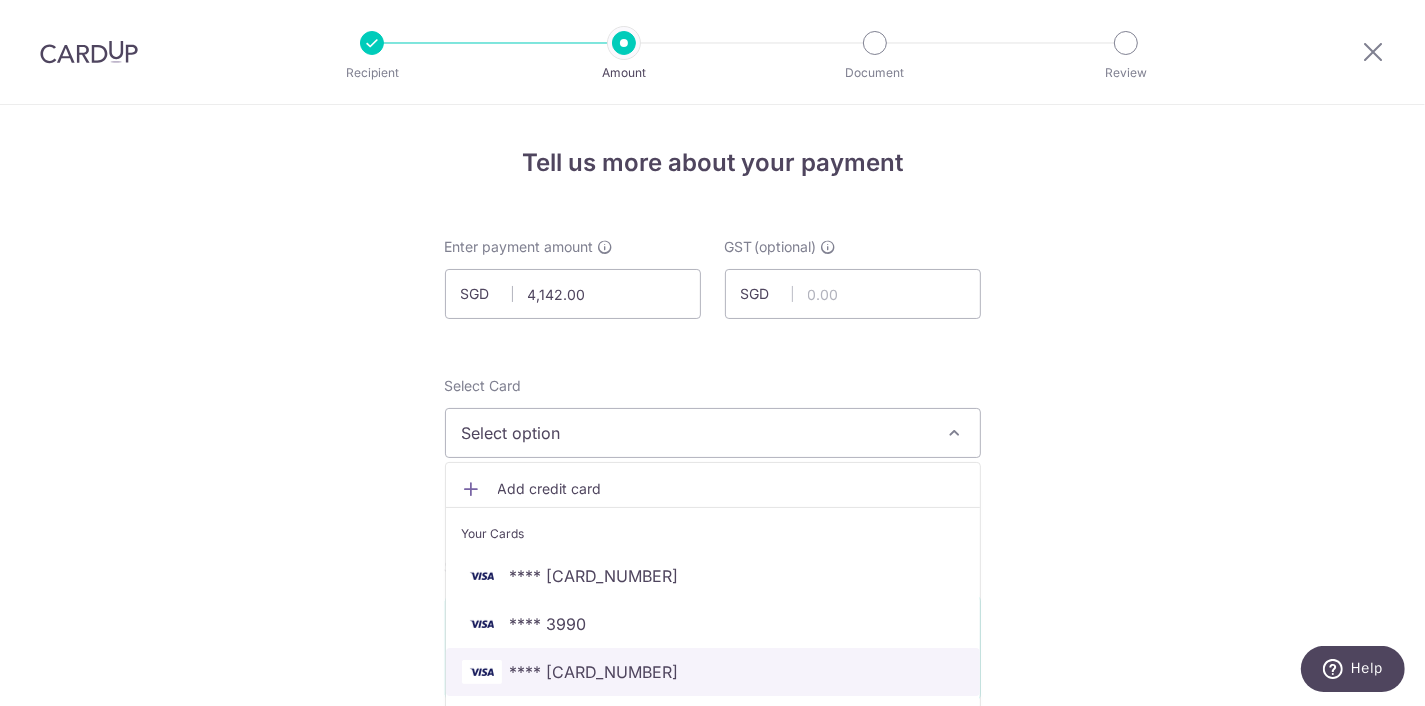 drag, startPoint x: 592, startPoint y: 669, endPoint x: 600, endPoint y: 659, distance: 12.806249 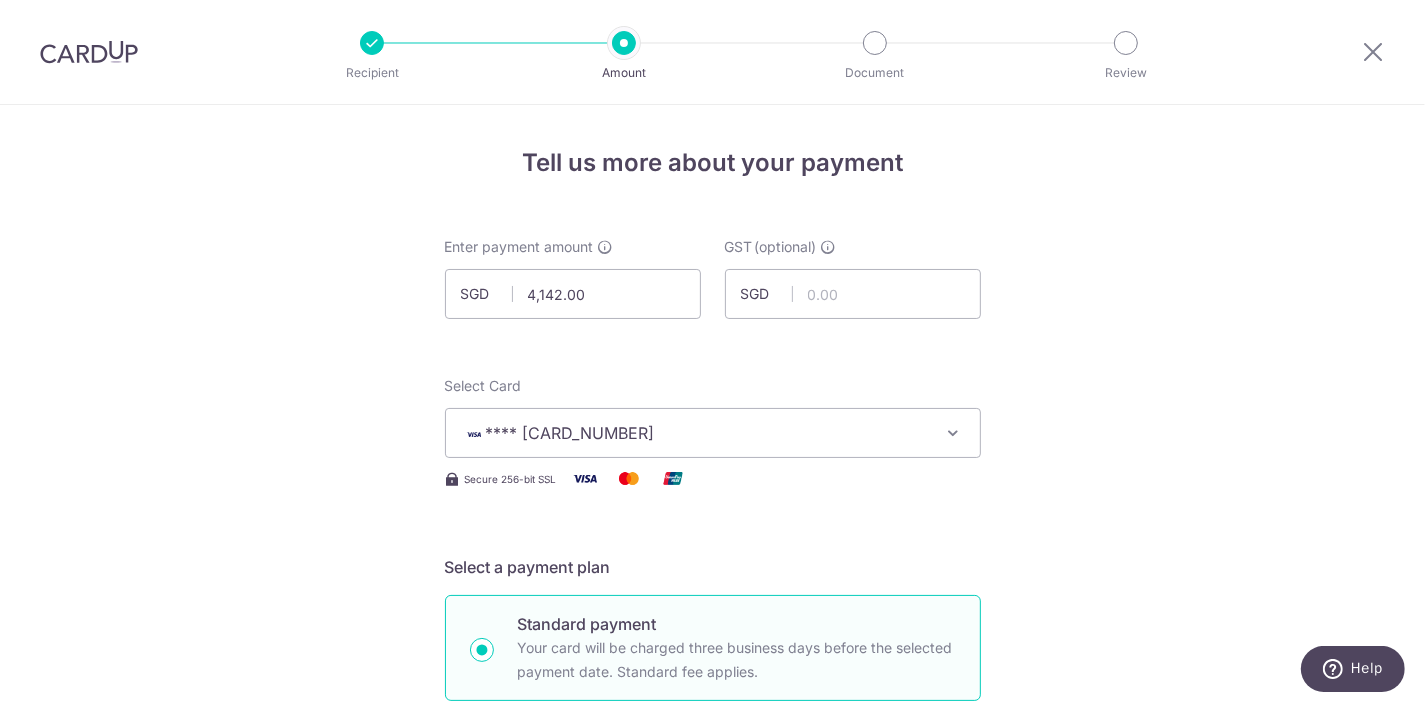 click on "Tell us more about your payment
Enter payment amount
SGD
4,142.00
4142.00
GST
(optional)
SGD
Select Card
**** 3026
Add credit card
Your Cards
**** 9618
**** 3990
**** 3026
**** 1817
Secure 256-bit SSL" at bounding box center [712, 1076] 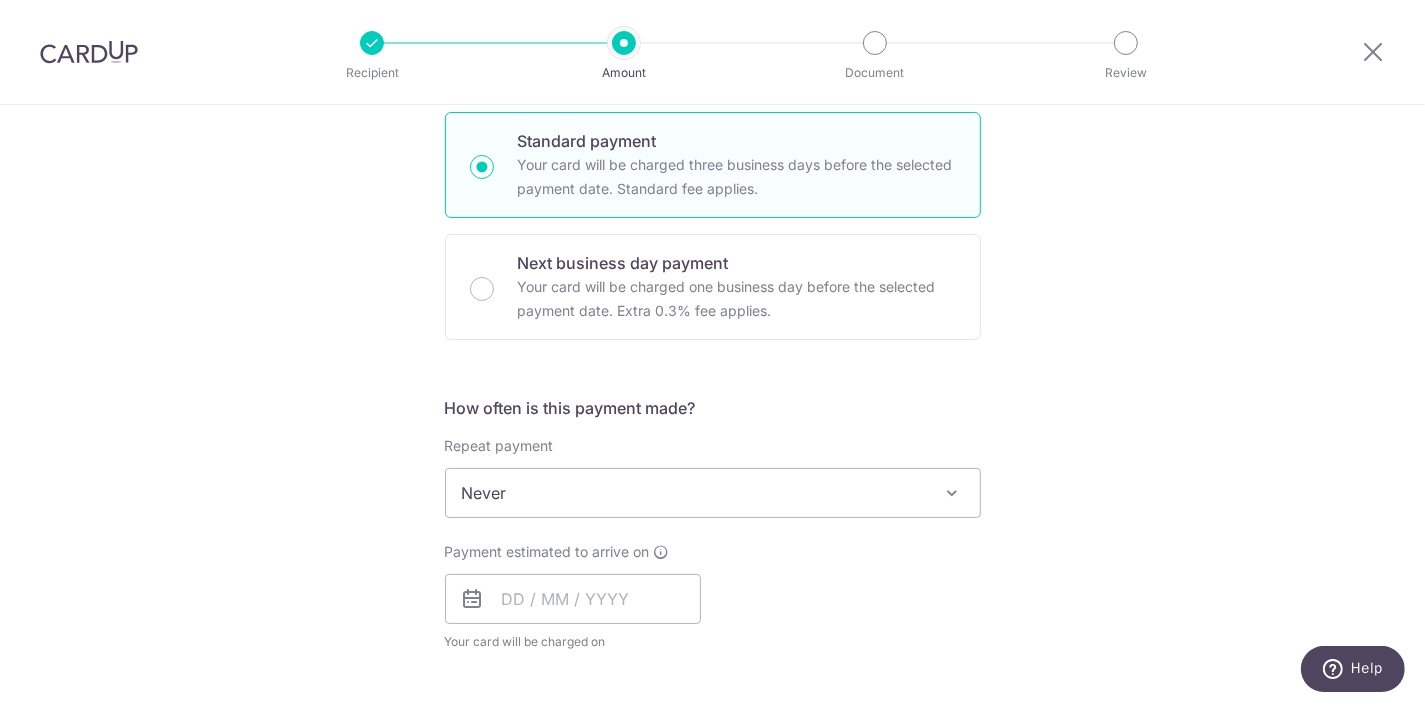 scroll, scrollTop: 506, scrollLeft: 0, axis: vertical 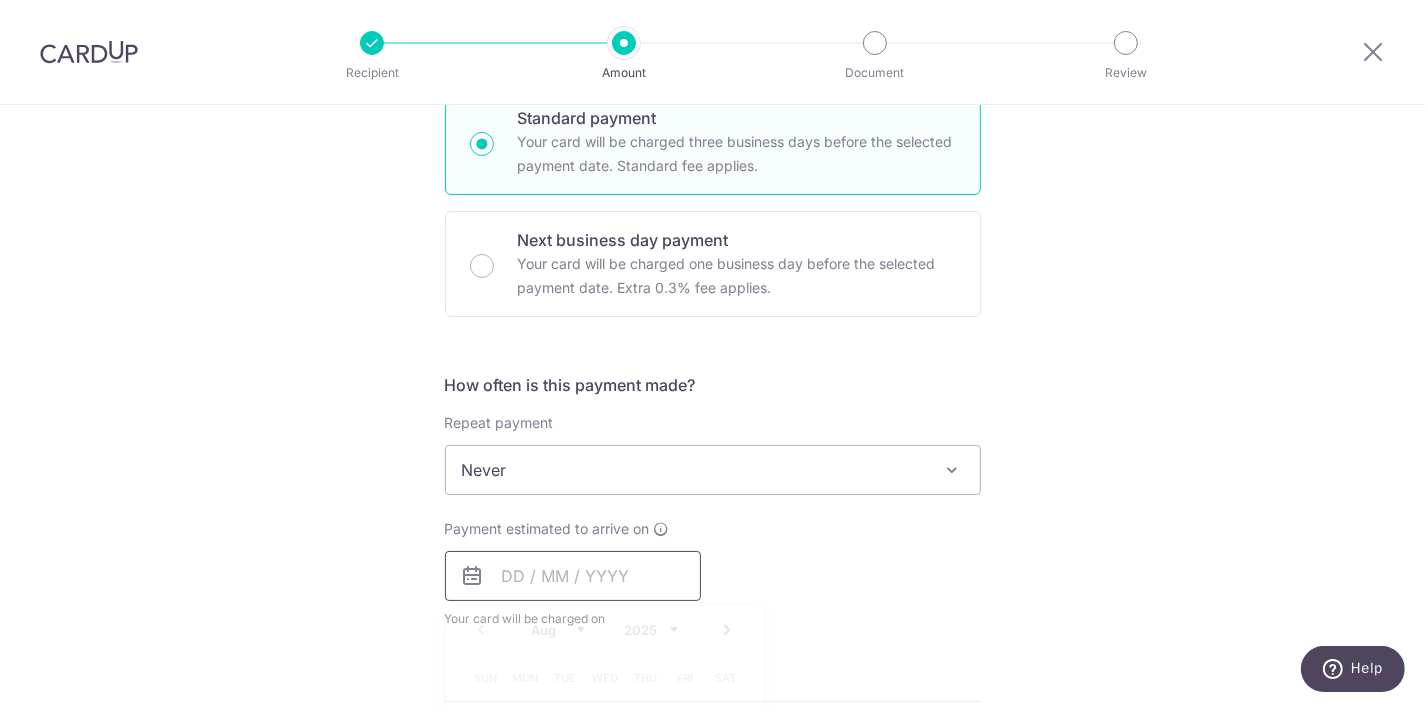 click at bounding box center [573, 576] 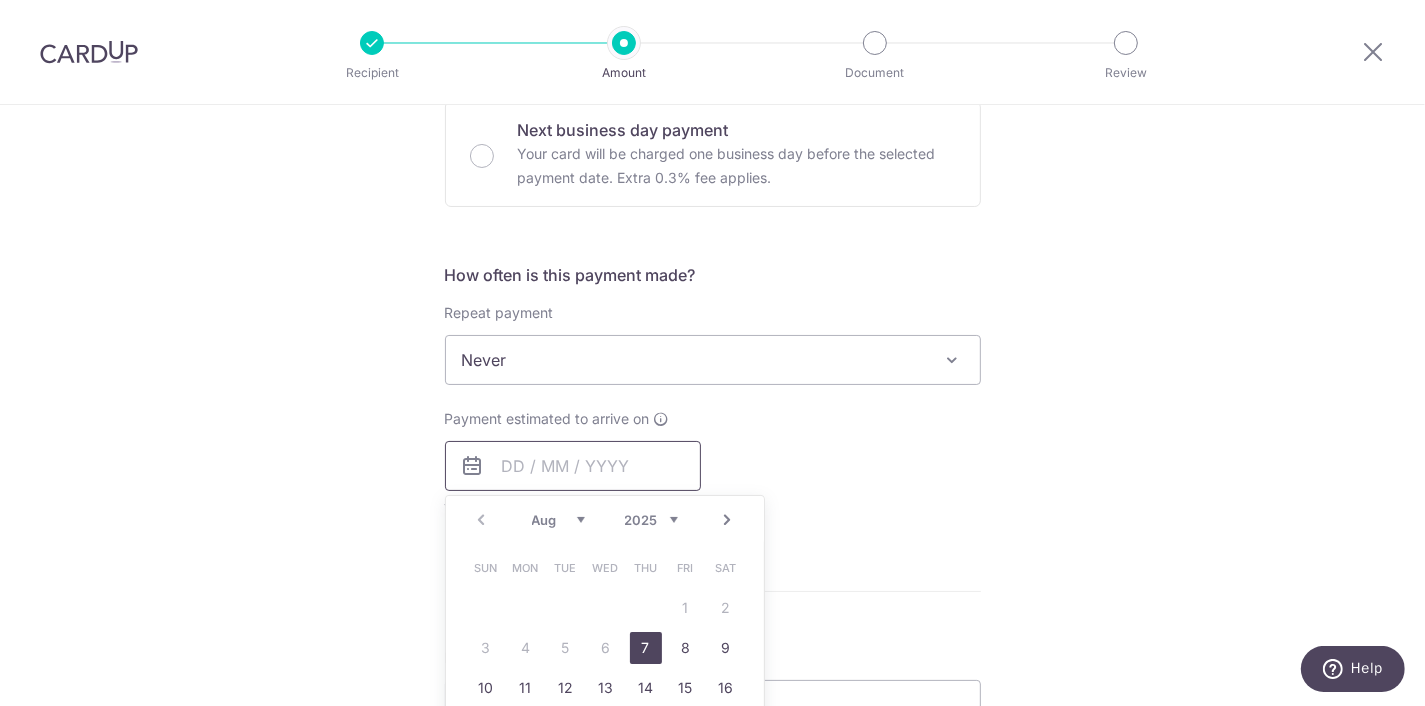 scroll, scrollTop: 708, scrollLeft: 0, axis: vertical 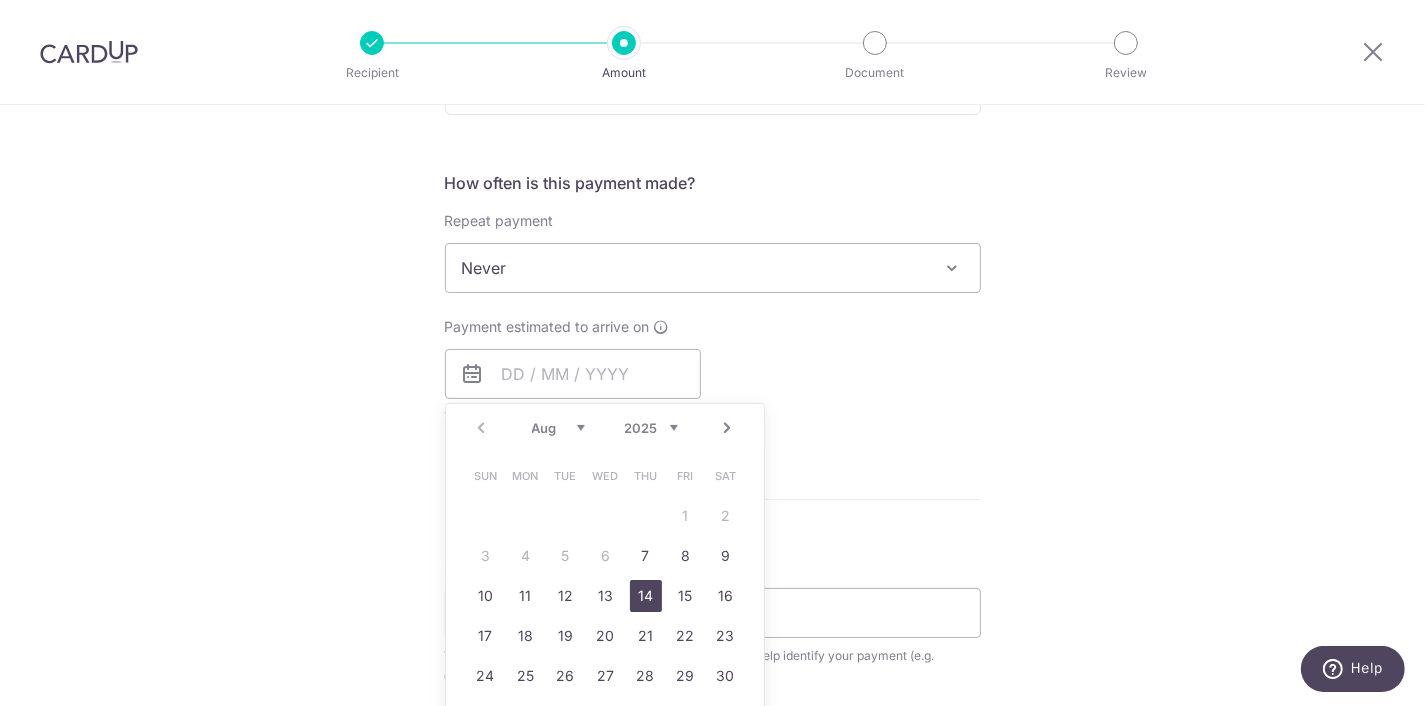 click on "14" at bounding box center (646, 596) 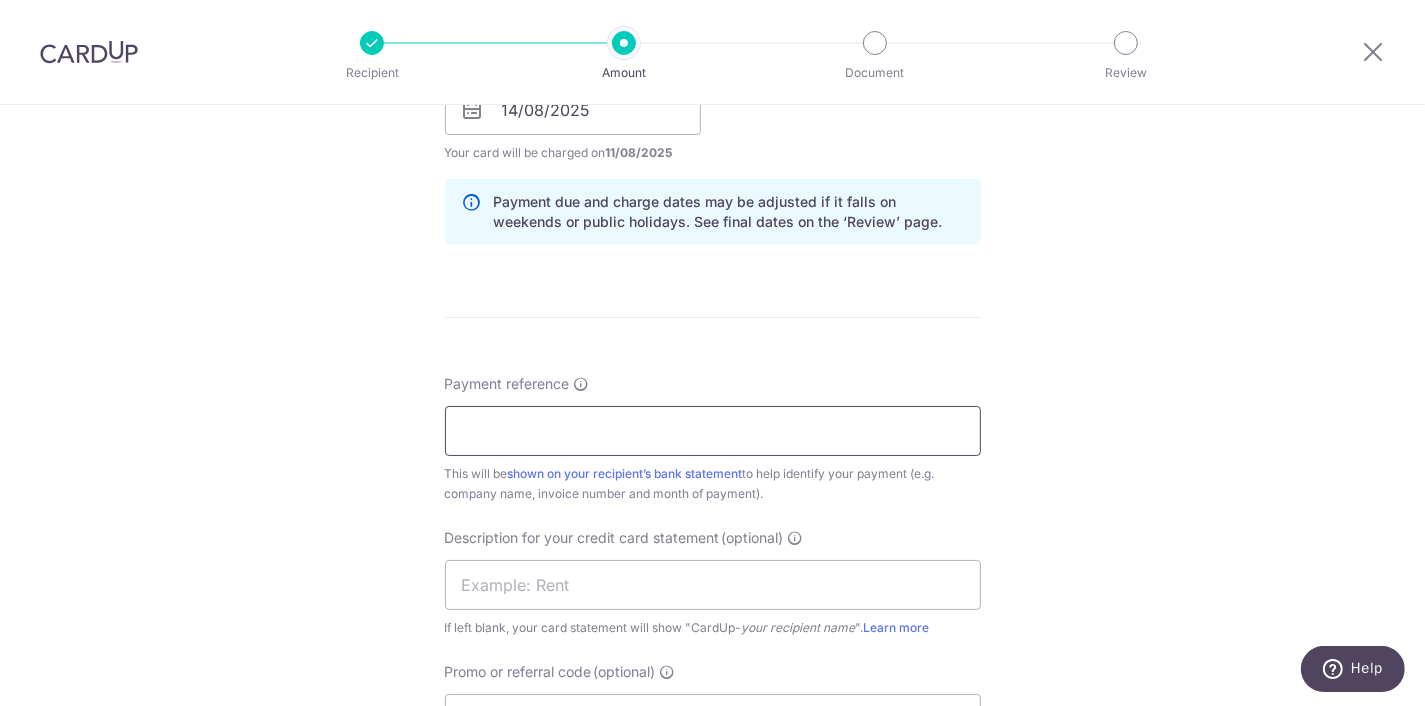scroll, scrollTop: 1012, scrollLeft: 0, axis: vertical 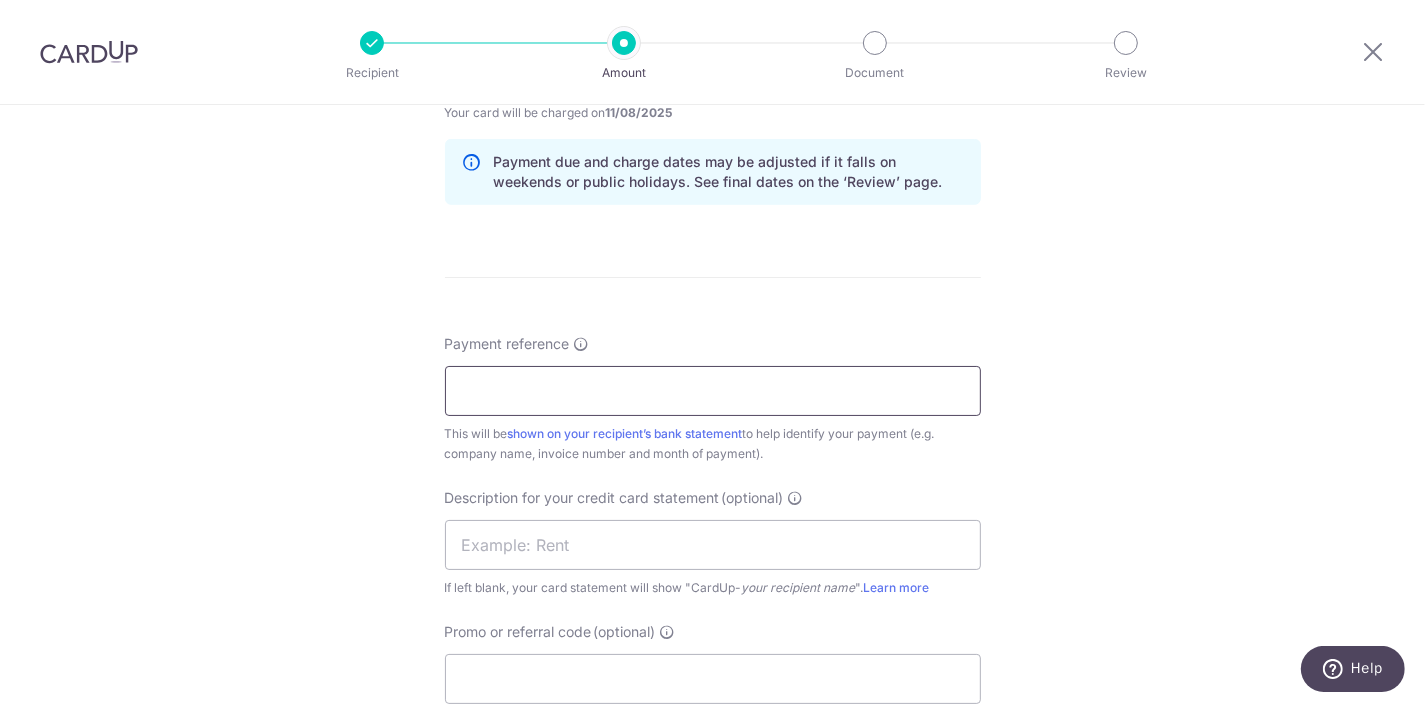 click on "Payment reference" at bounding box center (713, 391) 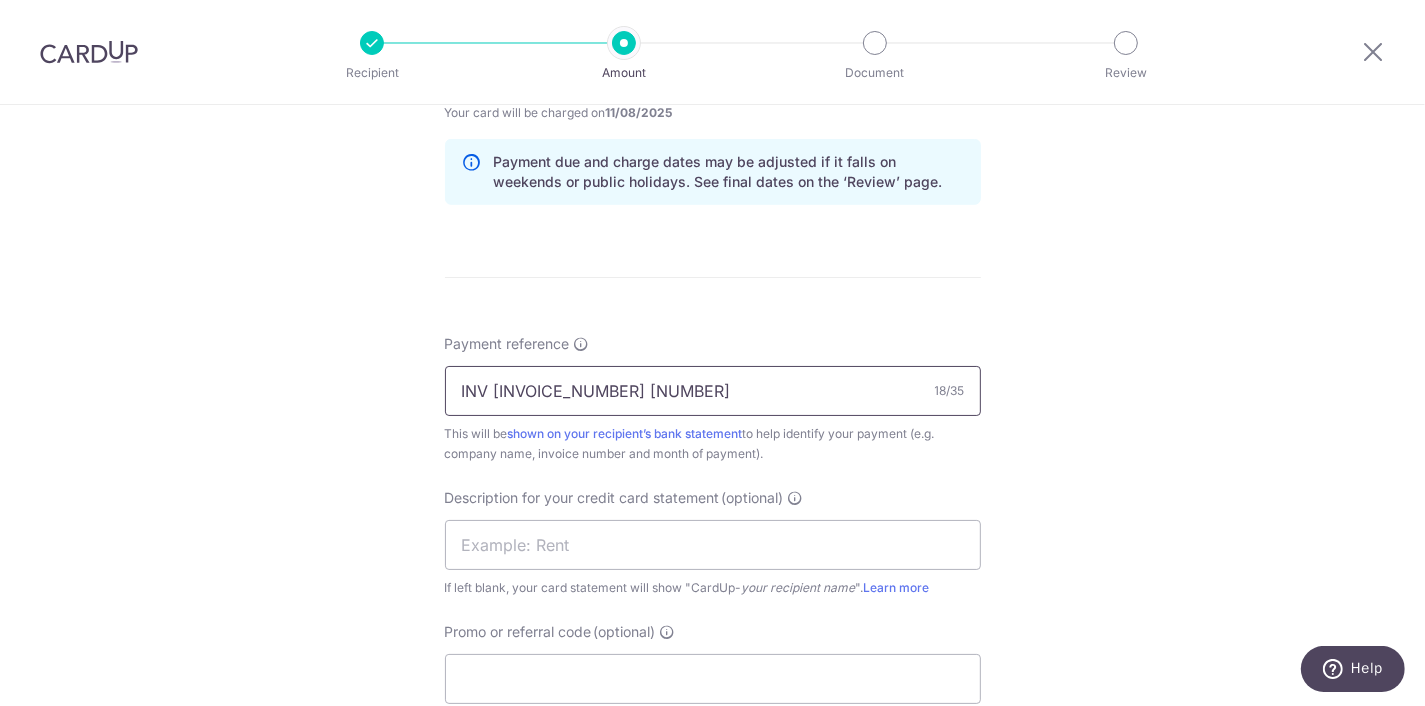click on "INV 00031251 31250" at bounding box center (713, 391) 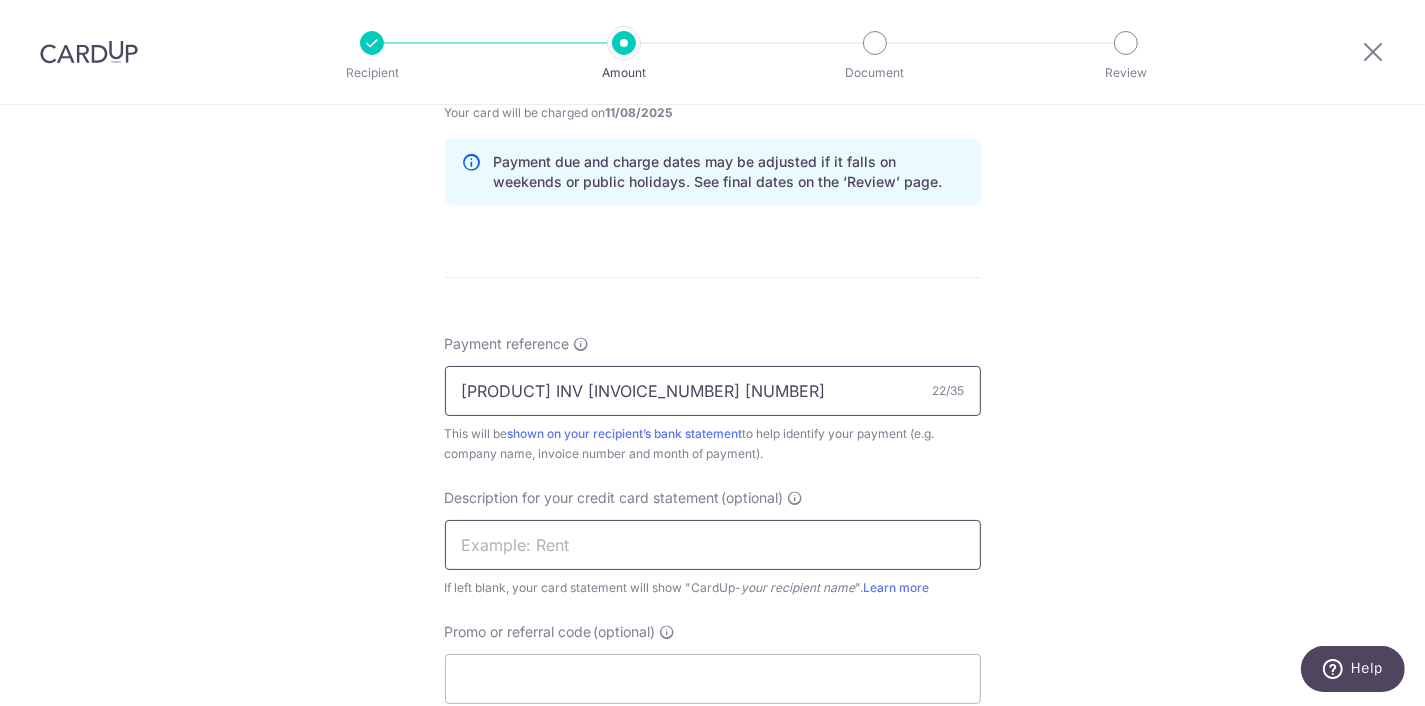 type on "GWT INV 00031251 31250" 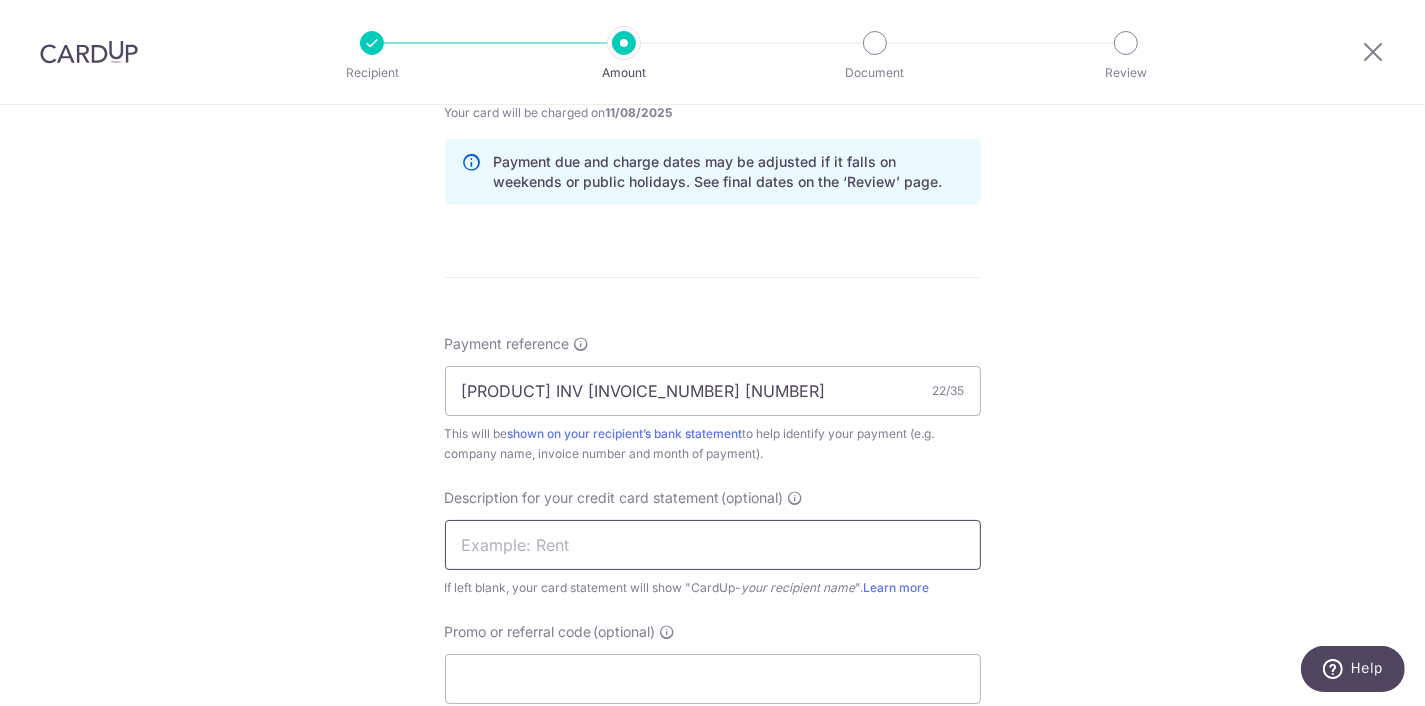 click at bounding box center [713, 545] 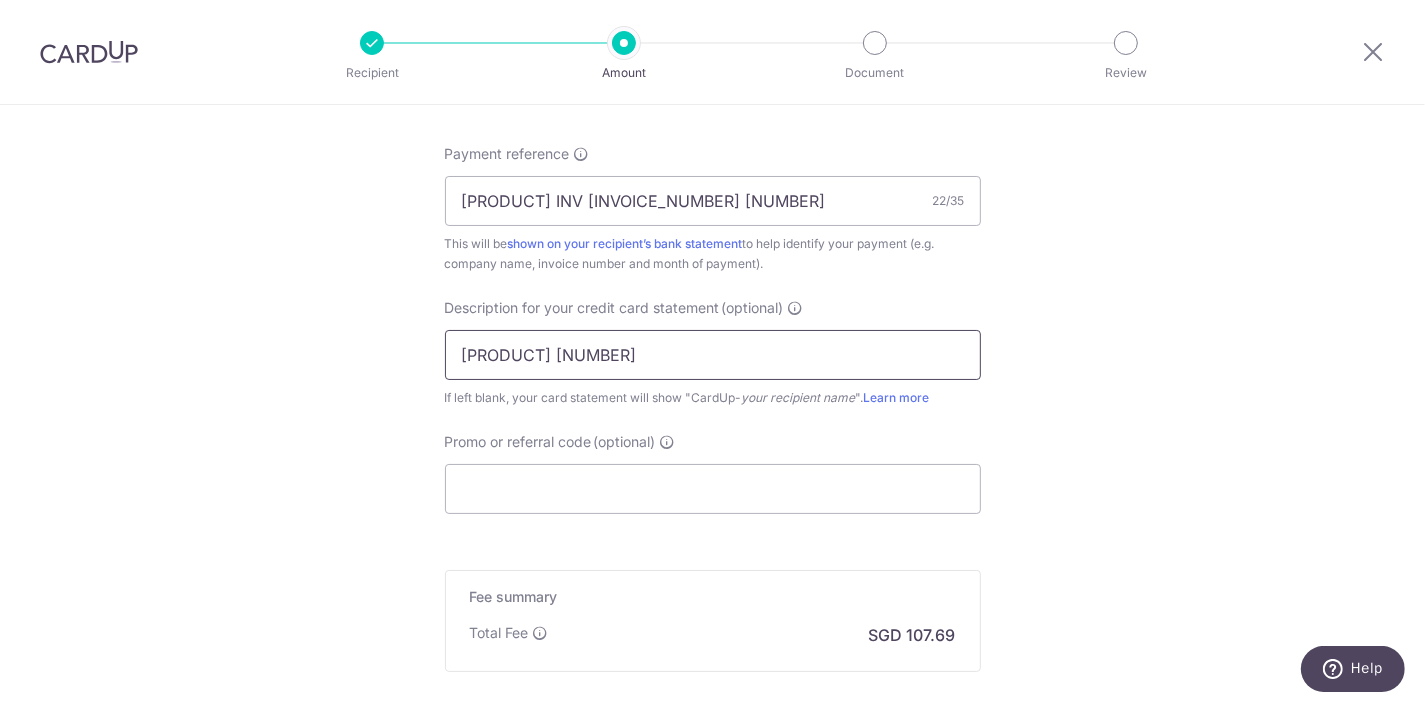 scroll, scrollTop: 1315, scrollLeft: 0, axis: vertical 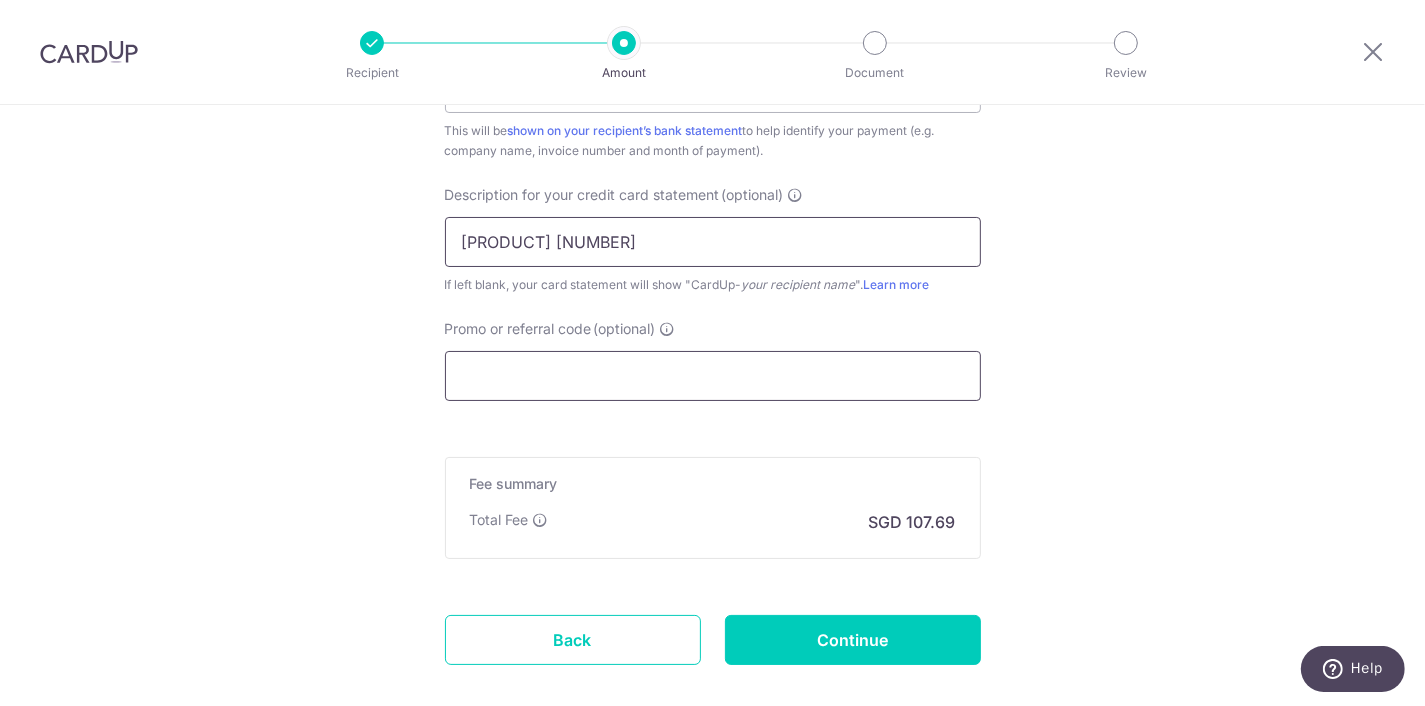 type on "UNICAST 2507" 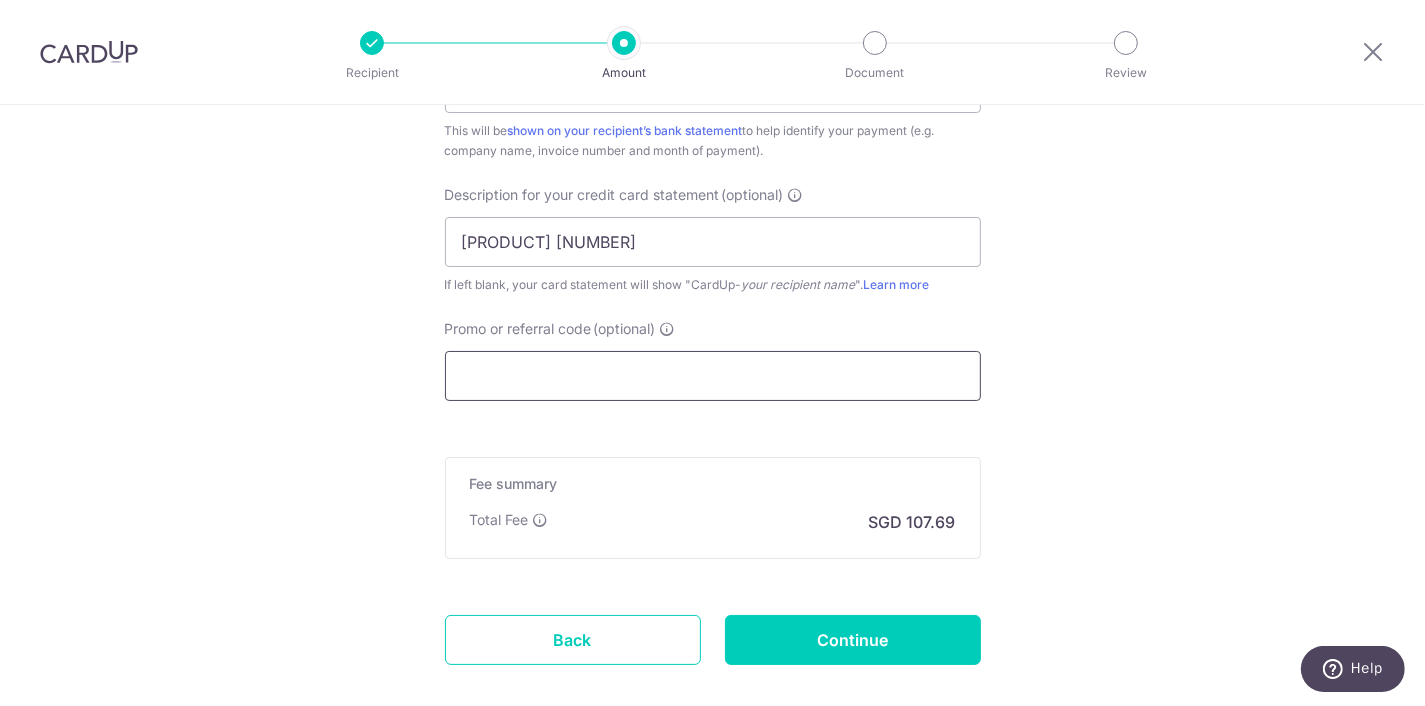 click on "Promo or referral code
(optional)" at bounding box center (713, 376) 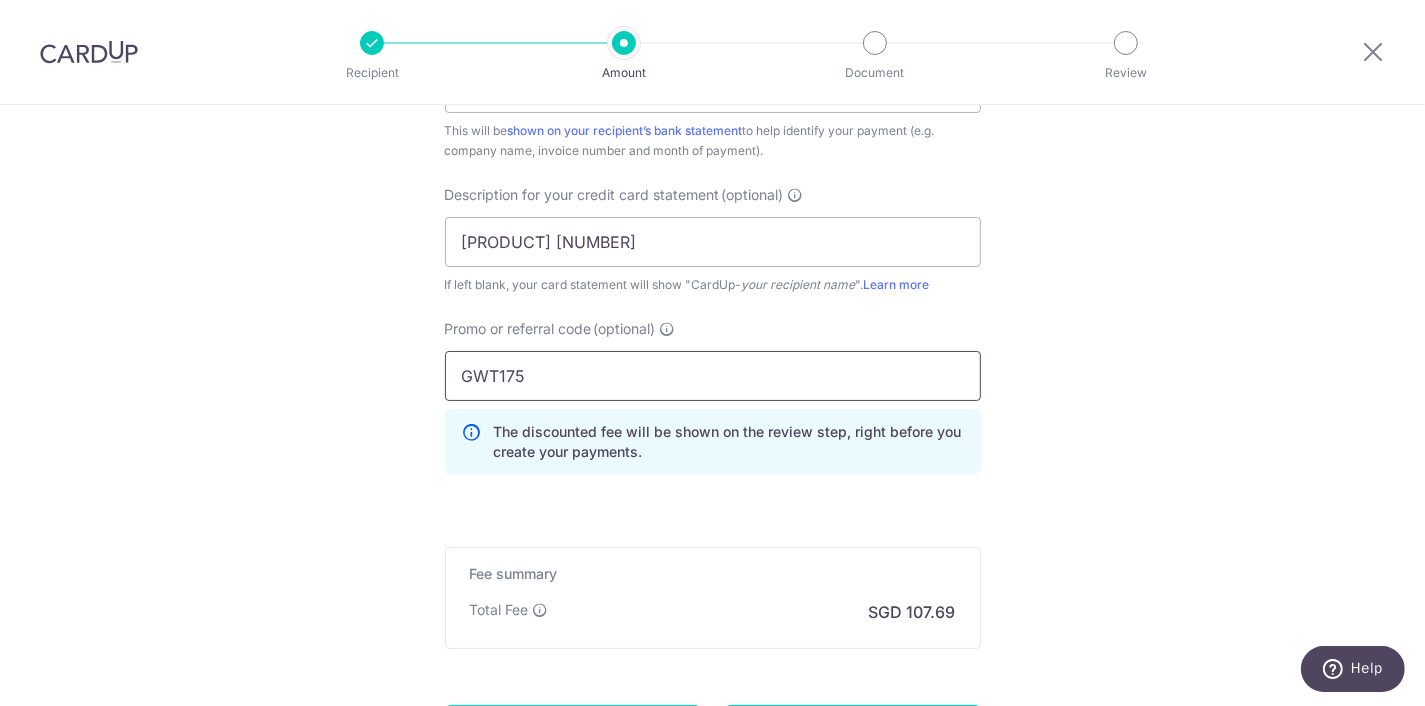 type on "GWT175" 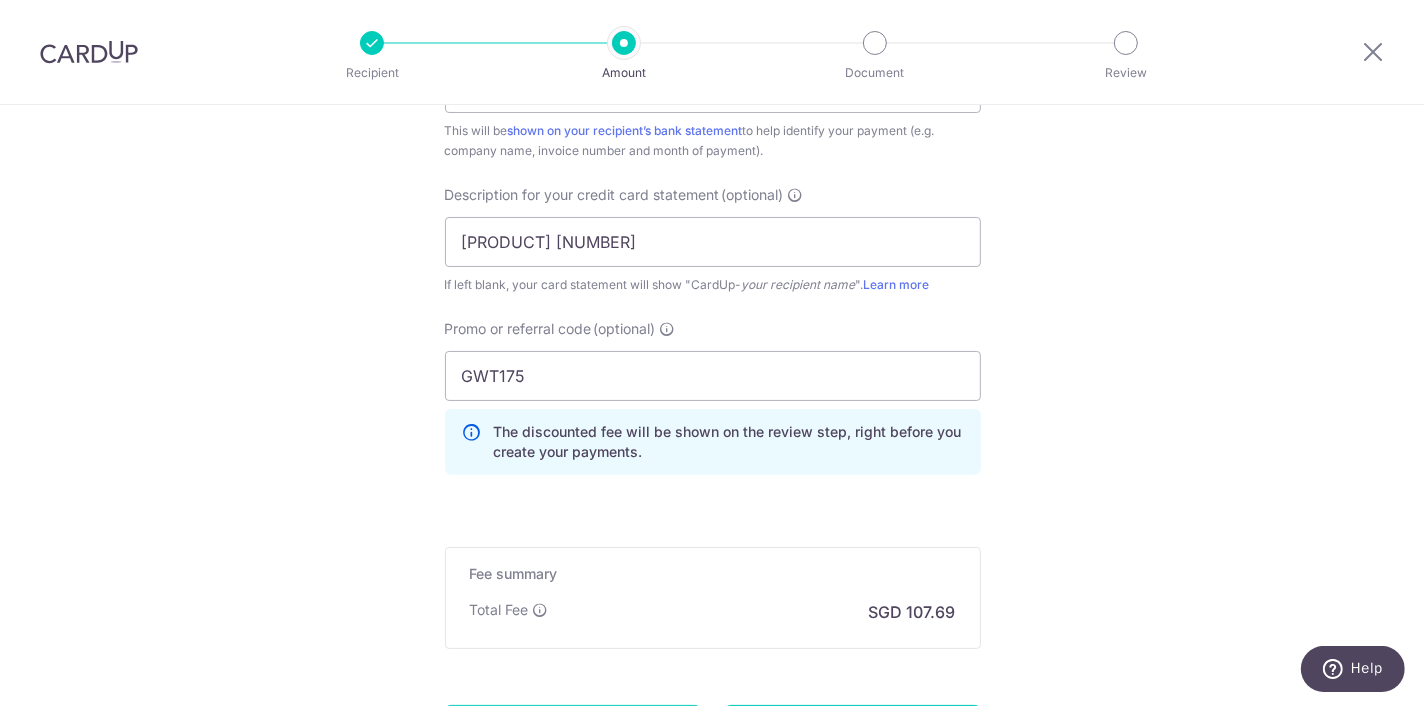 click on "The discounted fee will be shown on the review step, right before you create your payments." at bounding box center [713, 442] 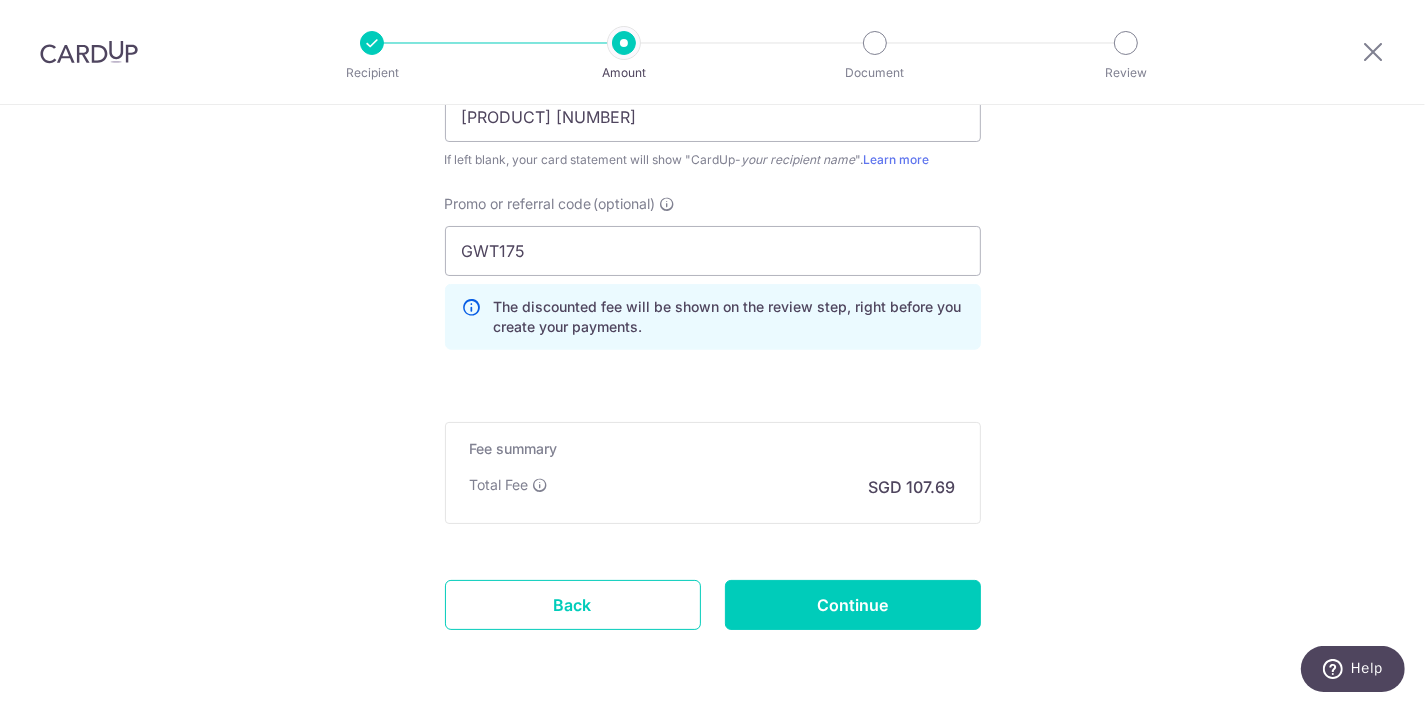 scroll, scrollTop: 1510, scrollLeft: 0, axis: vertical 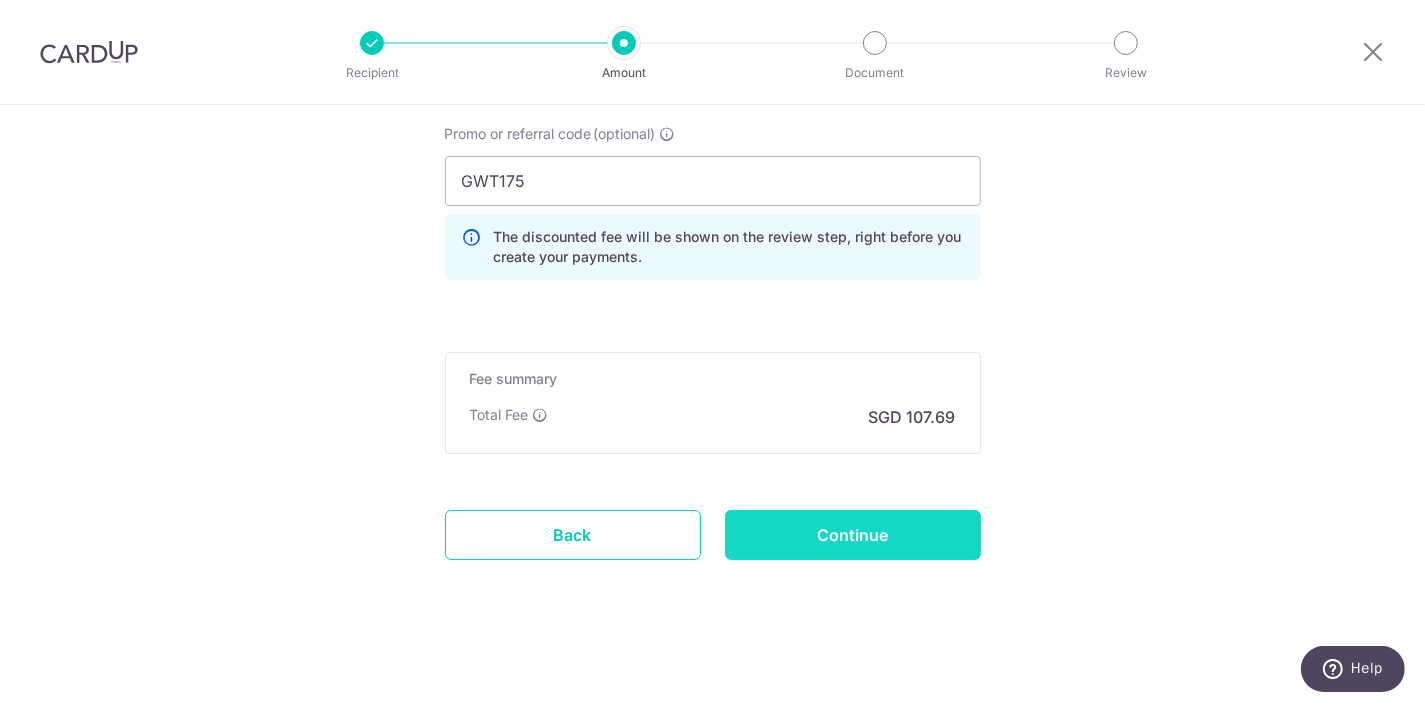 click on "Continue" at bounding box center [853, 535] 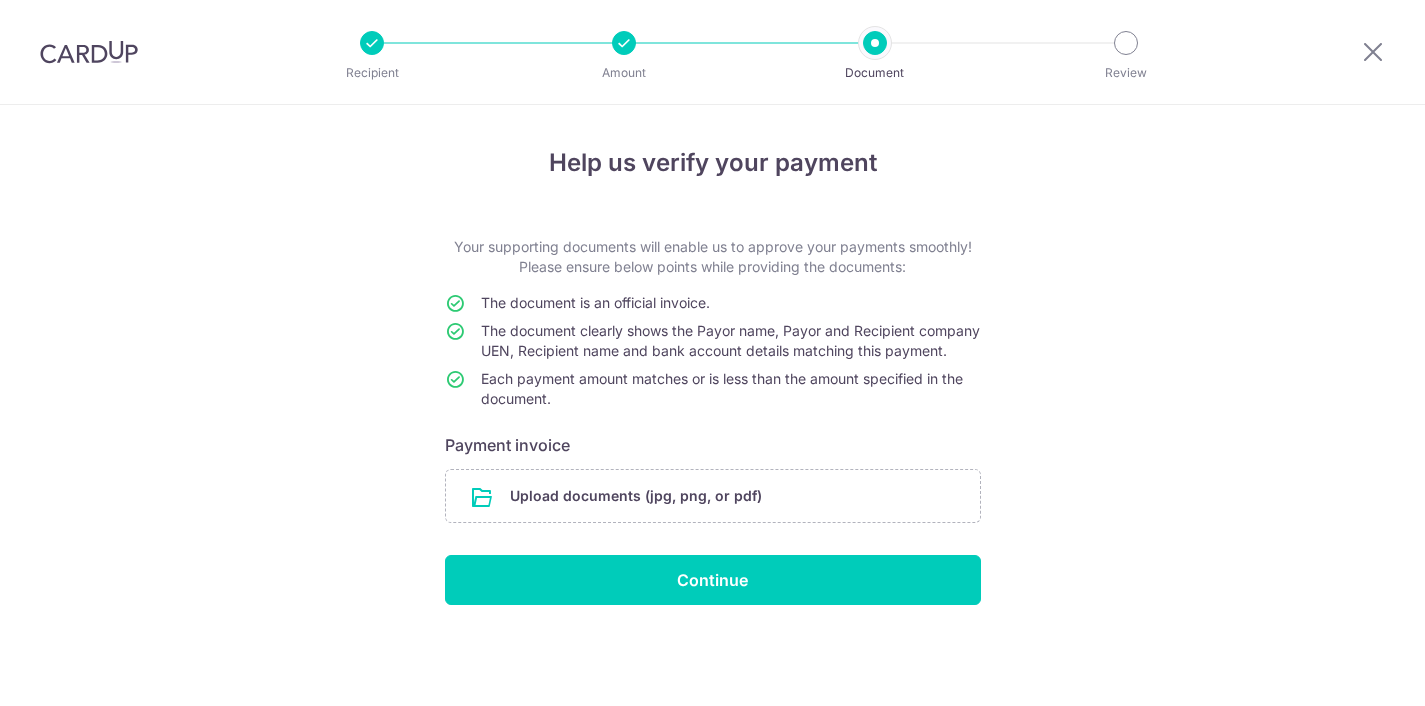 scroll, scrollTop: 0, scrollLeft: 0, axis: both 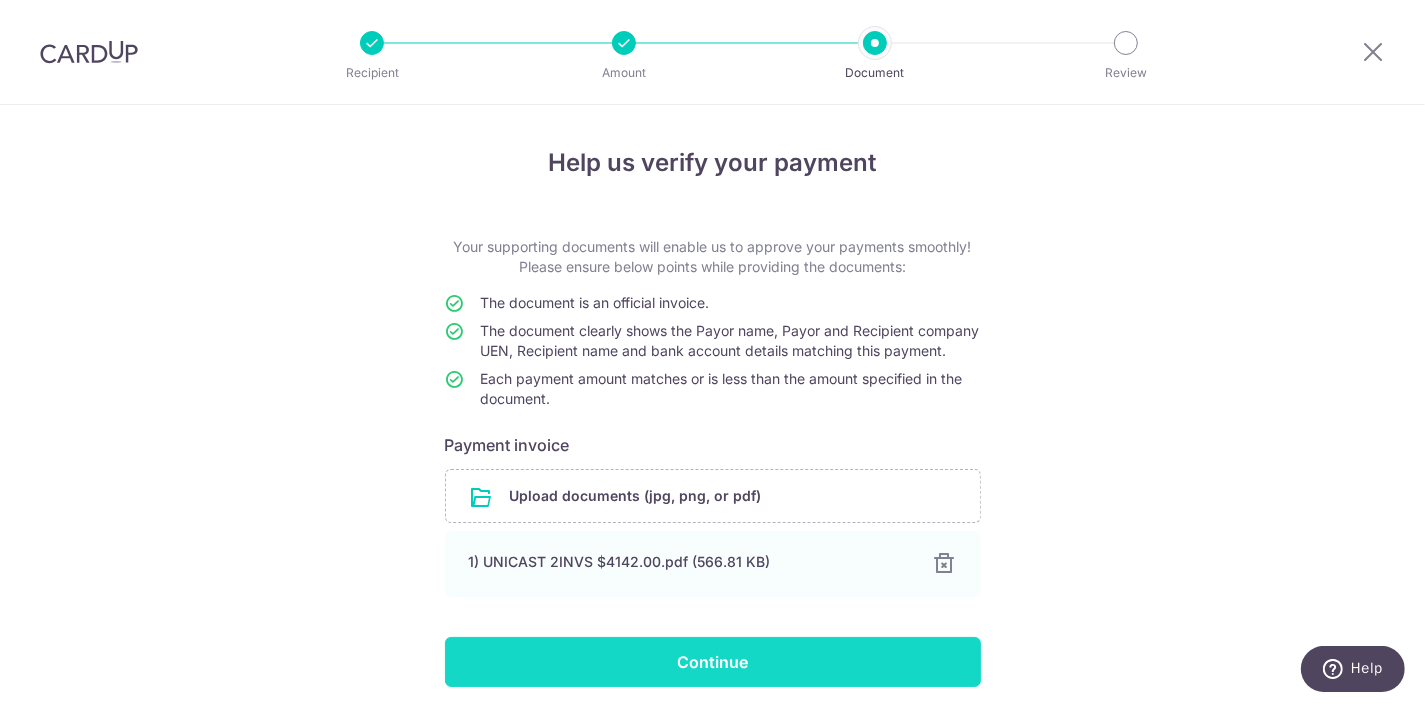 click on "Continue" at bounding box center (713, 662) 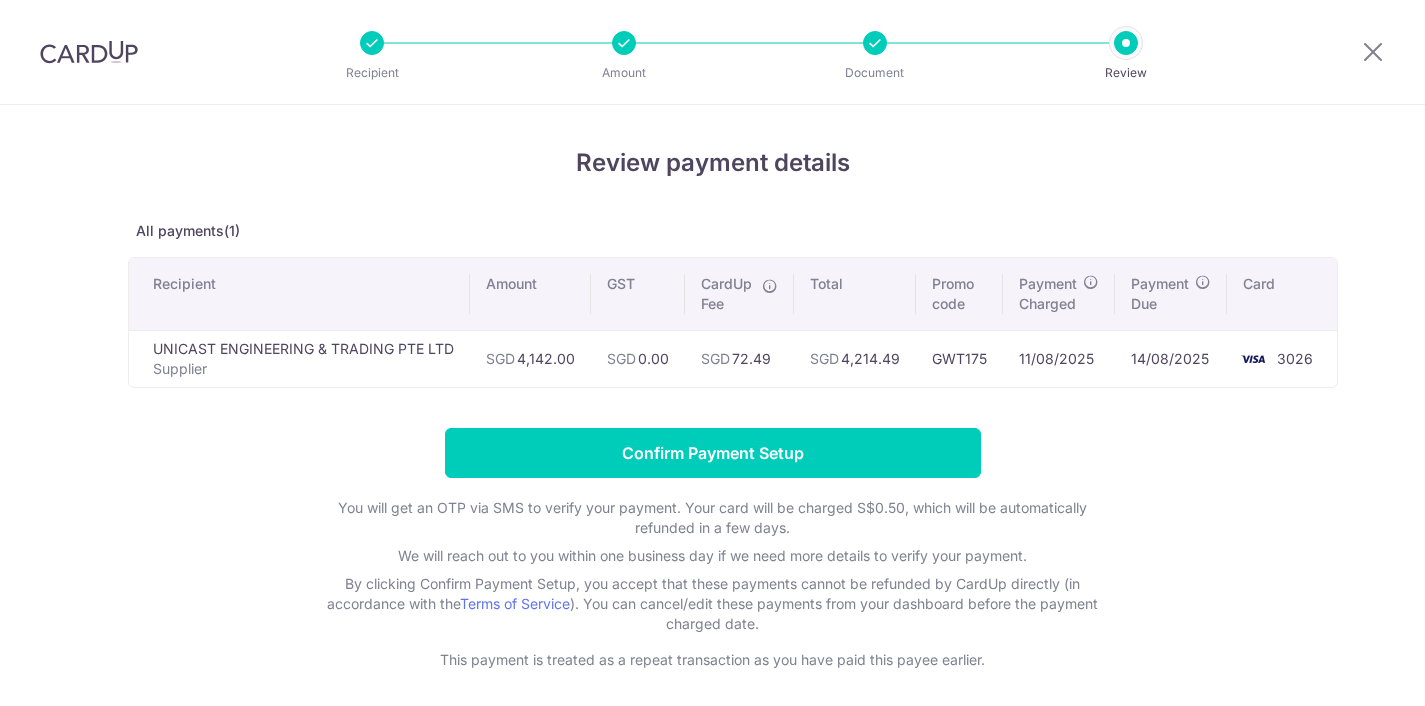 scroll, scrollTop: 0, scrollLeft: 0, axis: both 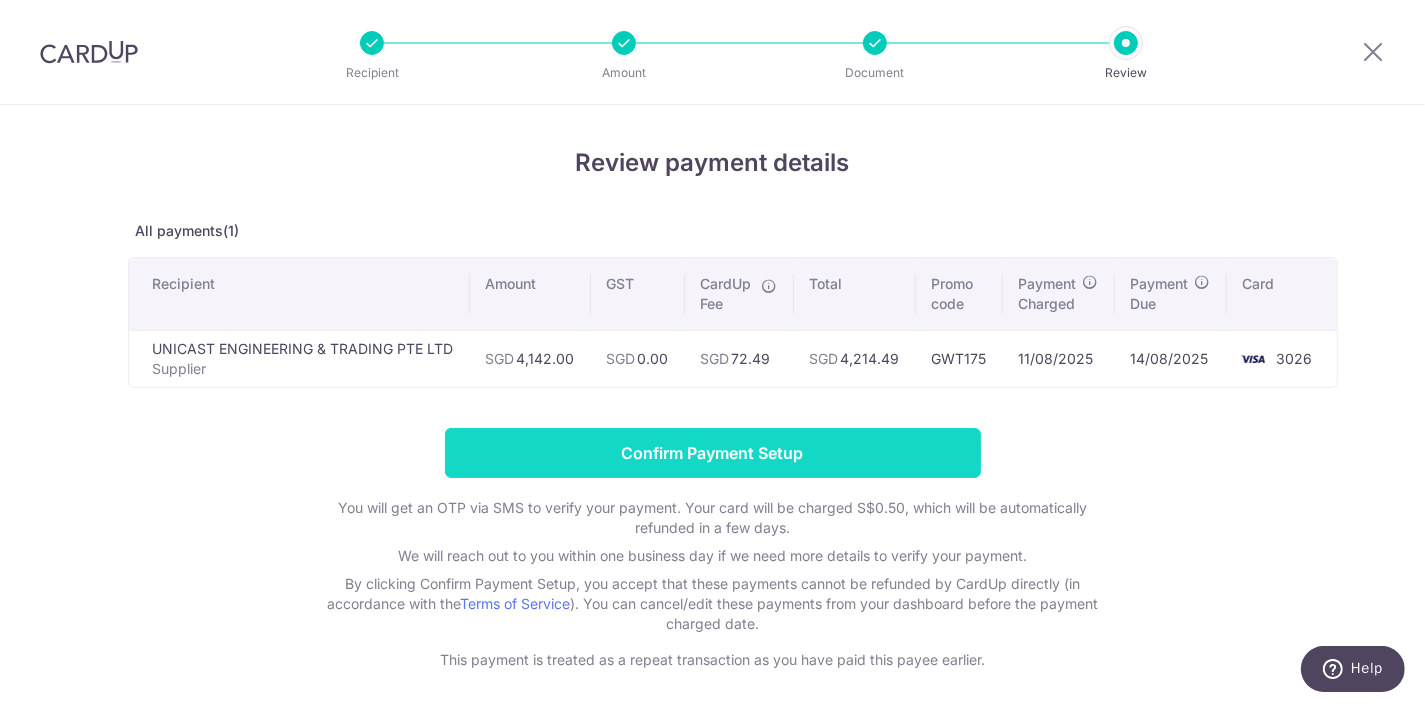 click on "Confirm Payment Setup" at bounding box center (713, 453) 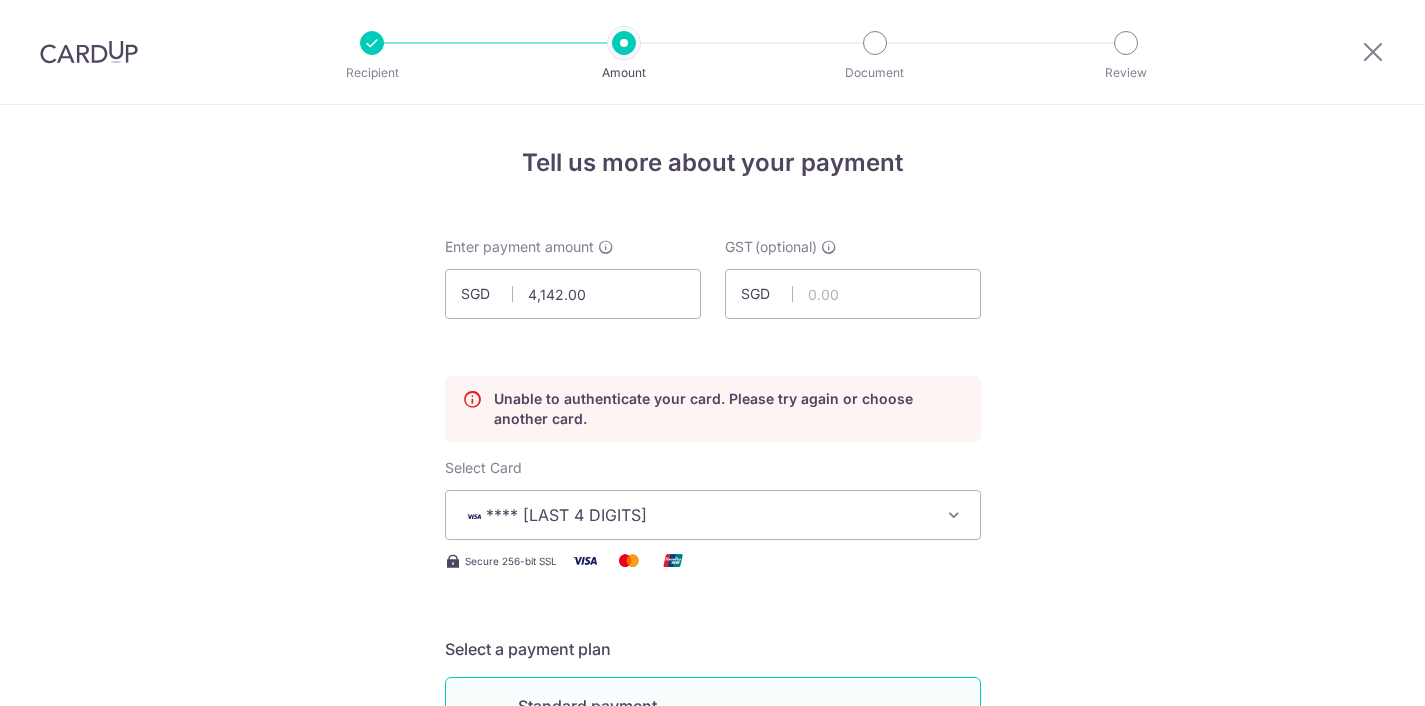 scroll, scrollTop: 0, scrollLeft: 0, axis: both 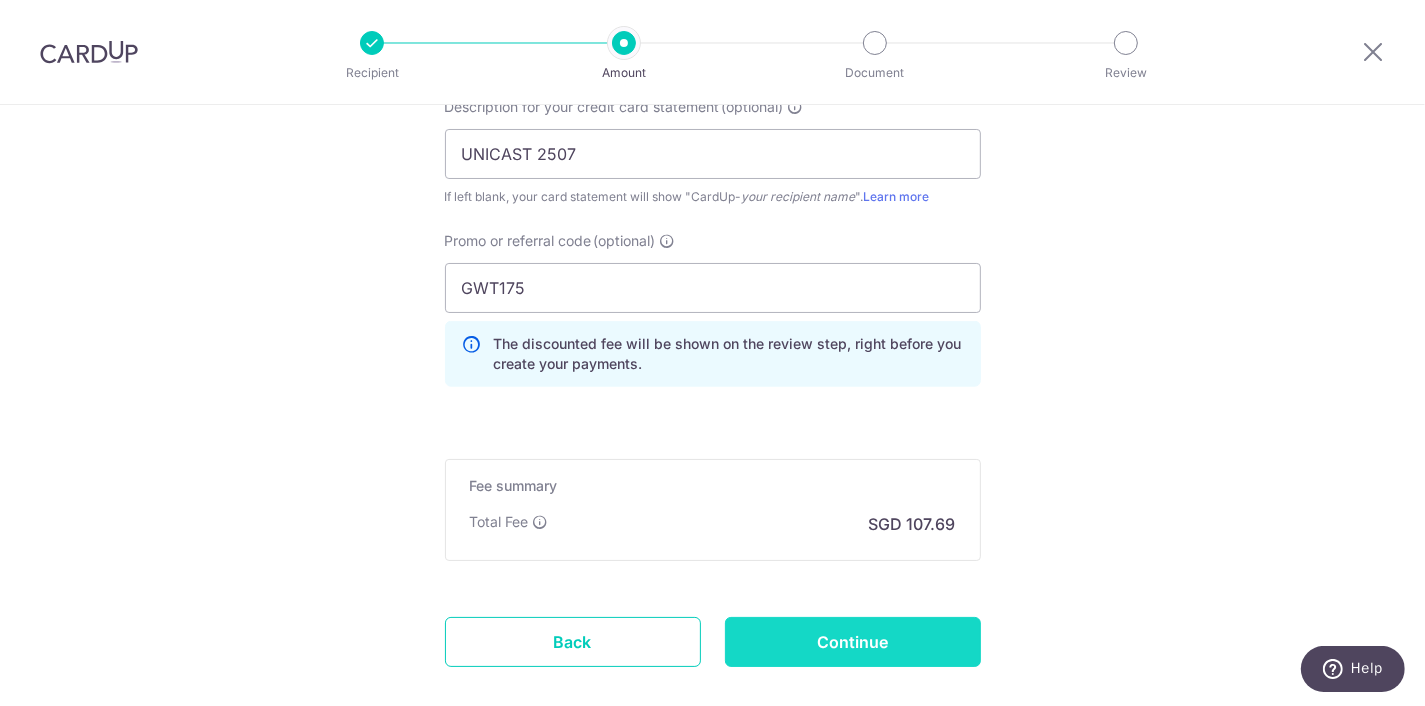click on "Continue" at bounding box center [853, 642] 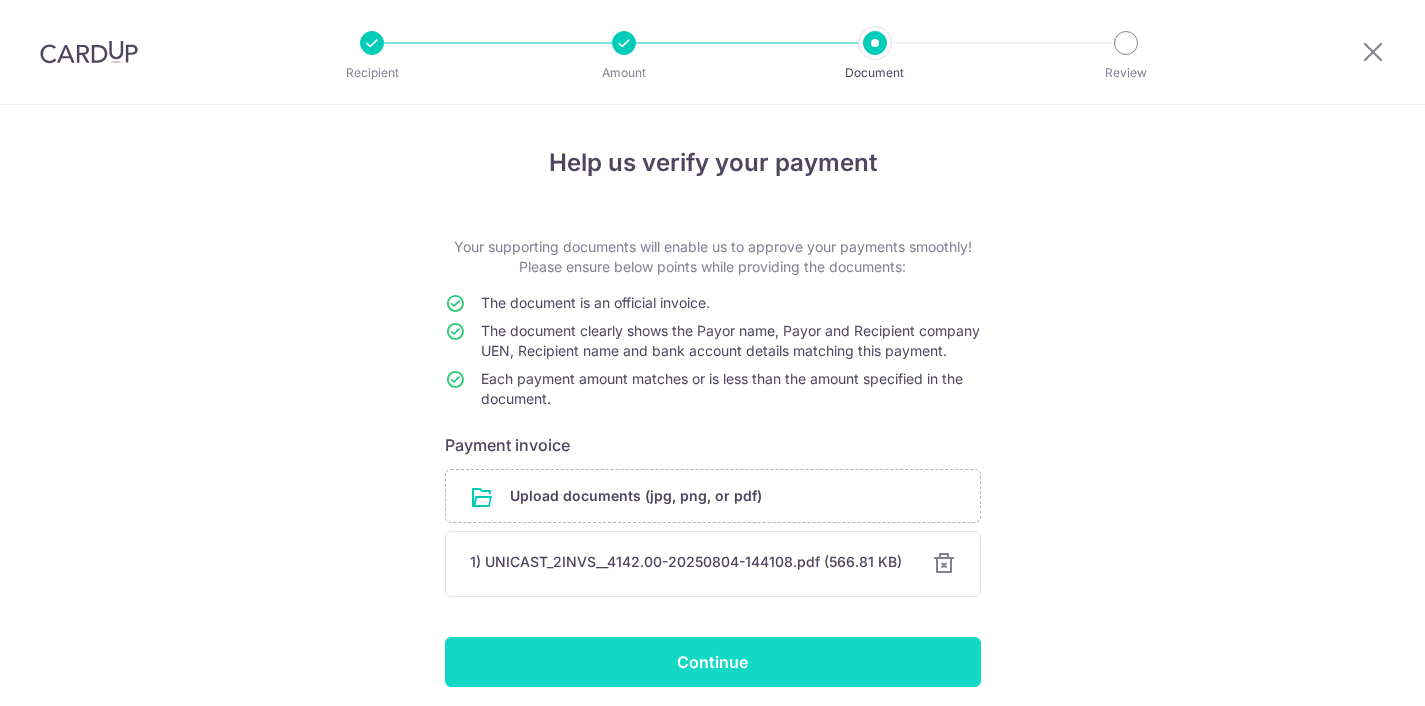 scroll, scrollTop: 0, scrollLeft: 0, axis: both 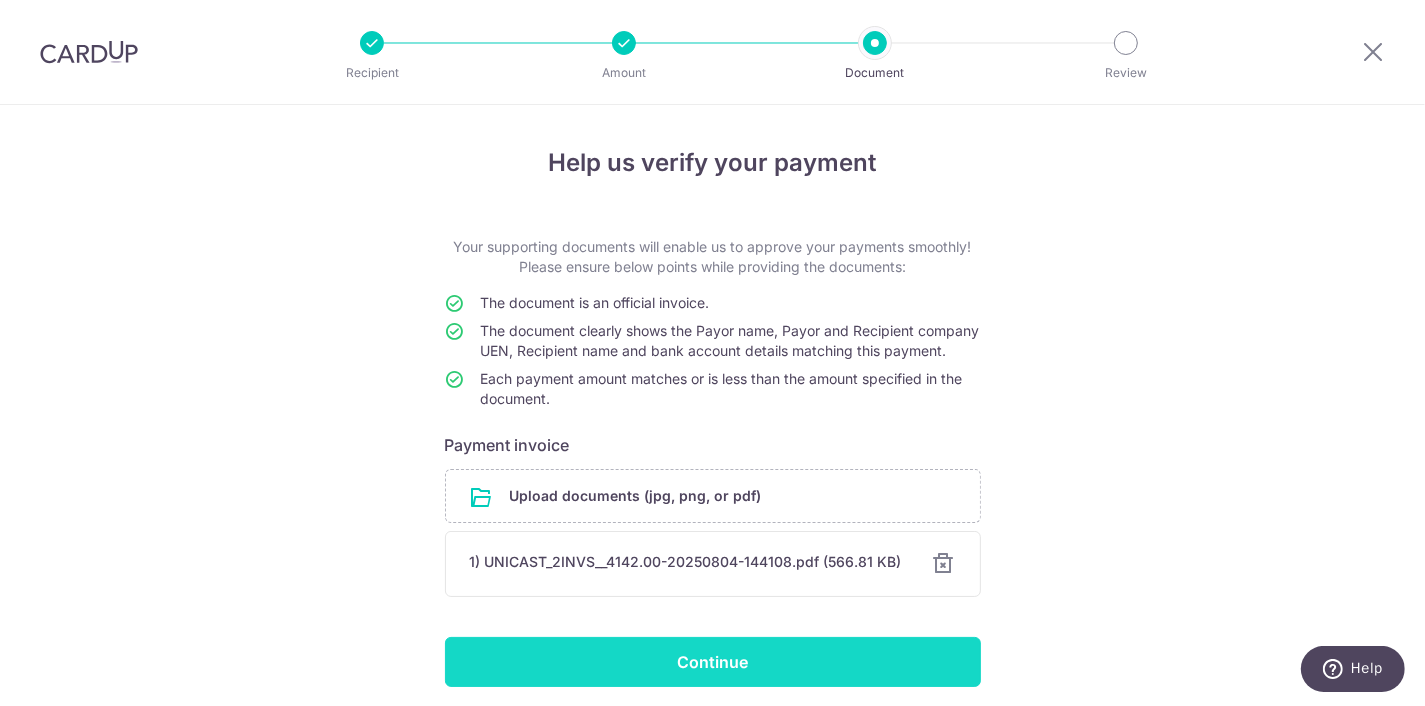 click on "Continue" at bounding box center (713, 662) 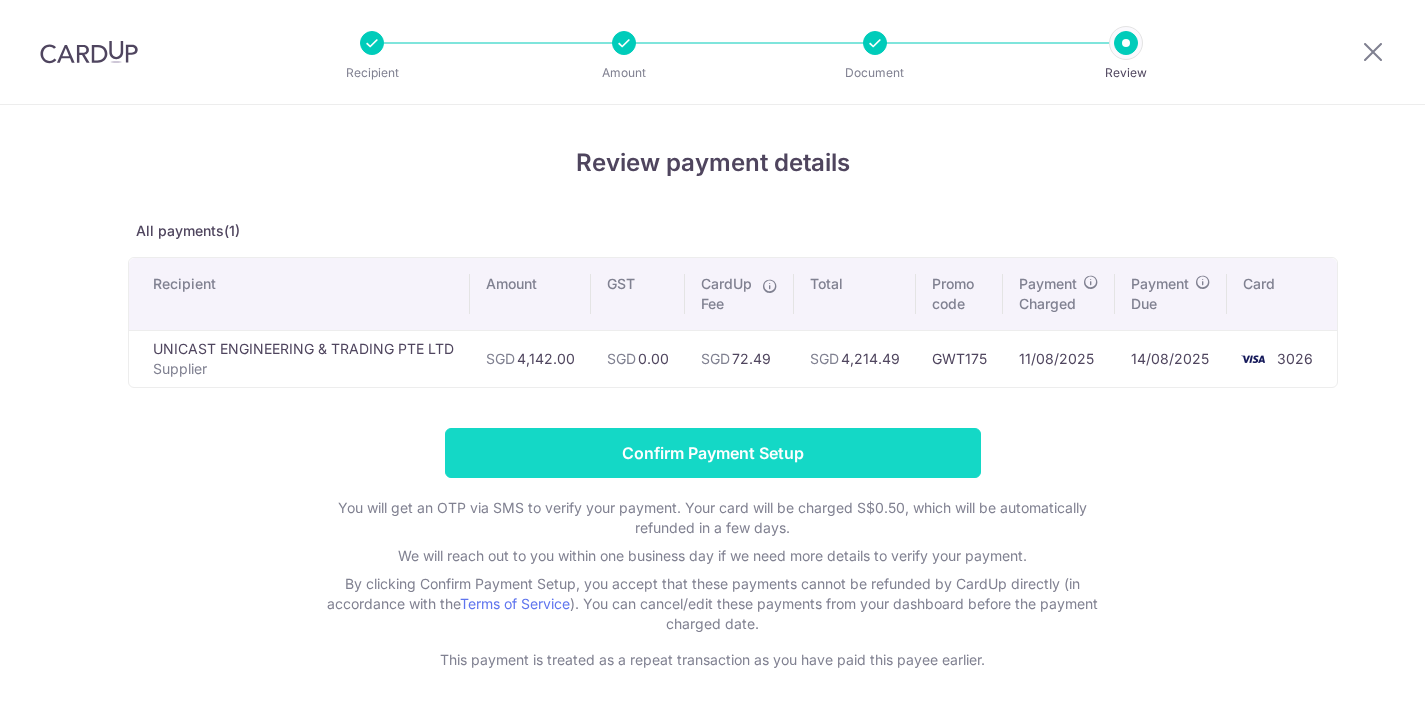 scroll, scrollTop: 0, scrollLeft: 0, axis: both 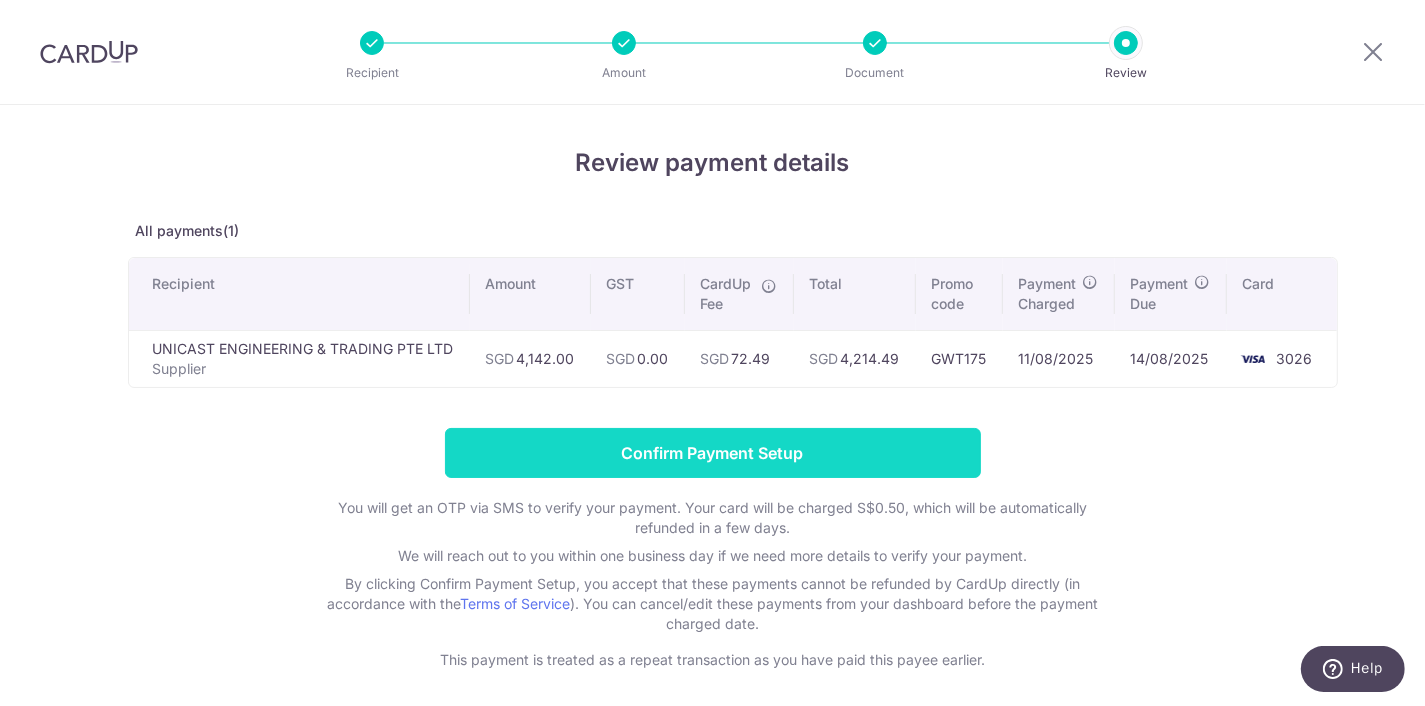 click on "Confirm Payment Setup" at bounding box center [713, 453] 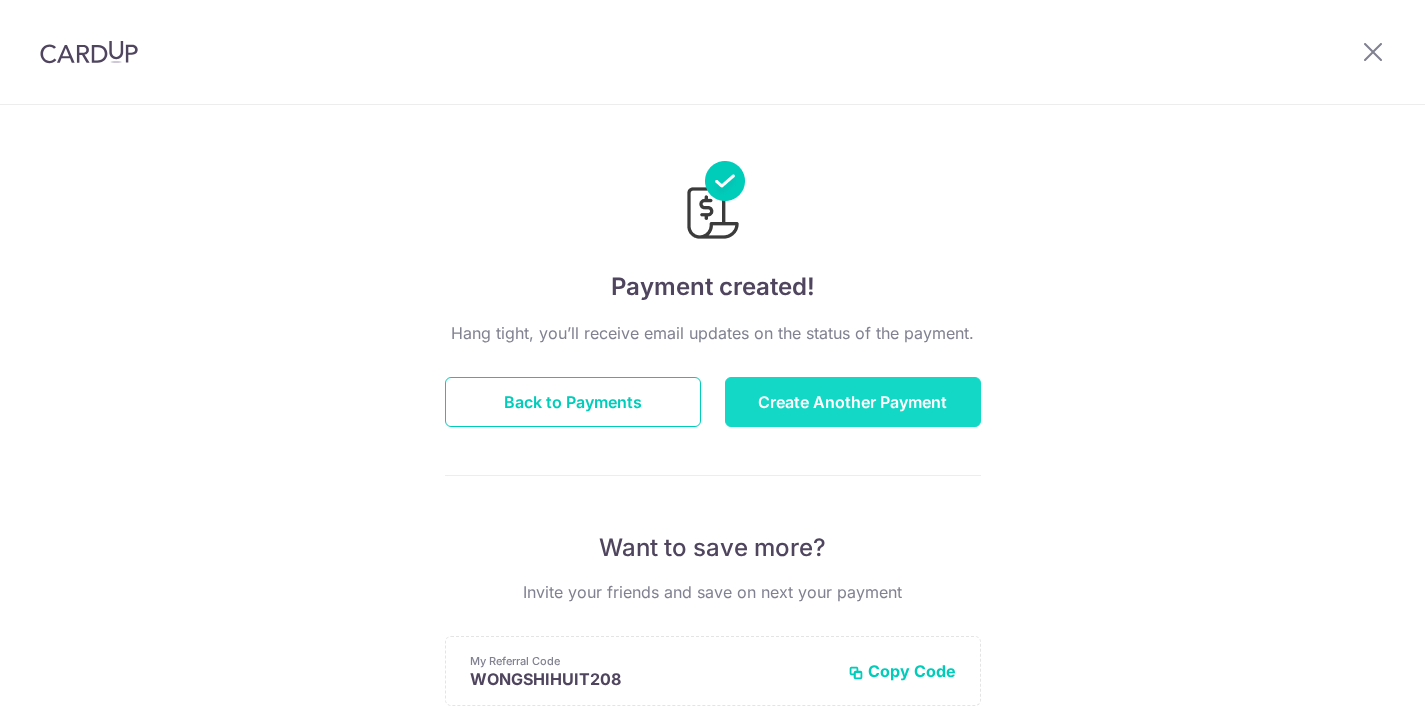 scroll, scrollTop: 0, scrollLeft: 0, axis: both 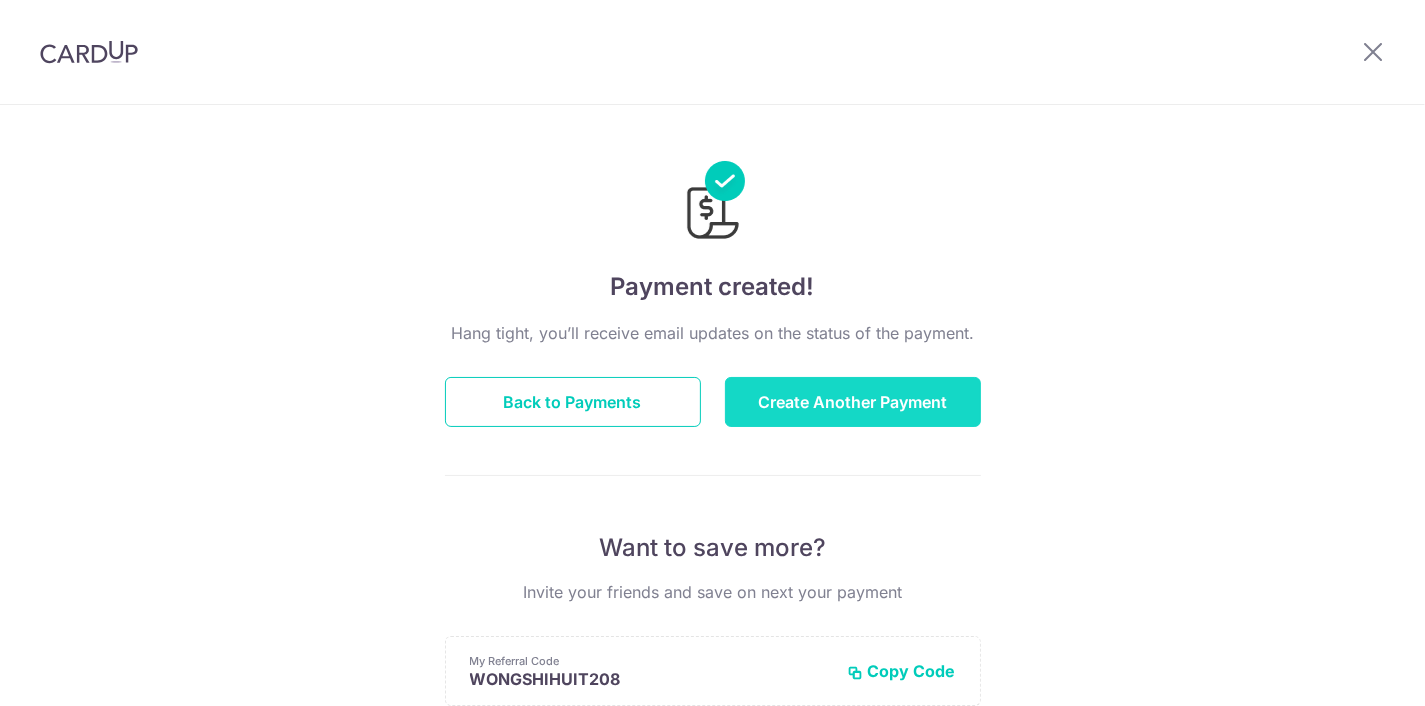click on "Create Another Payment" at bounding box center [853, 402] 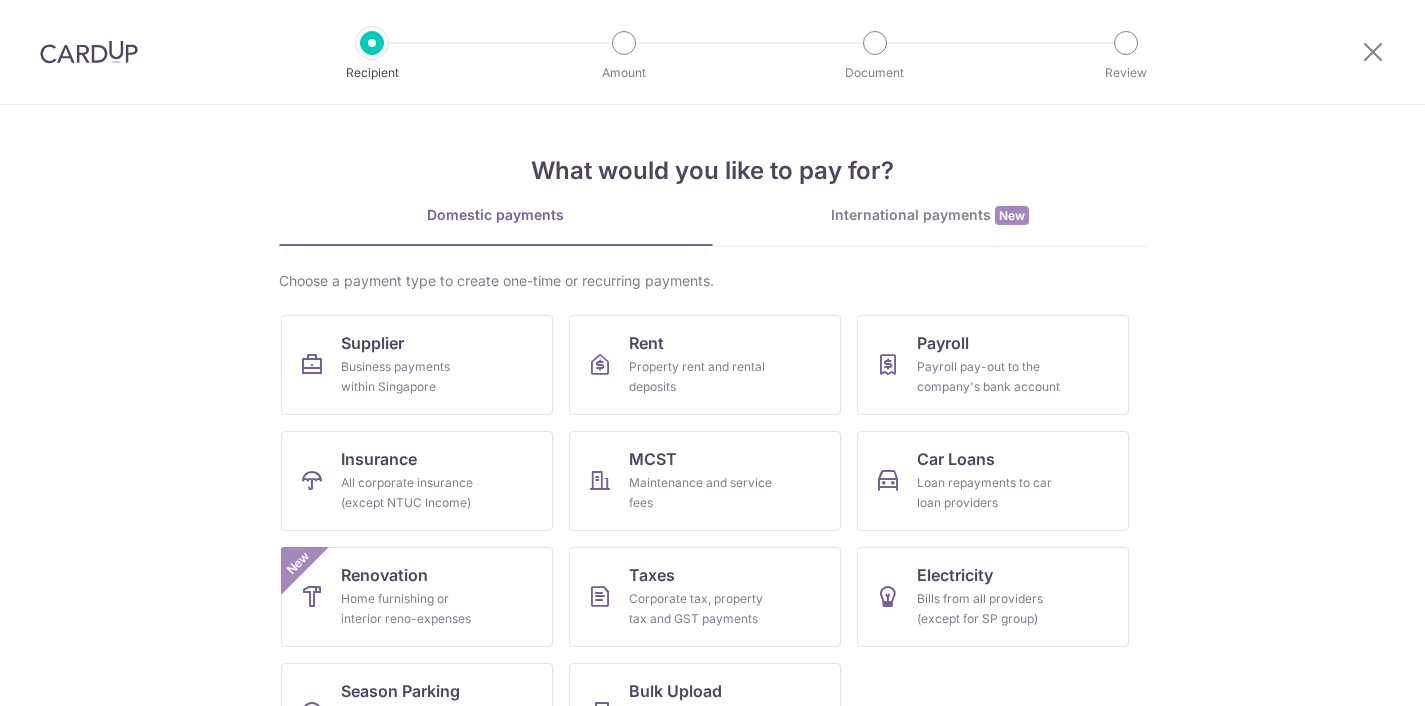 scroll, scrollTop: 0, scrollLeft: 0, axis: both 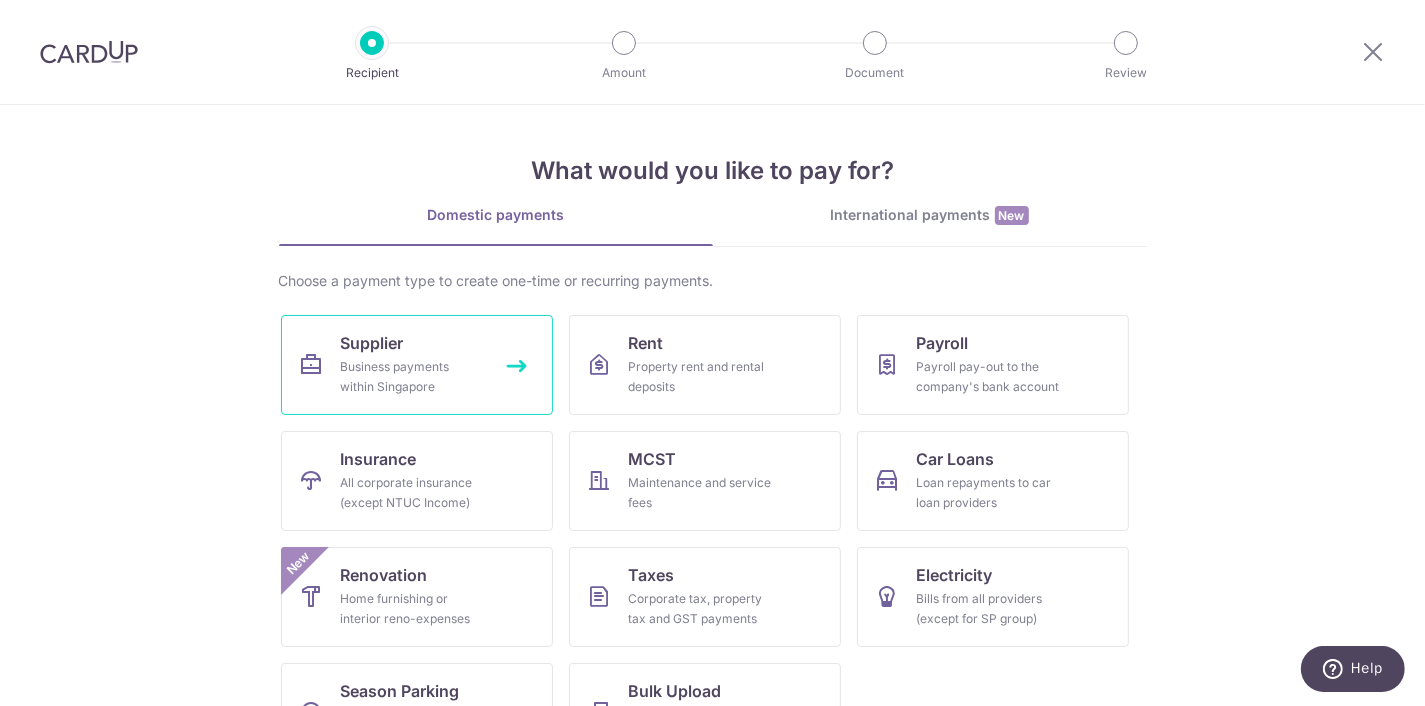 click on "Business payments within Singapore" at bounding box center (413, 377) 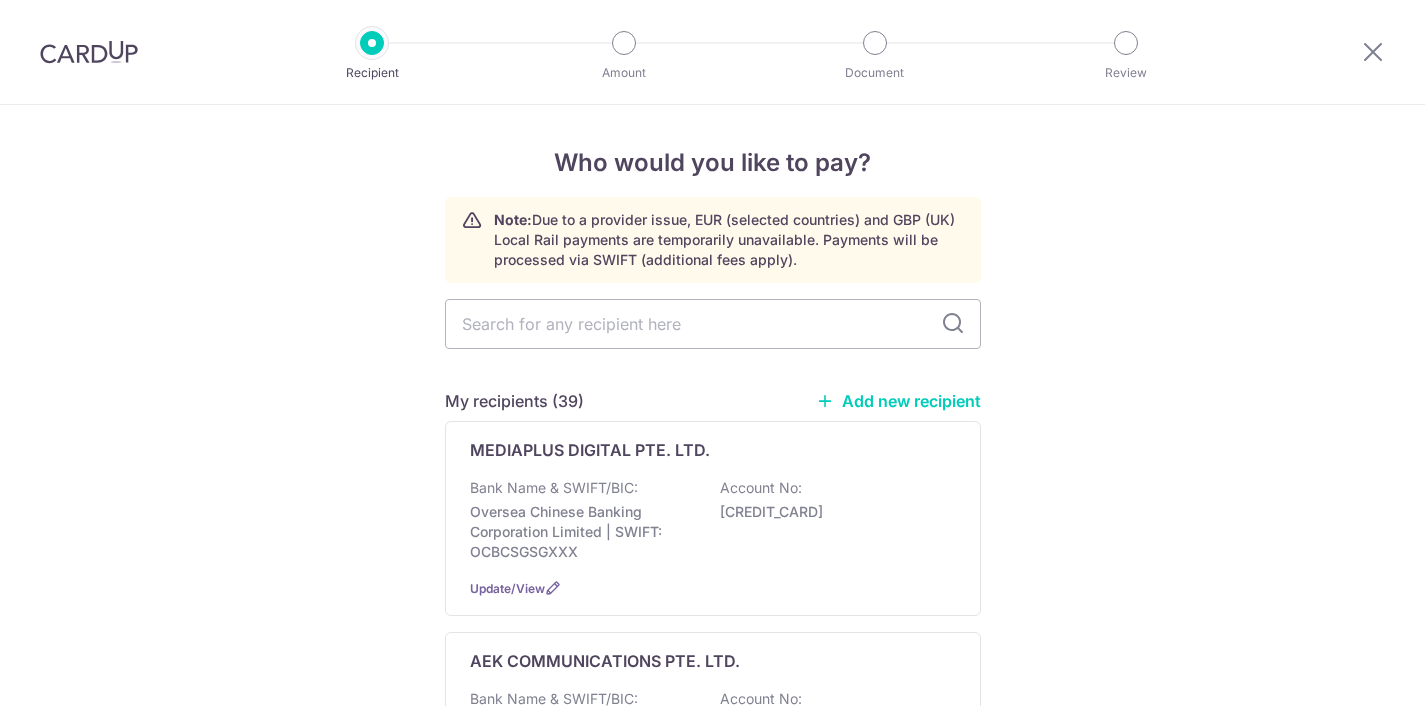 scroll, scrollTop: 0, scrollLeft: 0, axis: both 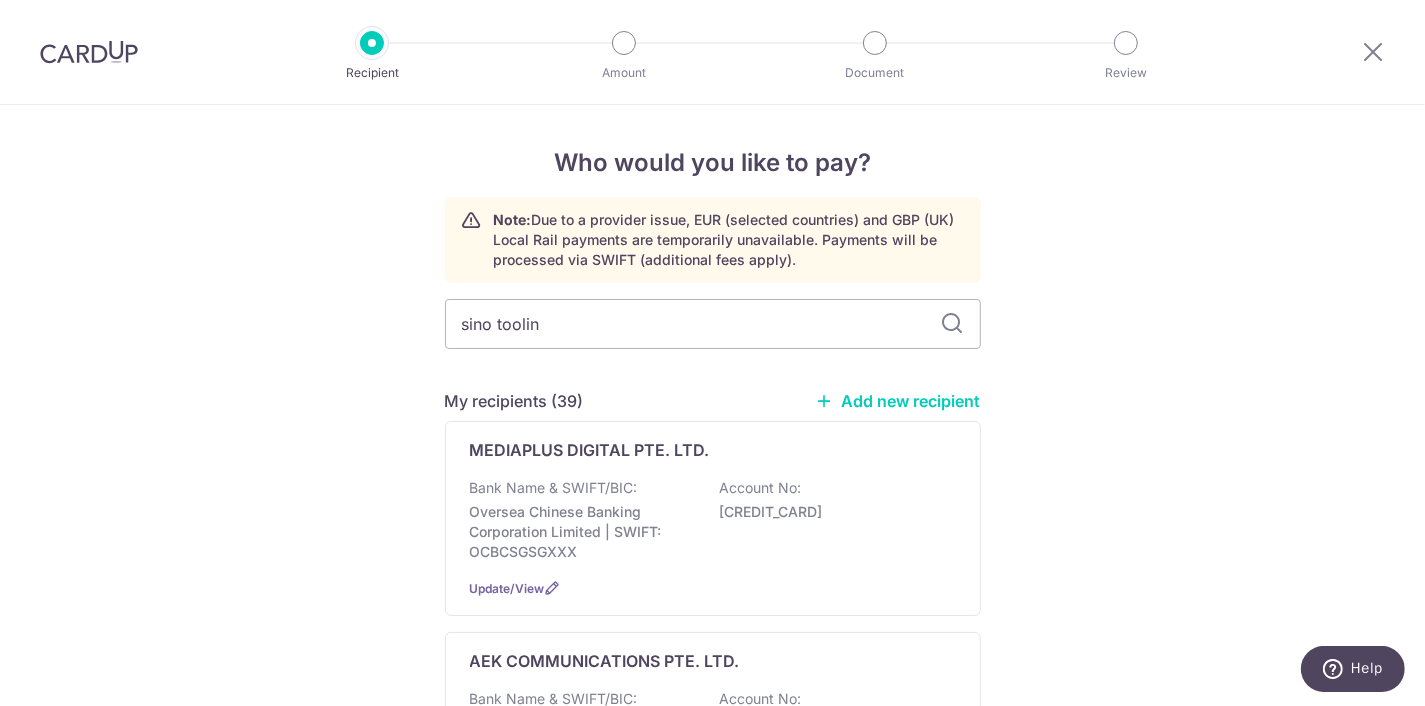type on "sino tooling" 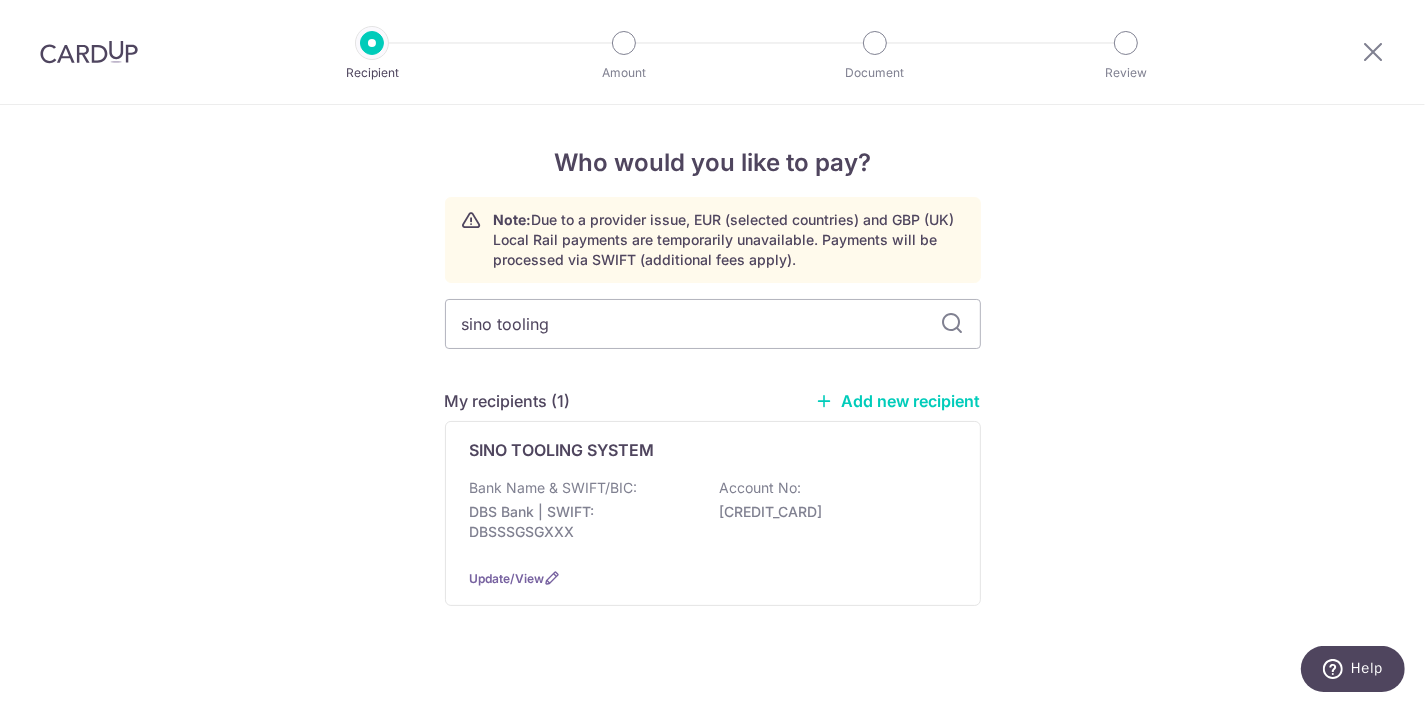 click at bounding box center (953, 324) 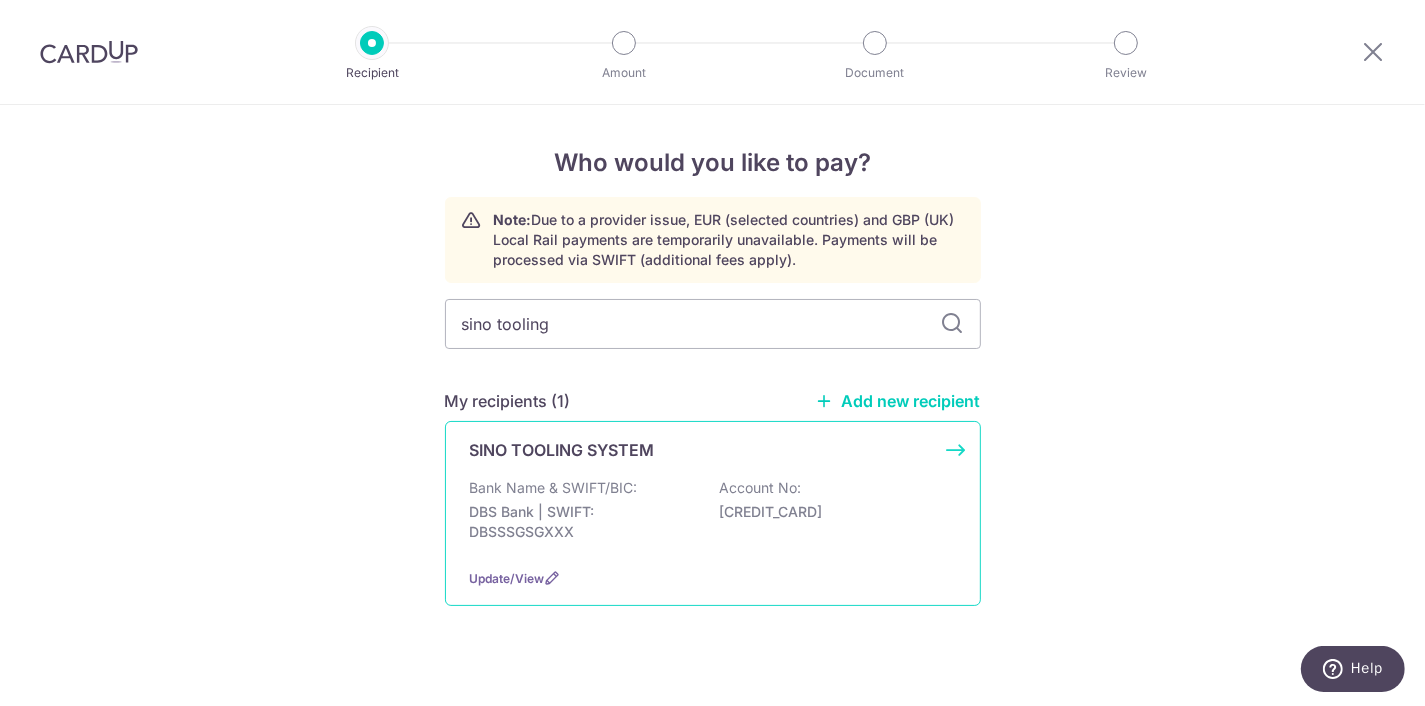 click on "Bank Name & SWIFT/BIC:" at bounding box center [554, 488] 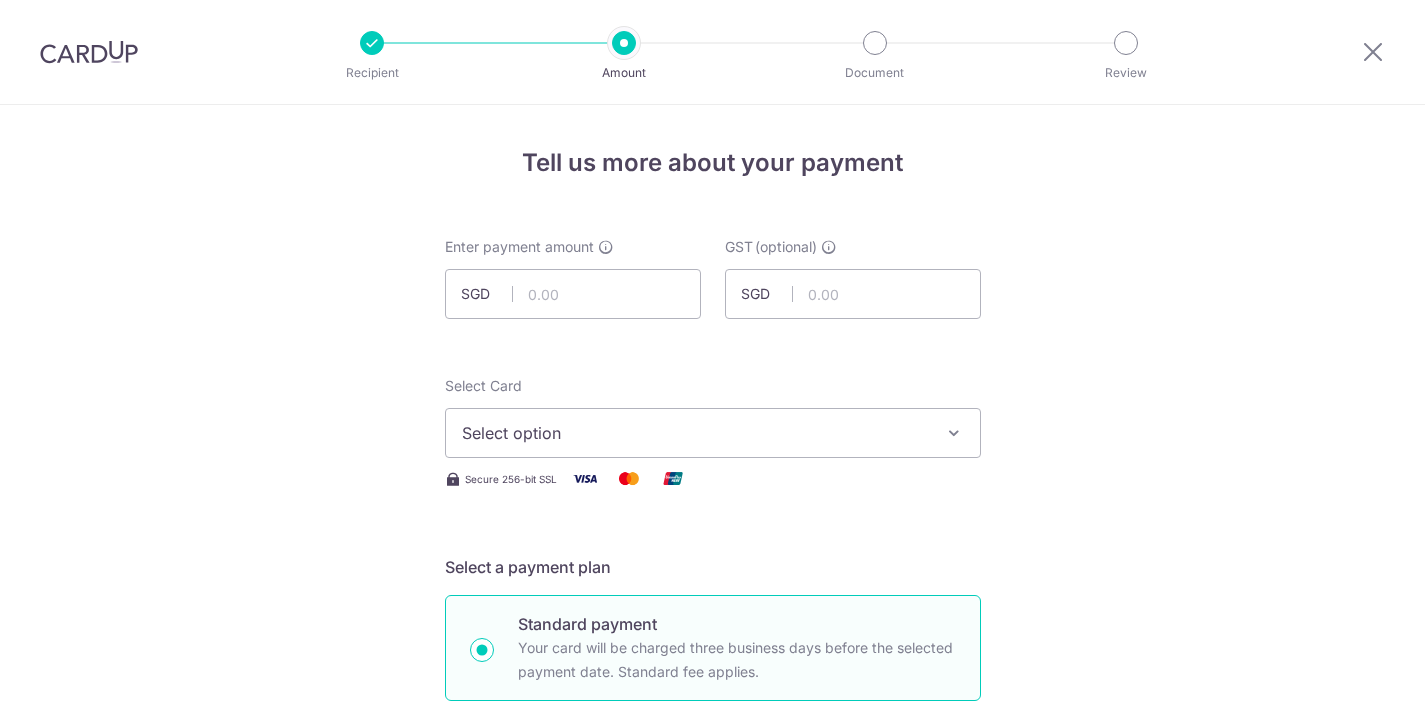 scroll, scrollTop: 0, scrollLeft: 0, axis: both 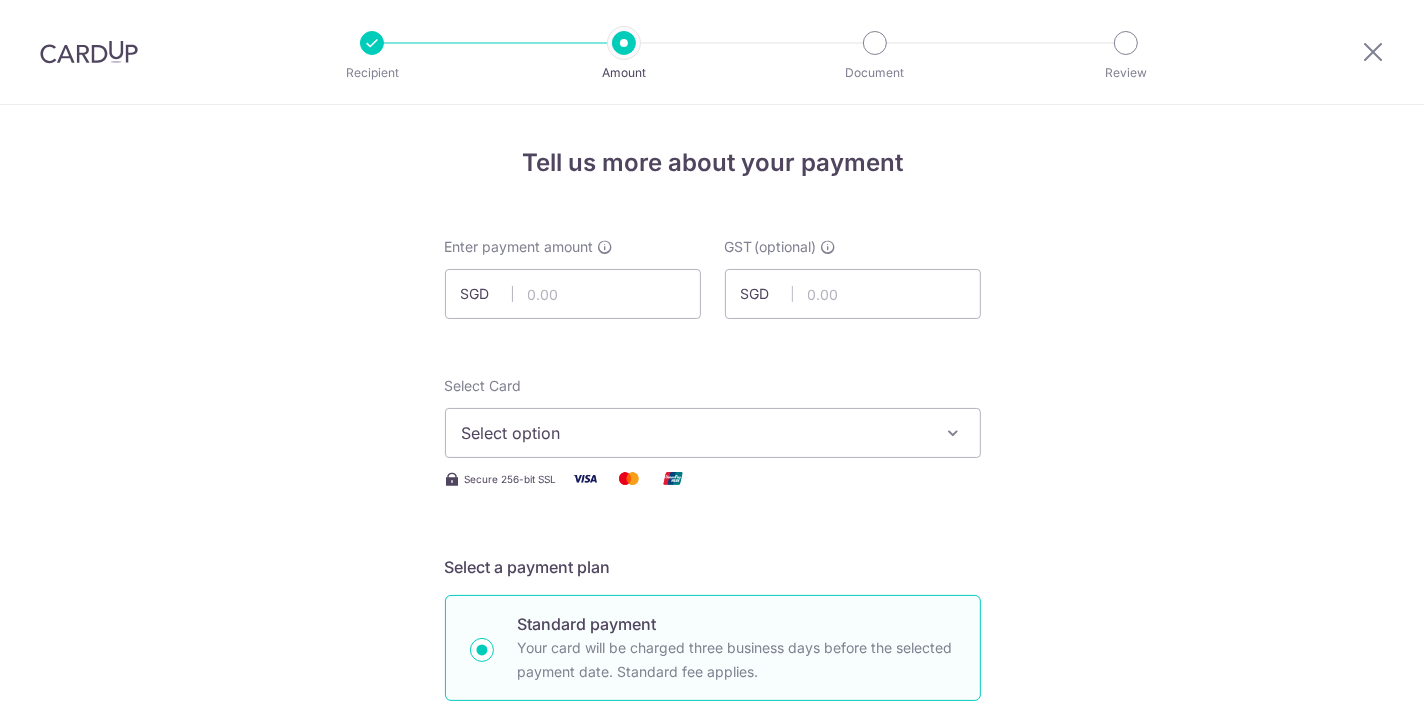 click at bounding box center [573, 294] 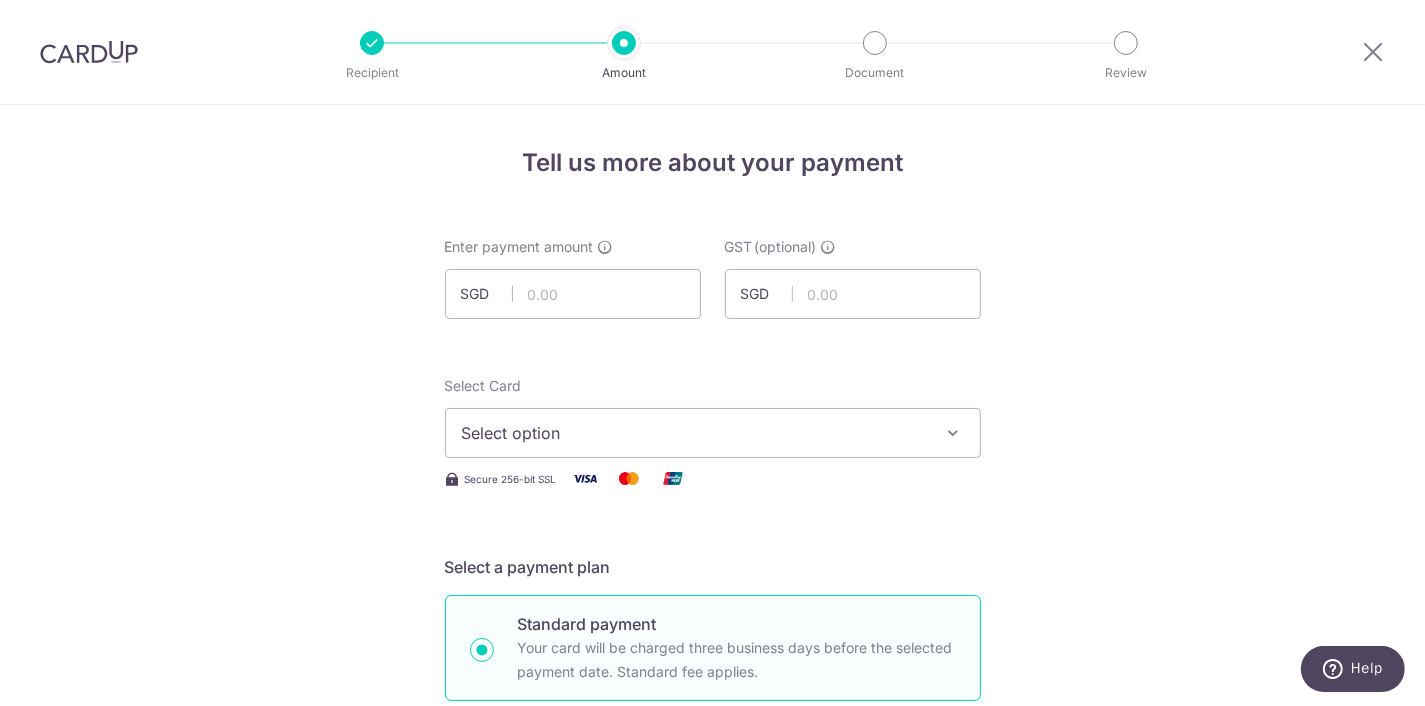 scroll, scrollTop: 0, scrollLeft: 0, axis: both 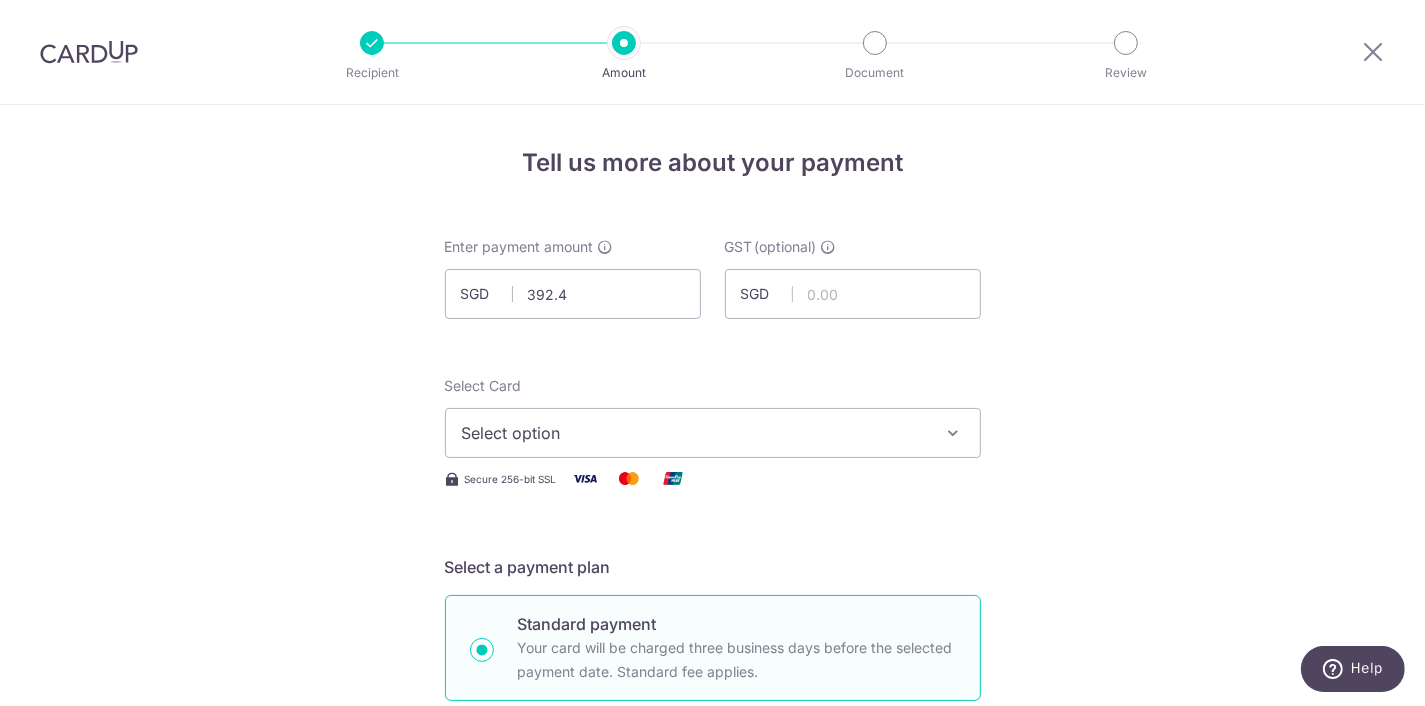 type on "392.40" 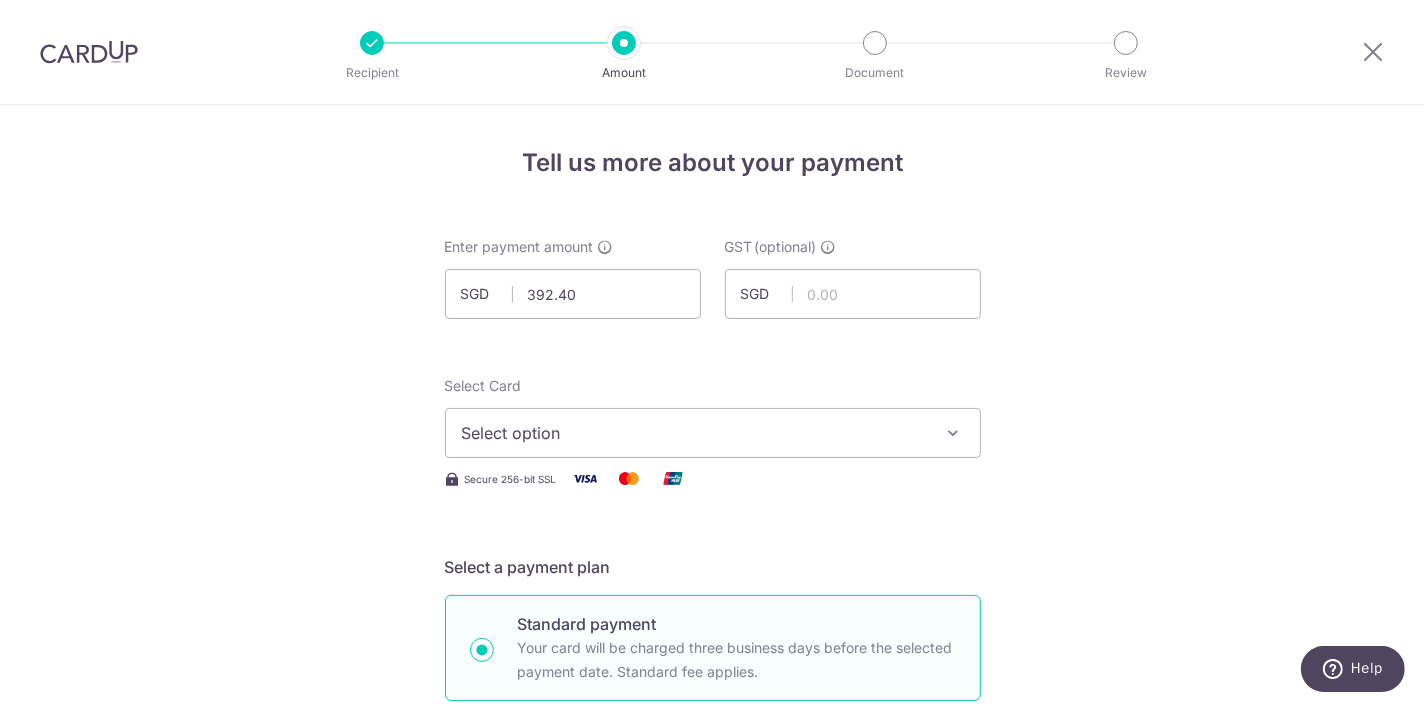 click on "Select option" at bounding box center [713, 433] 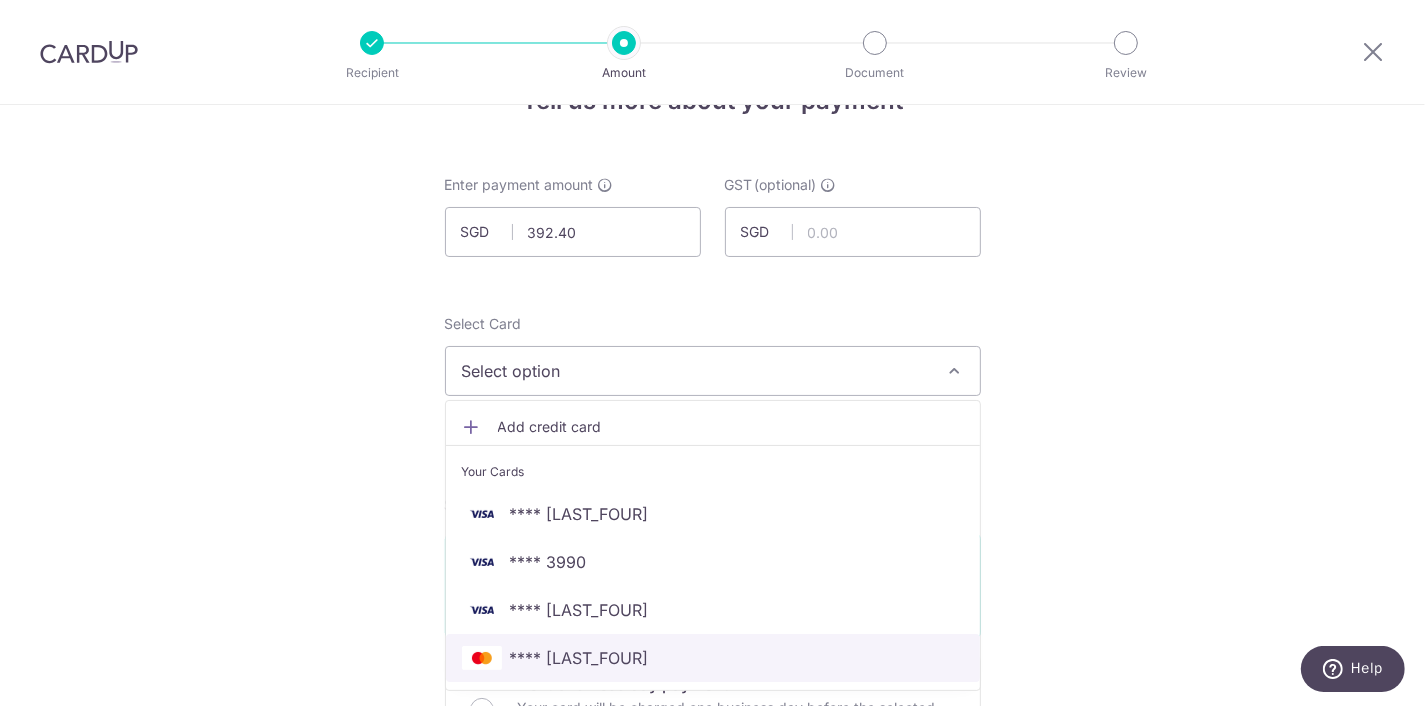 scroll, scrollTop: 101, scrollLeft: 0, axis: vertical 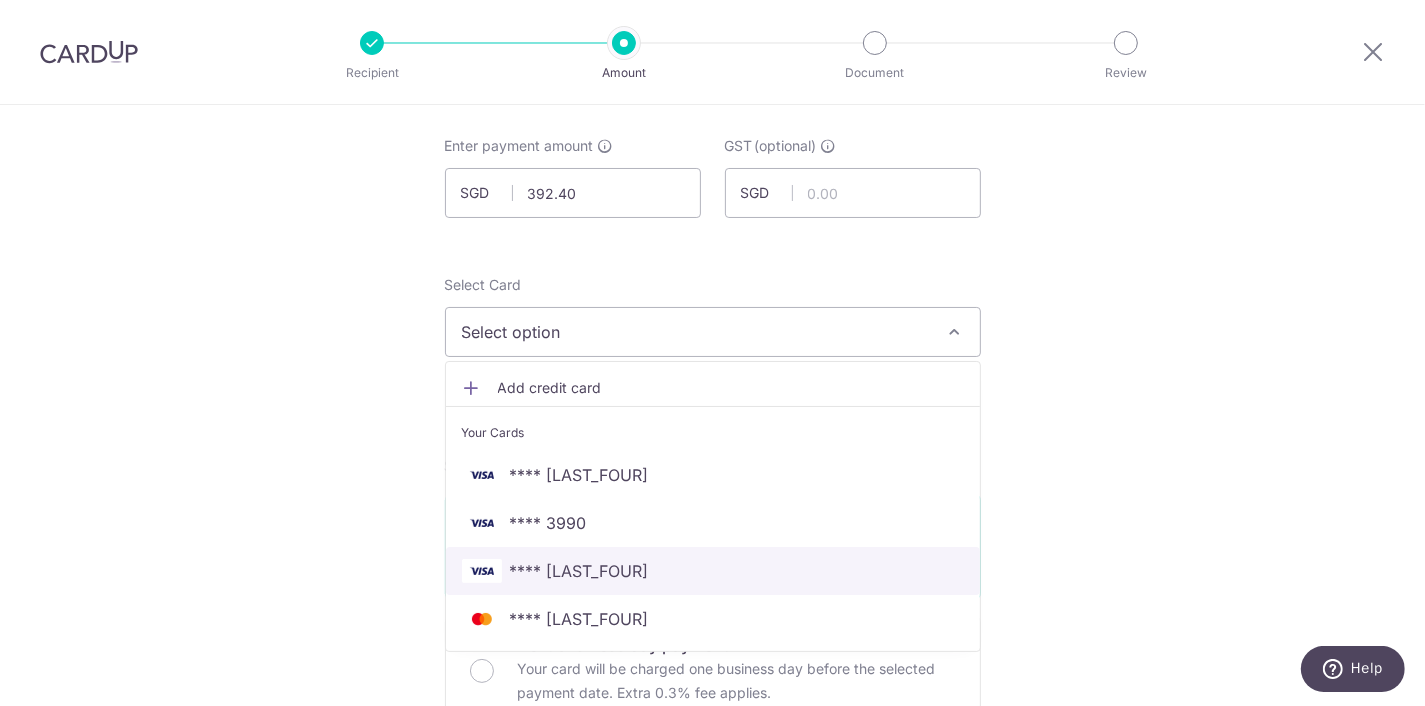 drag, startPoint x: 590, startPoint y: 566, endPoint x: 879, endPoint y: 526, distance: 291.75504 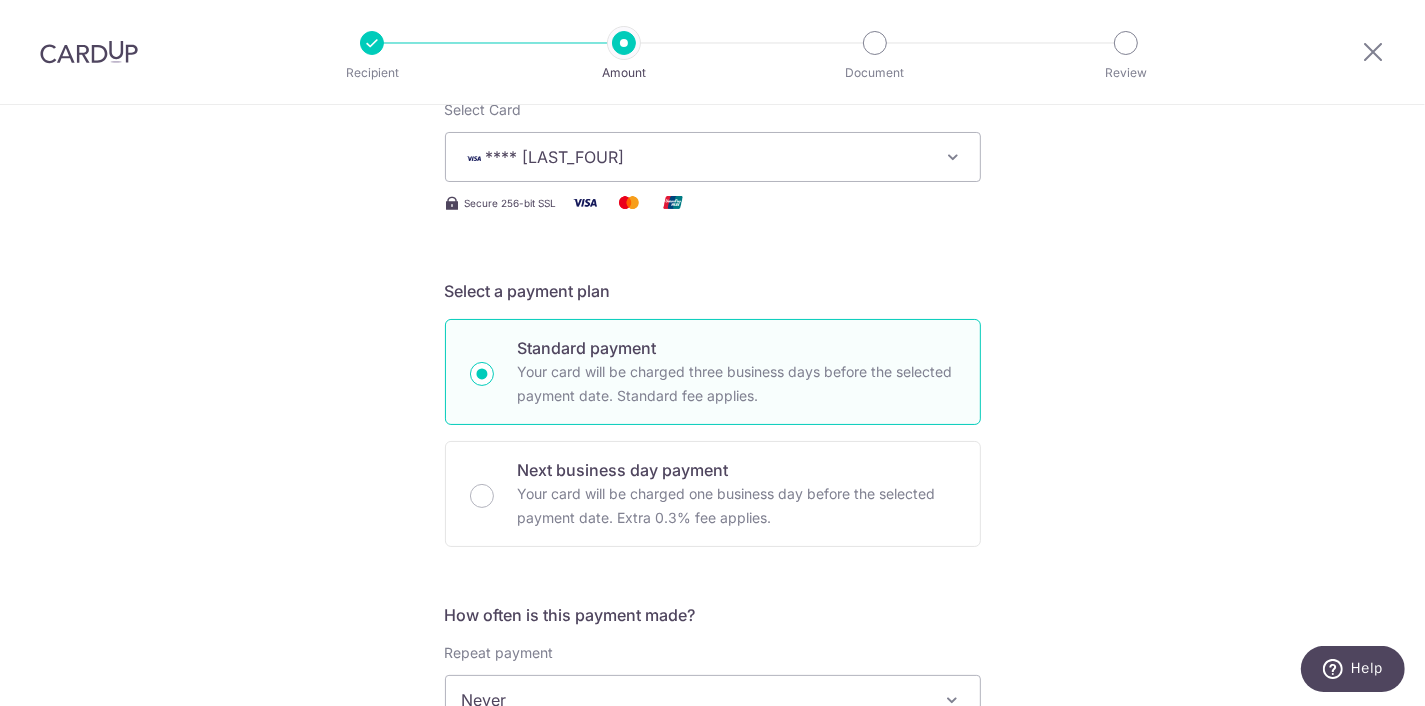 scroll, scrollTop: 404, scrollLeft: 0, axis: vertical 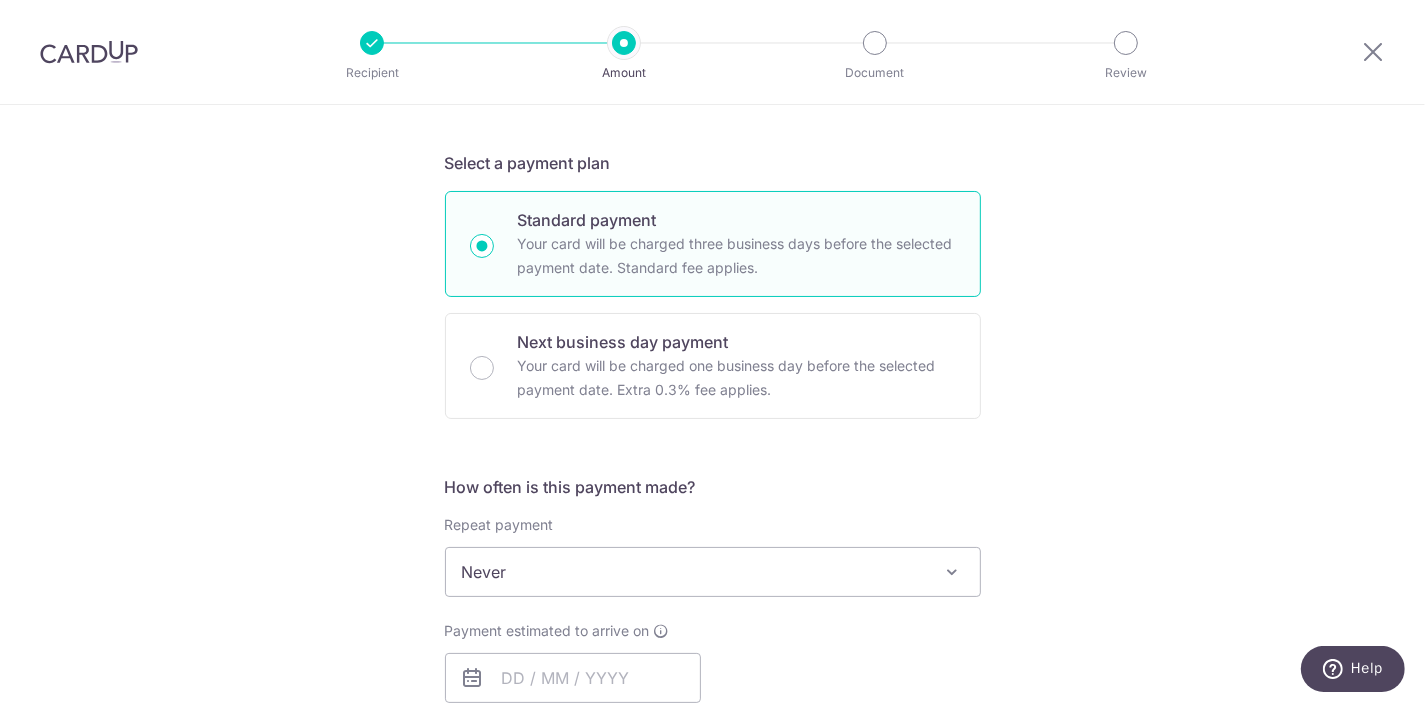 click on "Tell us more about your payment
Enter payment amount
SGD
392.40
392.40
GST
(optional)
SGD
Select Card
**** 3026
Add credit card
Your Cards
**** 9618
**** 3990
**** 3026
**** 1817
Secure 256-bit SSL" at bounding box center [712, 672] 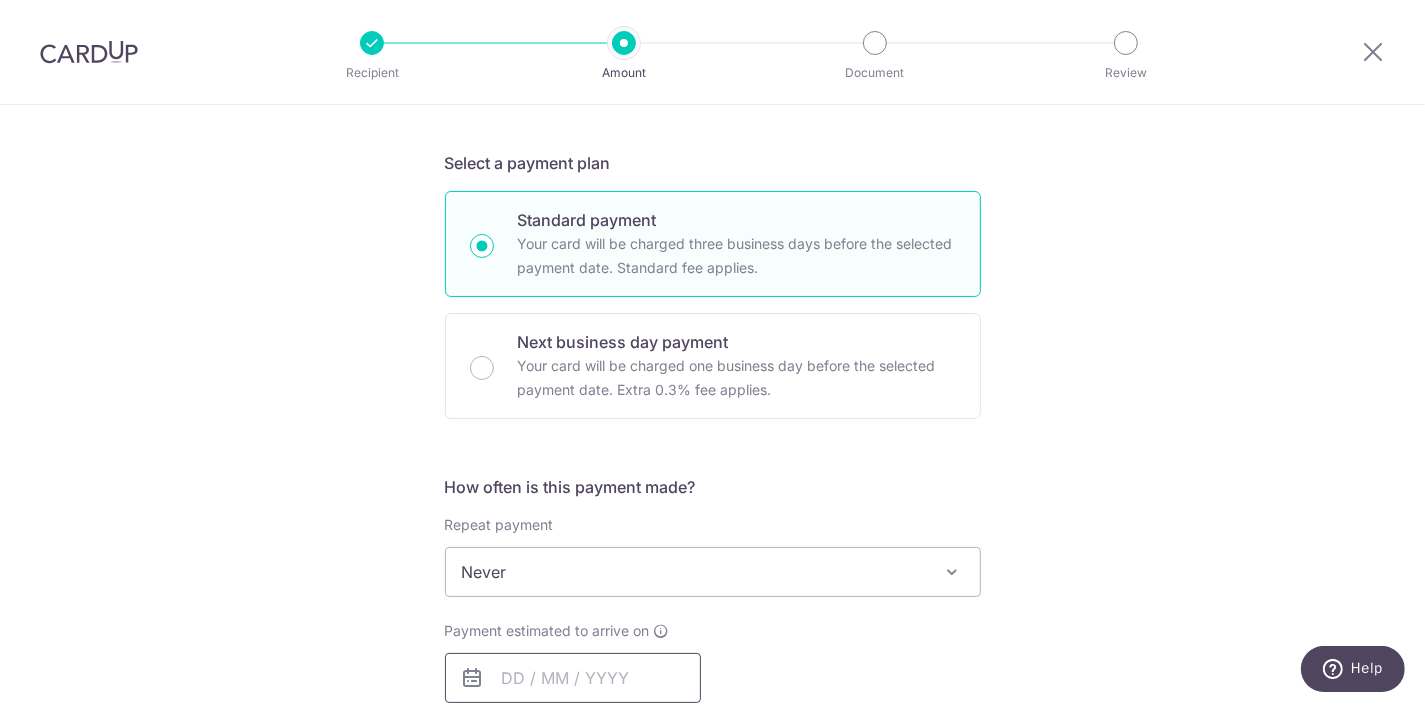 click at bounding box center [573, 678] 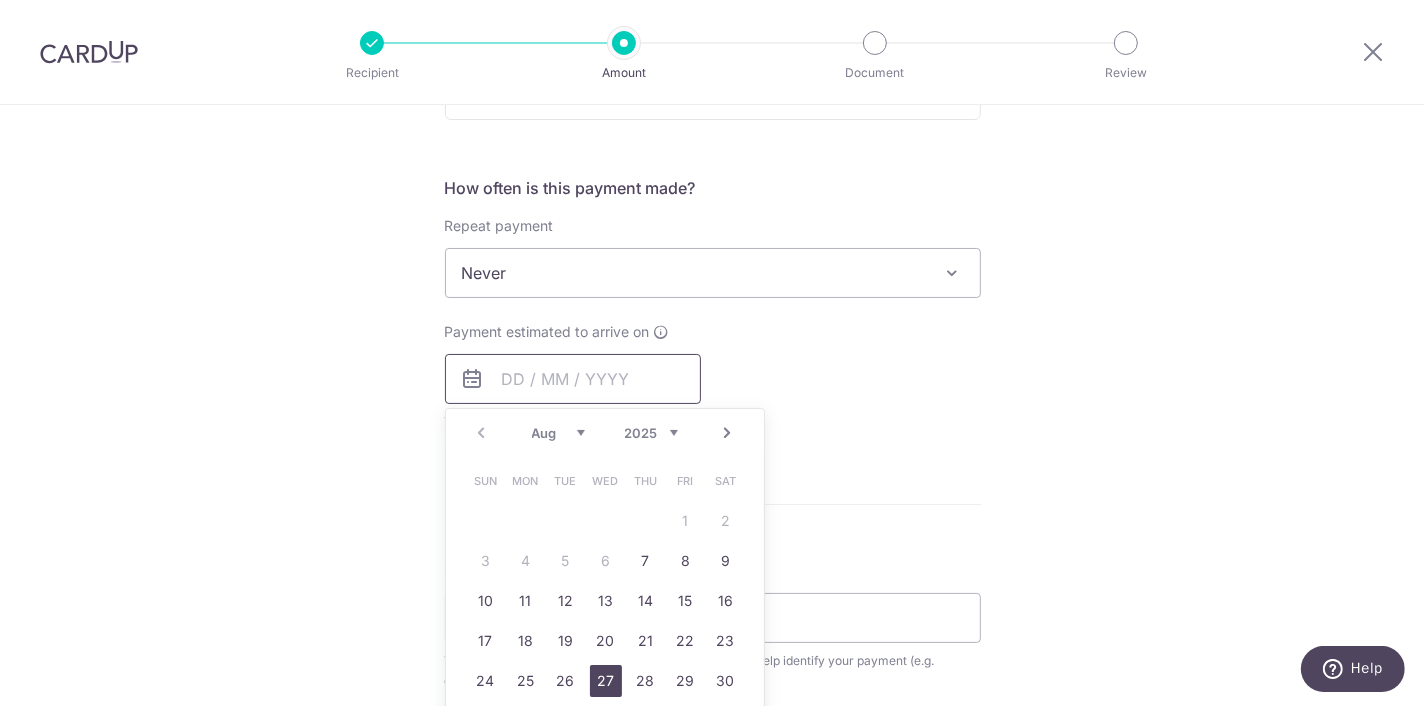 scroll, scrollTop: 708, scrollLeft: 0, axis: vertical 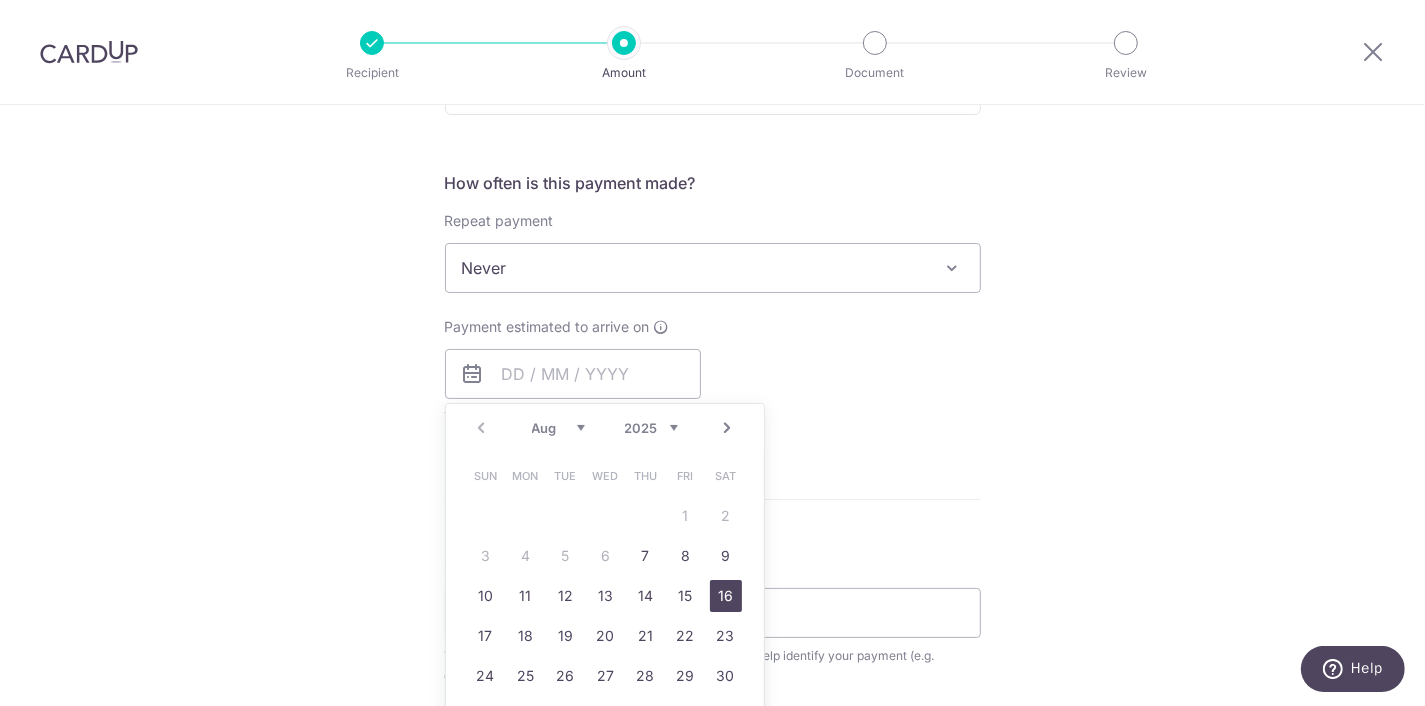 click on "16" at bounding box center [726, 596] 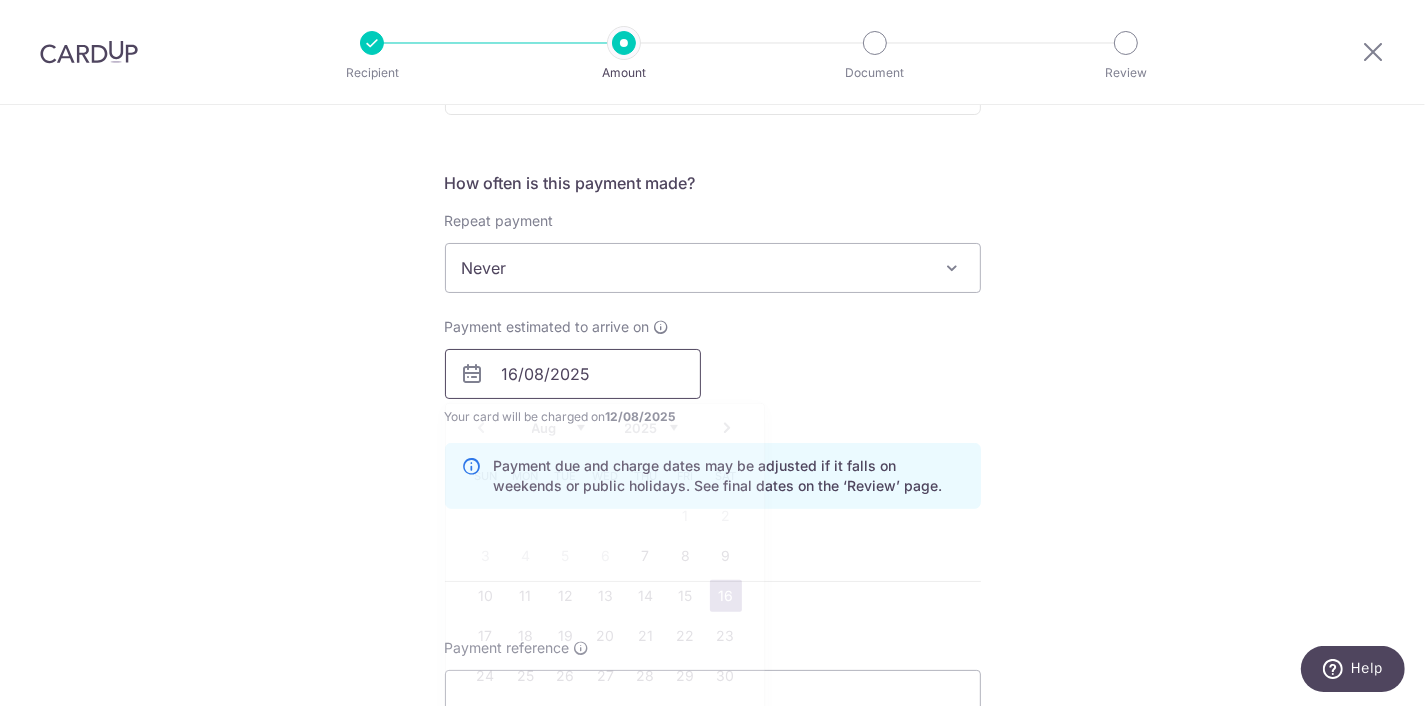 click on "16/08/2025" at bounding box center [573, 374] 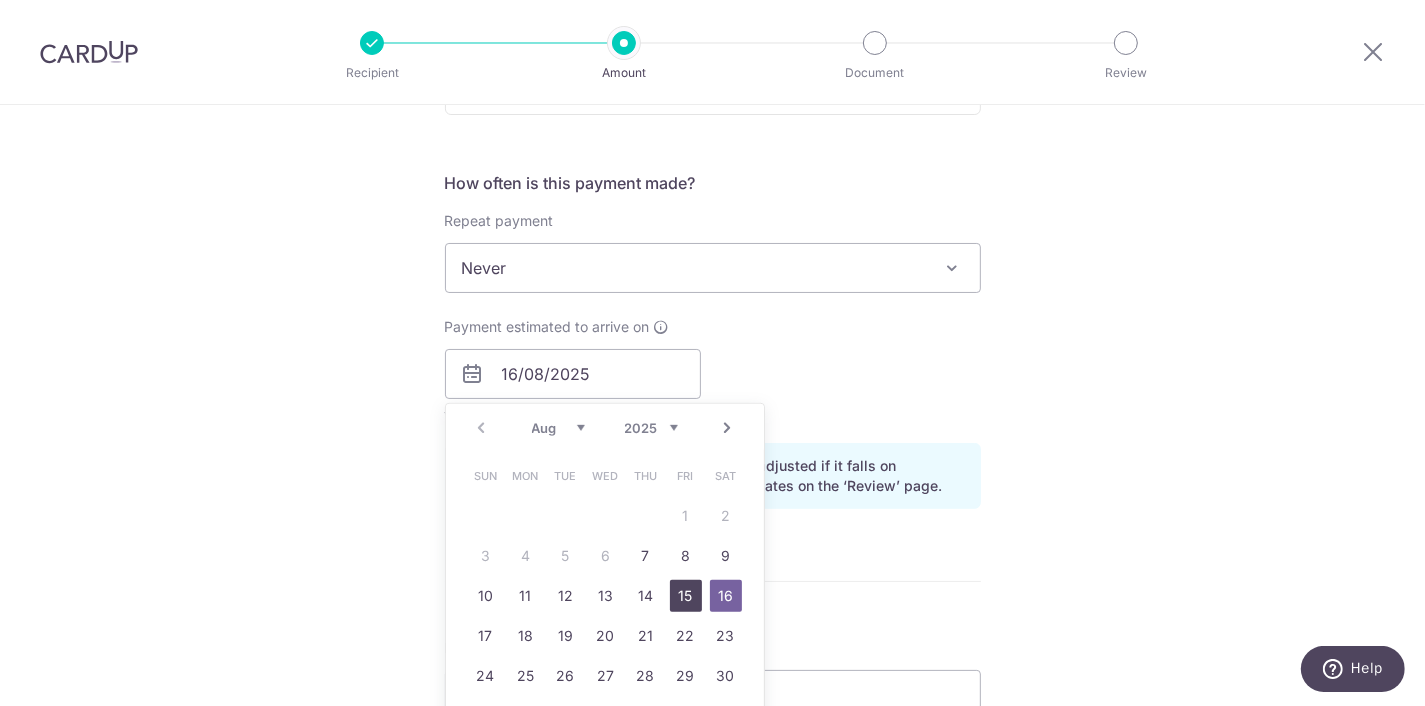 click on "15" at bounding box center (686, 596) 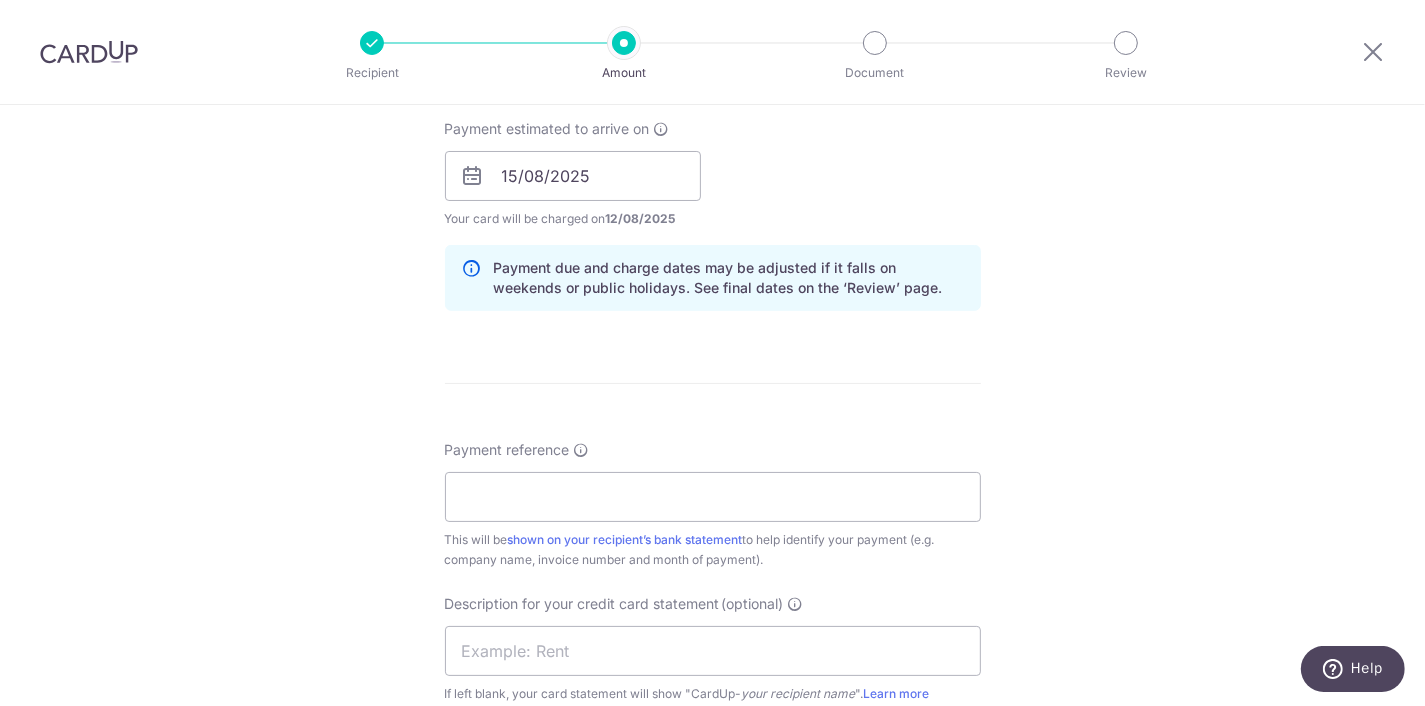 scroll, scrollTop: 910, scrollLeft: 0, axis: vertical 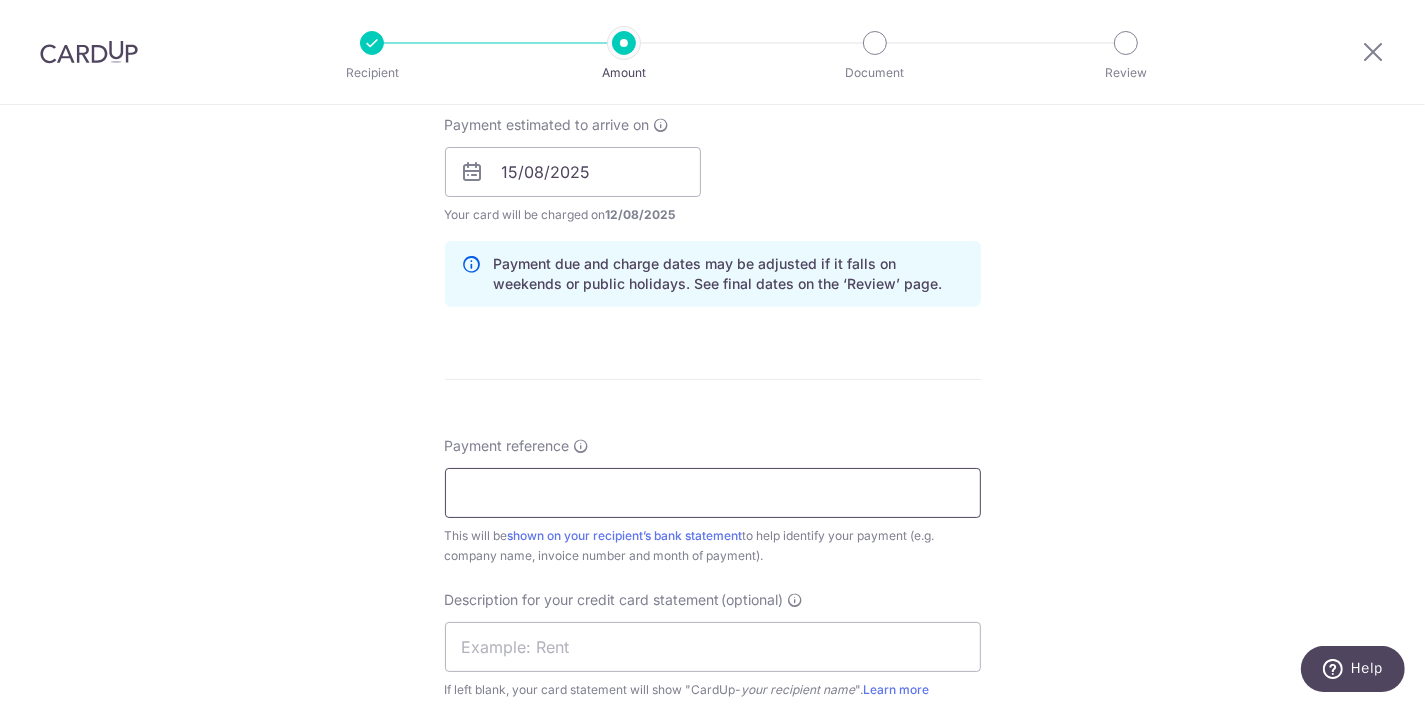 click on "Payment reference" at bounding box center [713, 493] 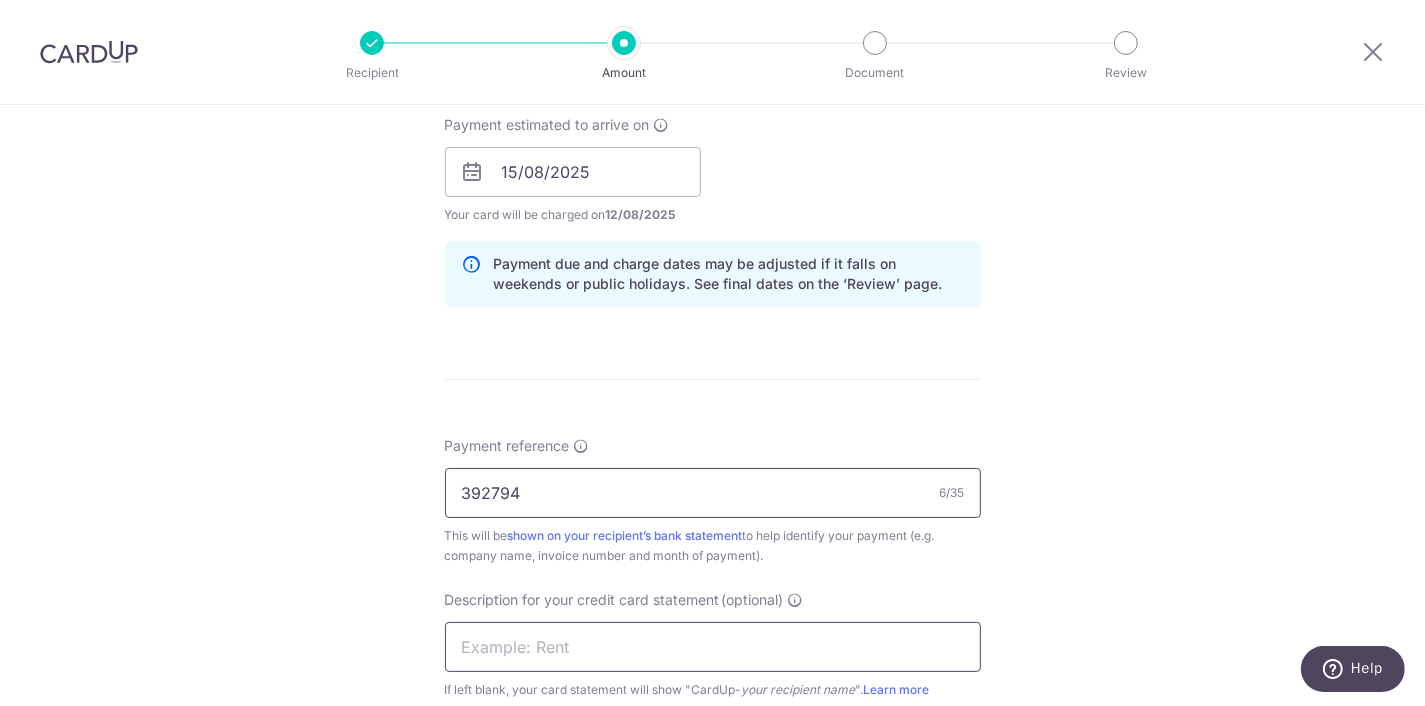 scroll, scrollTop: 1012, scrollLeft: 0, axis: vertical 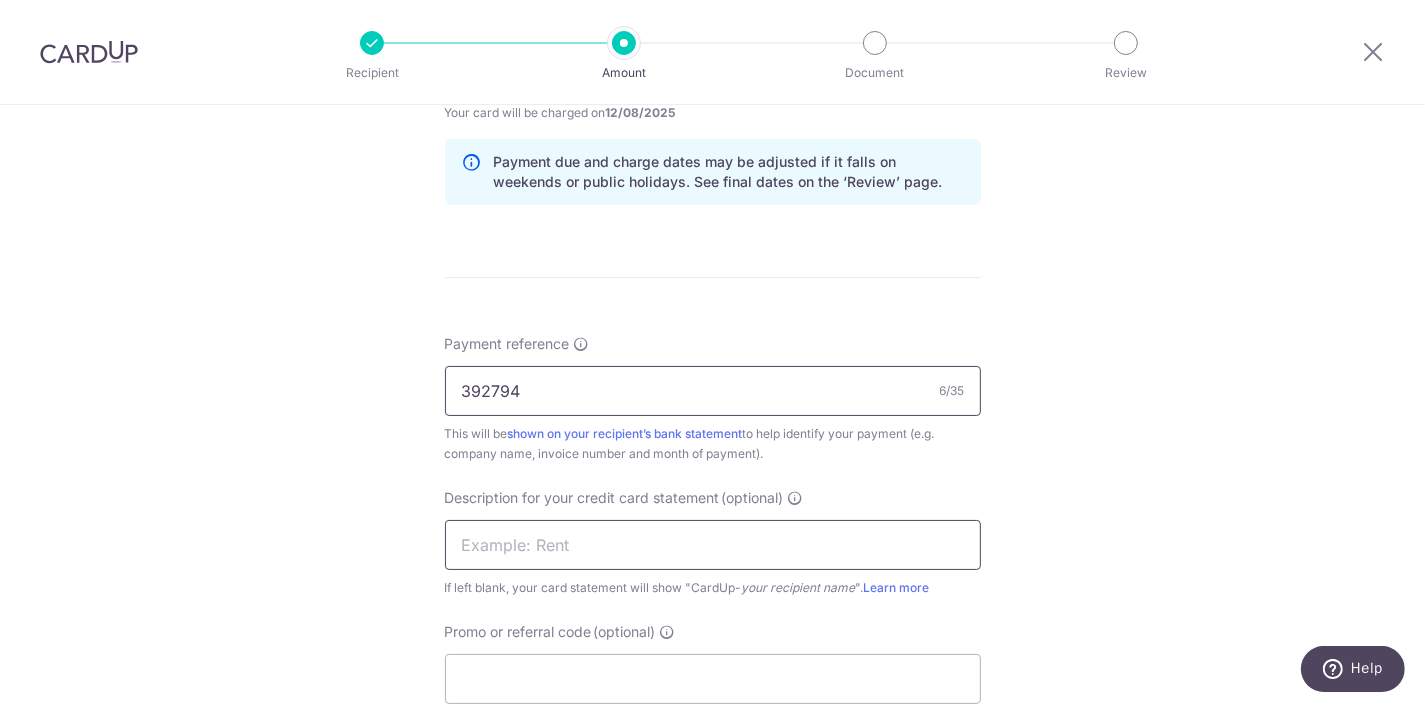 type on "392794" 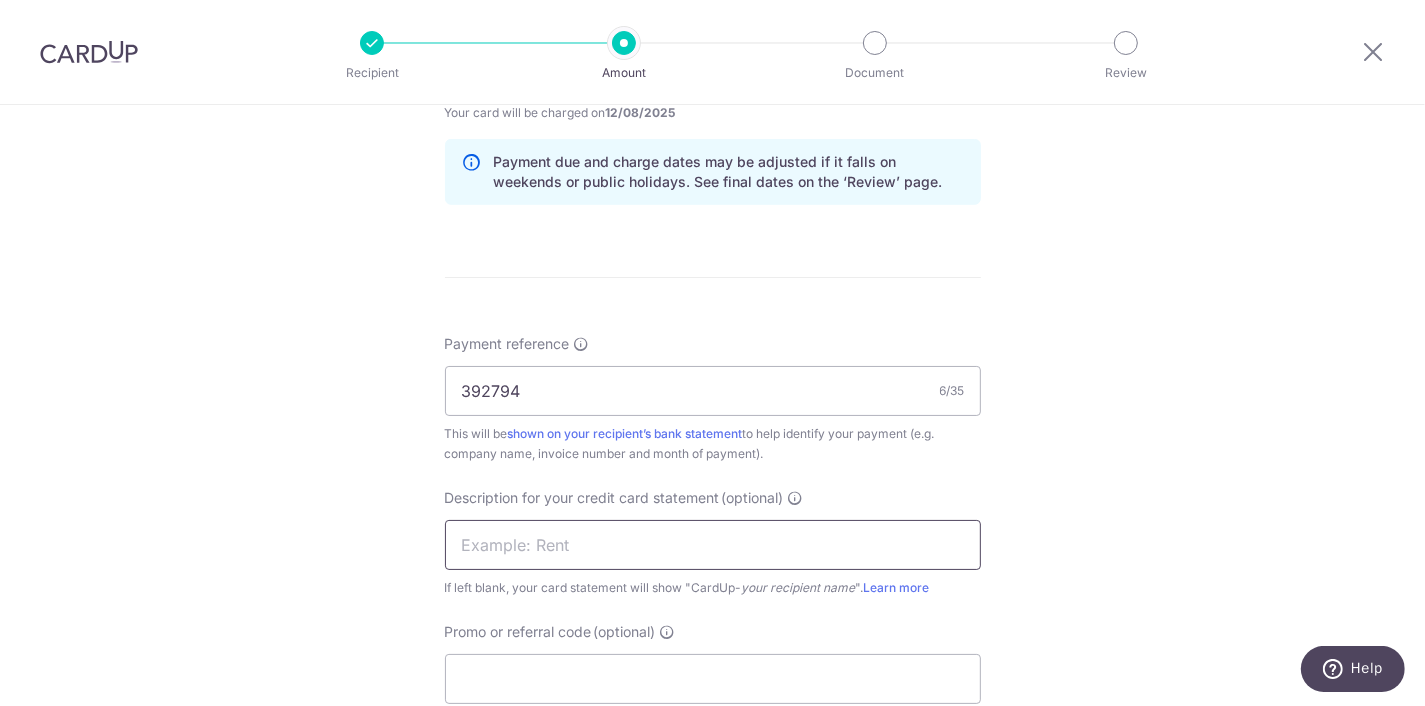 click at bounding box center [713, 545] 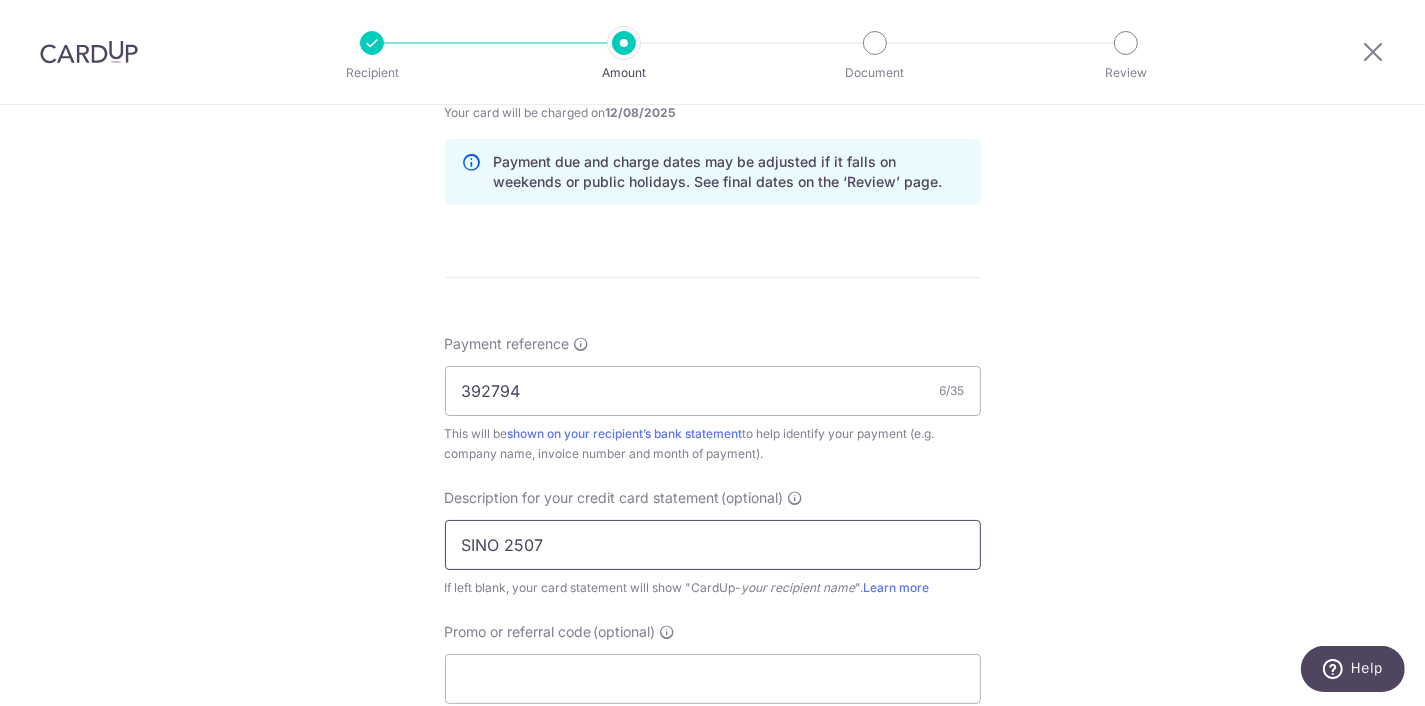 scroll, scrollTop: 1416, scrollLeft: 0, axis: vertical 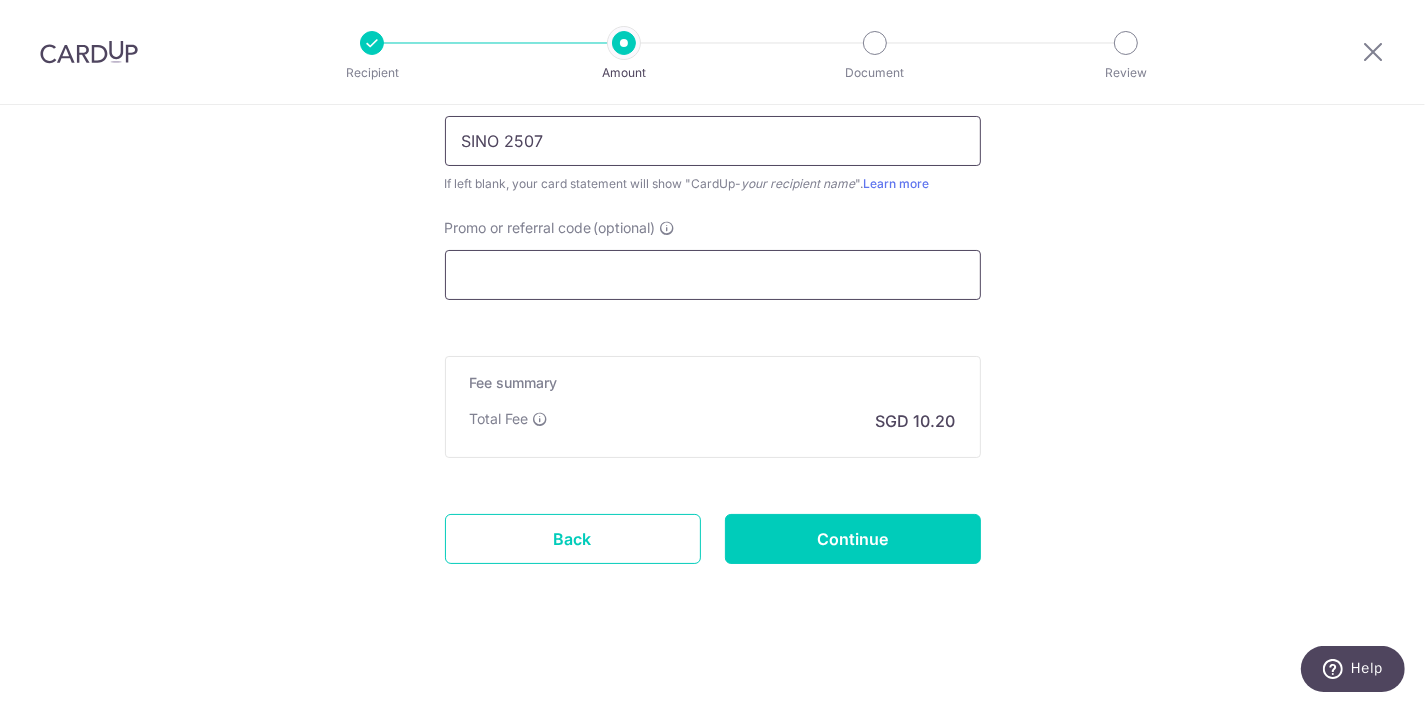 type on "SINO 2507" 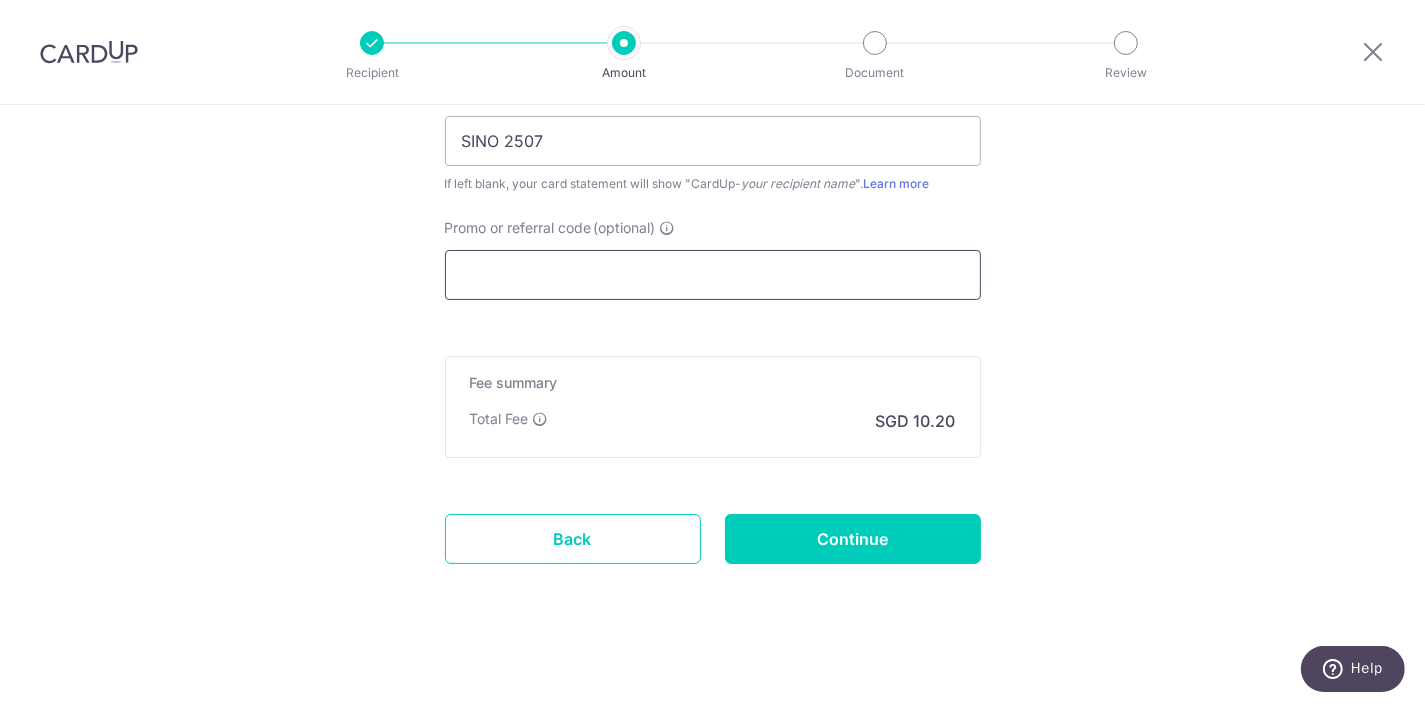 drag, startPoint x: 646, startPoint y: 281, endPoint x: 650, endPoint y: 301, distance: 20.396078 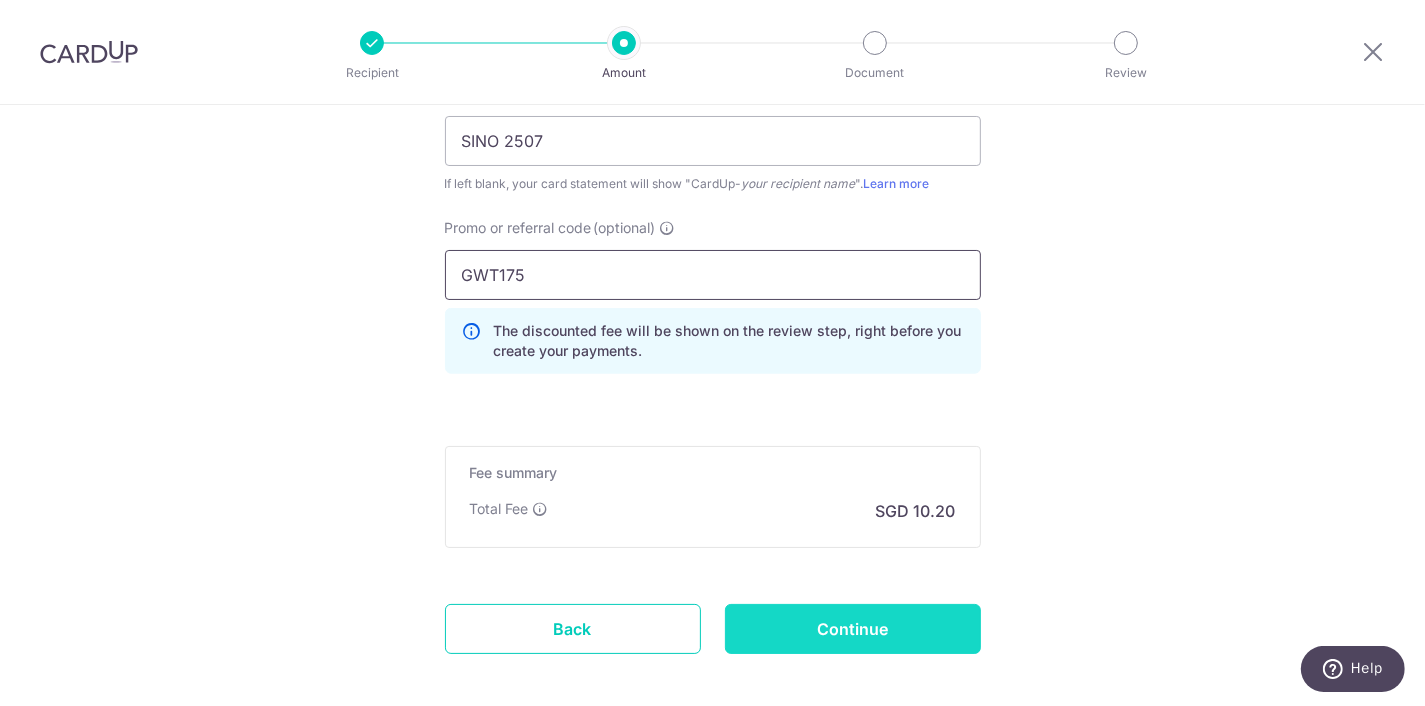 type on "GWT175" 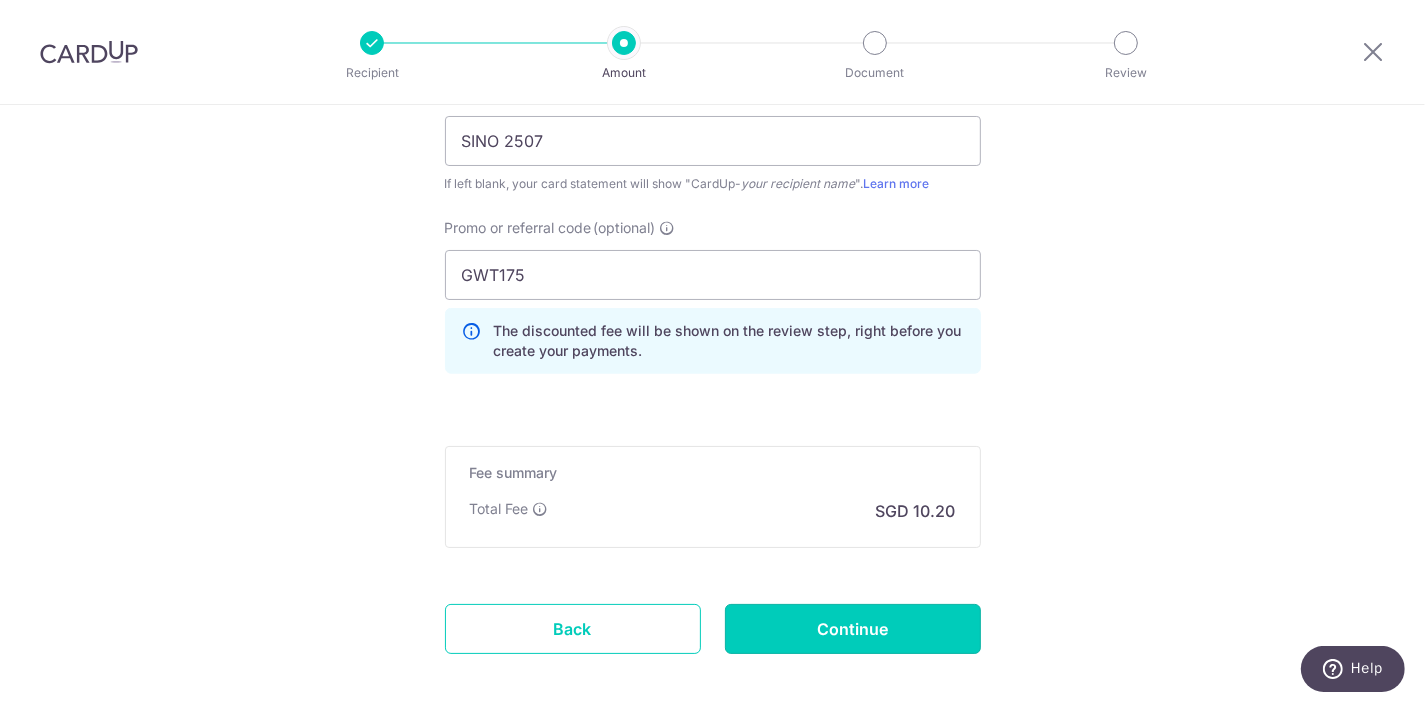 click on "Continue" at bounding box center [853, 629] 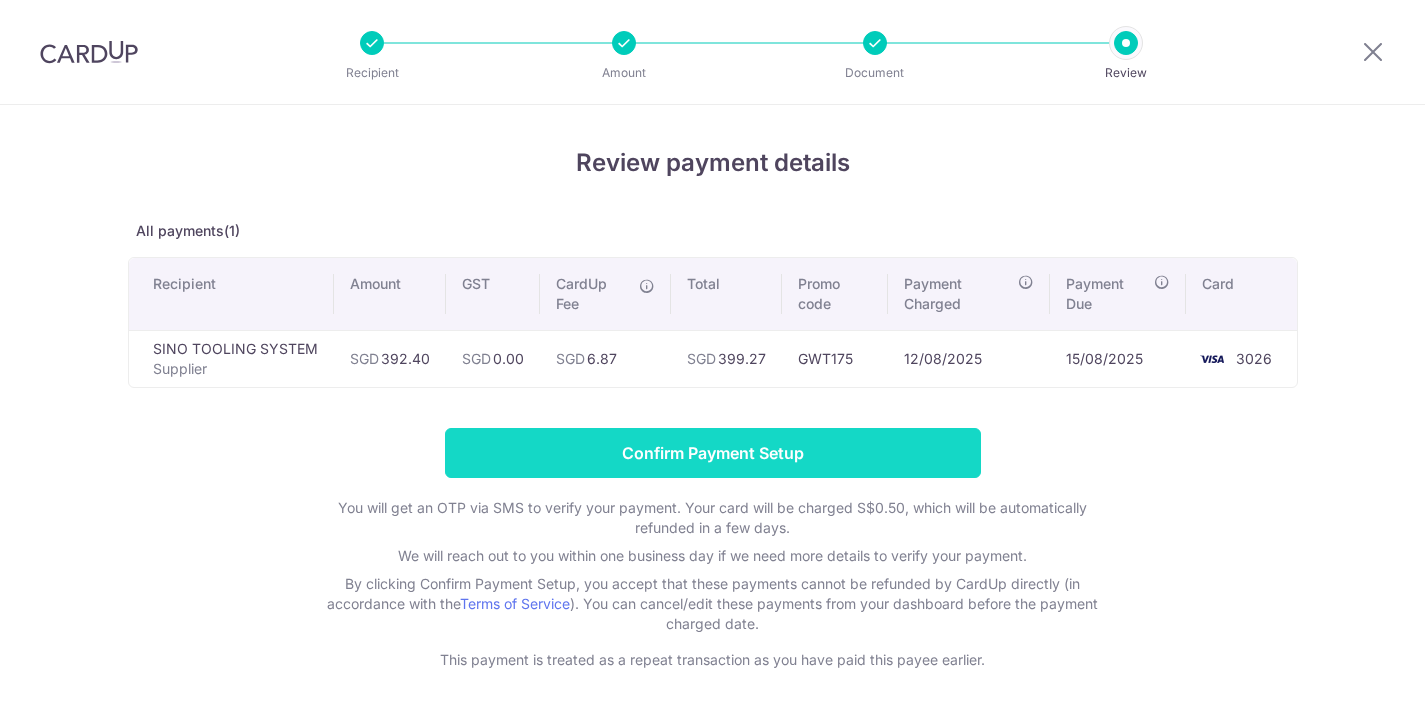 scroll, scrollTop: 0, scrollLeft: 0, axis: both 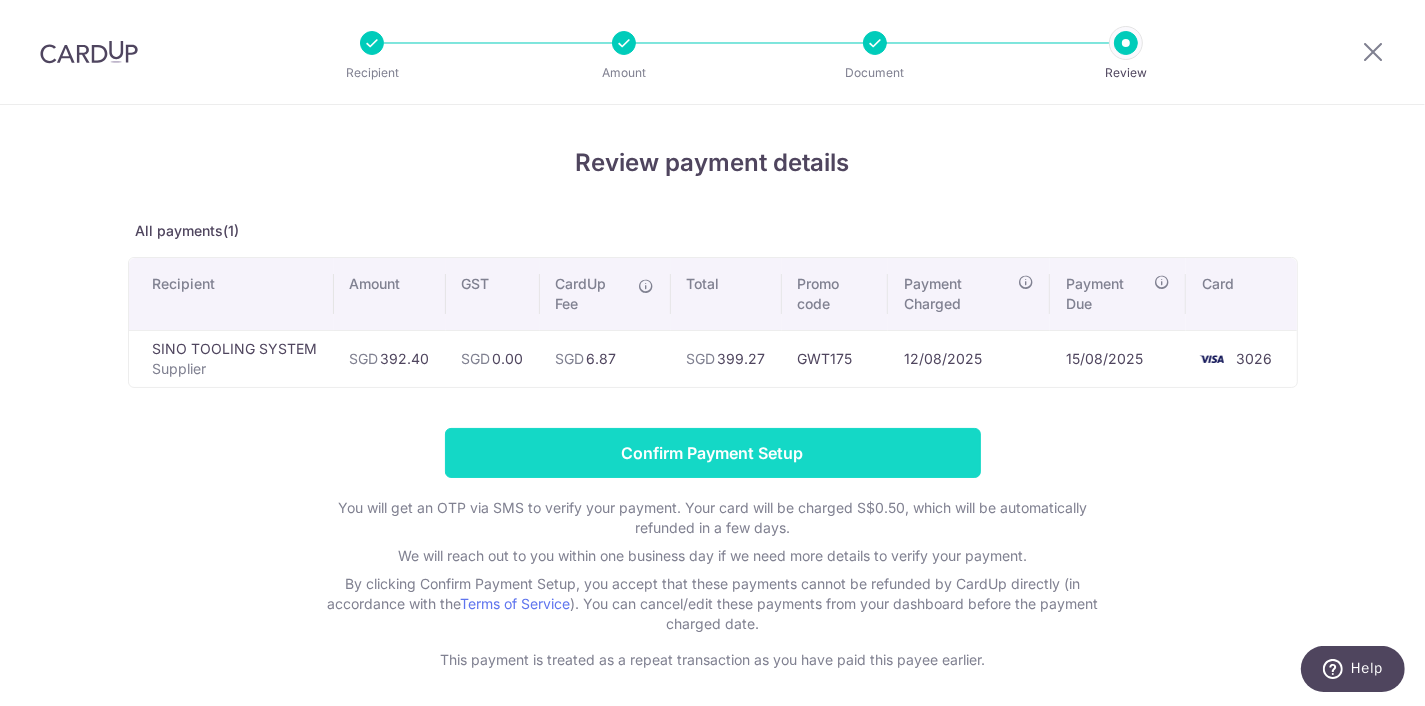 click on "Confirm Payment Setup" at bounding box center [713, 453] 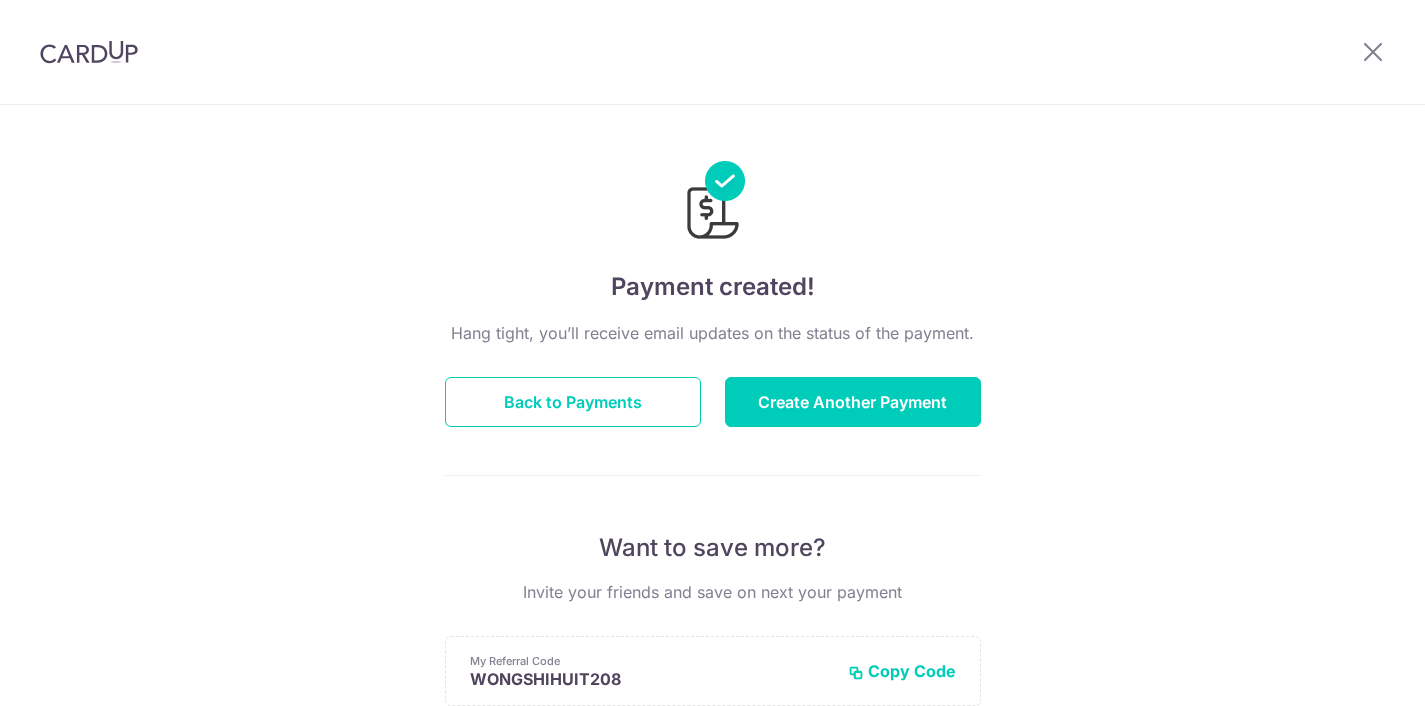 scroll, scrollTop: 0, scrollLeft: 0, axis: both 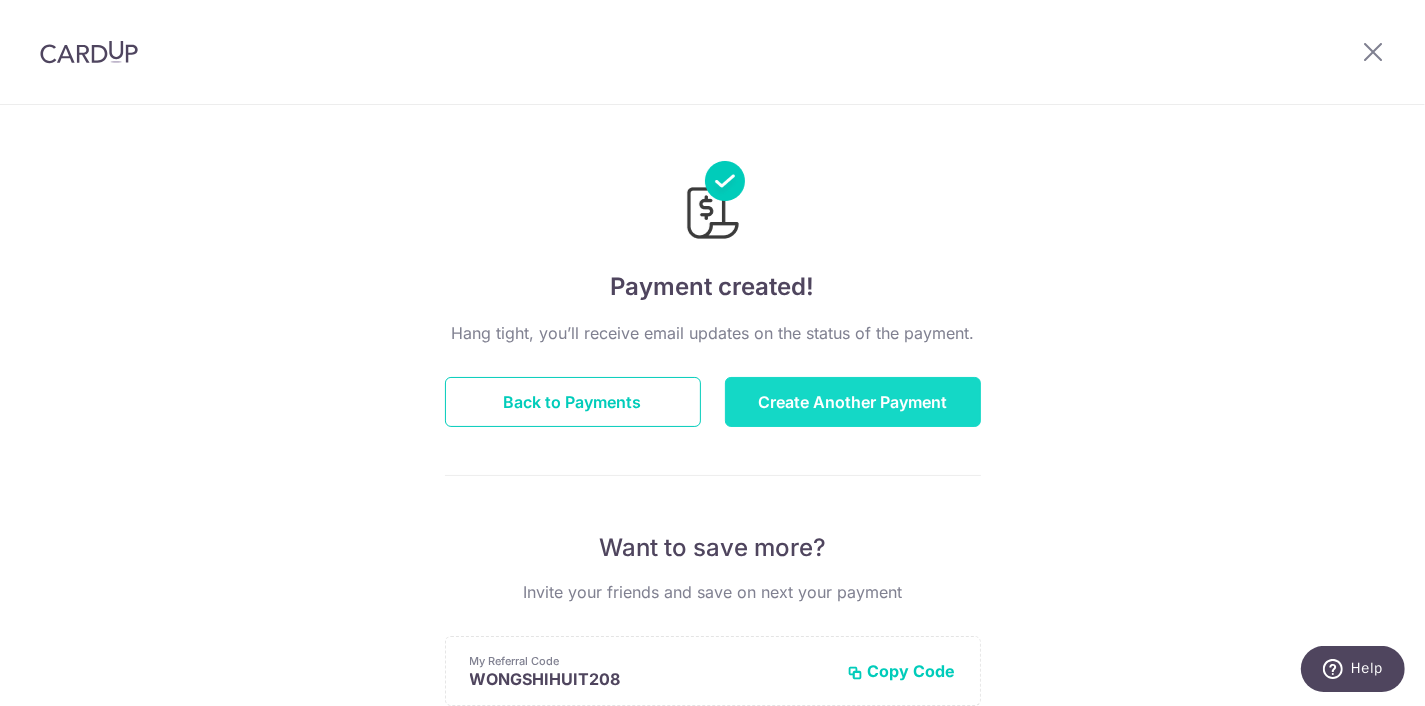 click on "Create Another Payment" at bounding box center (853, 402) 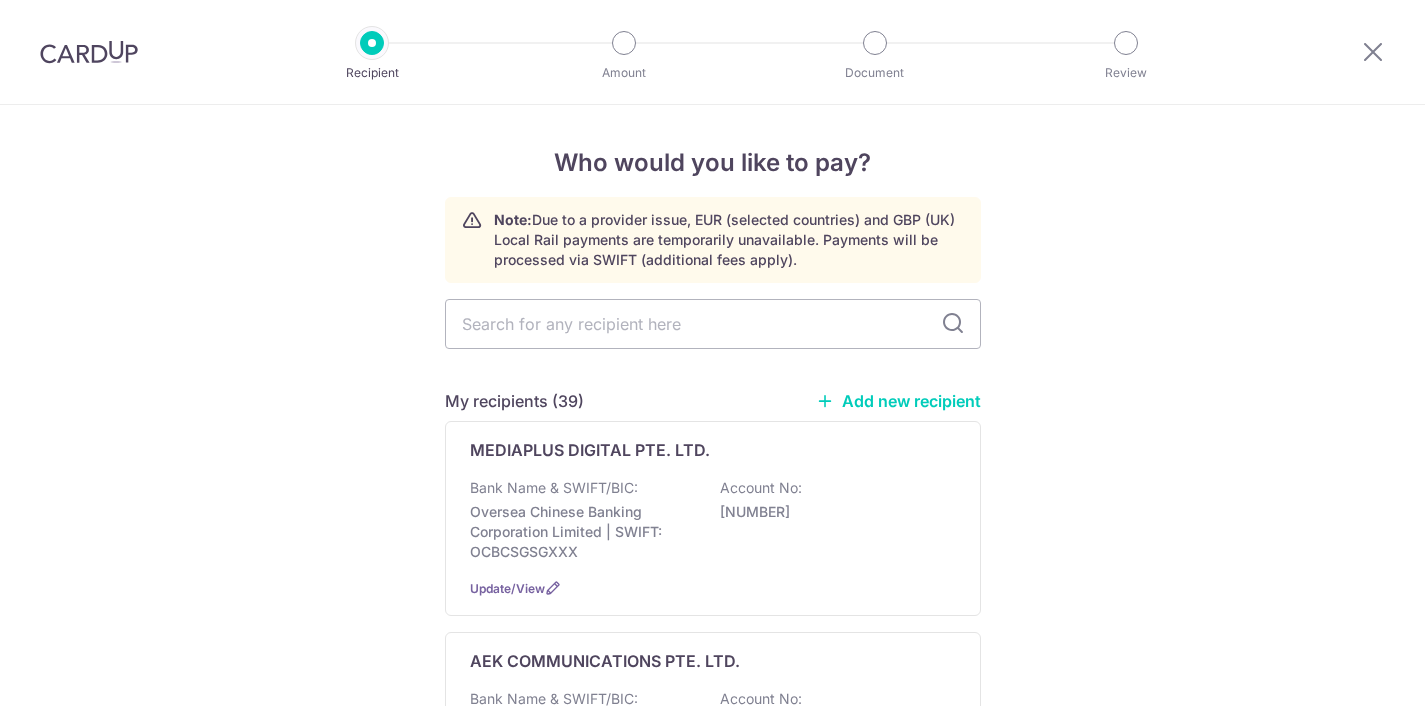 scroll, scrollTop: 0, scrollLeft: 0, axis: both 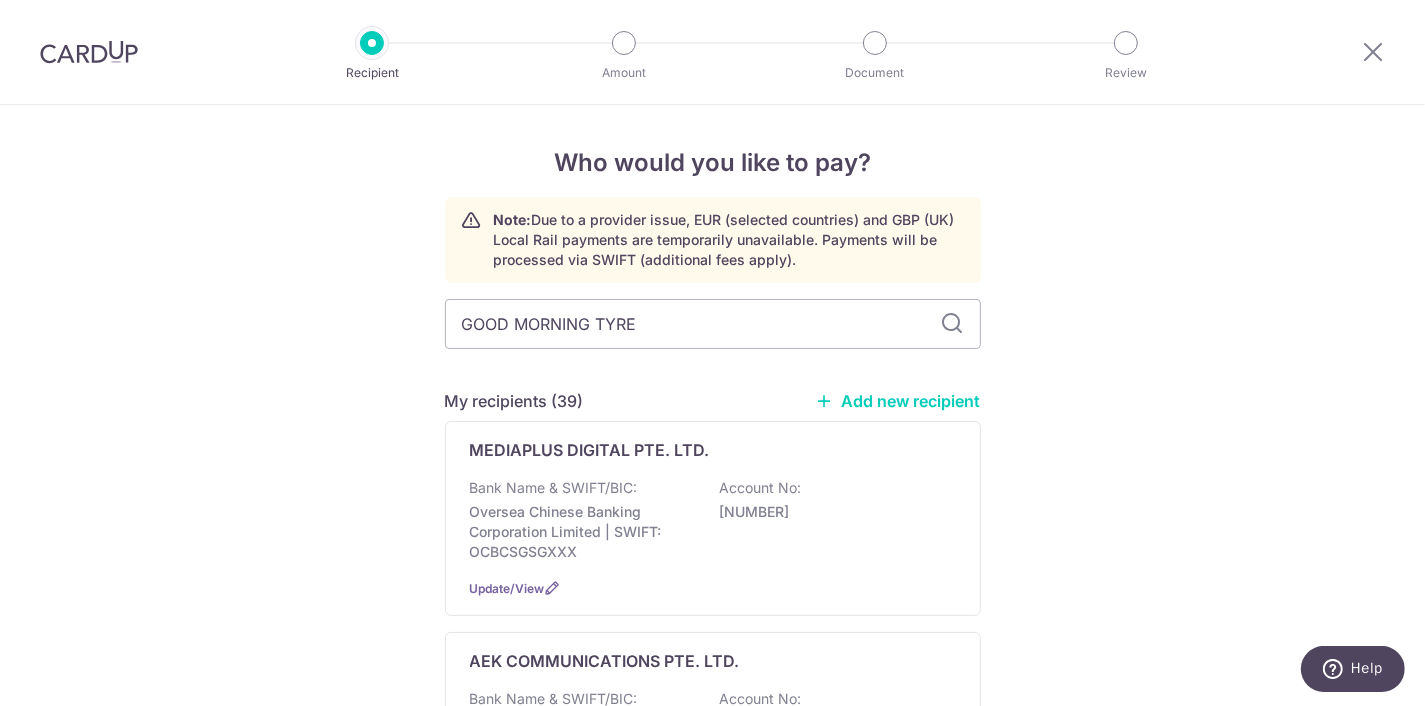 type on "GOOD MORNING TYRES" 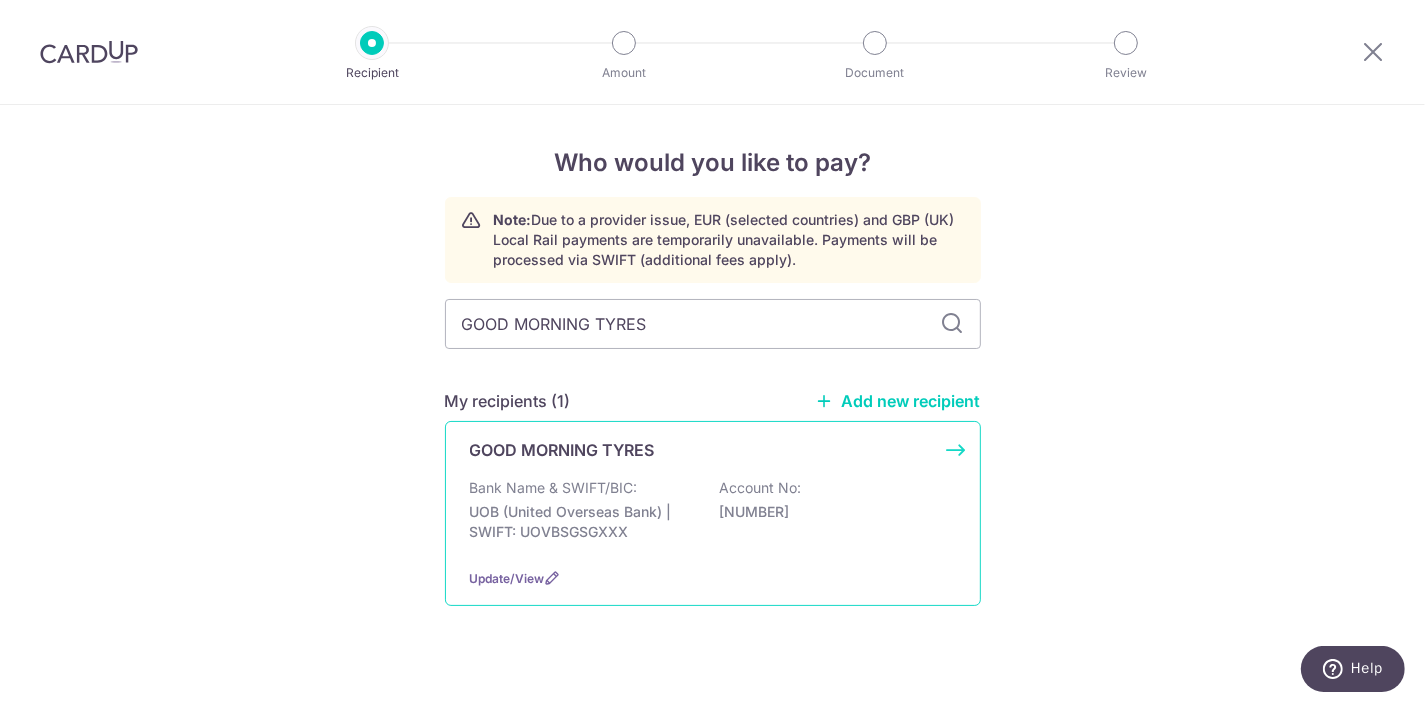 click on "GOOD MORNING TYRES
Bank Name & SWIFT/BIC:
UOB (United Overseas Bank) | SWIFT: UOVBSGSGXXX
Account No:
7693104266
Update/View" at bounding box center (713, 513) 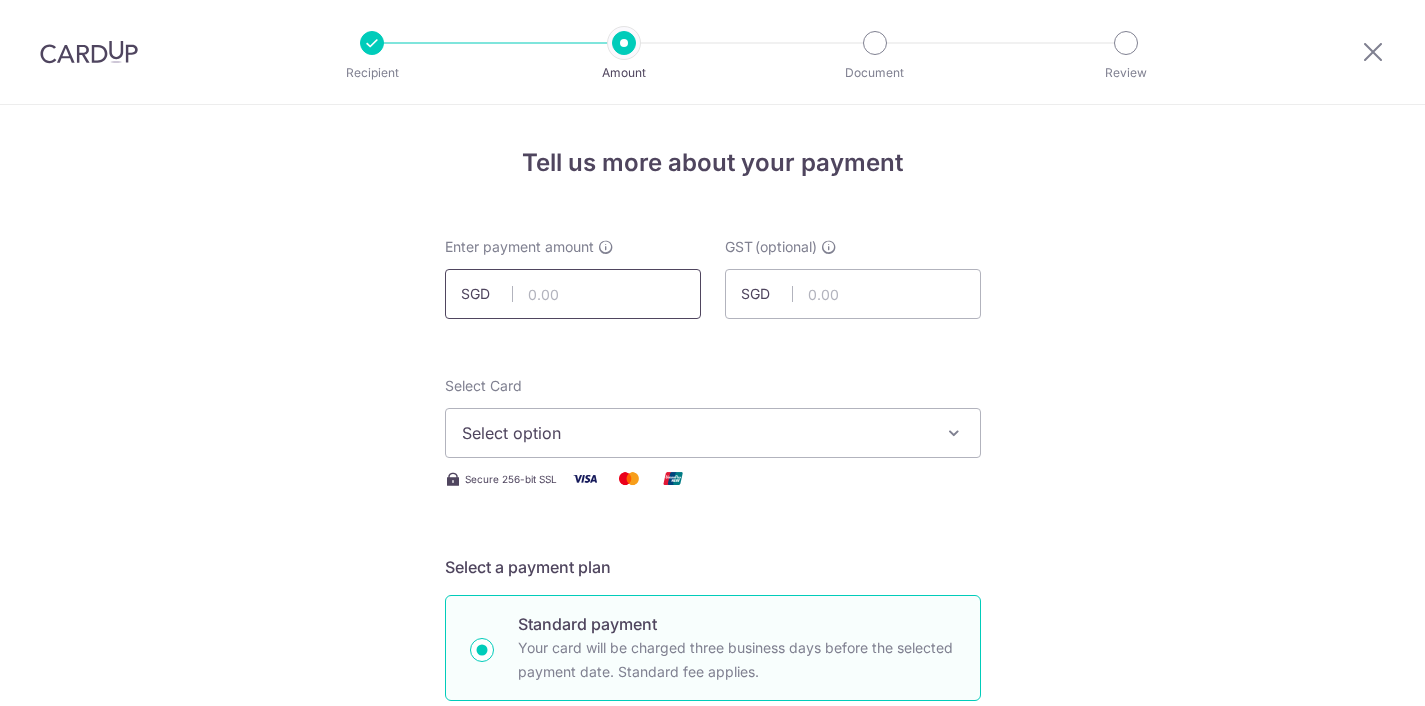 scroll, scrollTop: 0, scrollLeft: 0, axis: both 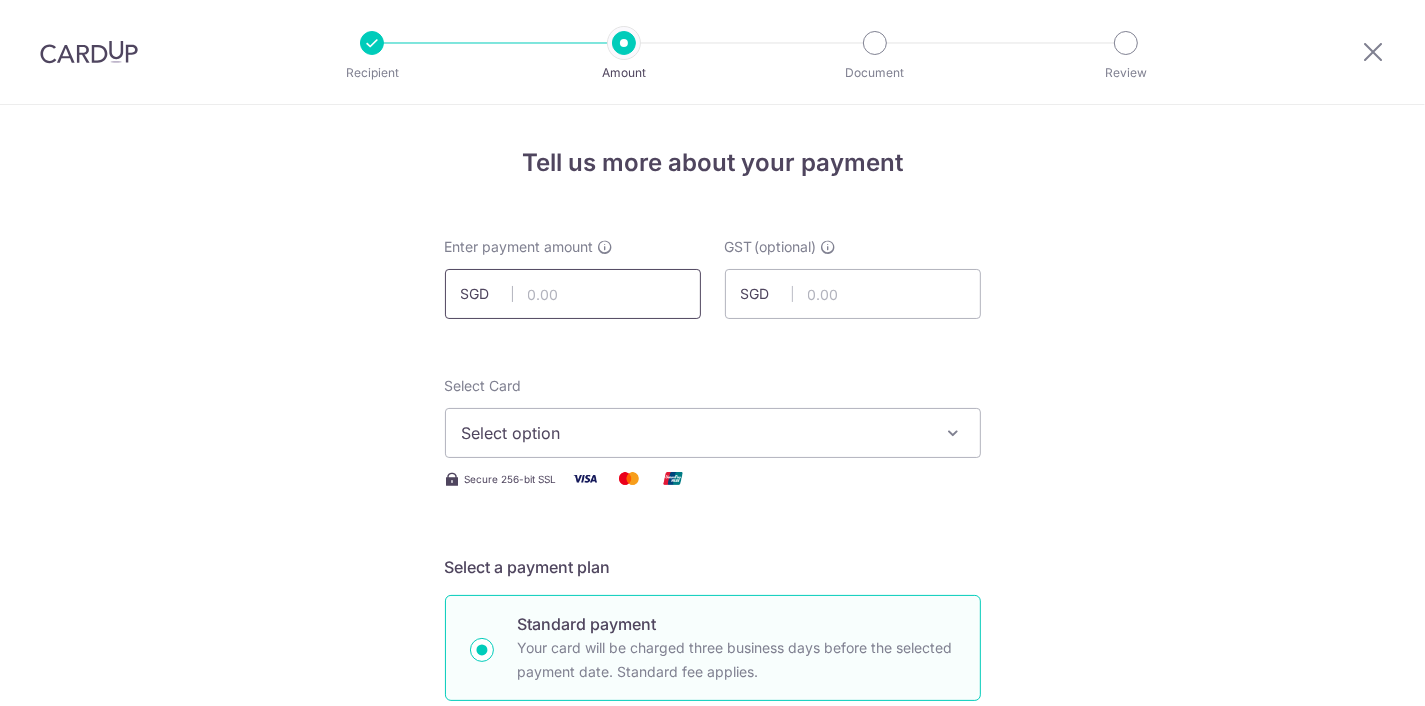 click at bounding box center (573, 294) 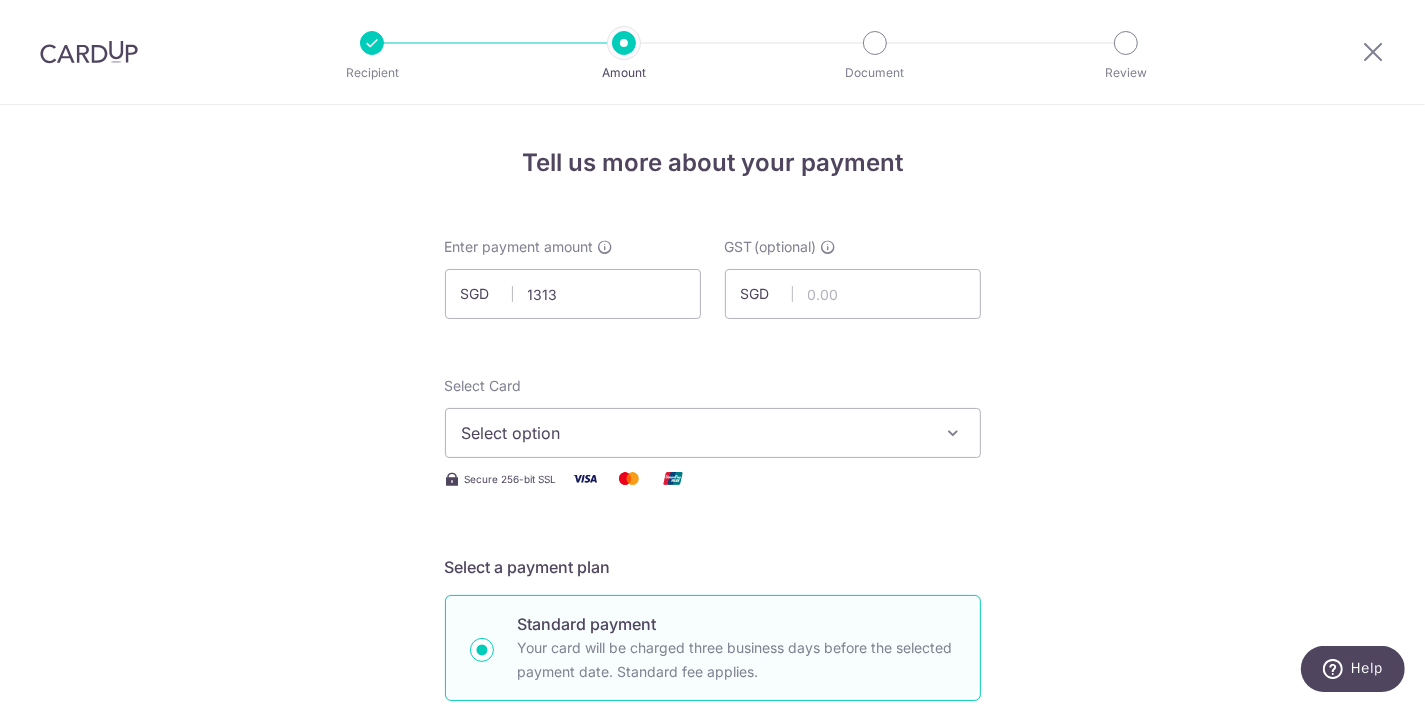 type on "1,313.00" 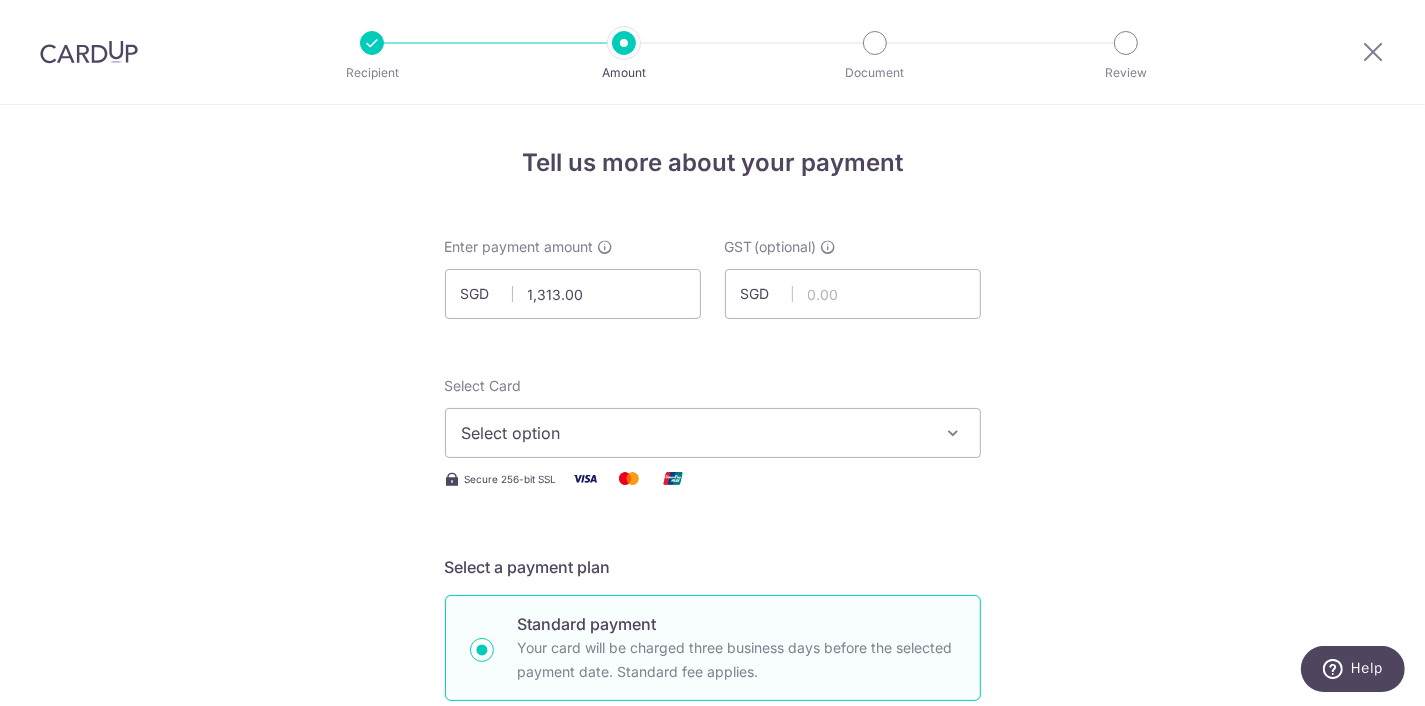 click on "Select option" at bounding box center (713, 433) 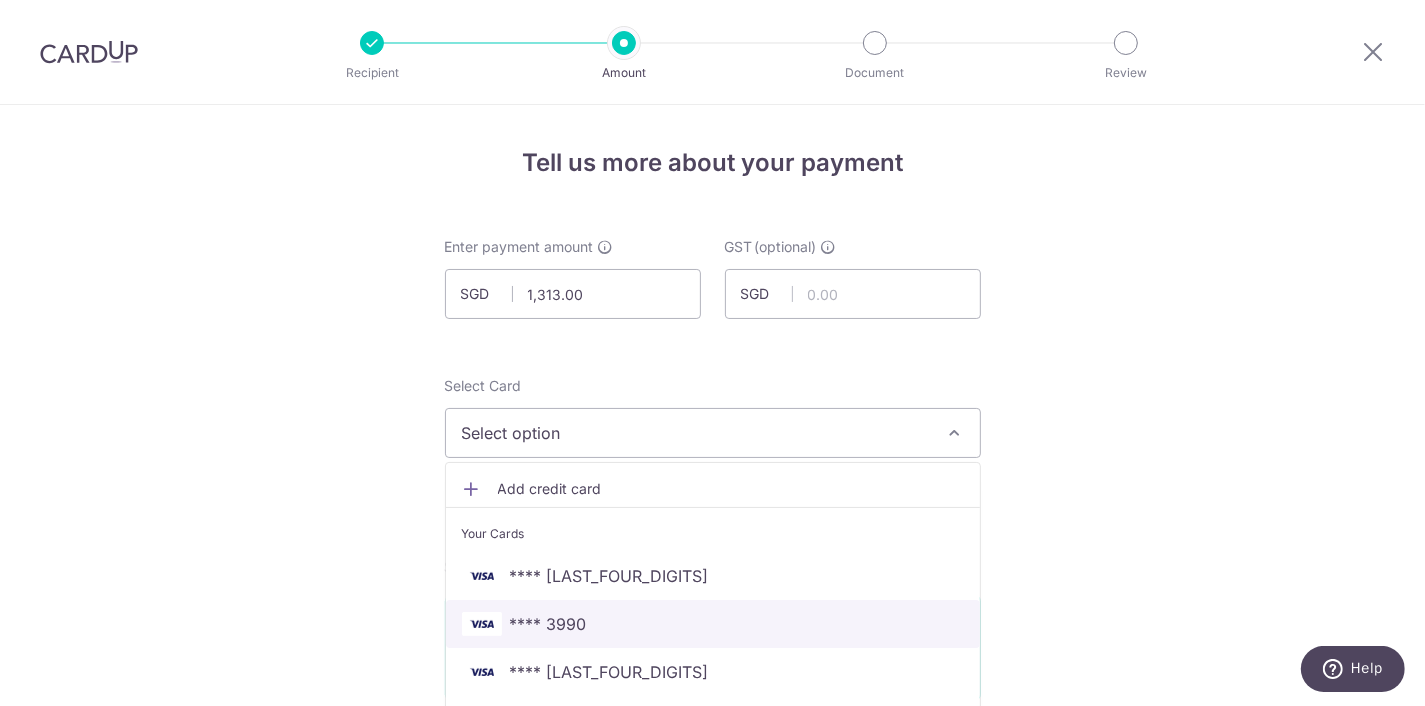 scroll, scrollTop: 202, scrollLeft: 0, axis: vertical 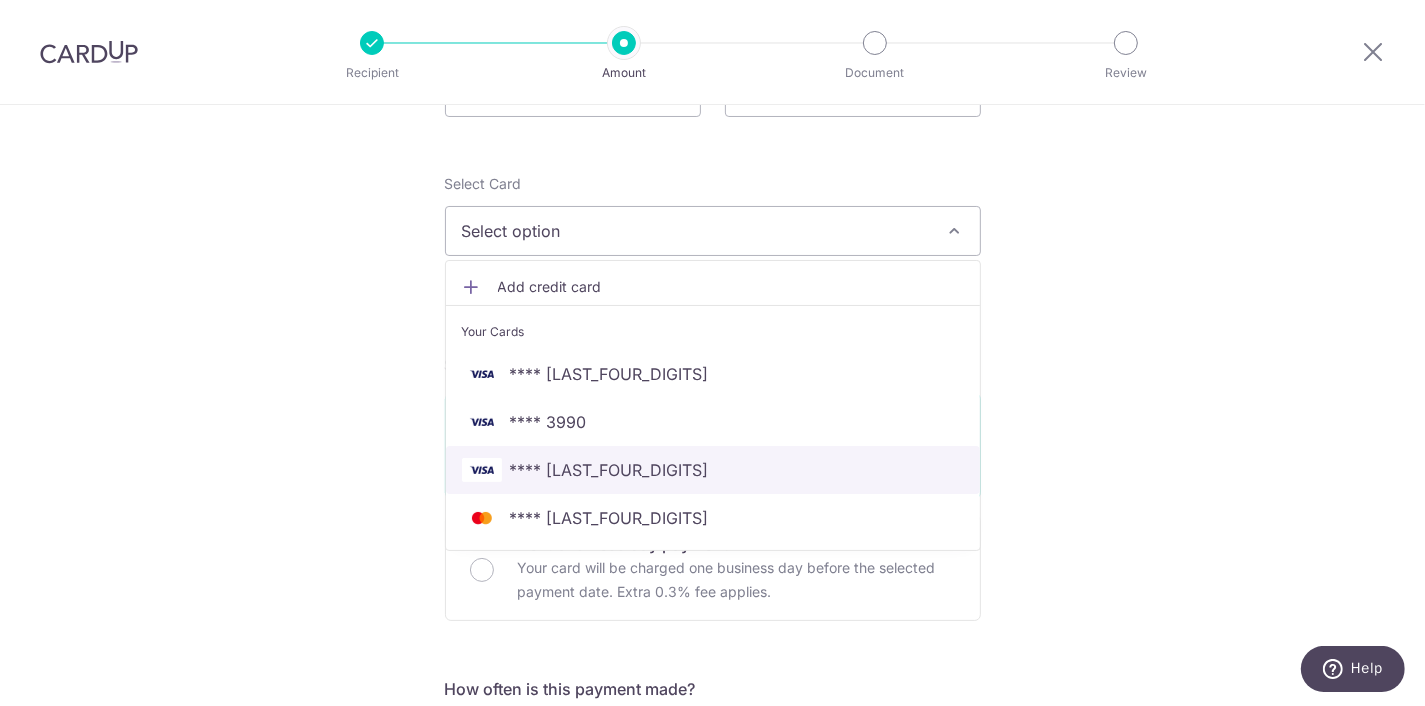 click on "**** [LAST_FOUR_DIGITS]" at bounding box center (713, 470) 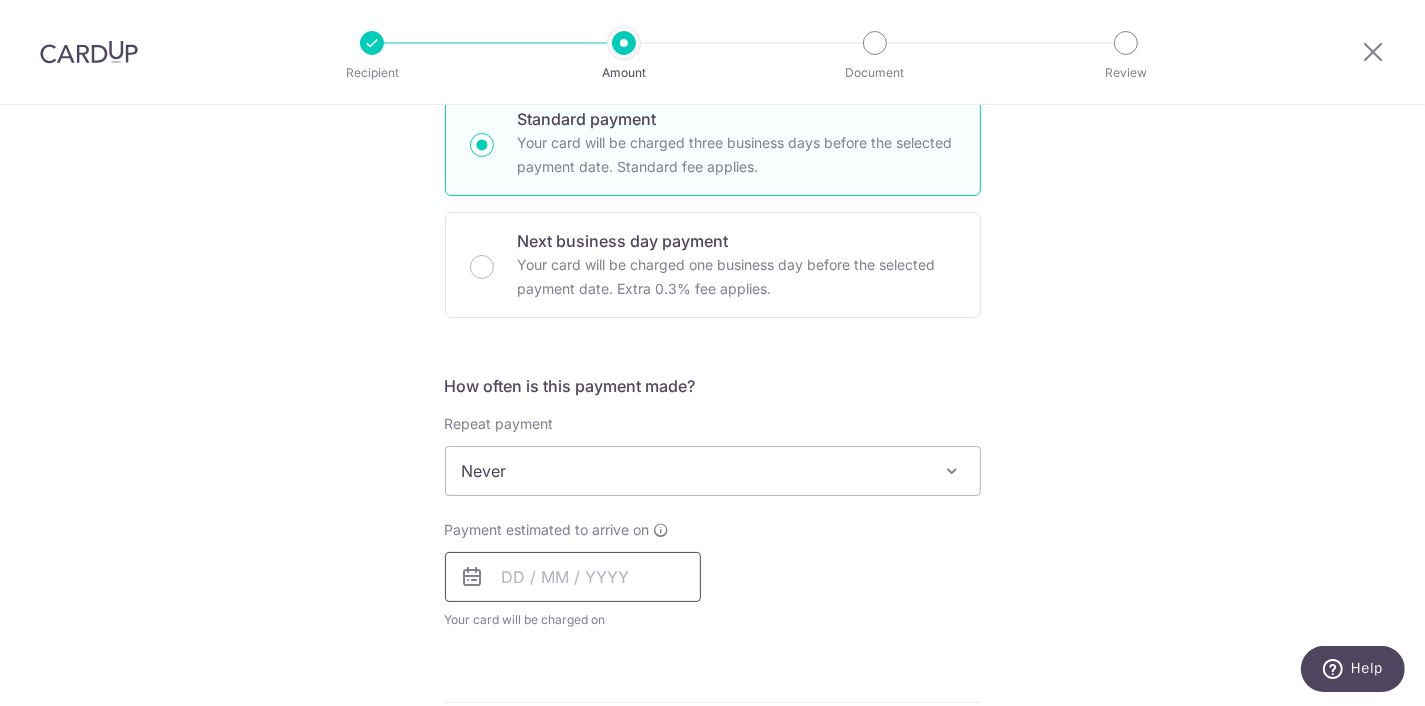 scroll, scrollTop: 607, scrollLeft: 0, axis: vertical 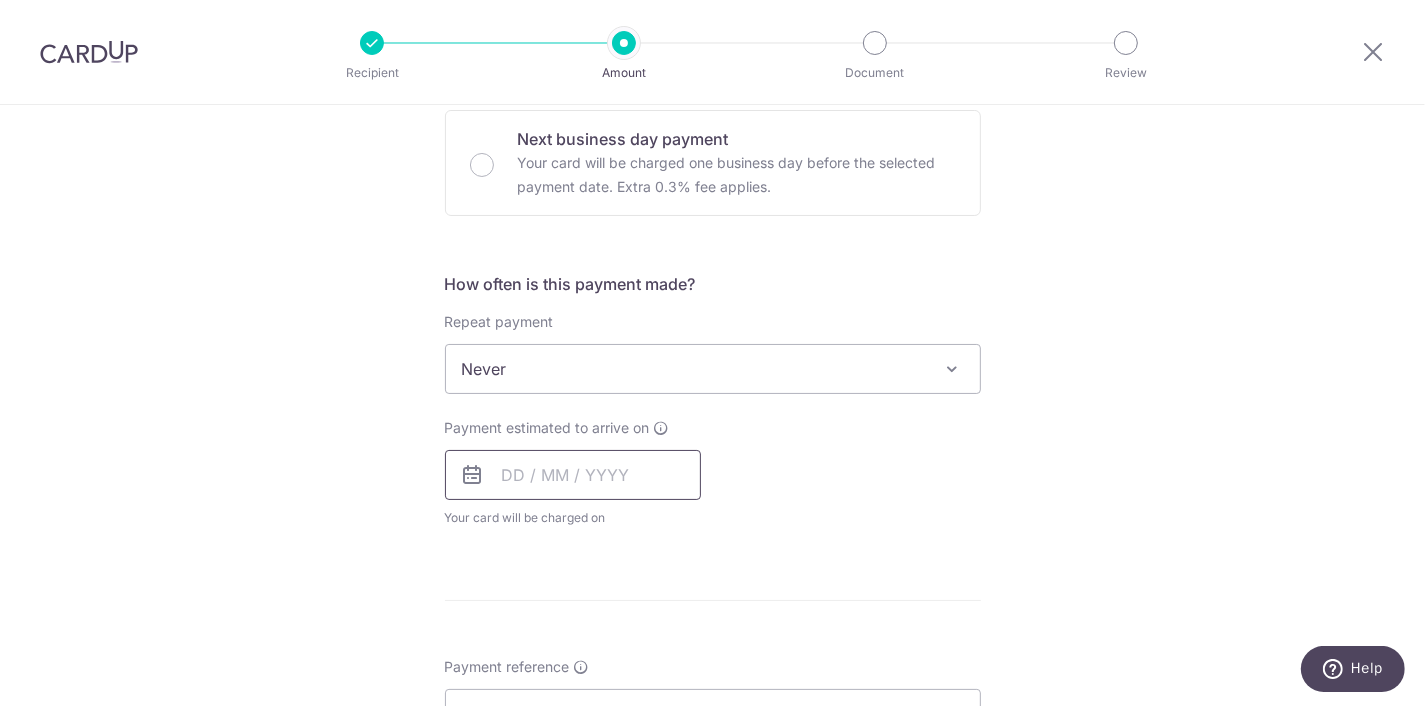 click at bounding box center [573, 475] 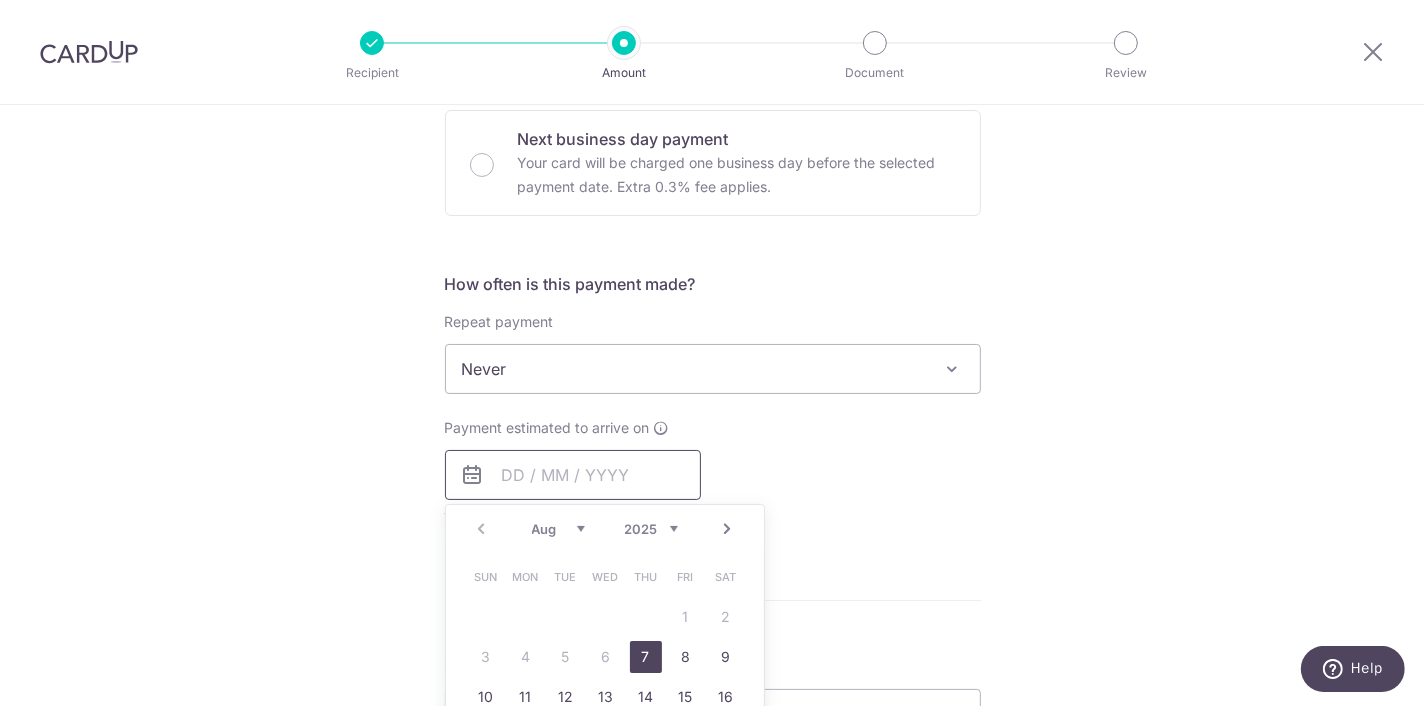 scroll, scrollTop: 708, scrollLeft: 0, axis: vertical 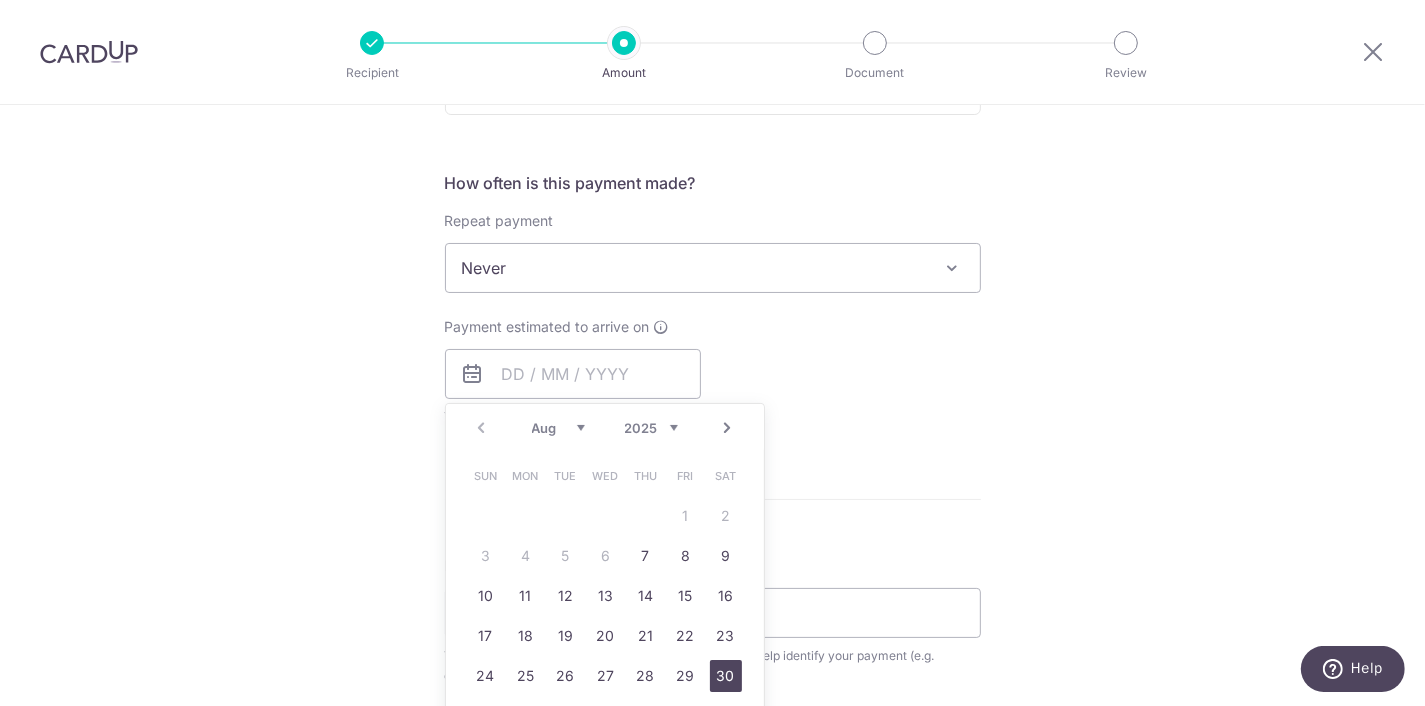 click on "30" at bounding box center (726, 676) 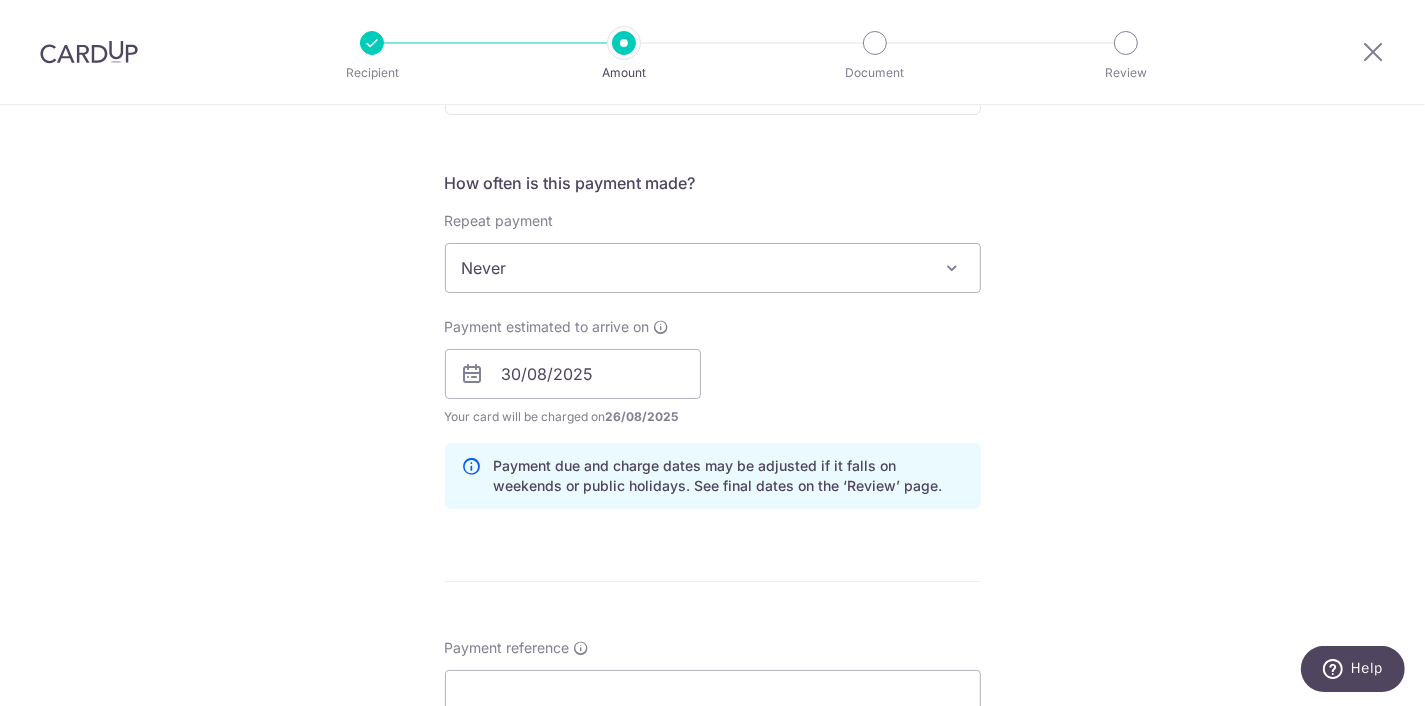 scroll, scrollTop: 809, scrollLeft: 0, axis: vertical 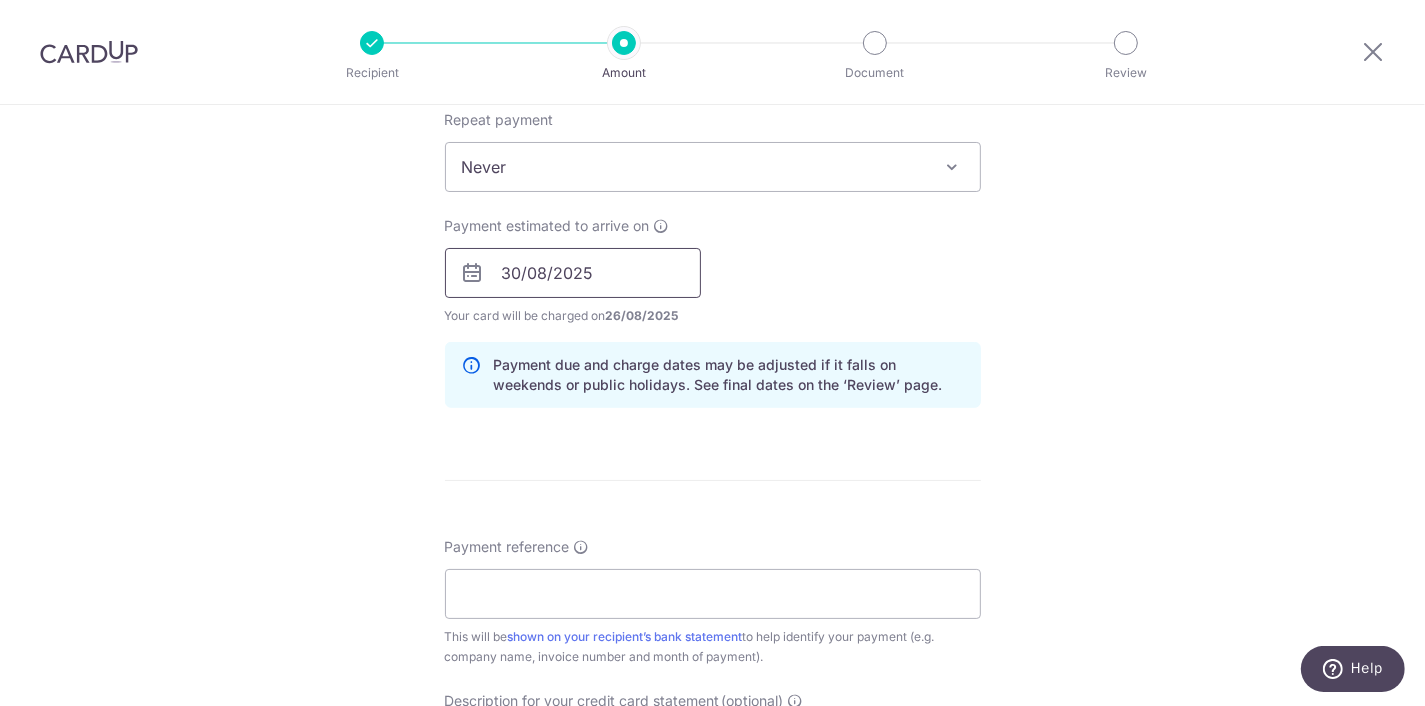 click on "30/08/2025" at bounding box center (573, 273) 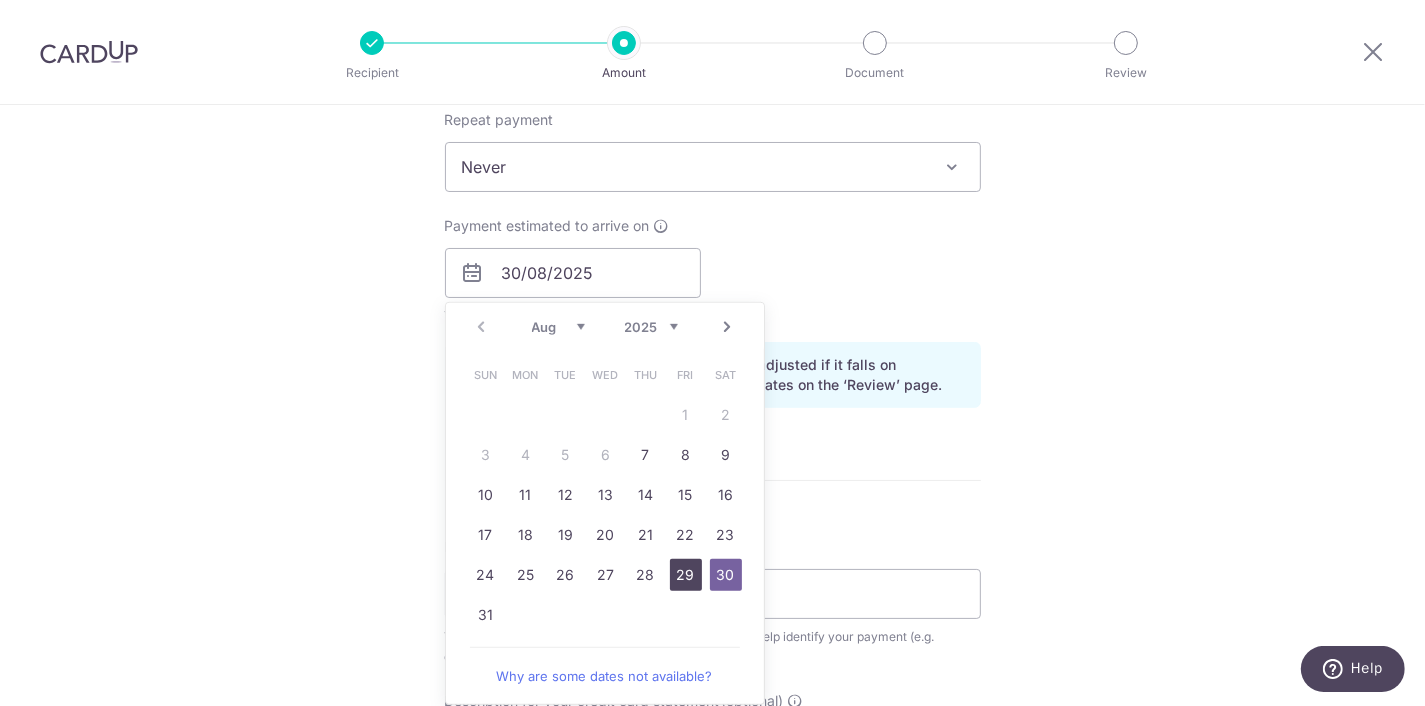 click on "29" at bounding box center (686, 575) 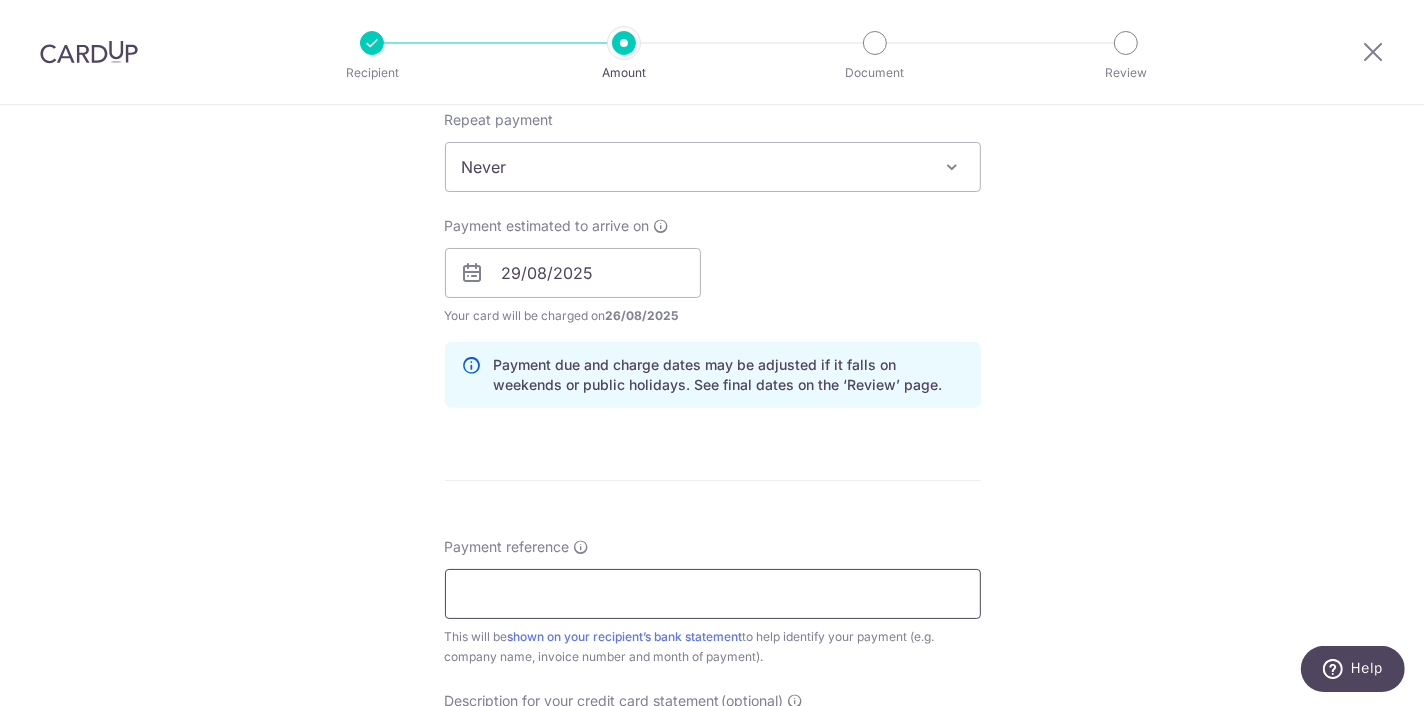 click on "Payment reference
This will be  shown on your recipient’s bank statement  to help identify your payment (e.g. company name, invoice number and month of payment)." at bounding box center (713, 602) 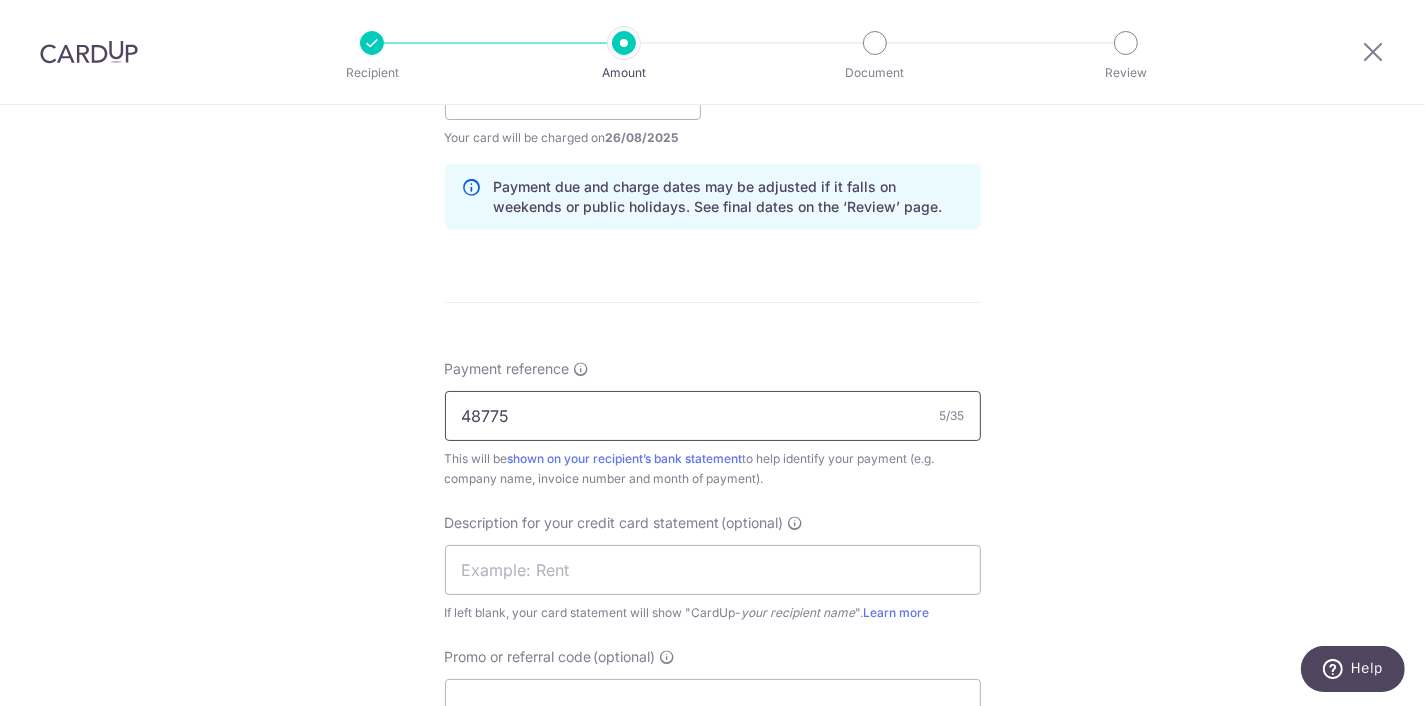 scroll, scrollTop: 1012, scrollLeft: 0, axis: vertical 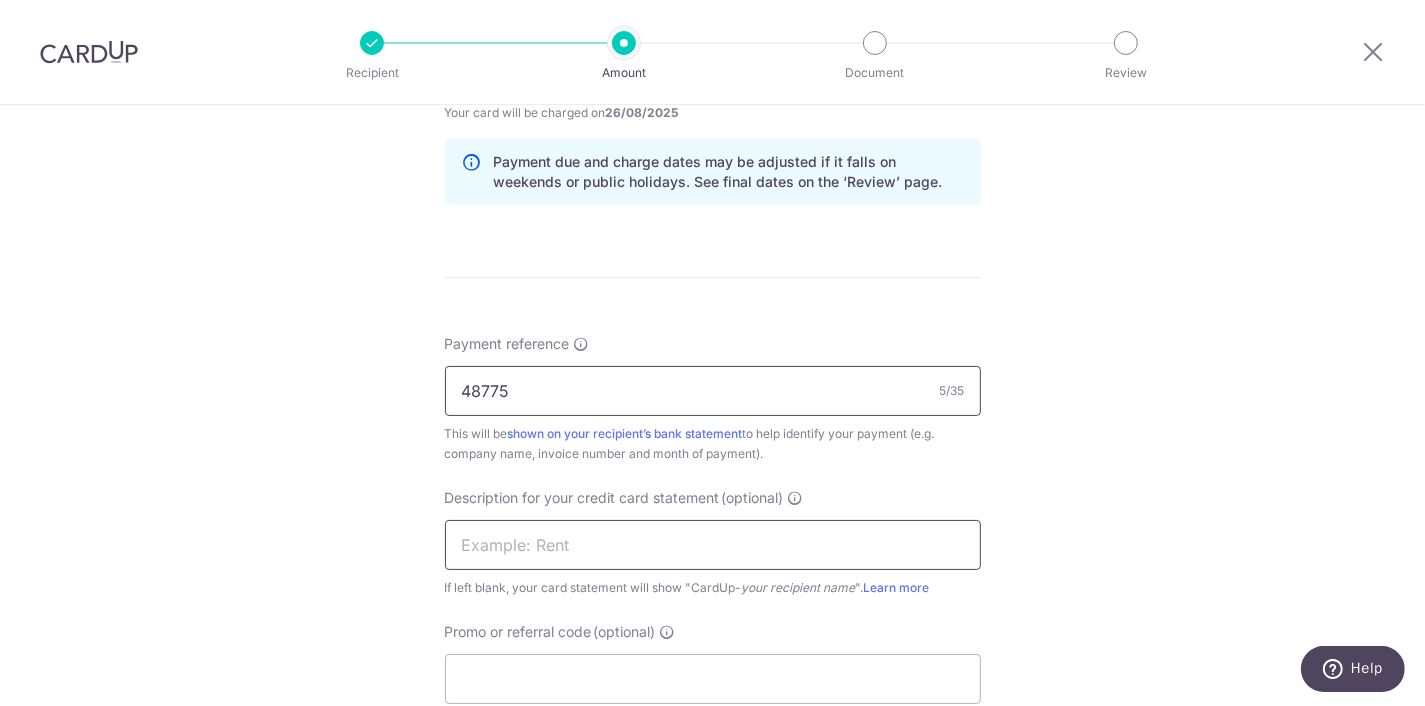 type on "48775" 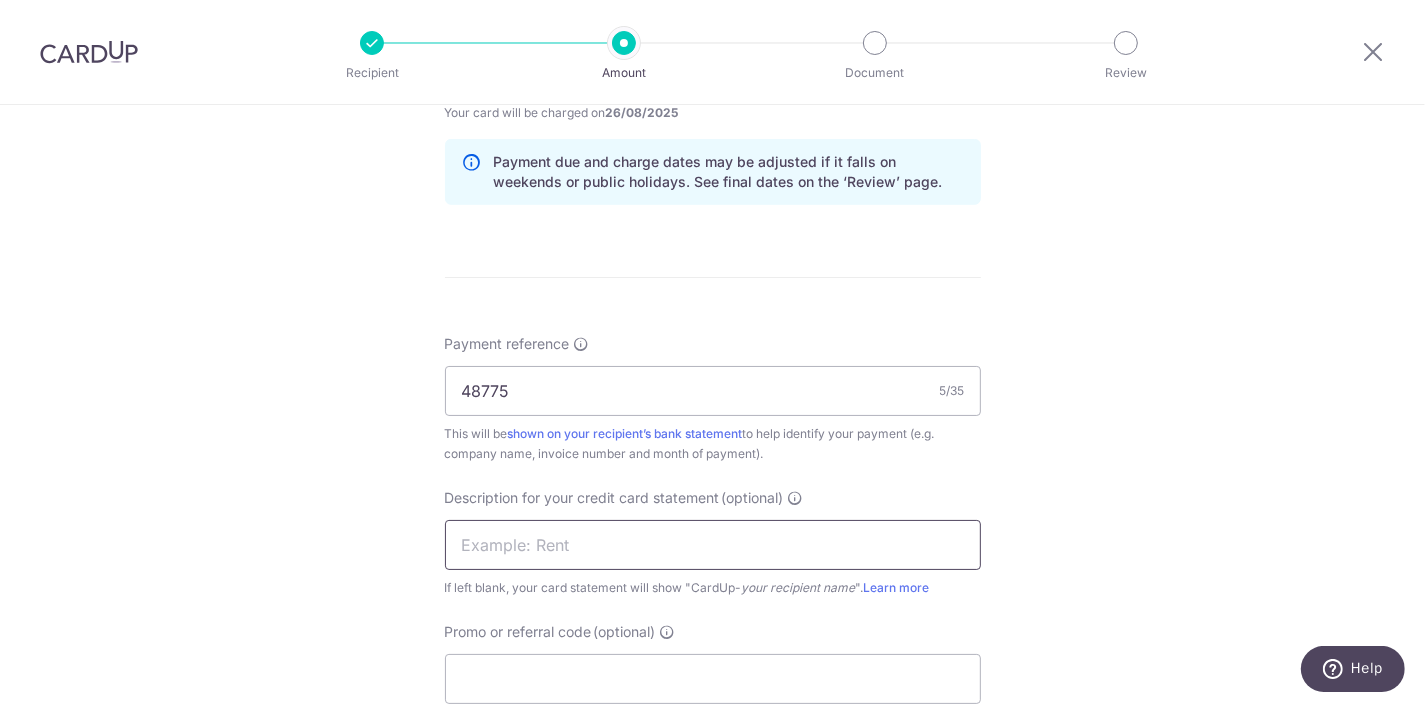 click at bounding box center (713, 545) 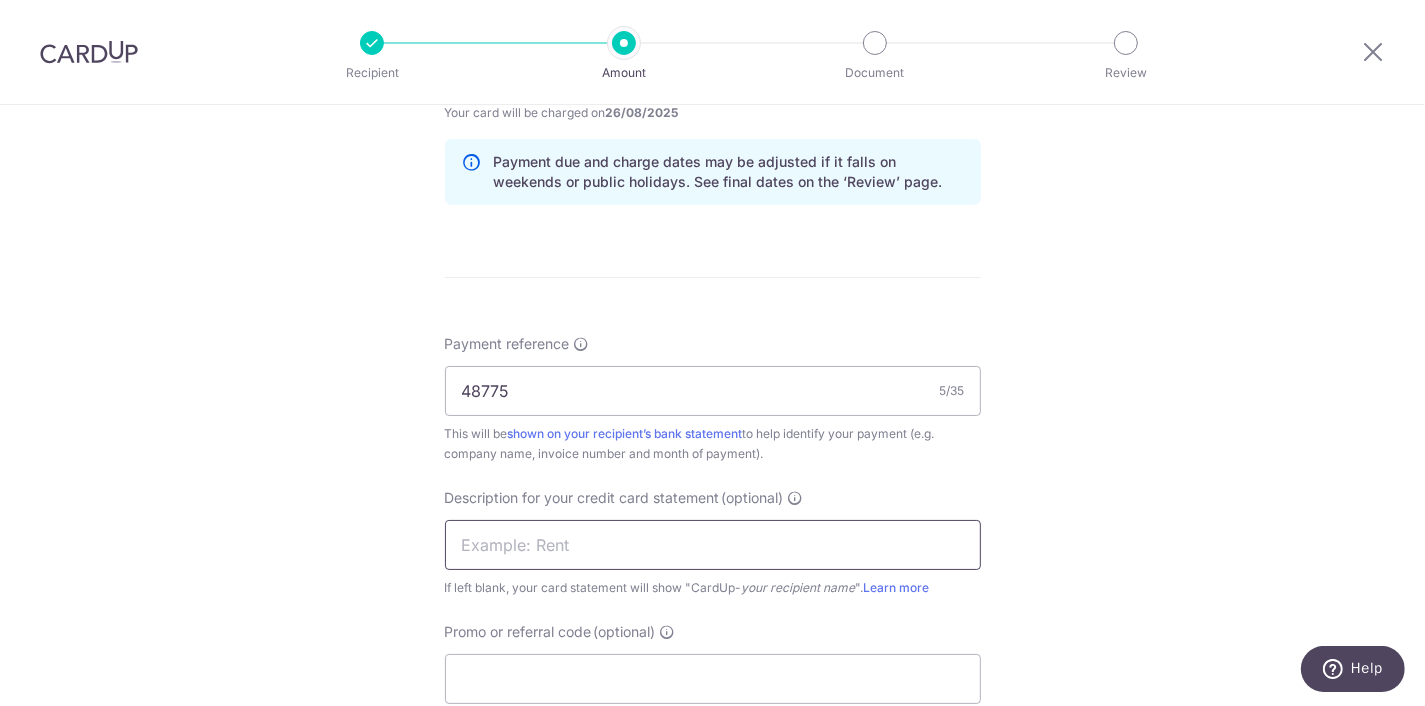 type on "G" 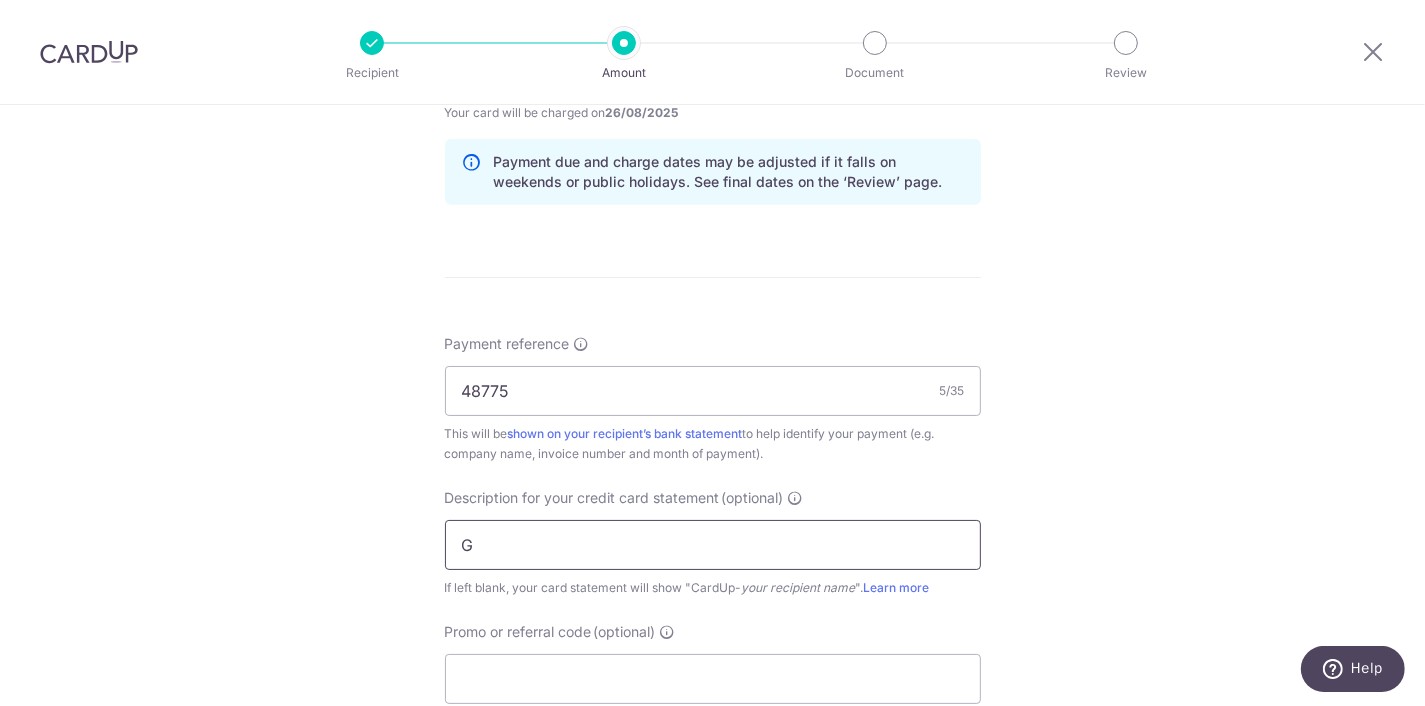 type 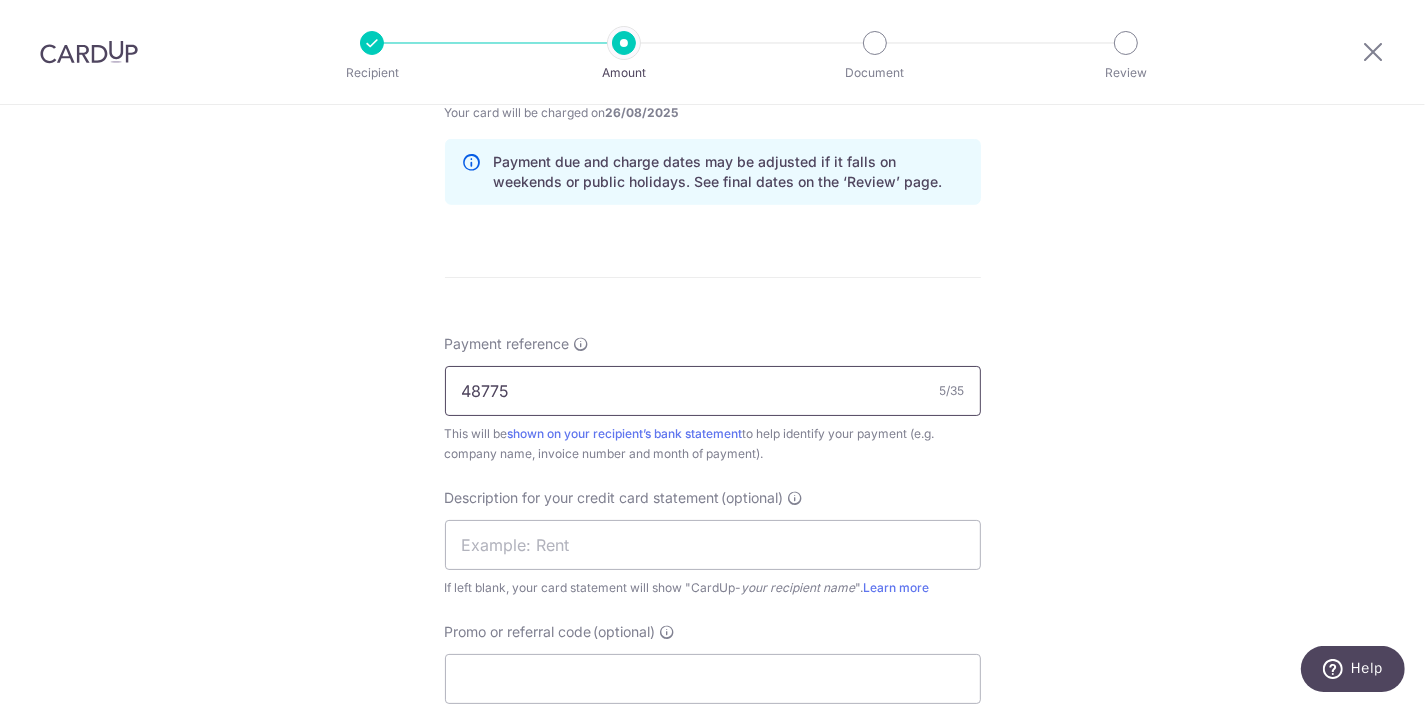 click on "48775" at bounding box center [713, 391] 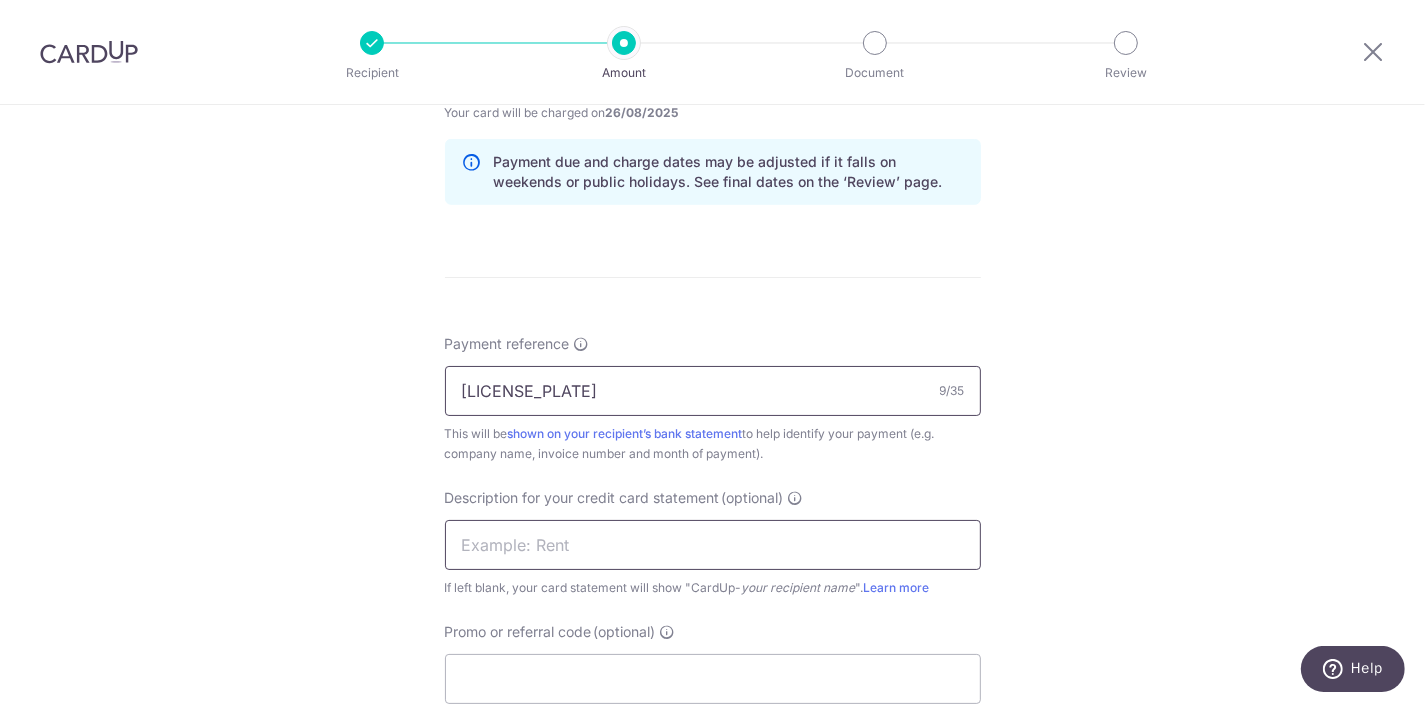 type on "GWT 48775" 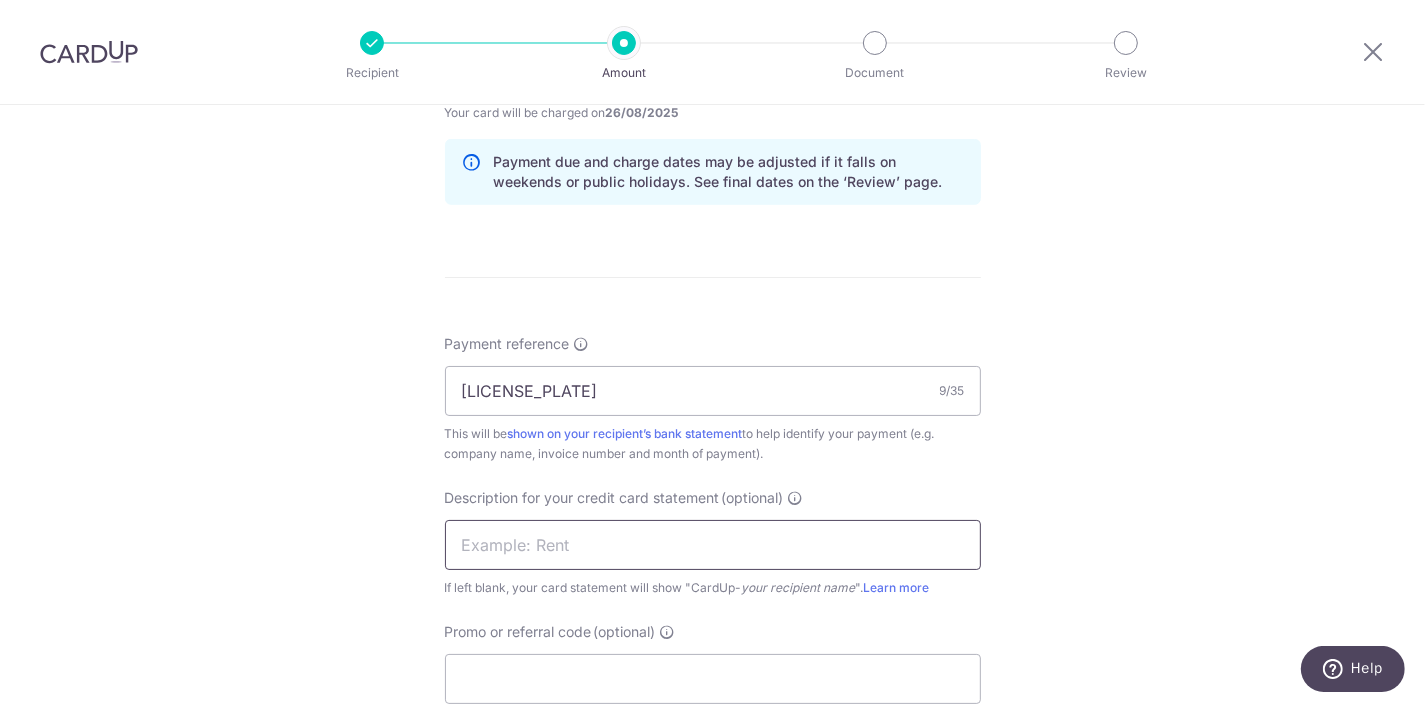 click at bounding box center [713, 545] 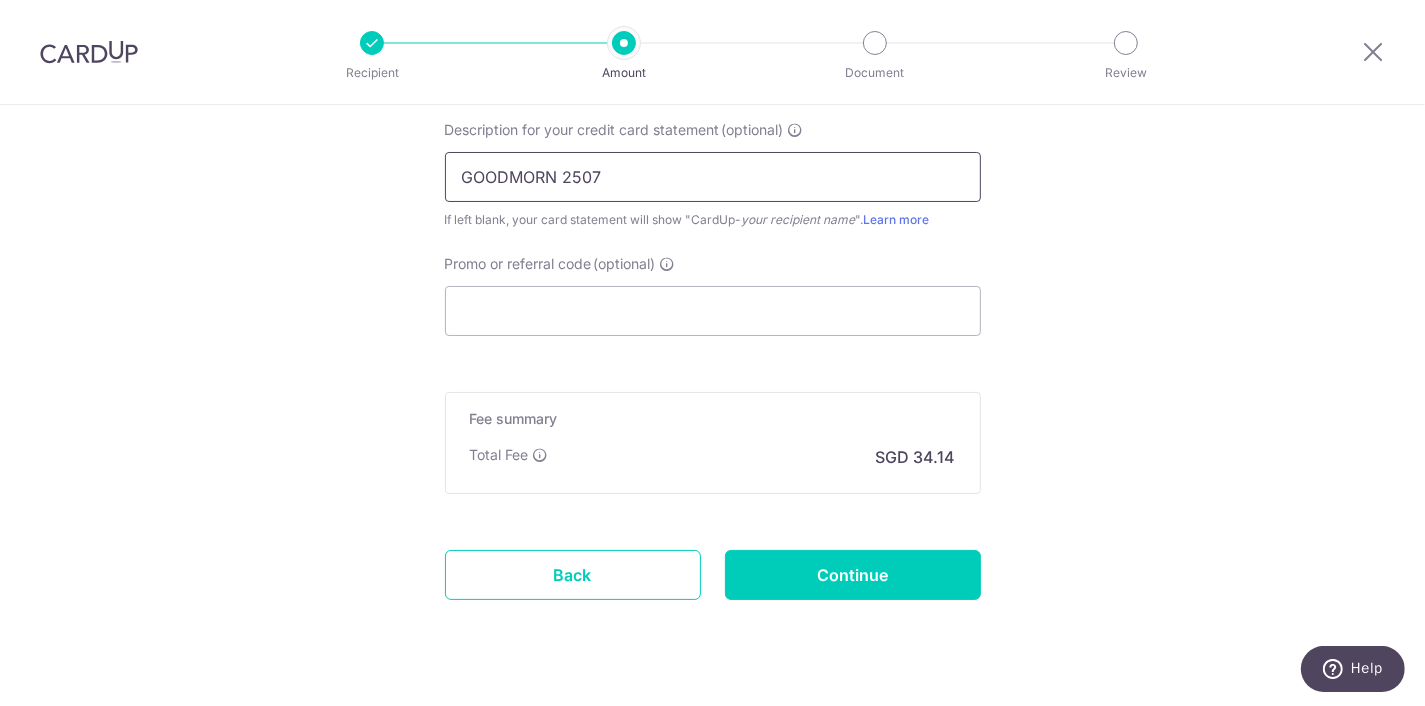 scroll, scrollTop: 1416, scrollLeft: 0, axis: vertical 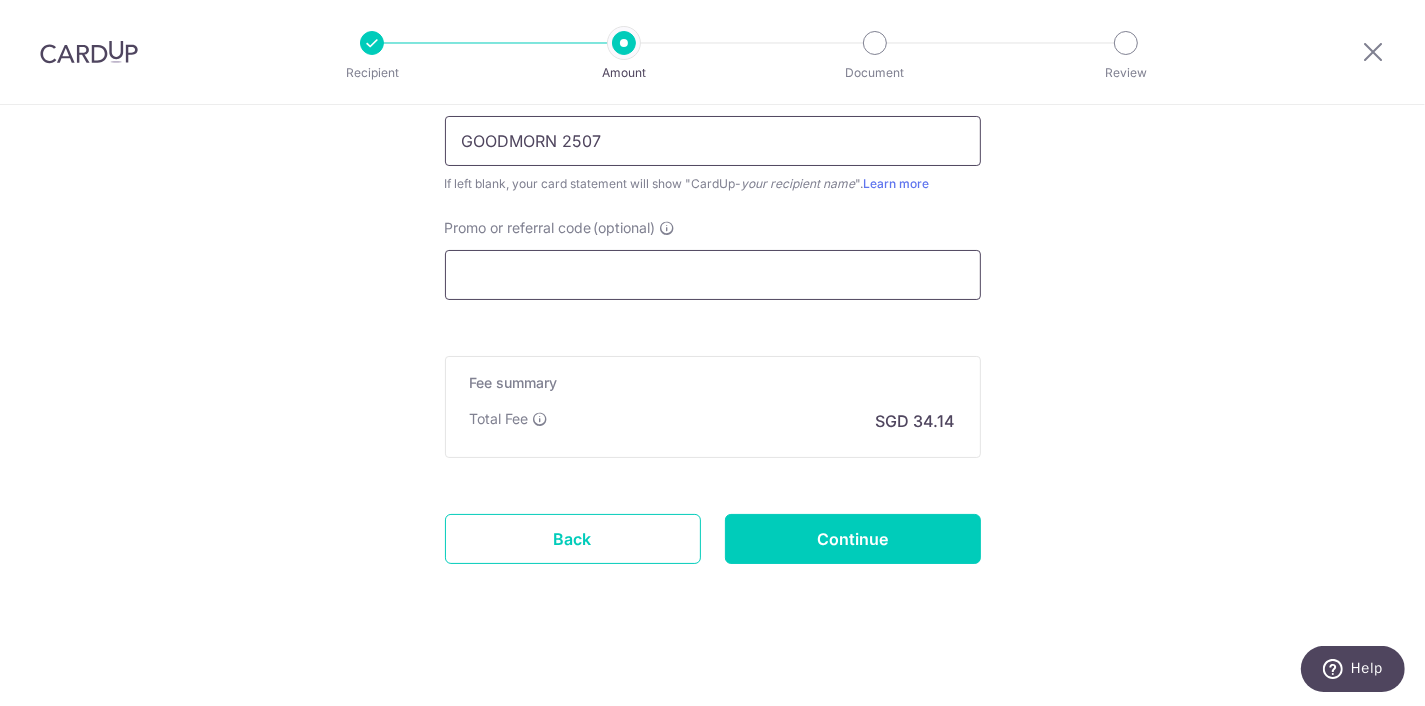 type on "GOODMORN 2507" 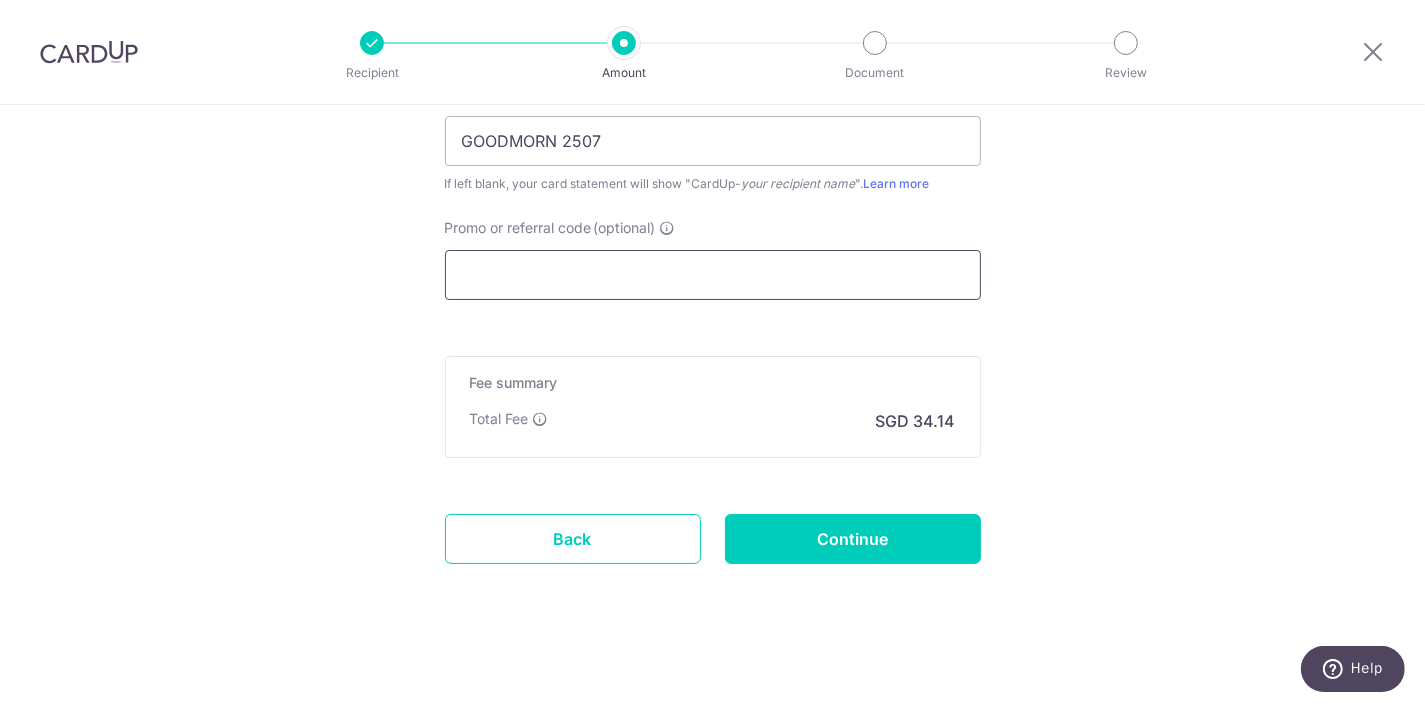 click on "Promo or referral code
(optional)" at bounding box center (713, 275) 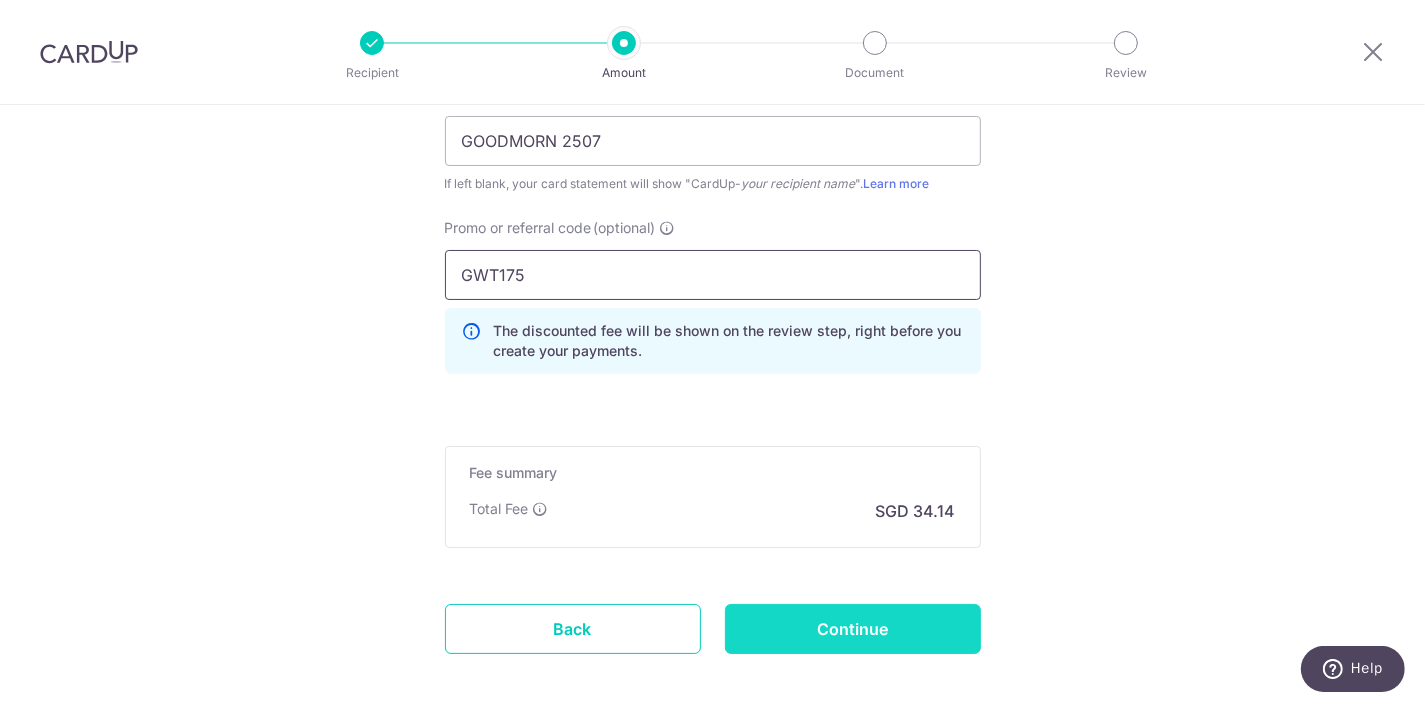 type on "GWT175" 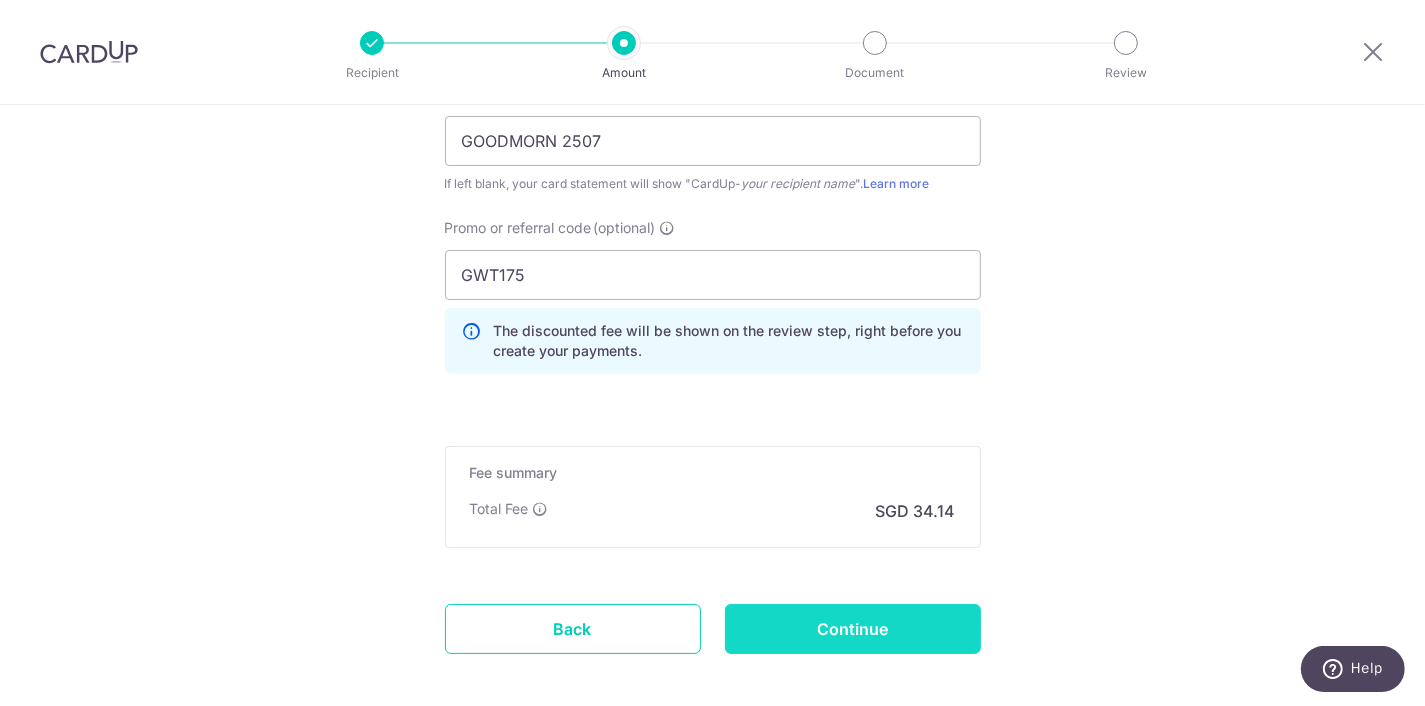click on "Continue" at bounding box center (853, 629) 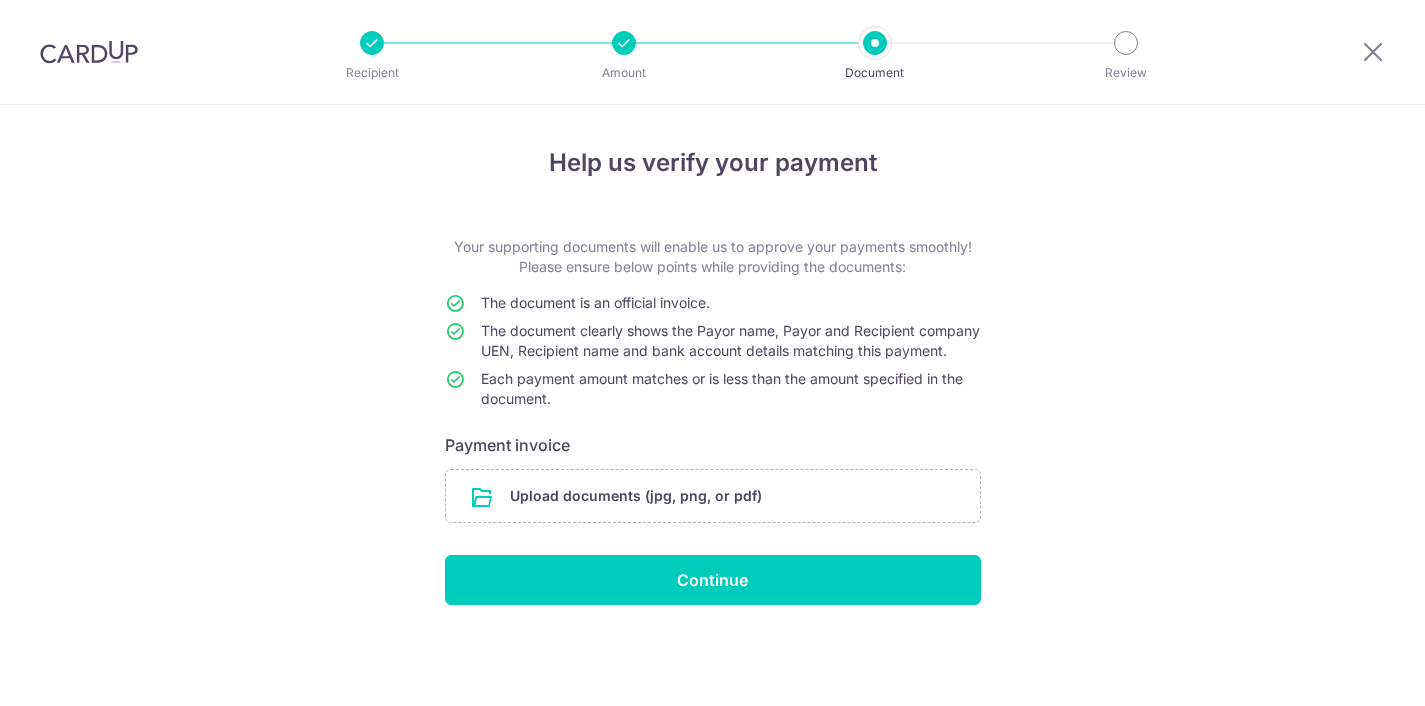 scroll, scrollTop: 0, scrollLeft: 0, axis: both 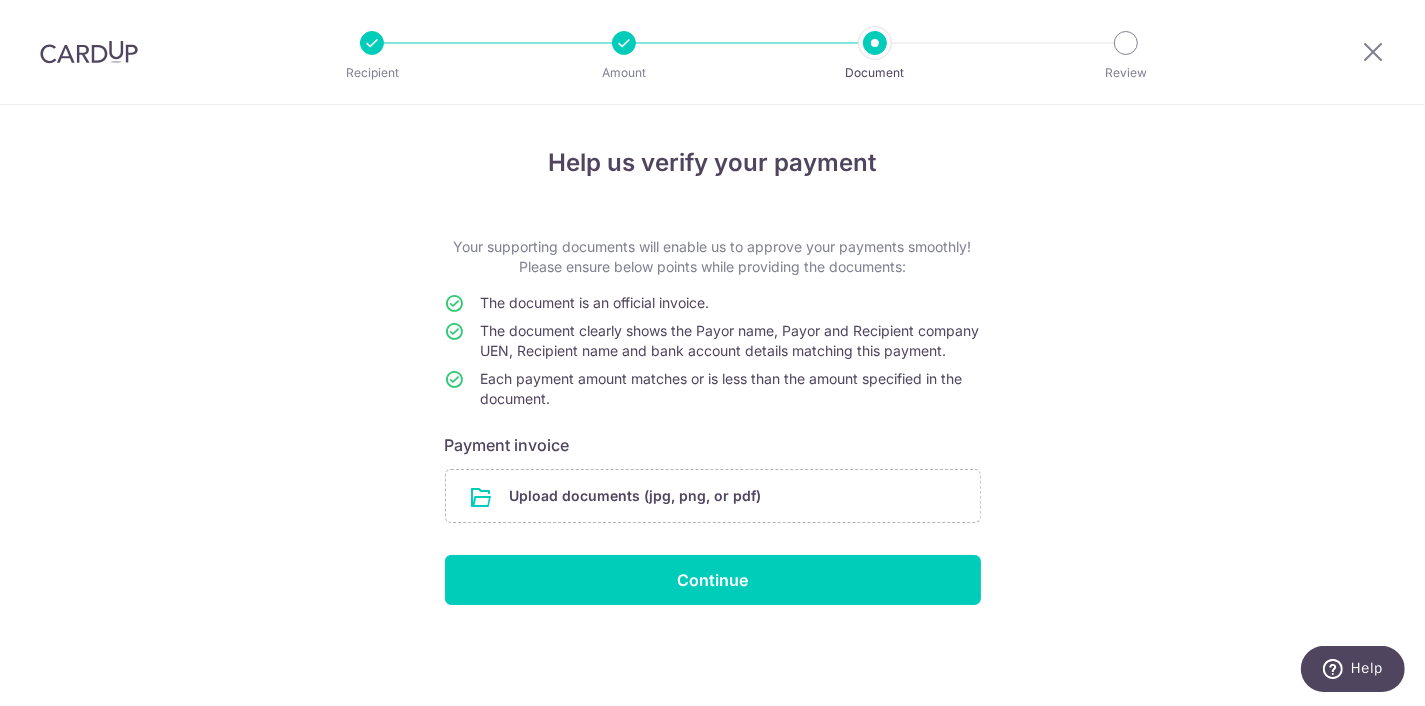 click on "Your supporting documents will enable us to approve your payments smoothly!  Please ensure below points while providing the documents:
The document is an official invoice.
The document clearly shows the Payor name, Payor and Recipient company UEN, Recipient name and bank account details matching this payment.
Each payment amount matches or is less than the amount specified in the document.
Payment invoice
Upload documents (jpg, png, or pdf)
Continue" at bounding box center (713, 421) 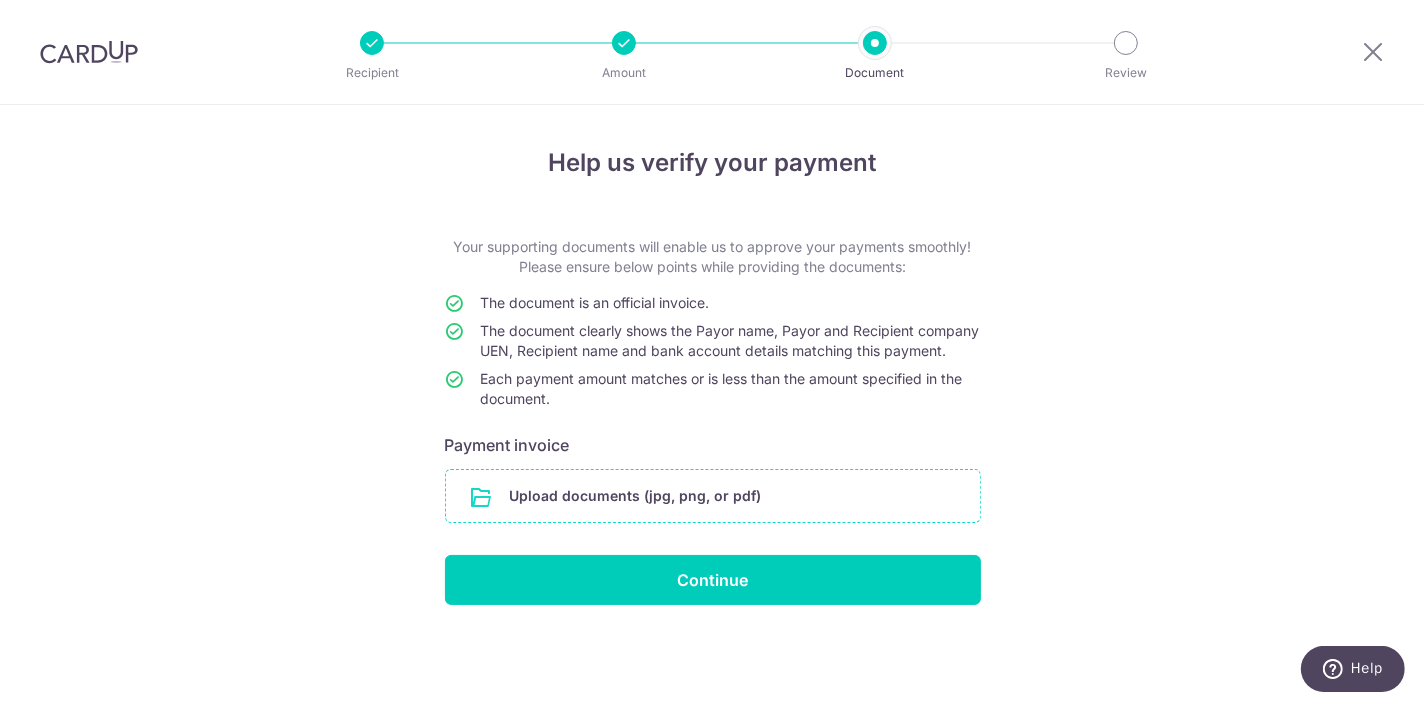 click at bounding box center (713, 496) 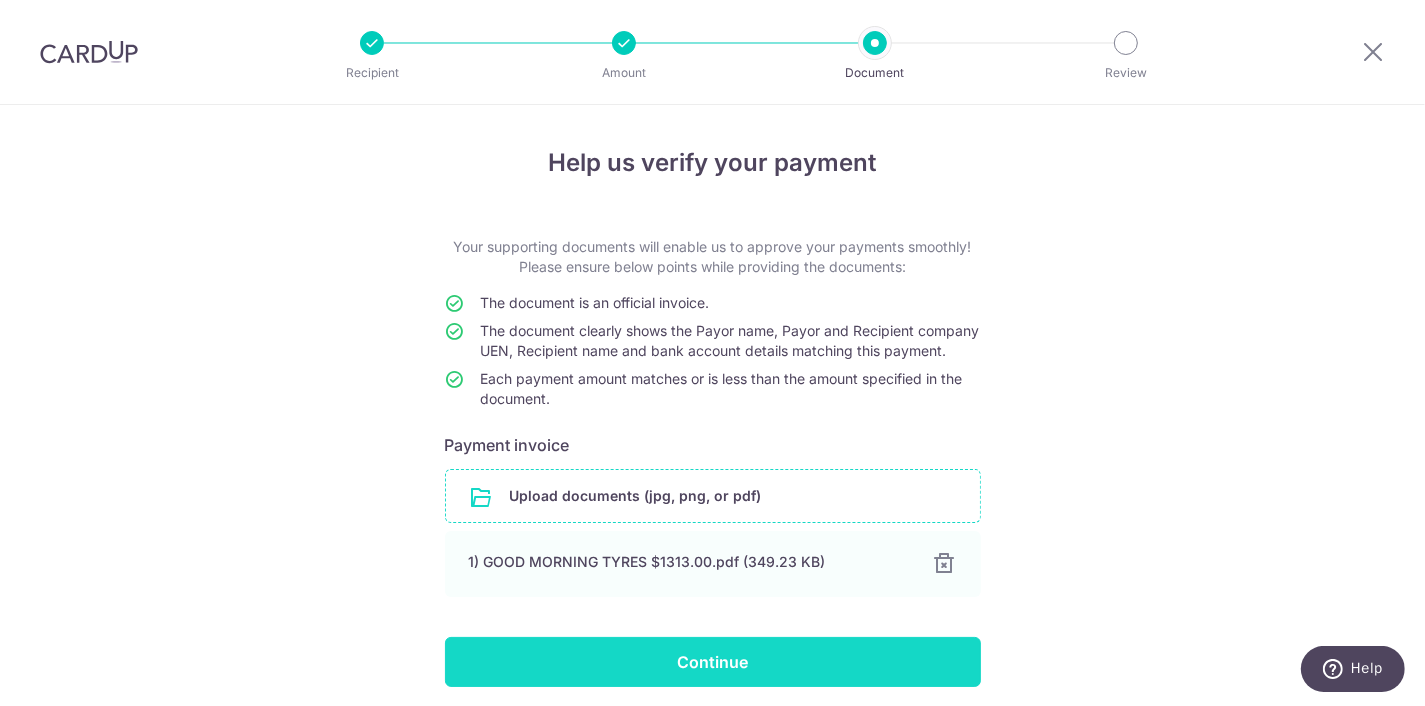 click on "Continue" at bounding box center [713, 662] 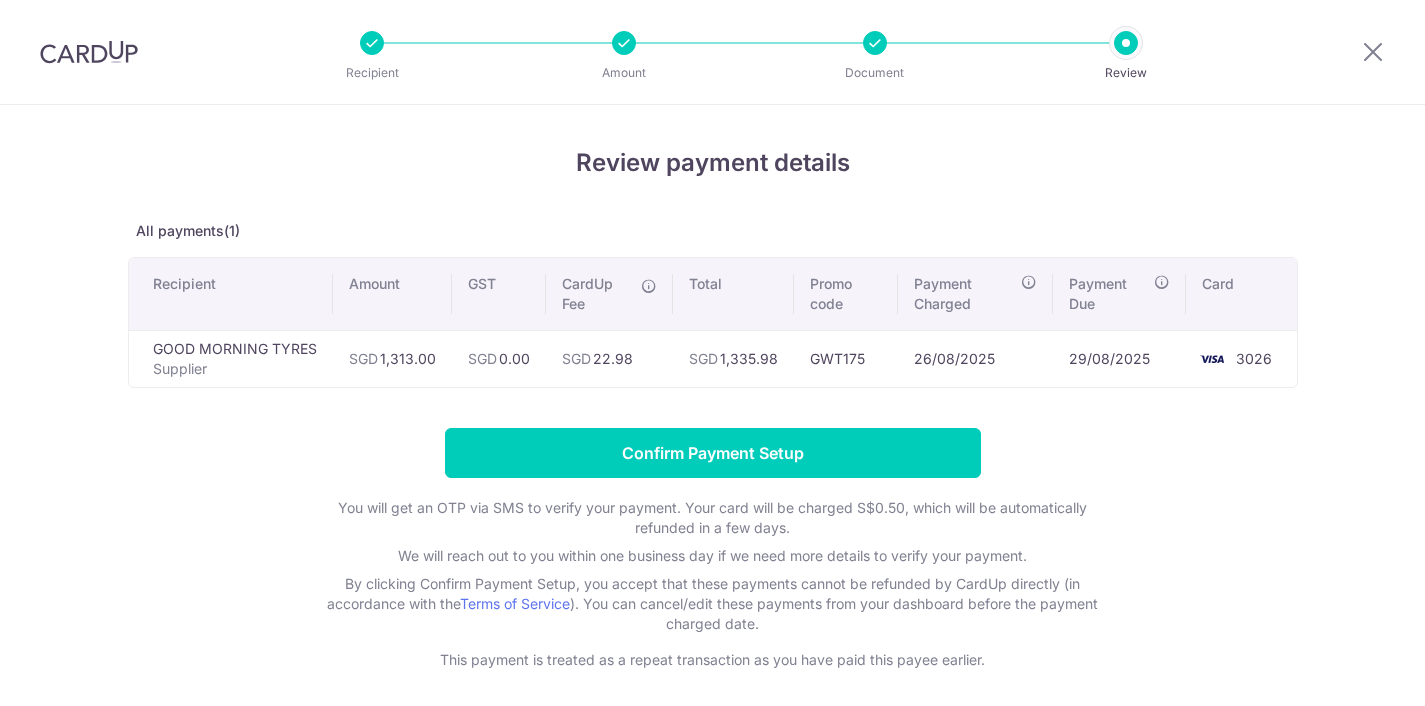 scroll, scrollTop: 0, scrollLeft: 0, axis: both 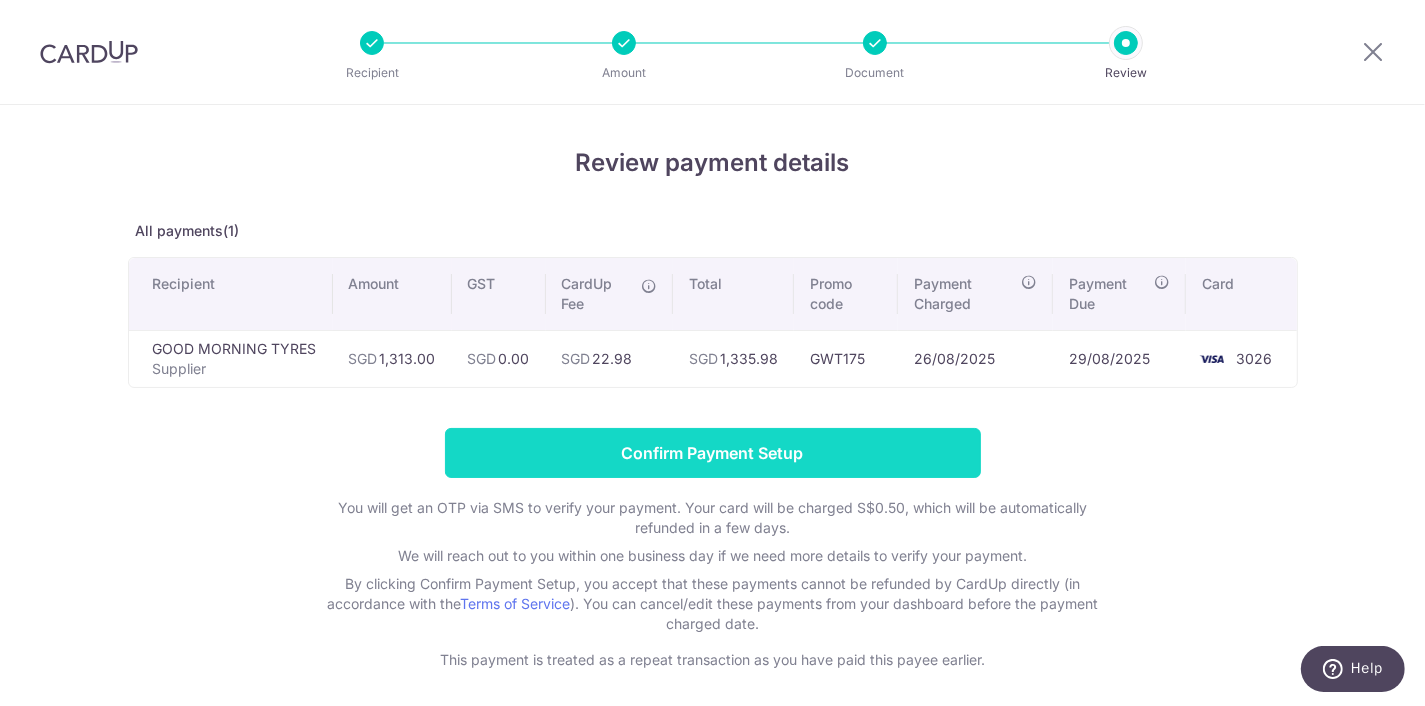 click on "Confirm Payment Setup" at bounding box center (713, 453) 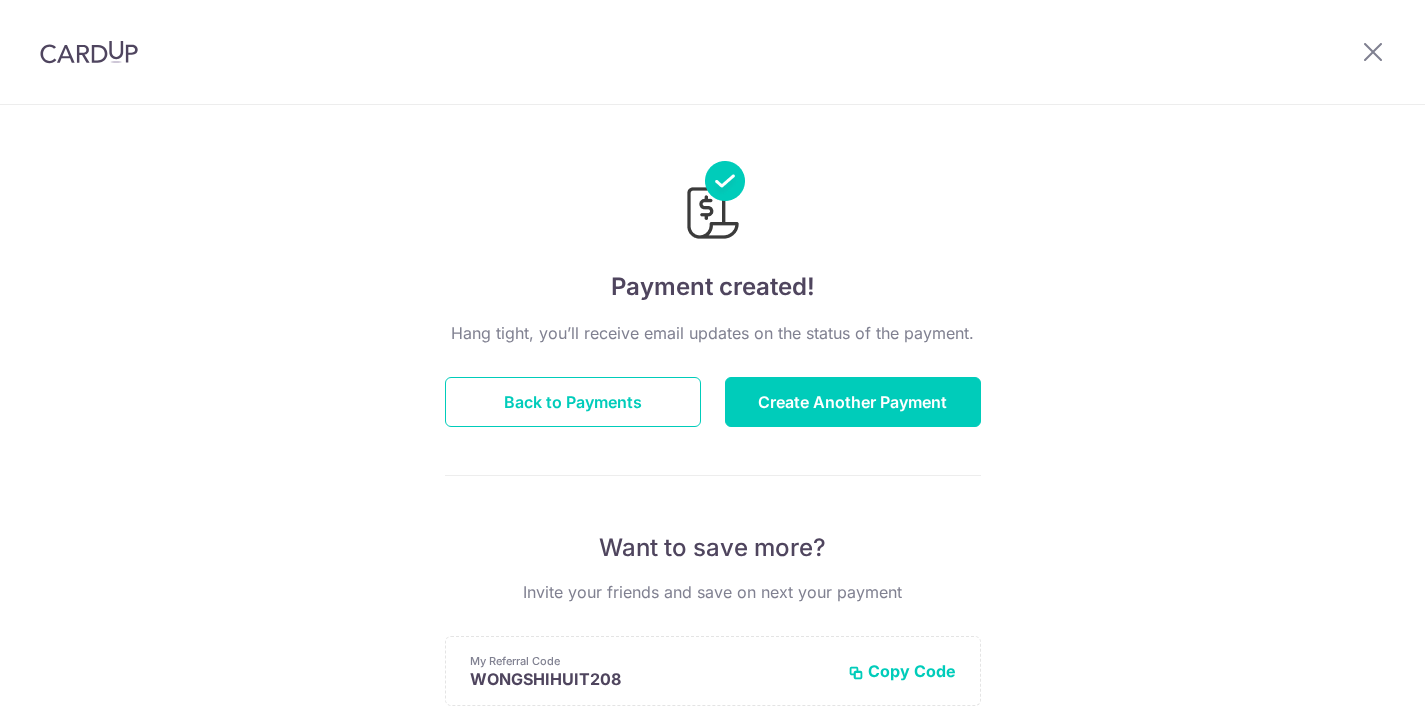 scroll, scrollTop: 0, scrollLeft: 0, axis: both 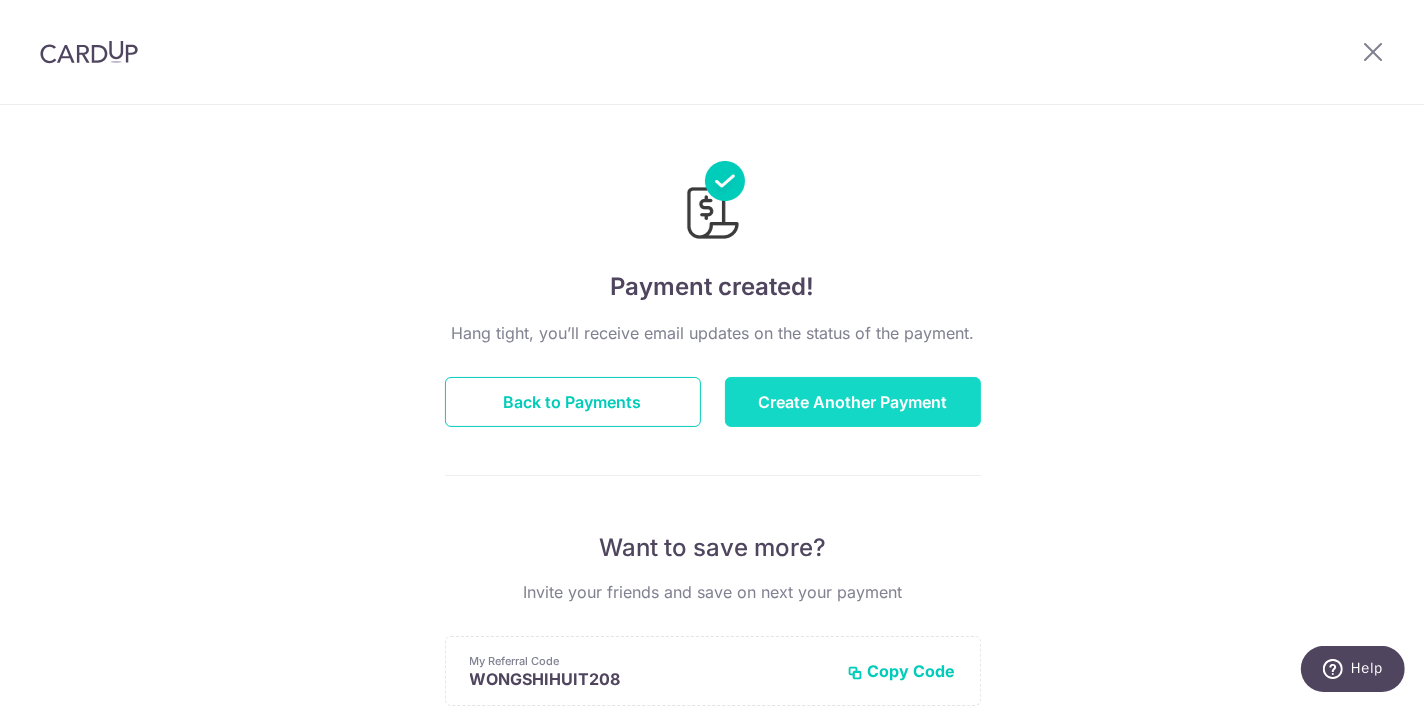 click on "Create Another Payment" at bounding box center (853, 402) 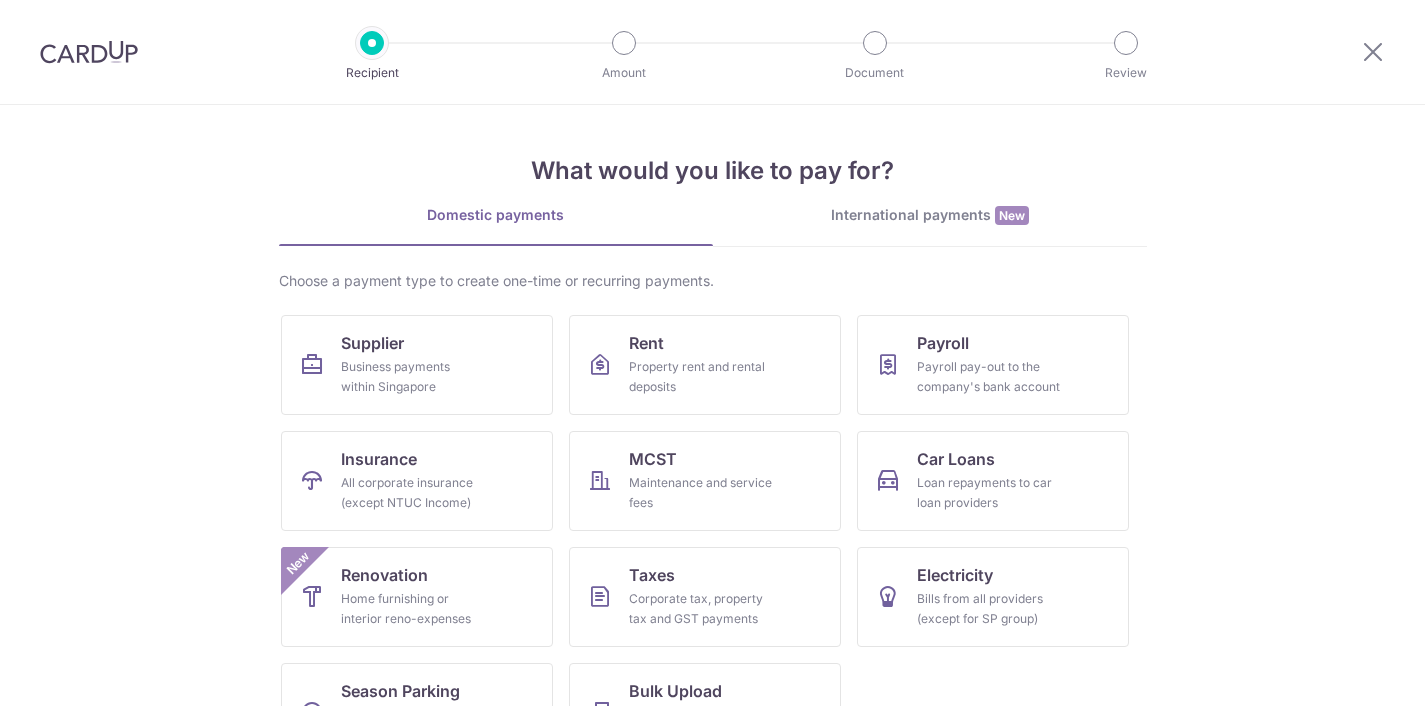 scroll, scrollTop: 0, scrollLeft: 0, axis: both 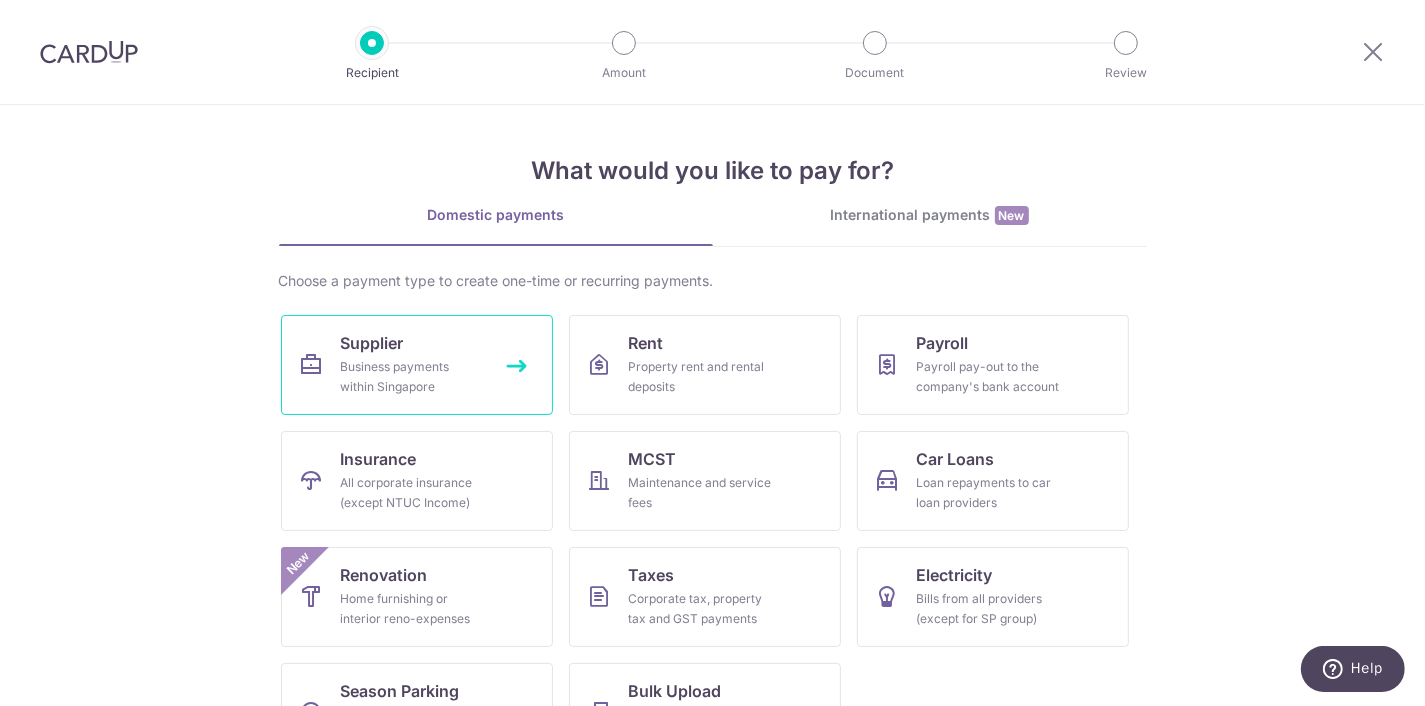 click on "Business payments within Singapore" at bounding box center [413, 377] 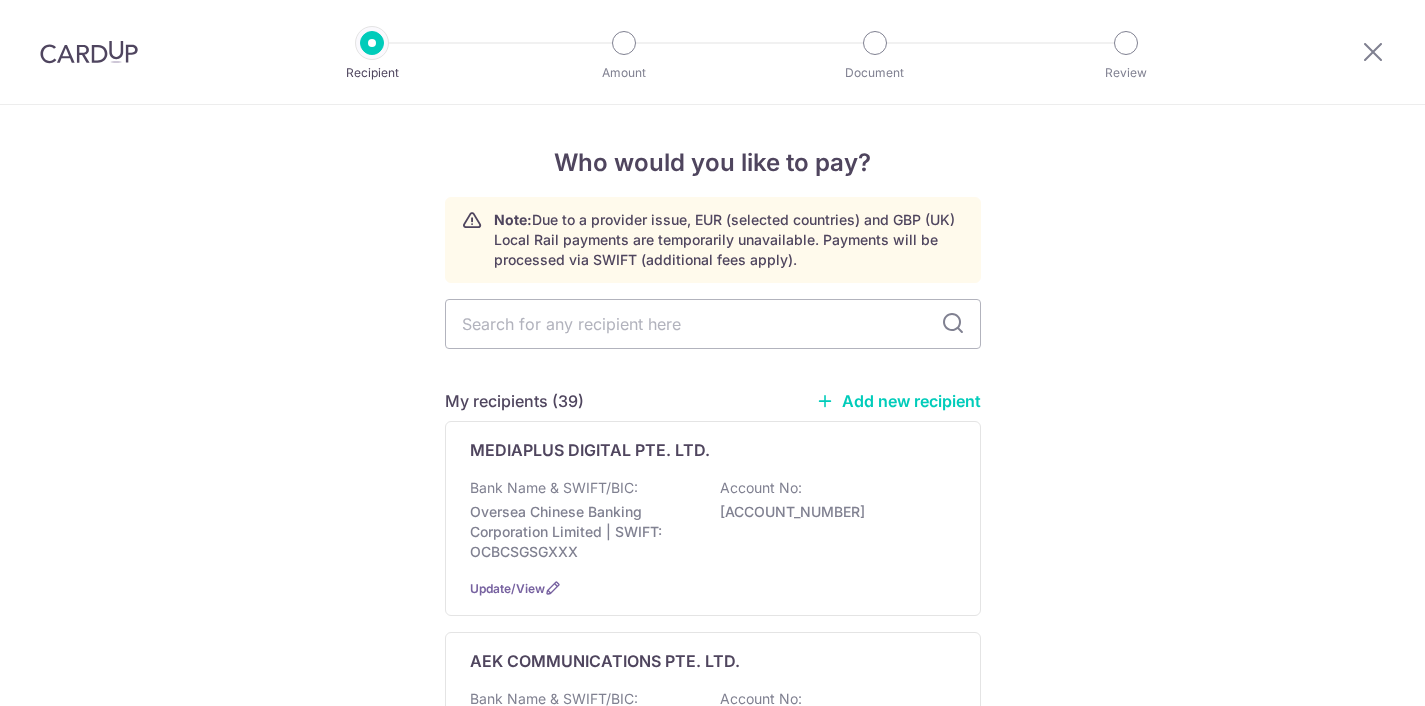 scroll, scrollTop: 0, scrollLeft: 0, axis: both 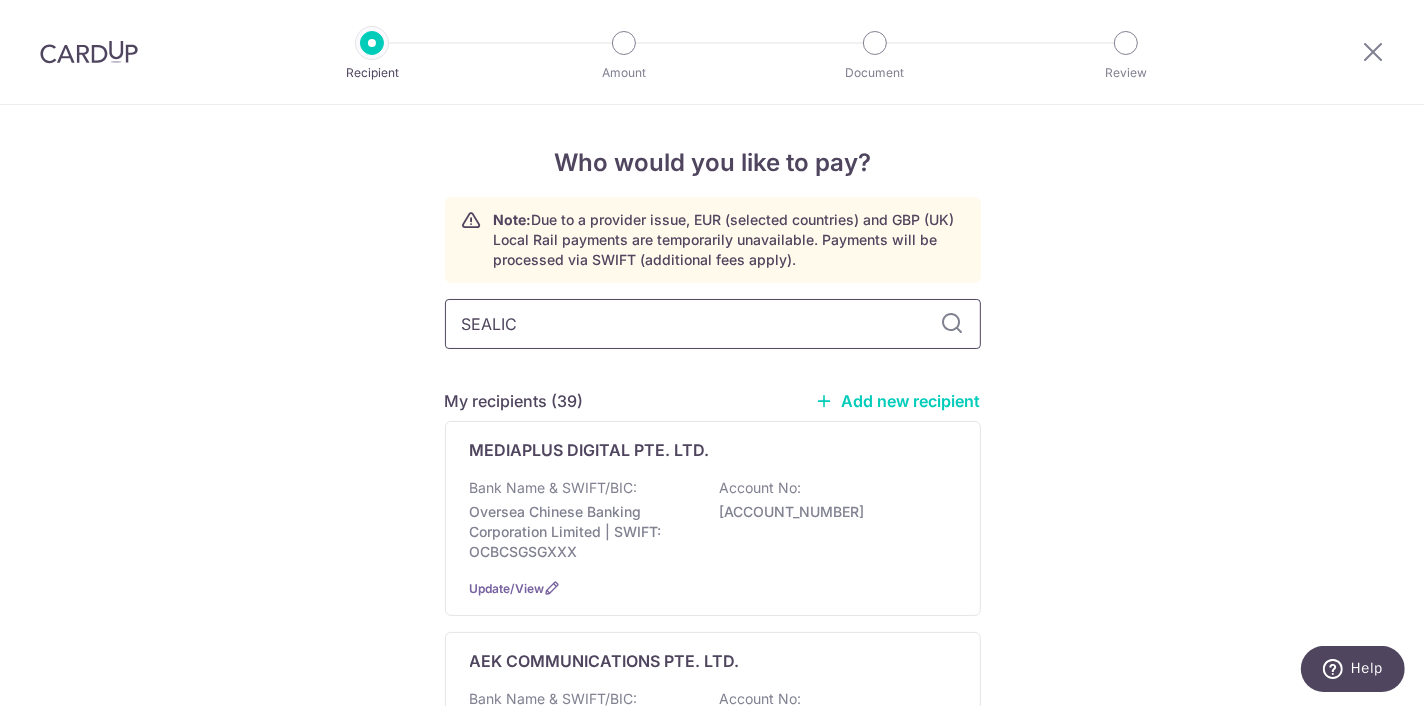 type on "SEALICO" 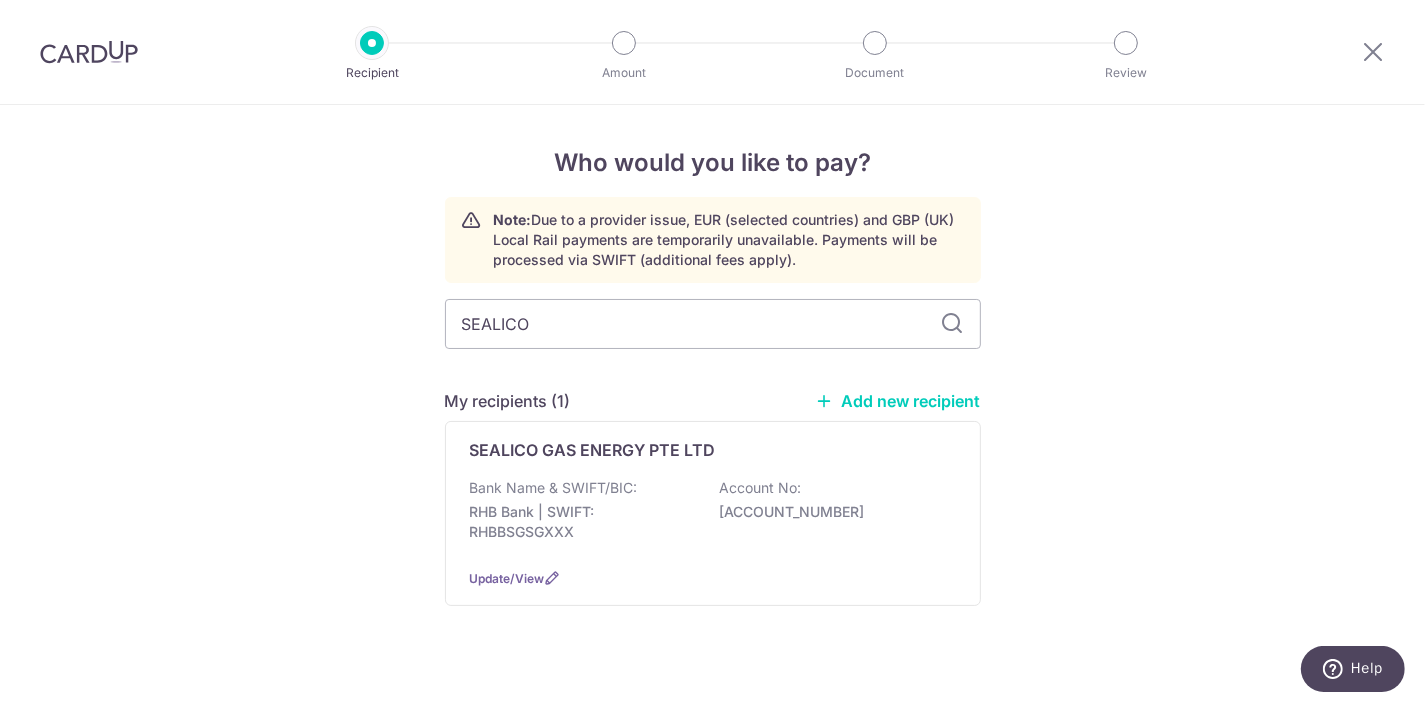 click on "Bank Name & SWIFT/BIC:
RHB Bank | SWIFT: RHBBSGSGXXX
Account No:
[ACCOUNT_NUMBER]" at bounding box center [713, 515] 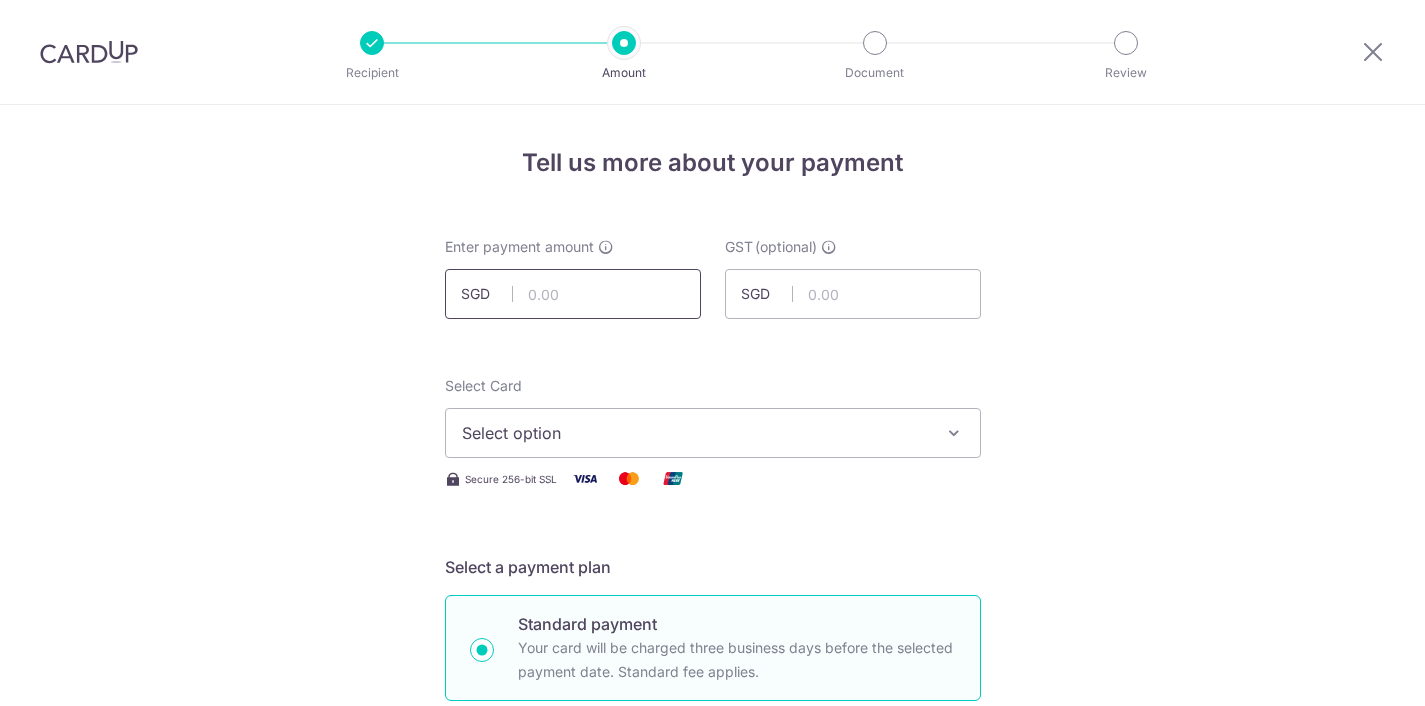 scroll, scrollTop: 0, scrollLeft: 0, axis: both 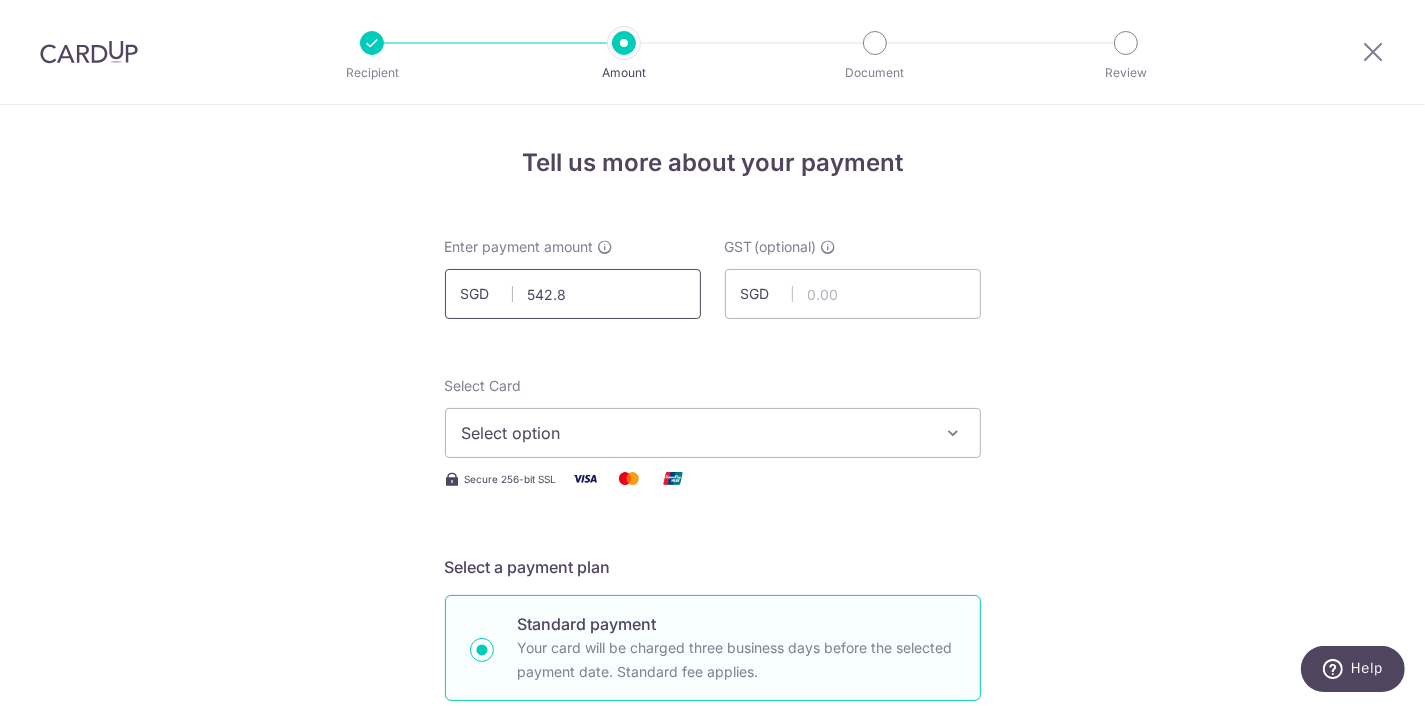 type on "542.82" 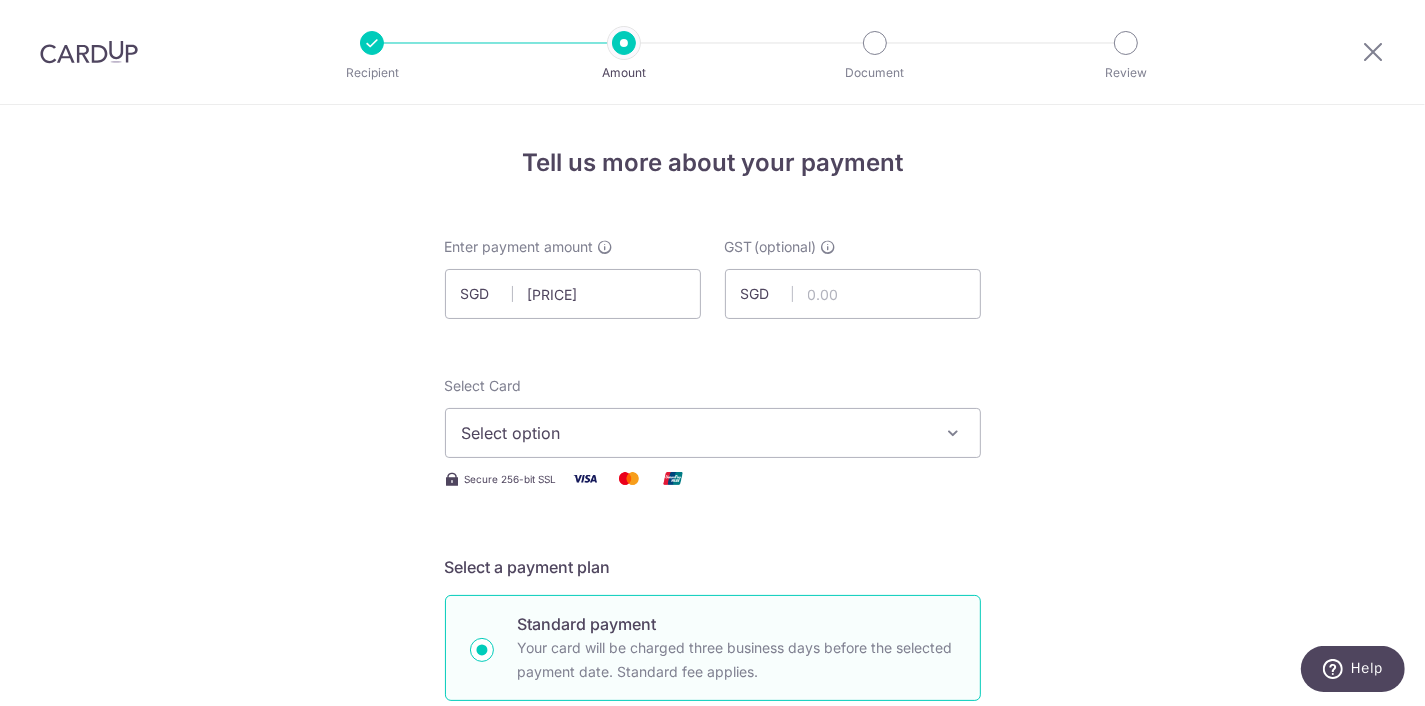 click on "Select option" at bounding box center (713, 433) 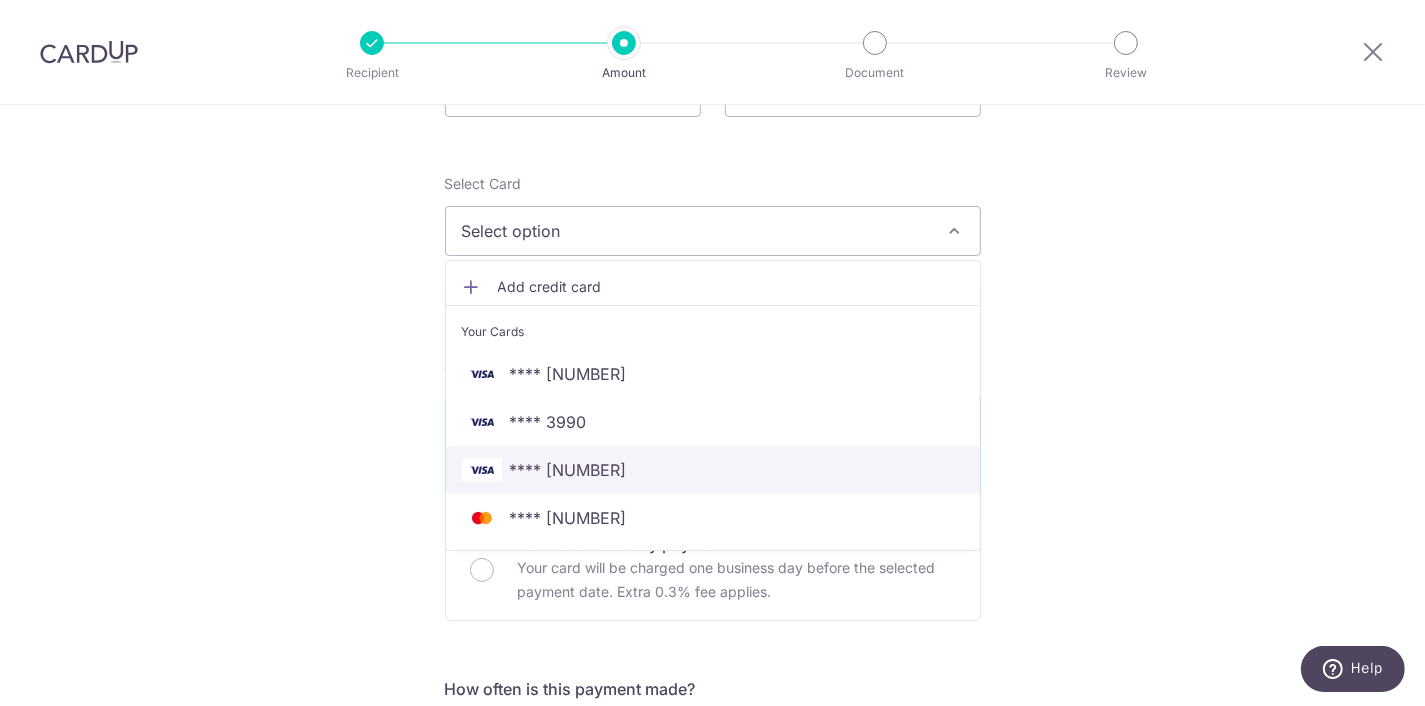 click on "**** 3026" at bounding box center (713, 470) 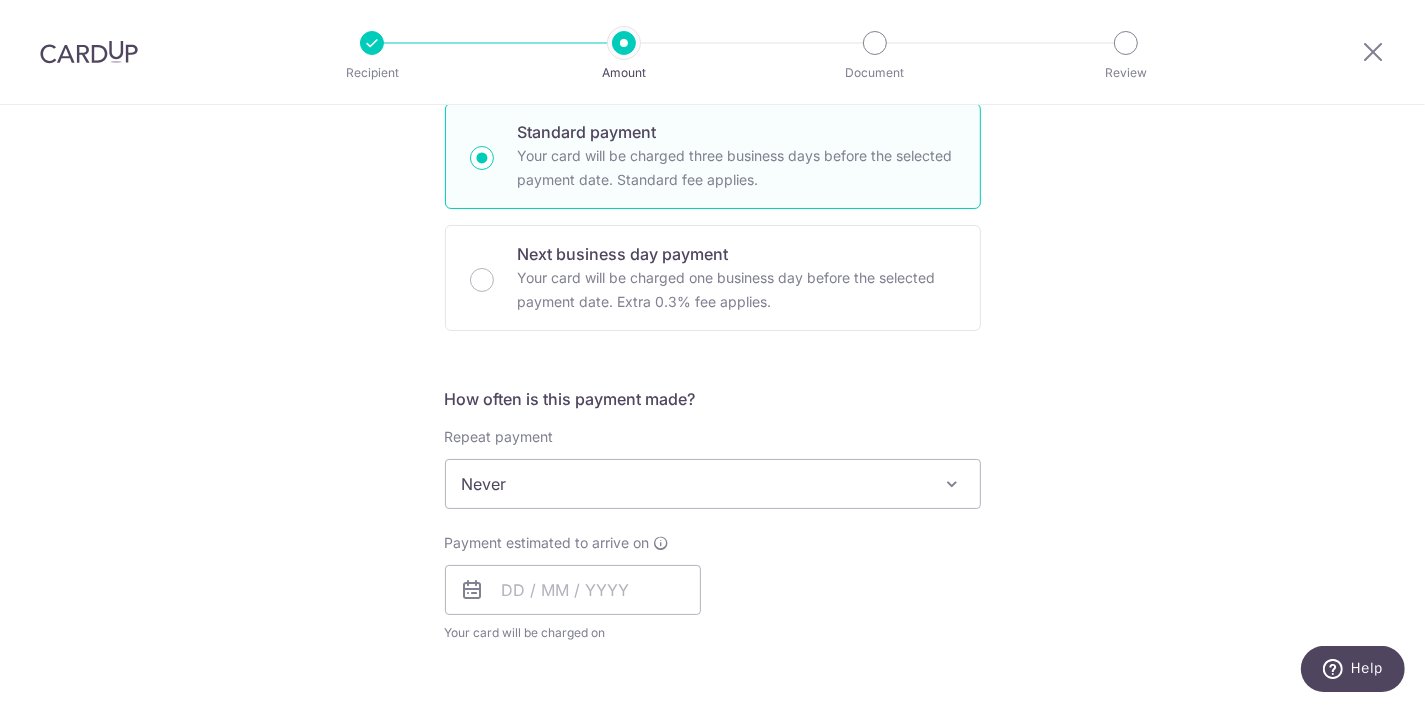 scroll, scrollTop: 506, scrollLeft: 0, axis: vertical 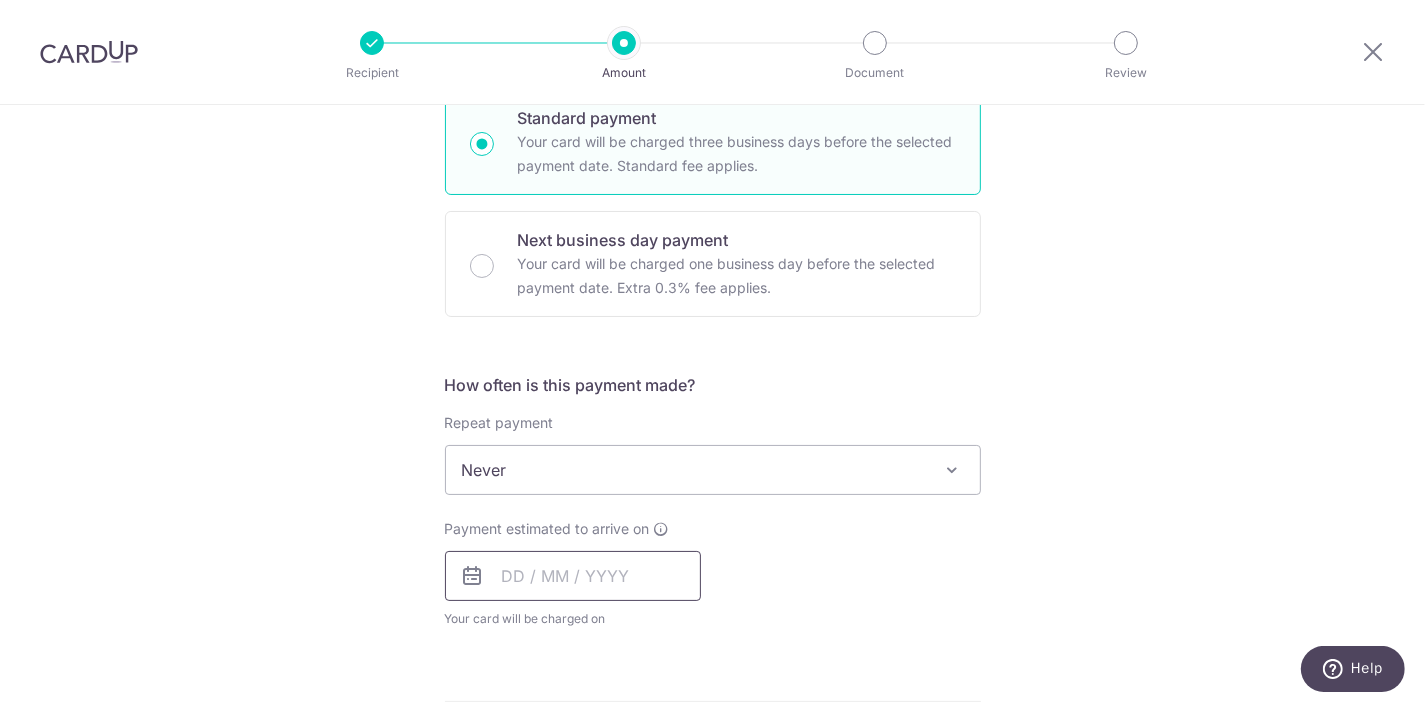 click at bounding box center (573, 576) 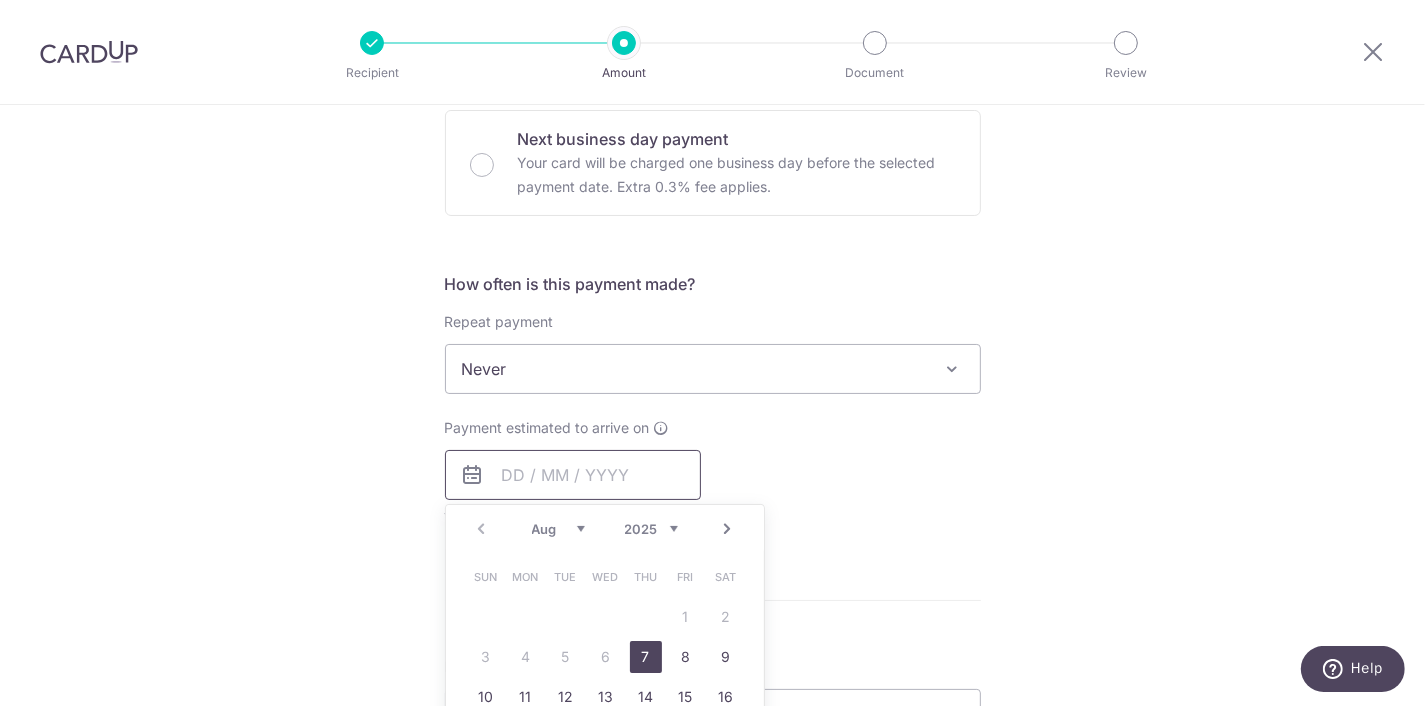 scroll, scrollTop: 708, scrollLeft: 0, axis: vertical 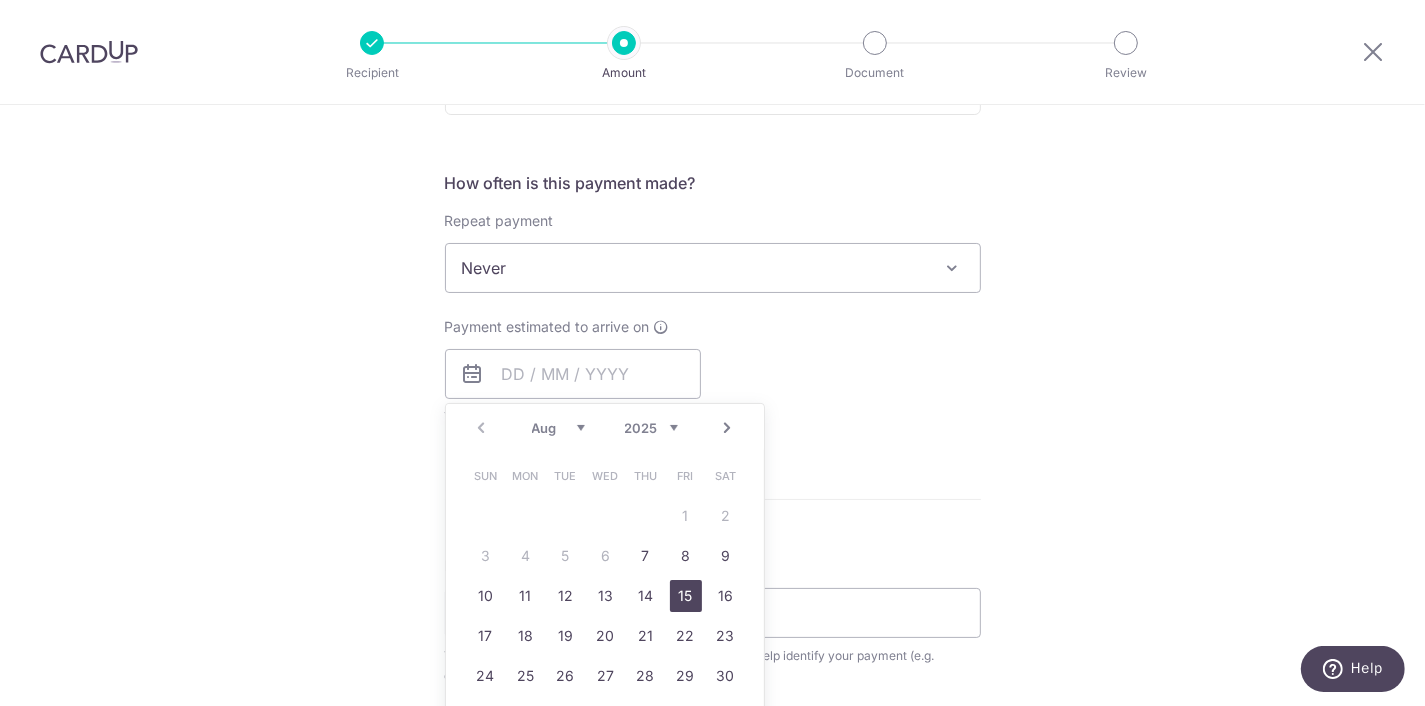 click on "15" at bounding box center (686, 596) 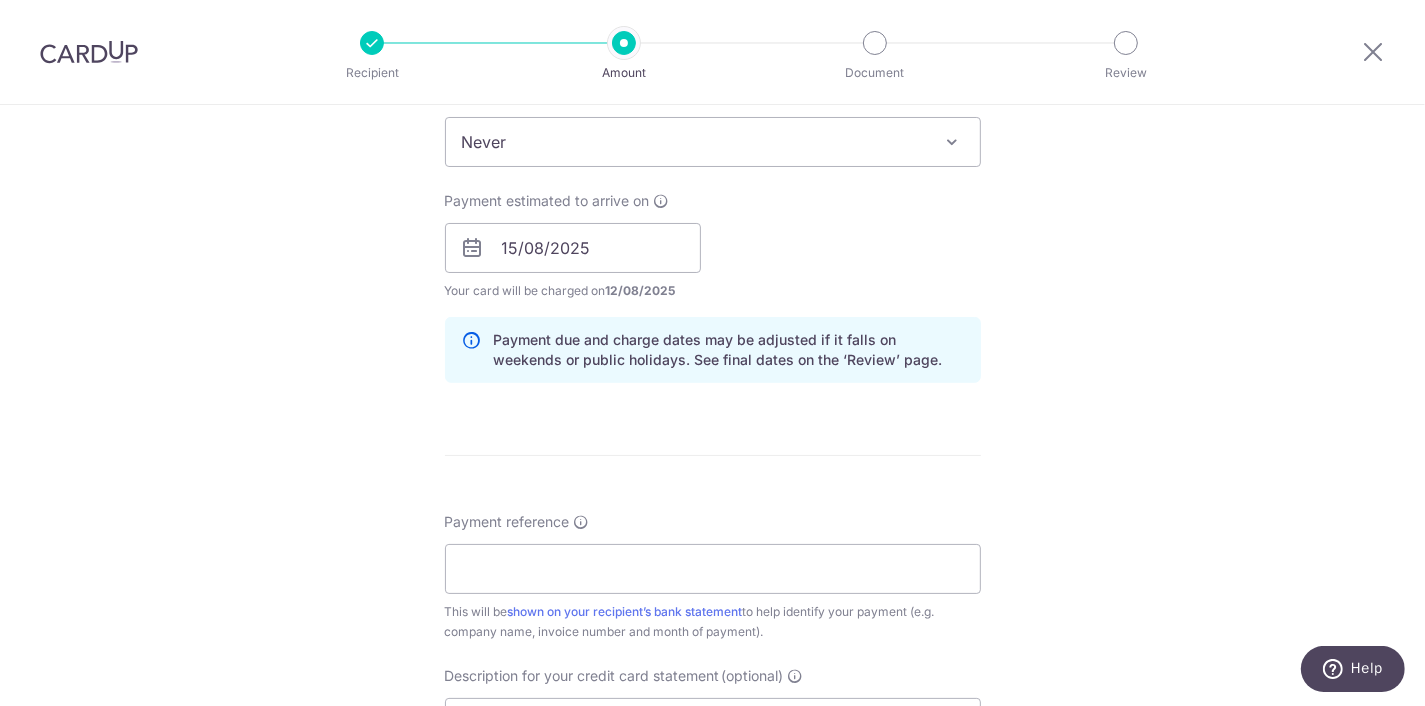 scroll, scrollTop: 910, scrollLeft: 0, axis: vertical 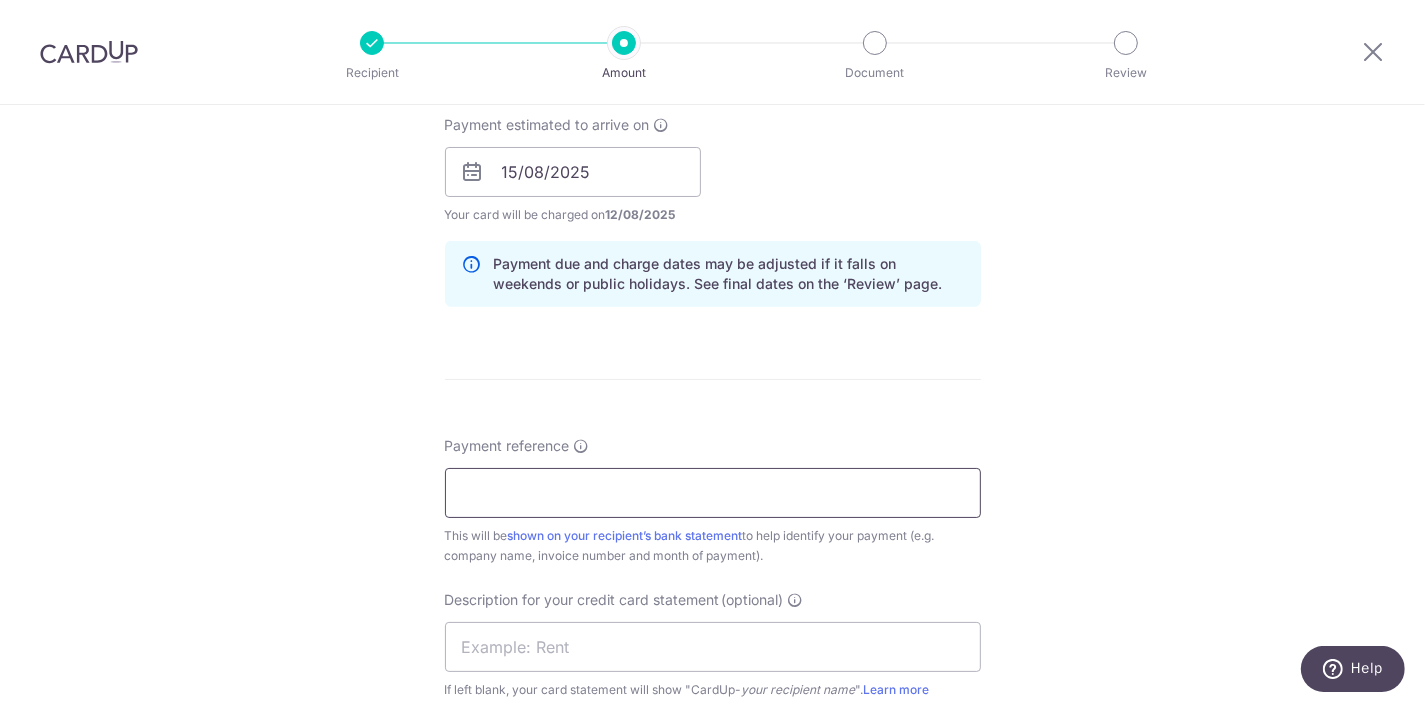 click on "Payment reference" at bounding box center (713, 493) 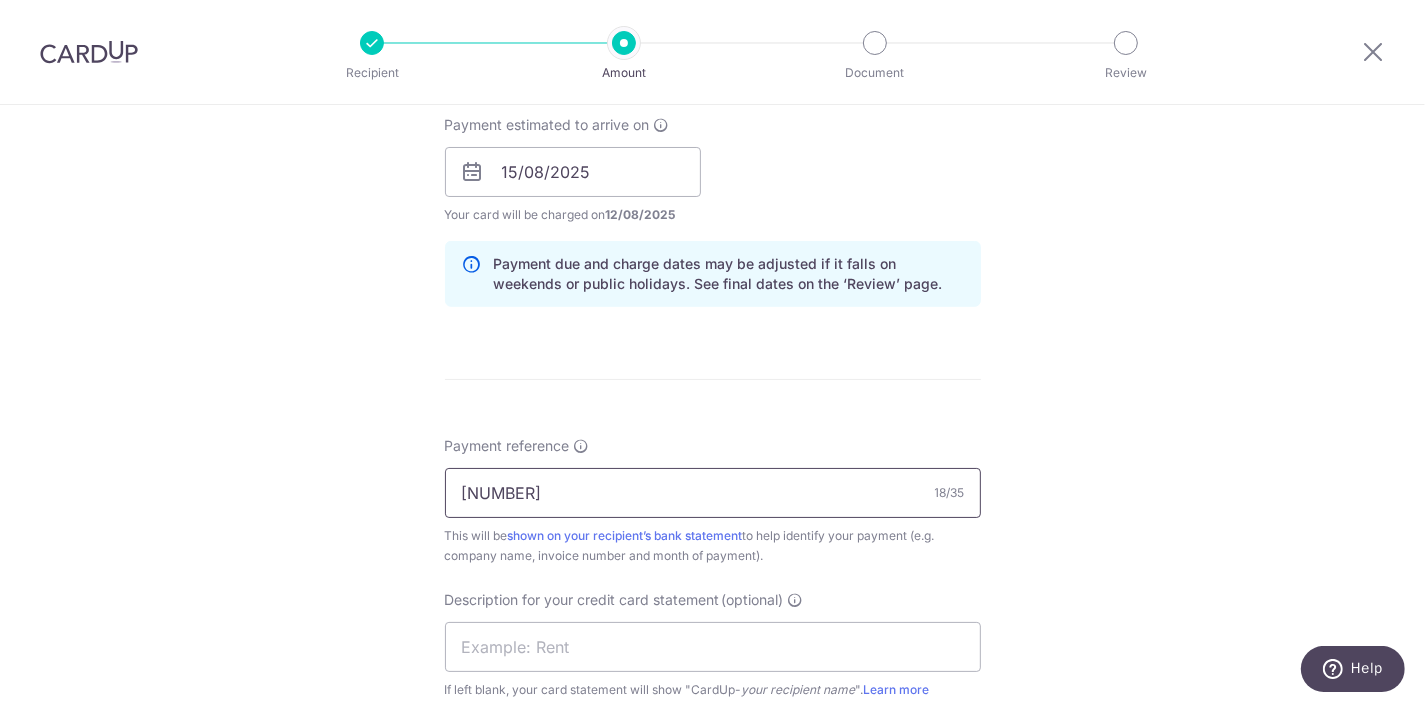 click on "2025 035137 035120" at bounding box center (713, 493) 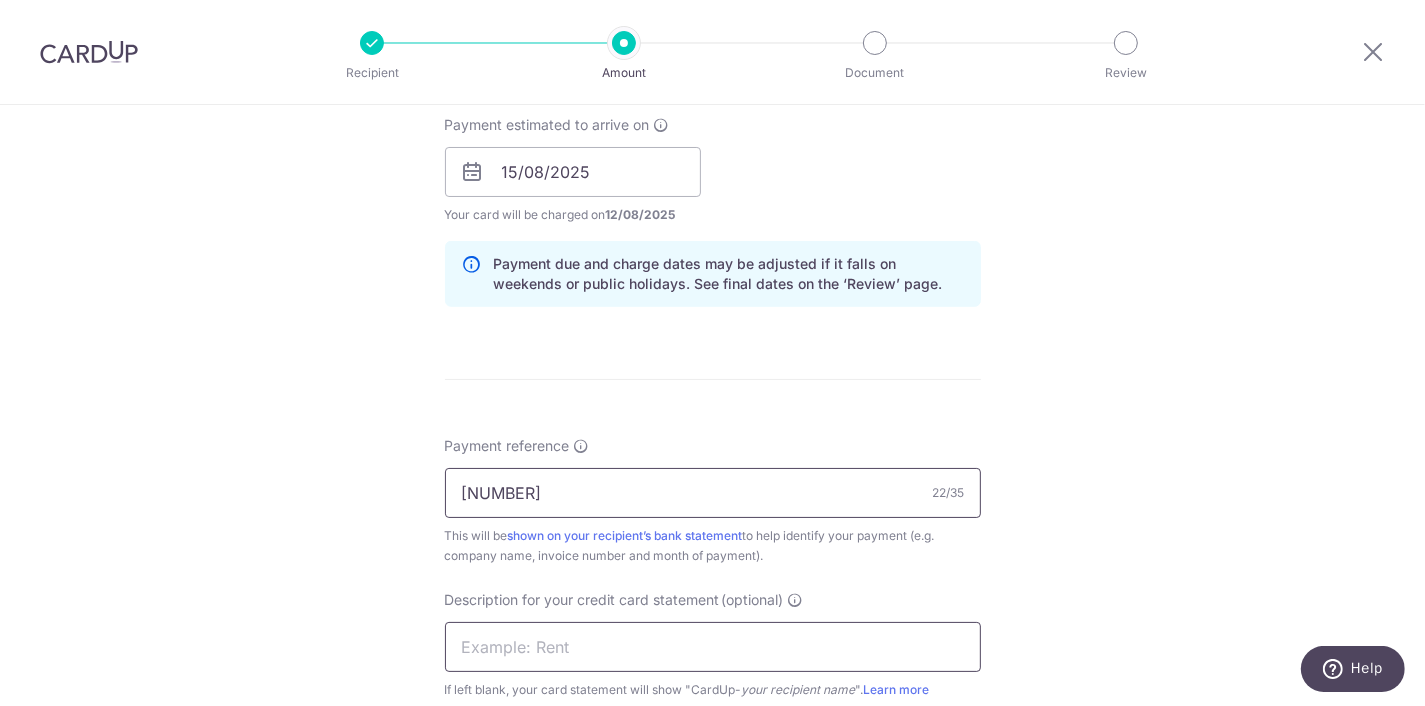 type on "GWT 2025 035137 035120" 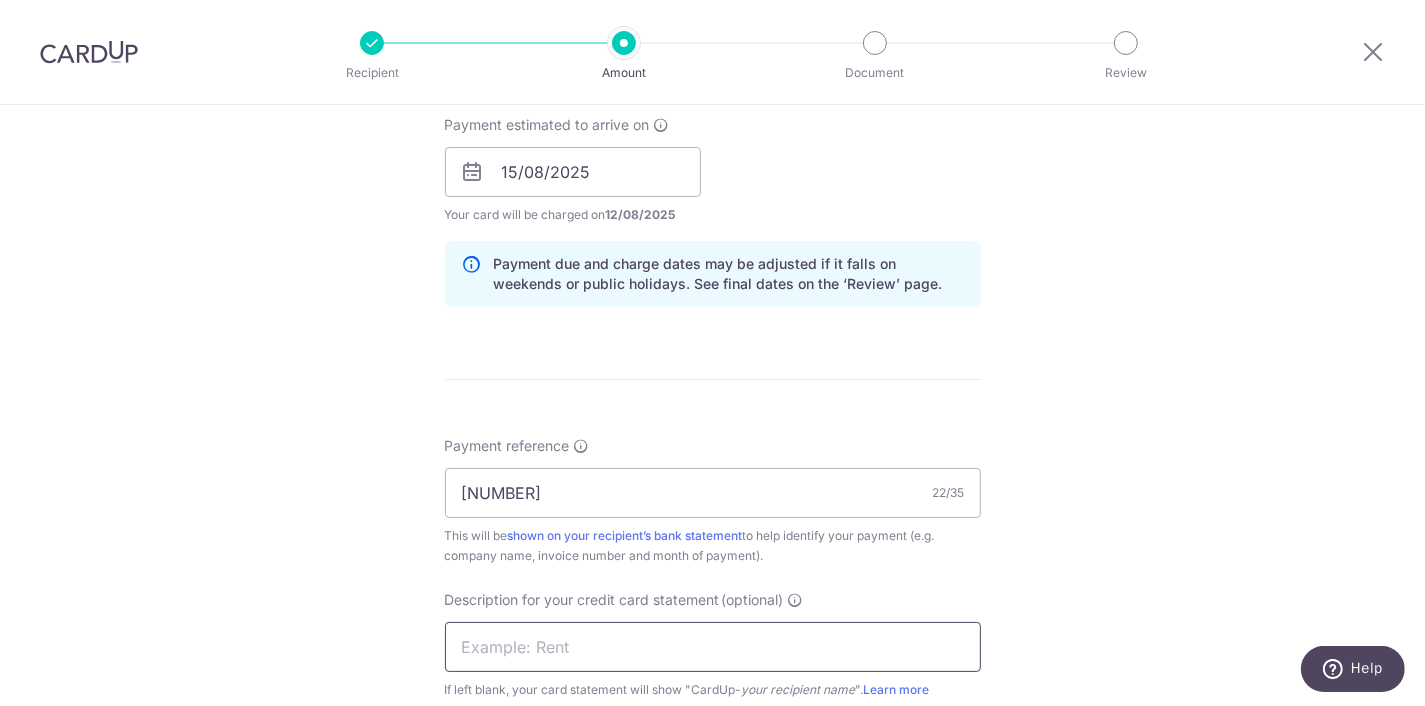 click at bounding box center [713, 647] 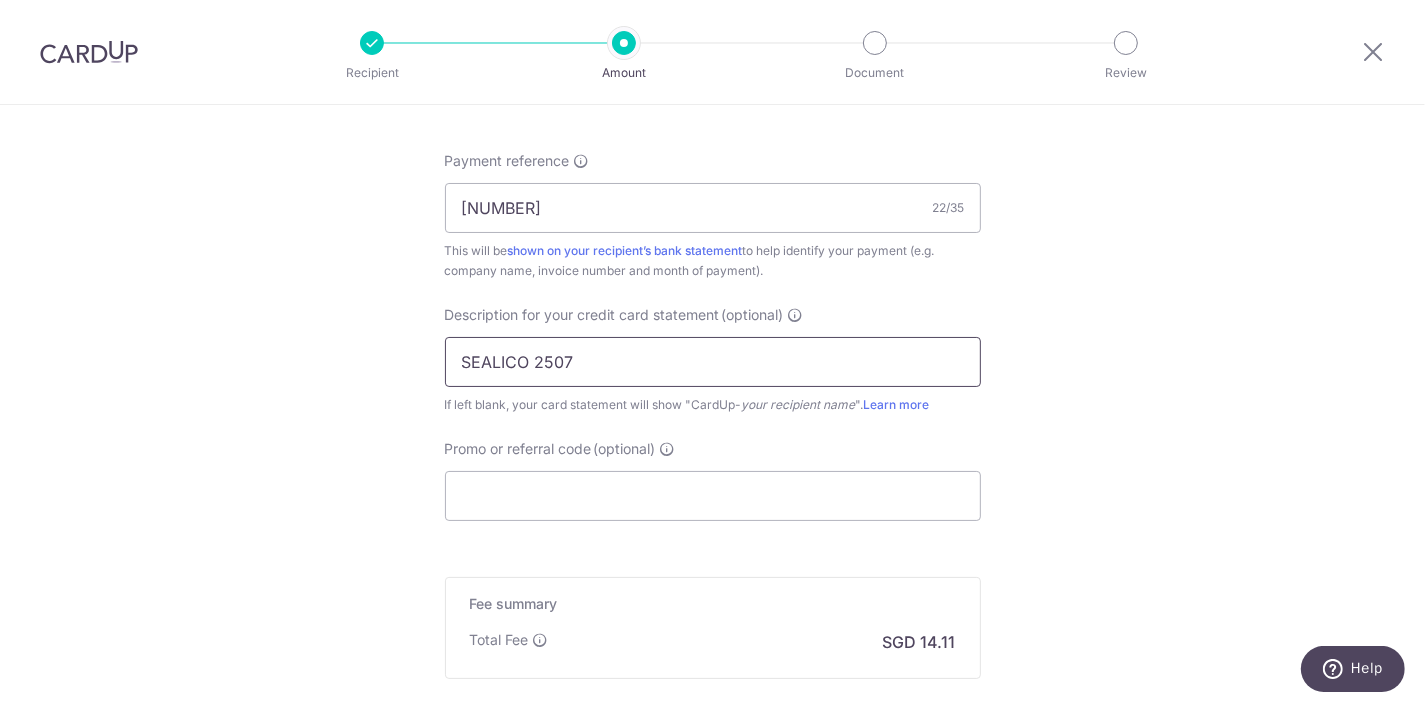 scroll, scrollTop: 1315, scrollLeft: 0, axis: vertical 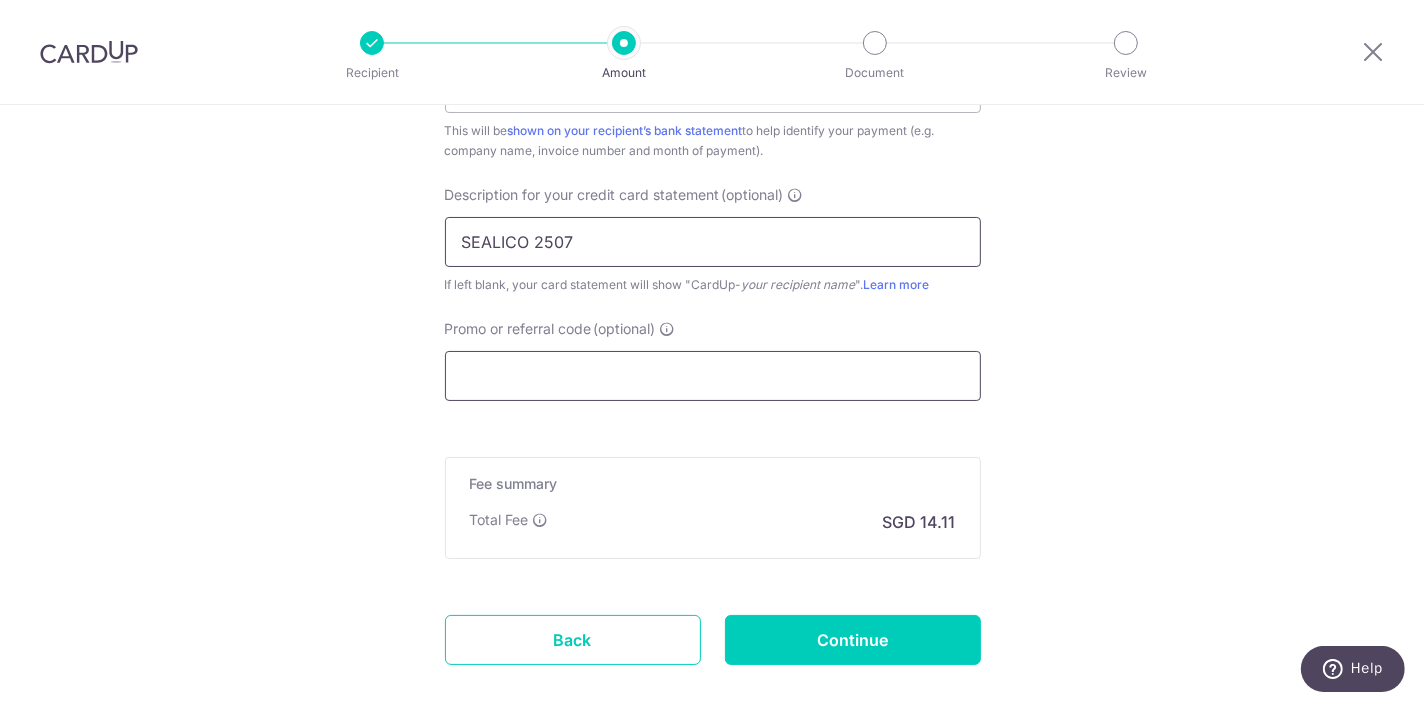 type on "SEALICO 2507" 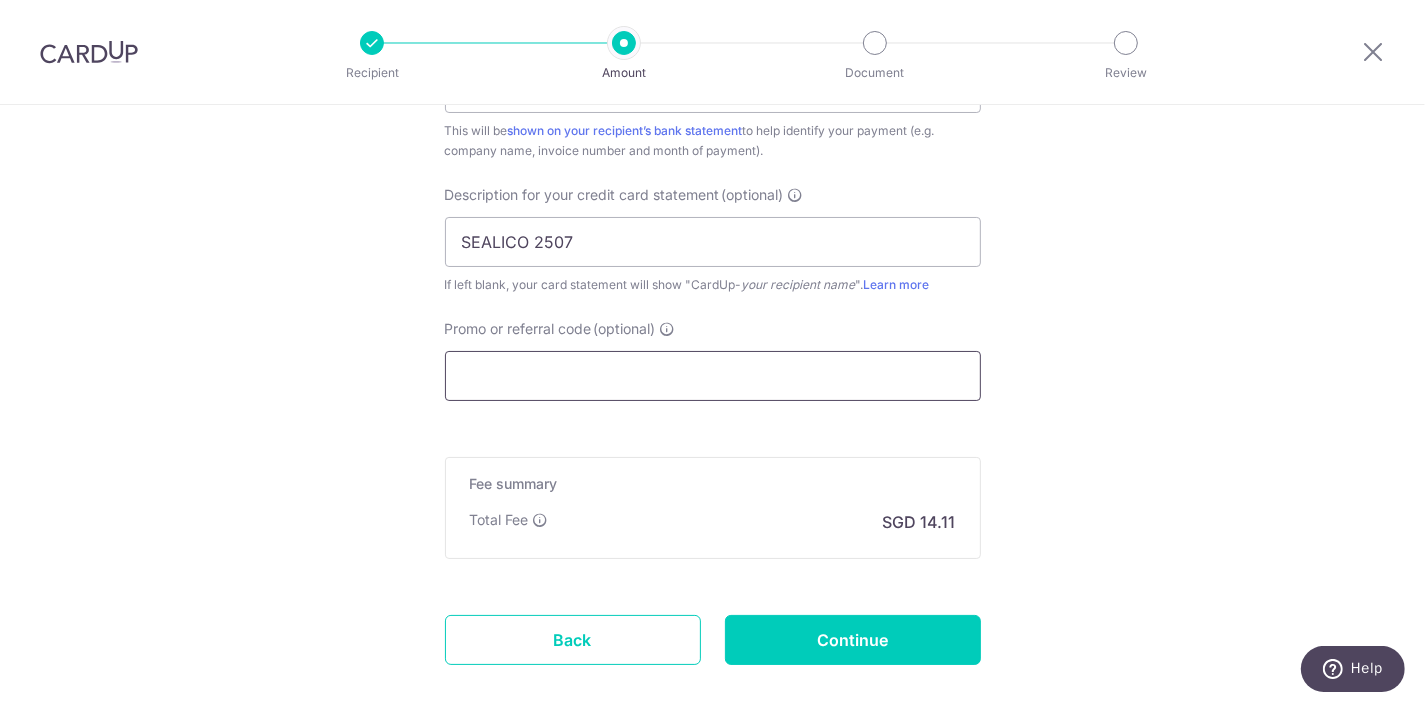 click on "Promo or referral code
(optional)" at bounding box center (713, 376) 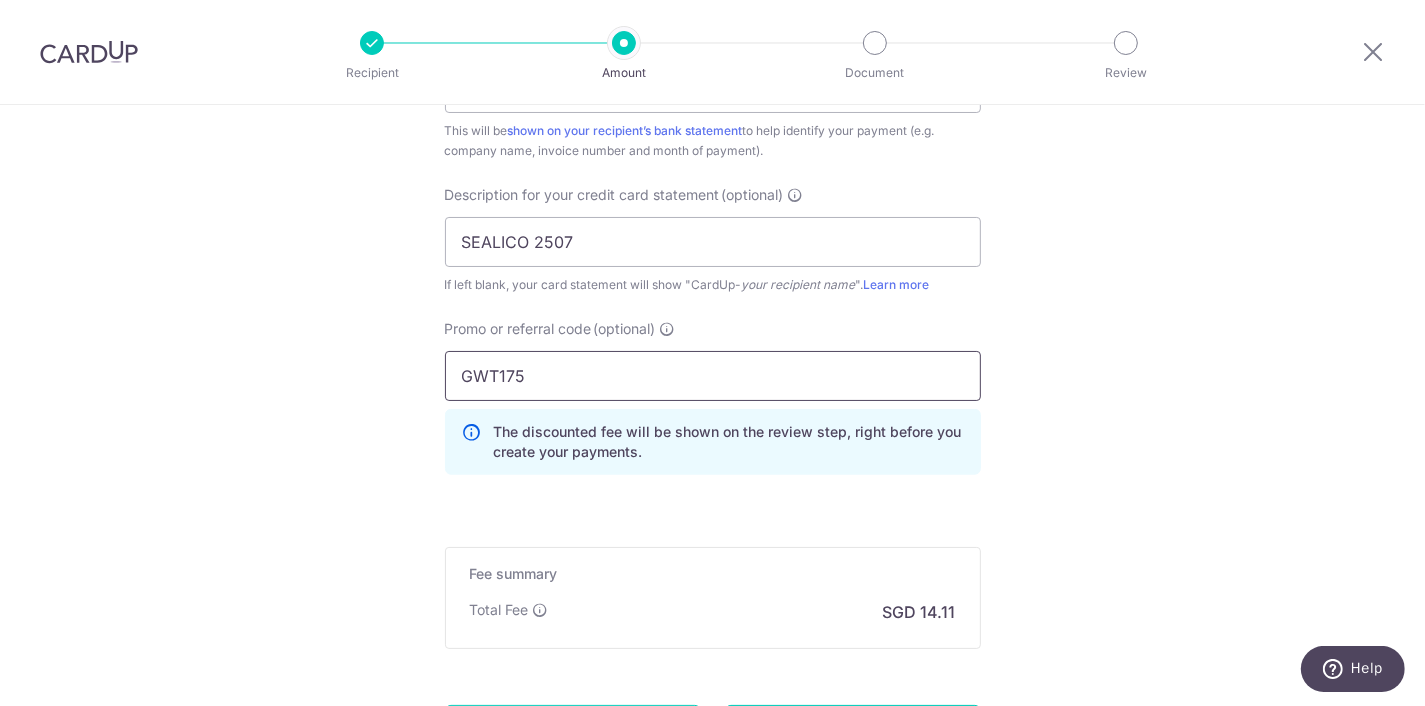 type on "GWT175" 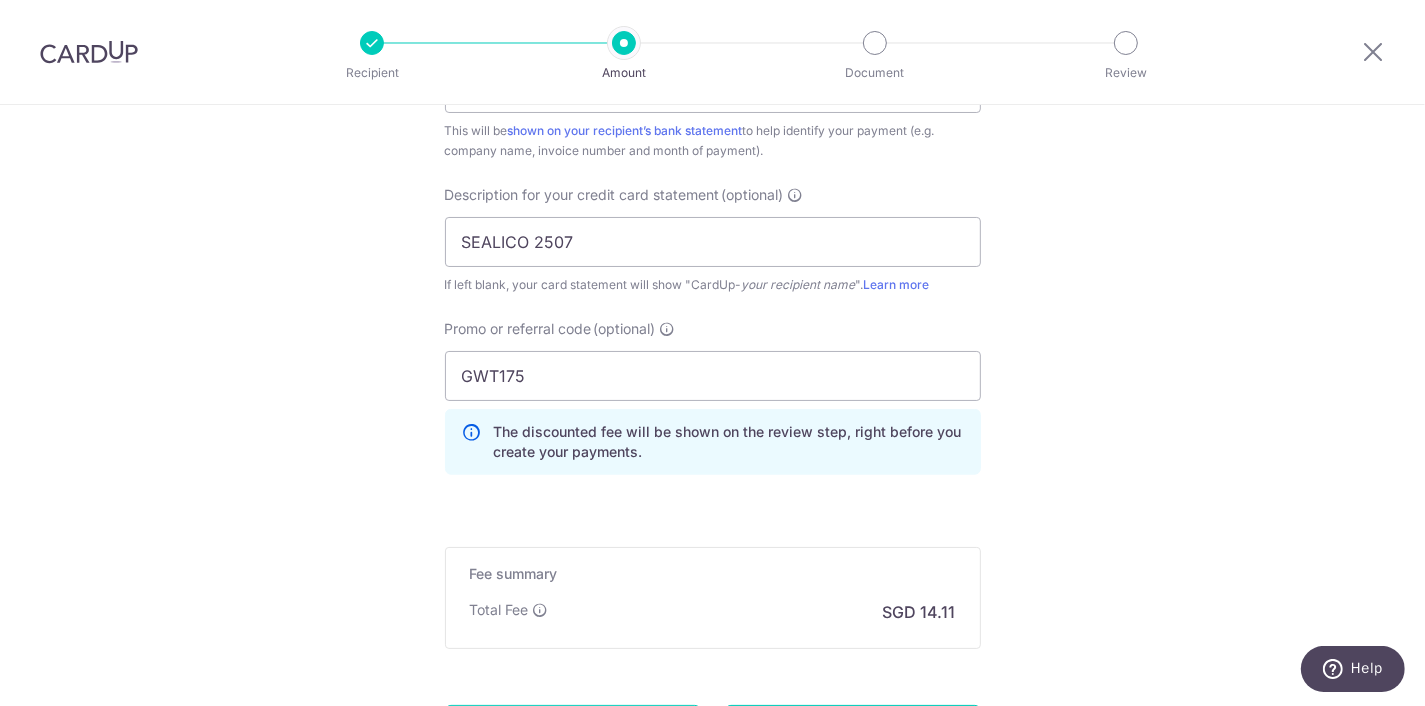 click on "Tell us more about your payment
Enter payment amount
SGD
542.82
542.82
GST
(optional)
SGD
Select Card
**** 3026
Add credit card
Your Cards
**** 9618
**** 3990
**** 3026
**** 1817
Secure 256-bit SSL" at bounding box center [712, -153] 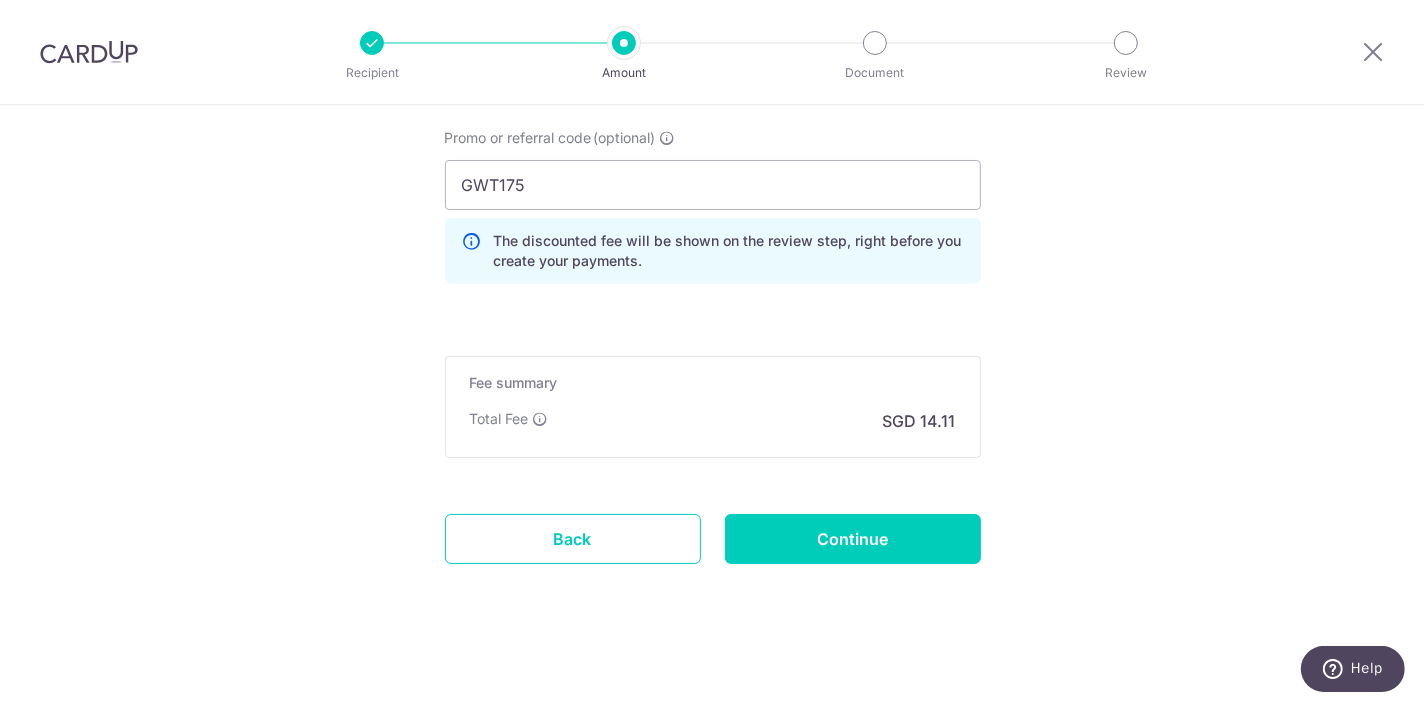 scroll, scrollTop: 1510, scrollLeft: 0, axis: vertical 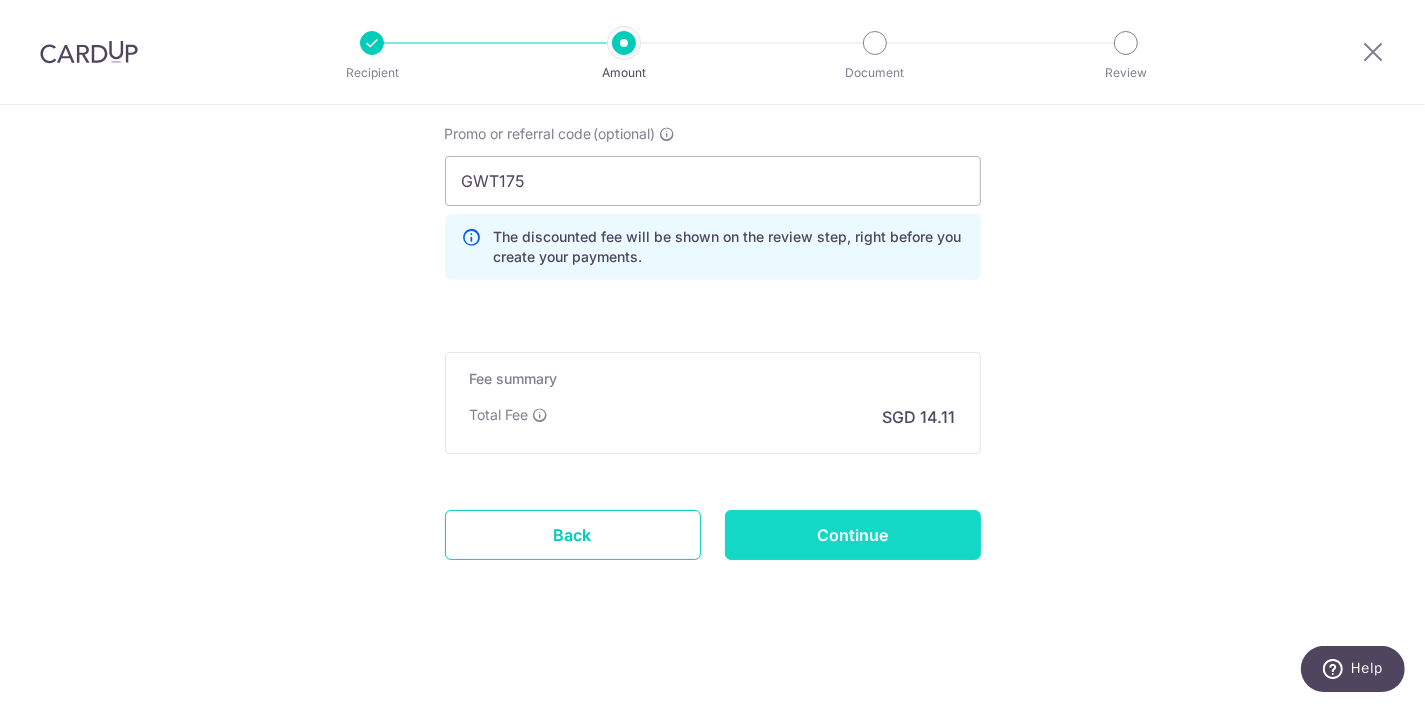click on "Continue" at bounding box center (853, 535) 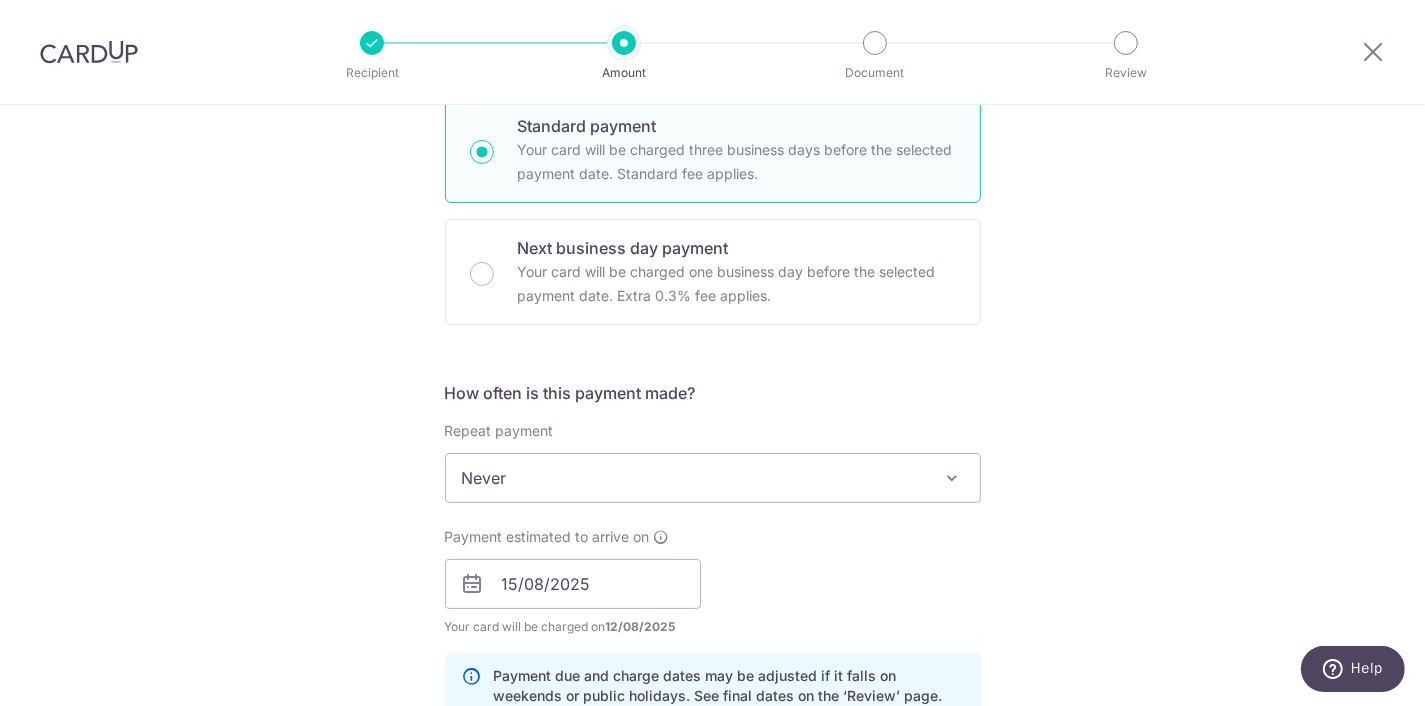 scroll, scrollTop: 420, scrollLeft: 0, axis: vertical 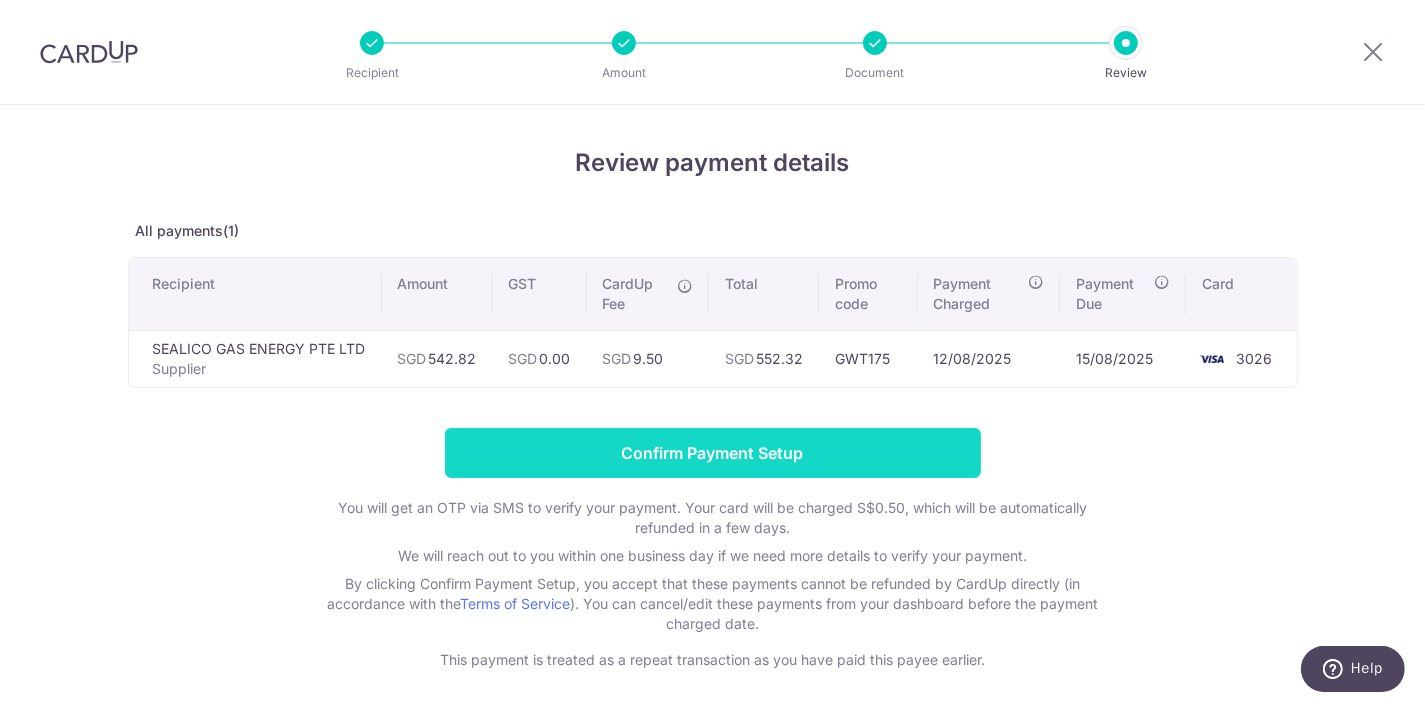 click on "Confirm Payment Setup" at bounding box center [713, 453] 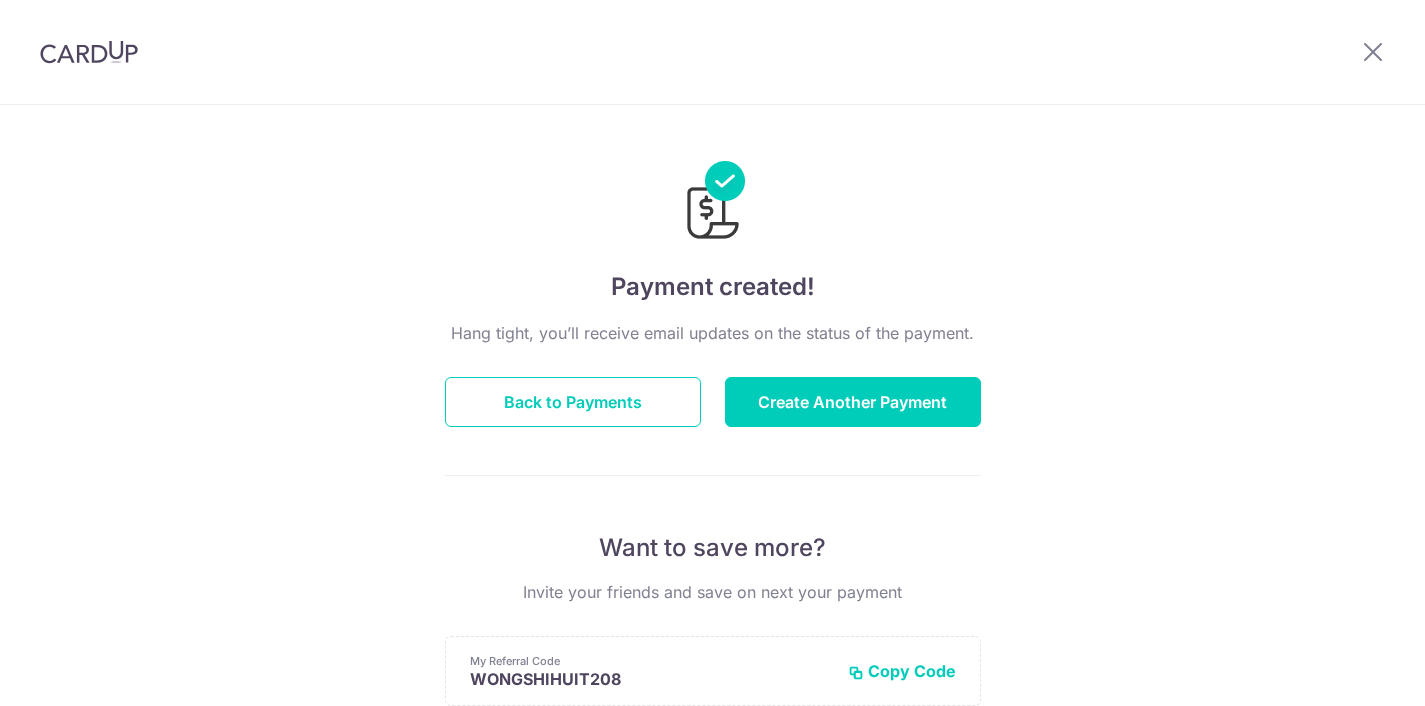 scroll, scrollTop: 0, scrollLeft: 0, axis: both 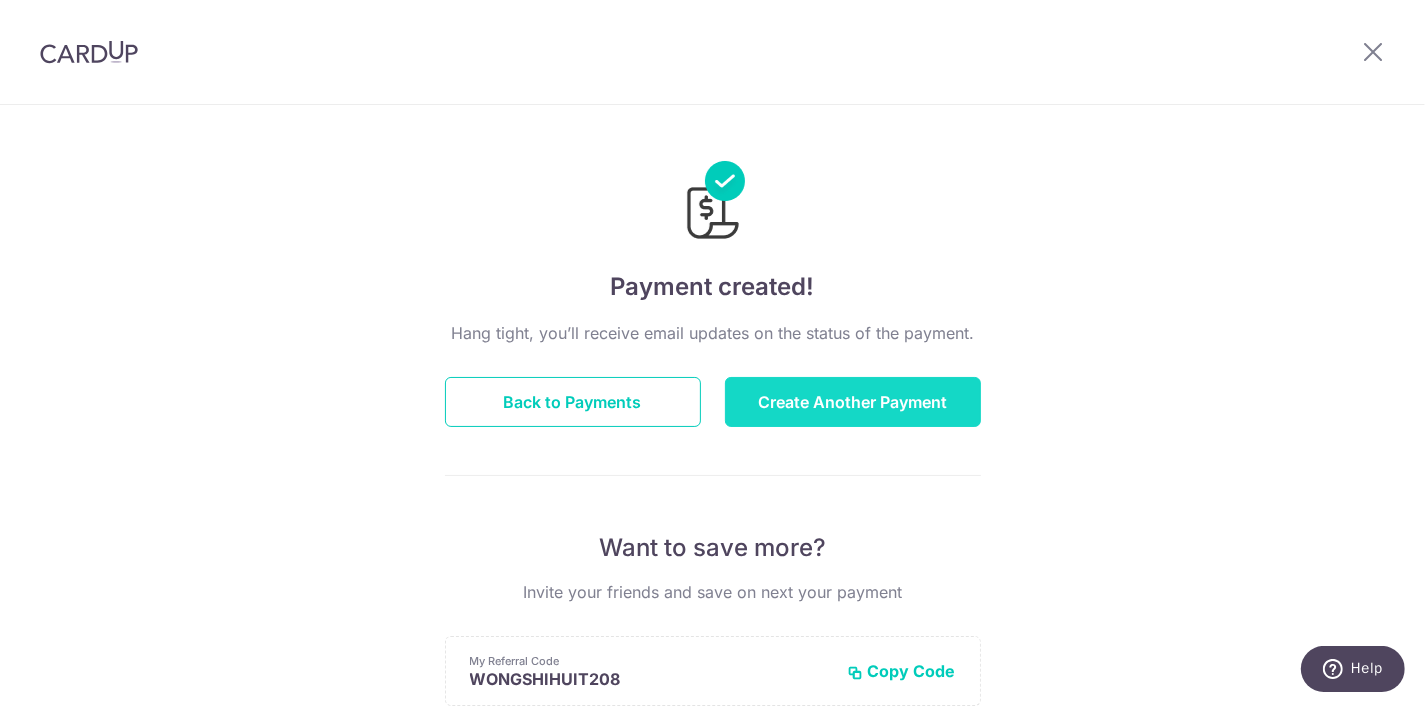 click on "Create Another Payment" at bounding box center [853, 402] 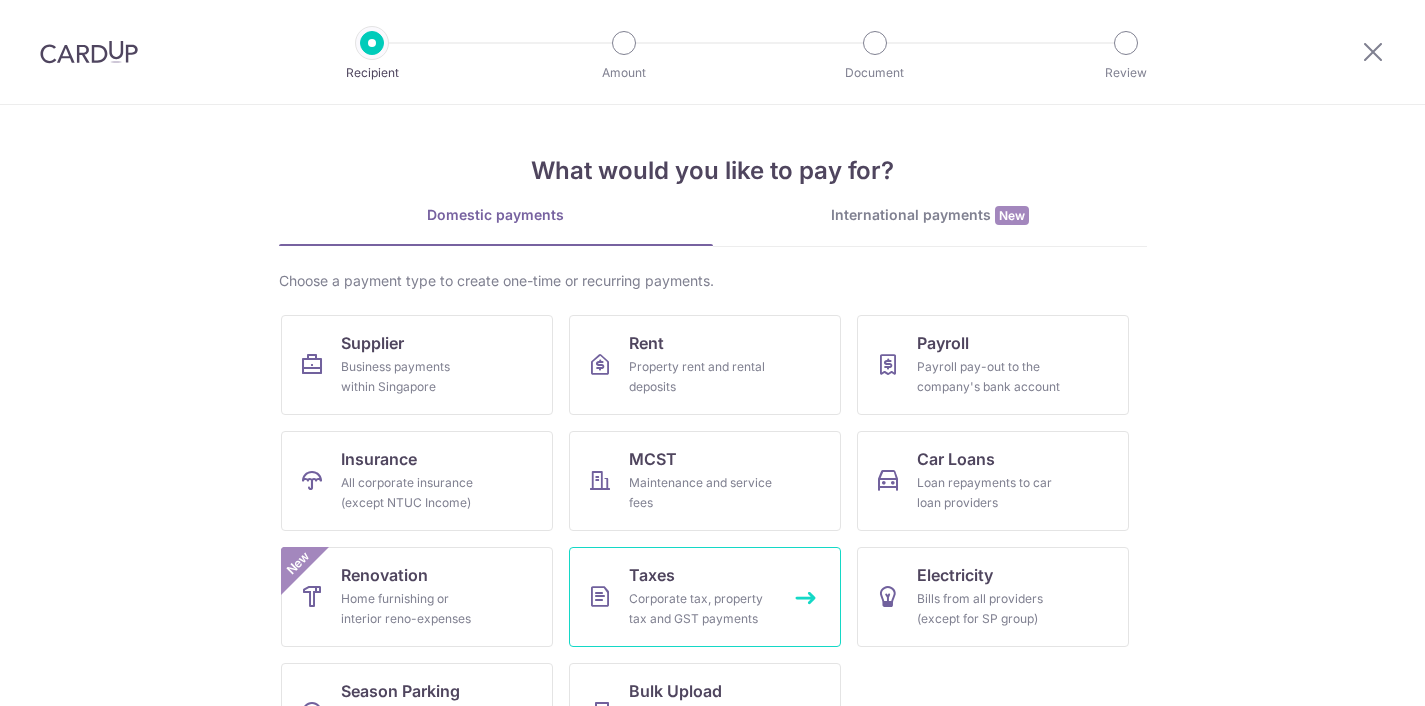 scroll, scrollTop: 0, scrollLeft: 0, axis: both 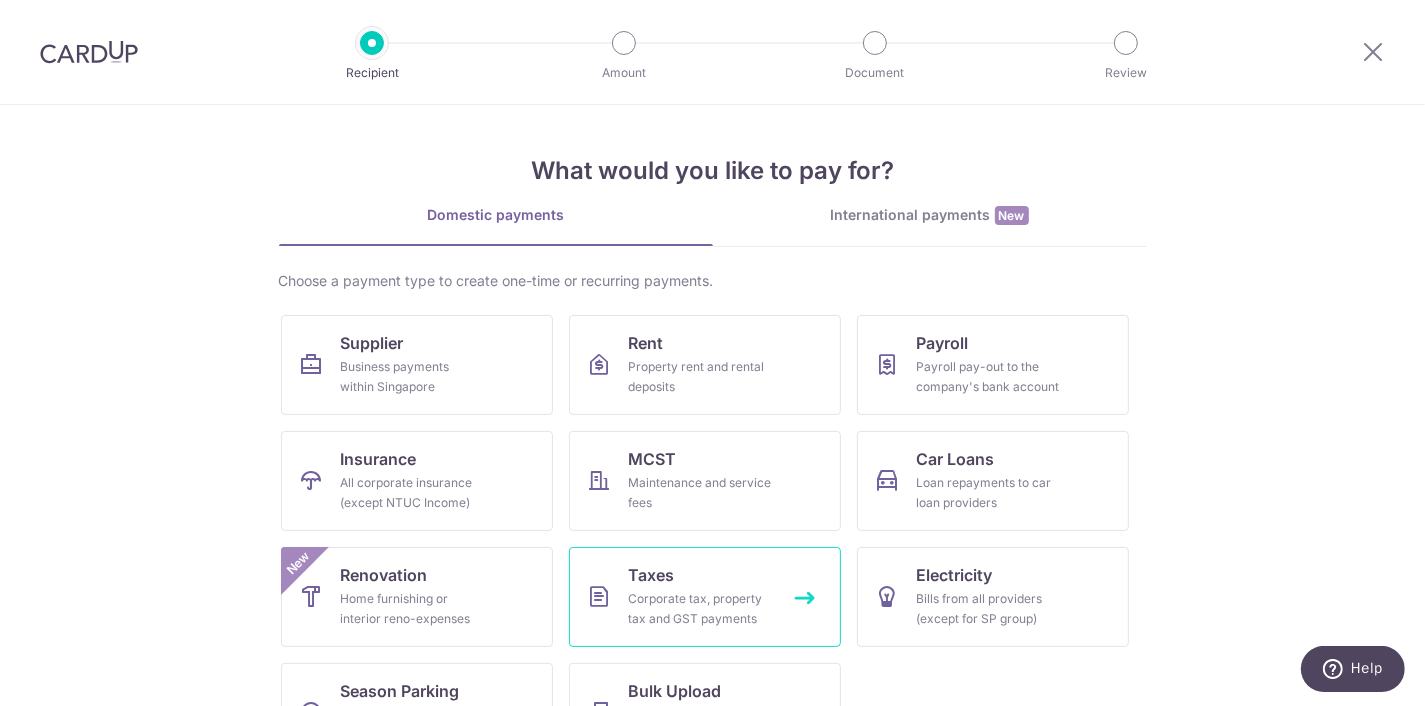 click on "Corporate tax, property tax and GST payments" at bounding box center [701, 609] 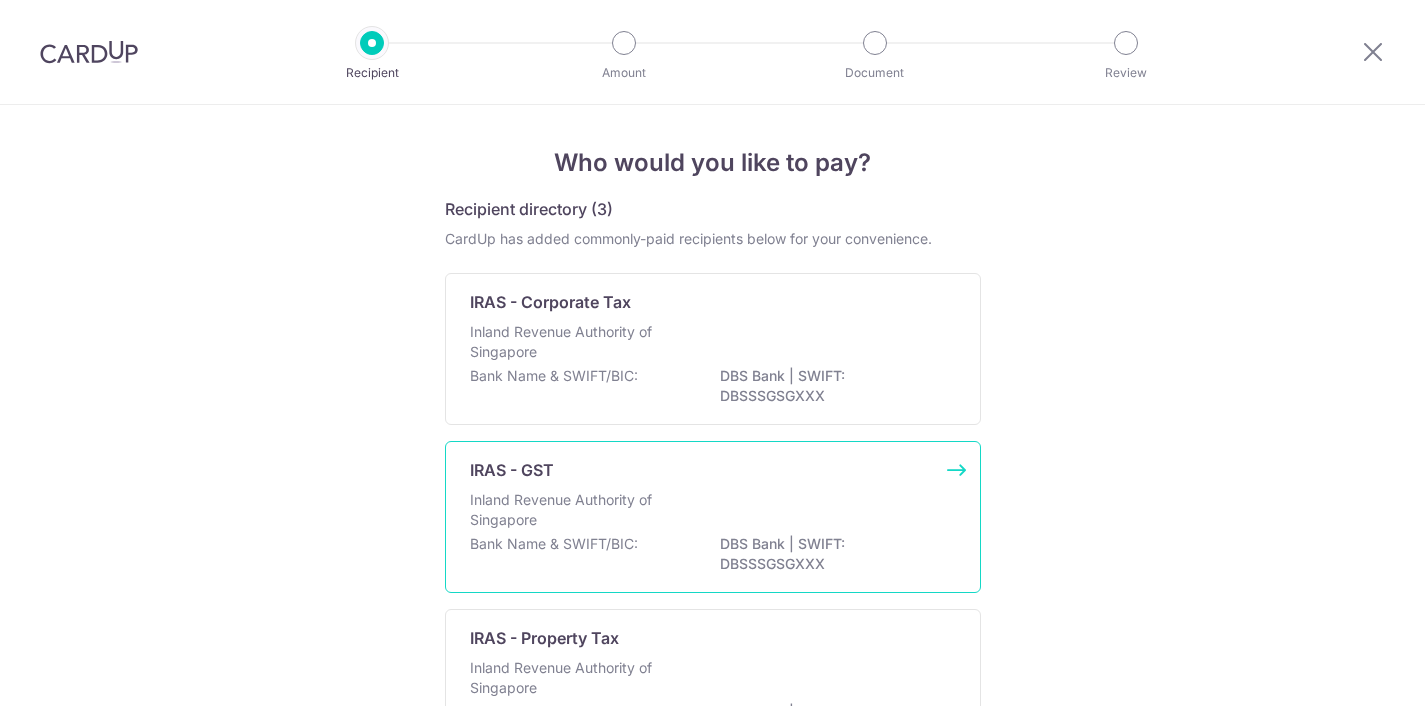 scroll, scrollTop: 0, scrollLeft: 0, axis: both 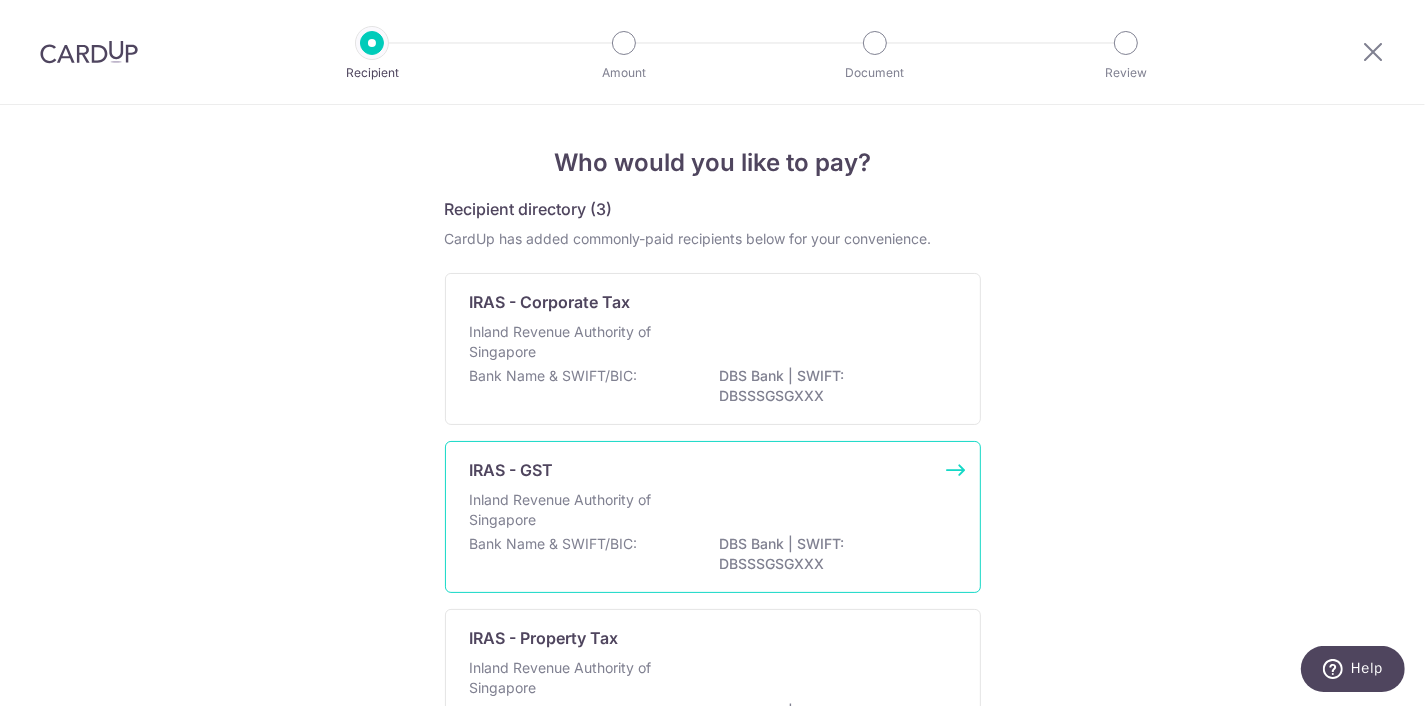 click on "Inland Revenue Authority of Singapore" at bounding box center [713, 512] 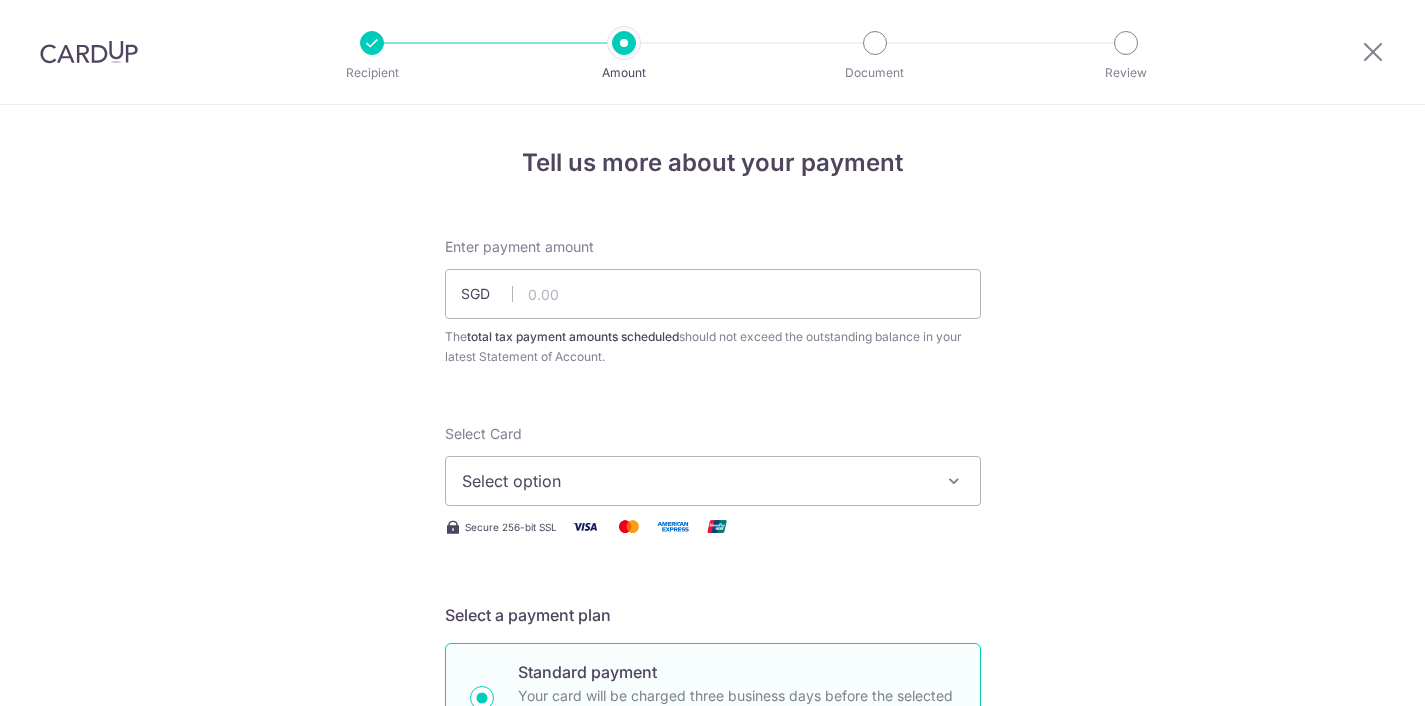 scroll, scrollTop: 0, scrollLeft: 0, axis: both 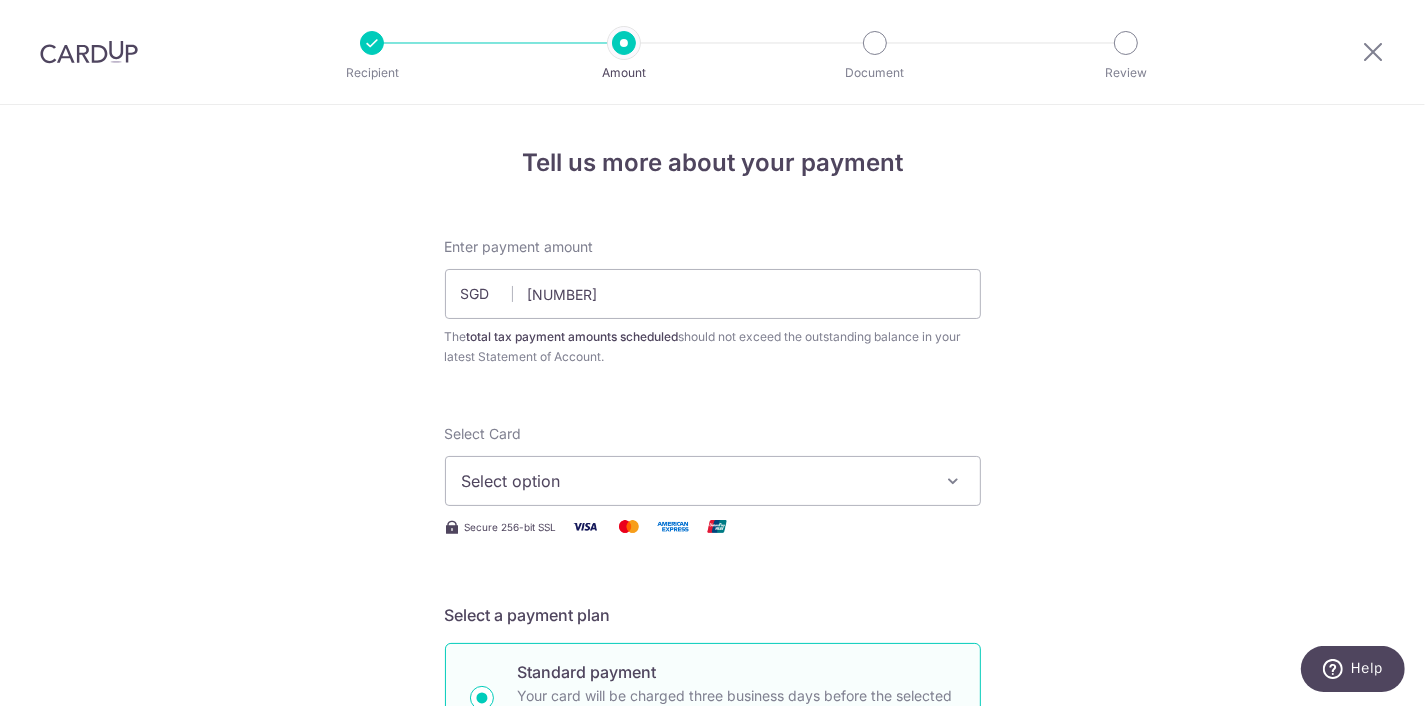 type on "[NUMBER], [NUMBER].00" 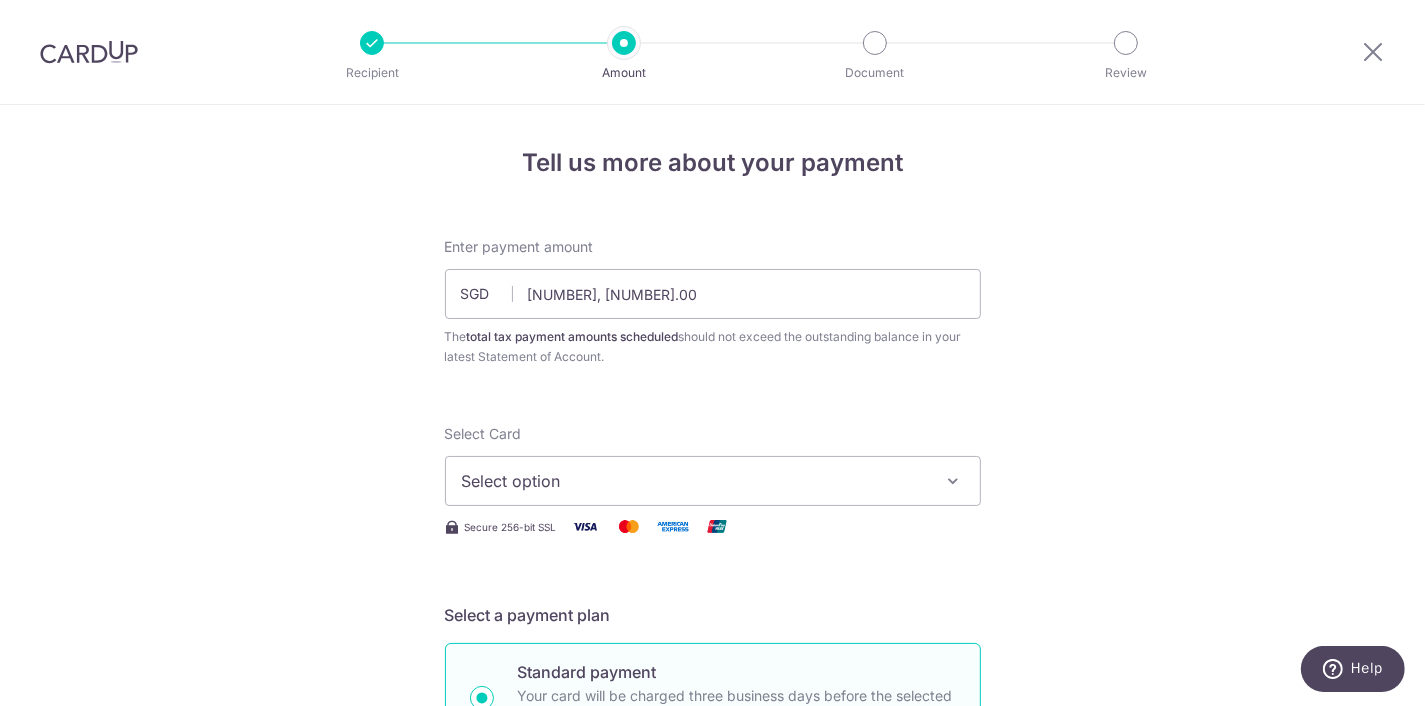 click on "Select option" at bounding box center (713, 481) 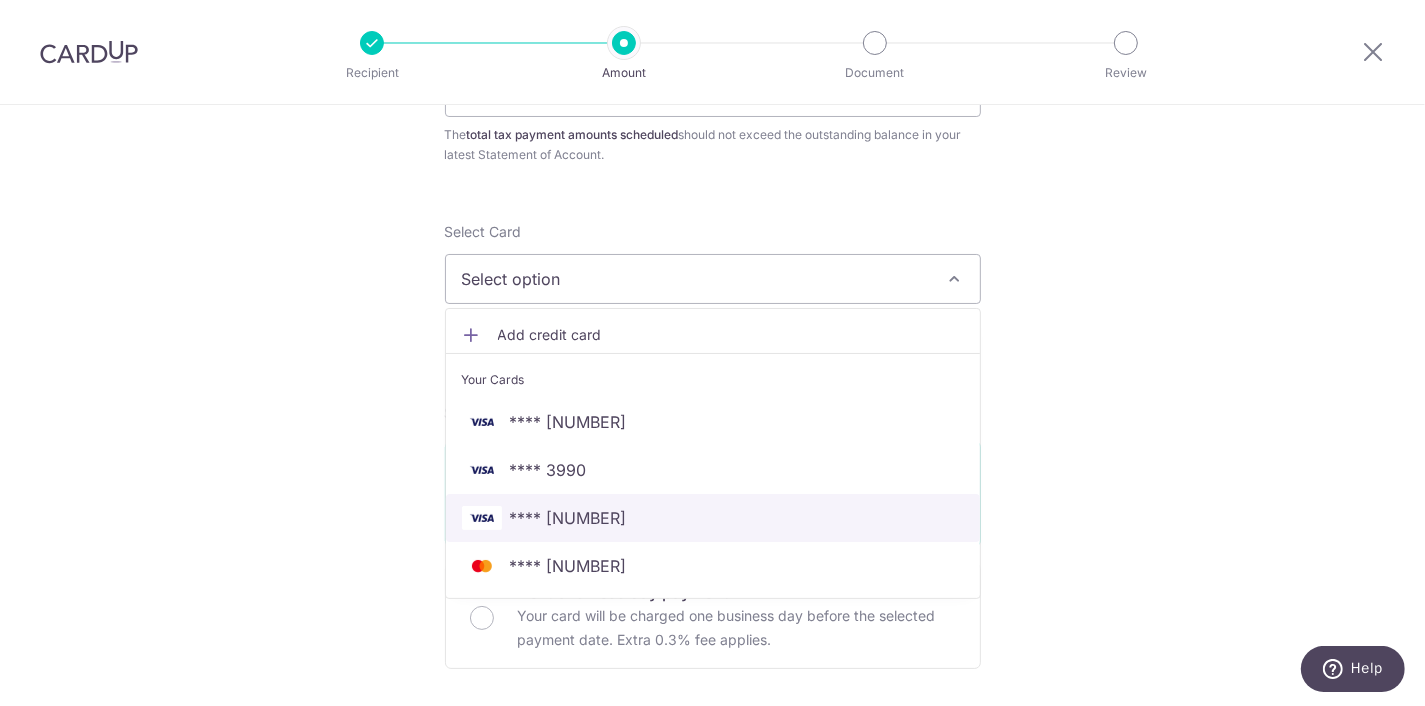 drag, startPoint x: 604, startPoint y: 515, endPoint x: 650, endPoint y: 514, distance: 46.010868 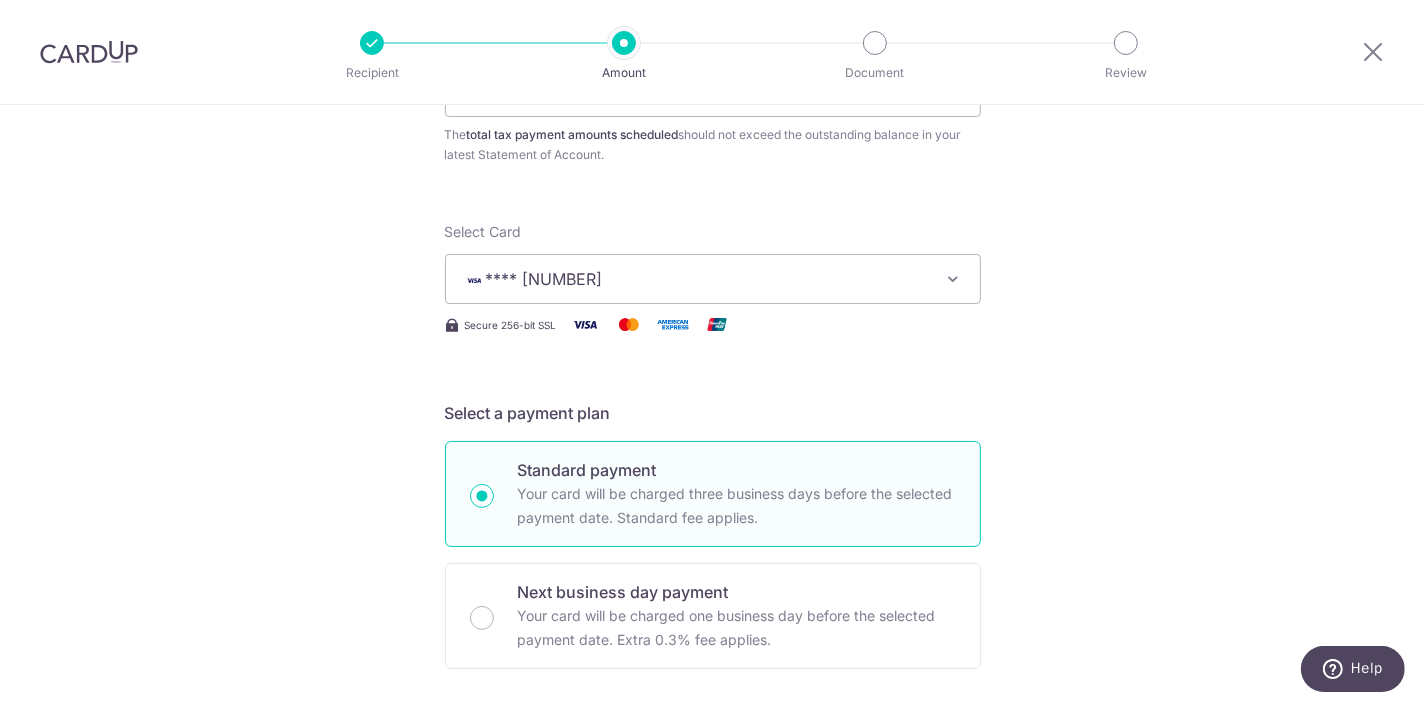 click on "Tell us more about your payment
Enter payment amount
SGD
[NUMBER], [NUMBER].00
[NUMBER].00
The  total tax payment amounts scheduled  should not exceed the outstanding balance in your latest Statement of Account.
Select Card
**** [NUMBER]
Add credit card
Your Cards
**** [NUMBER]
**** [NUMBER]
**** [NUMBER]
**** [NUMBER]
Secure 256-bit SSL" at bounding box center (712, 898) 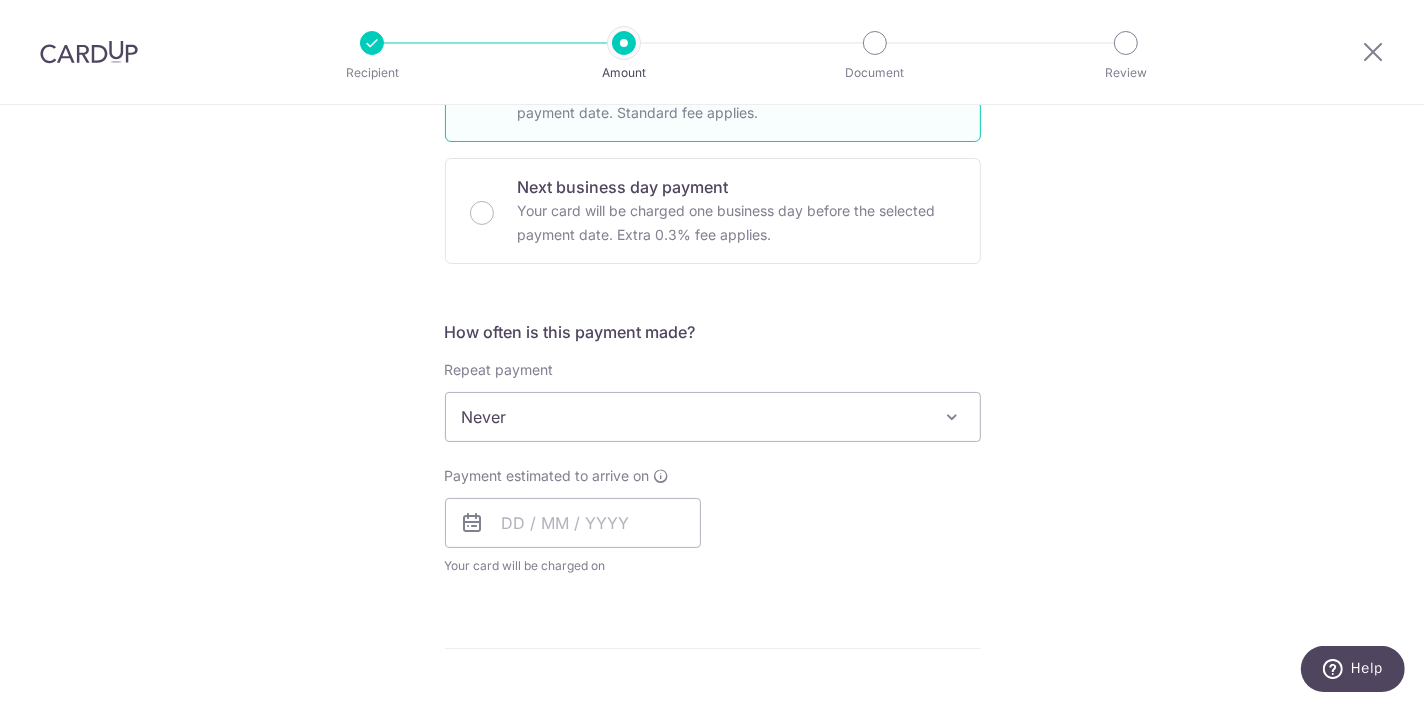 scroll, scrollTop: 708, scrollLeft: 0, axis: vertical 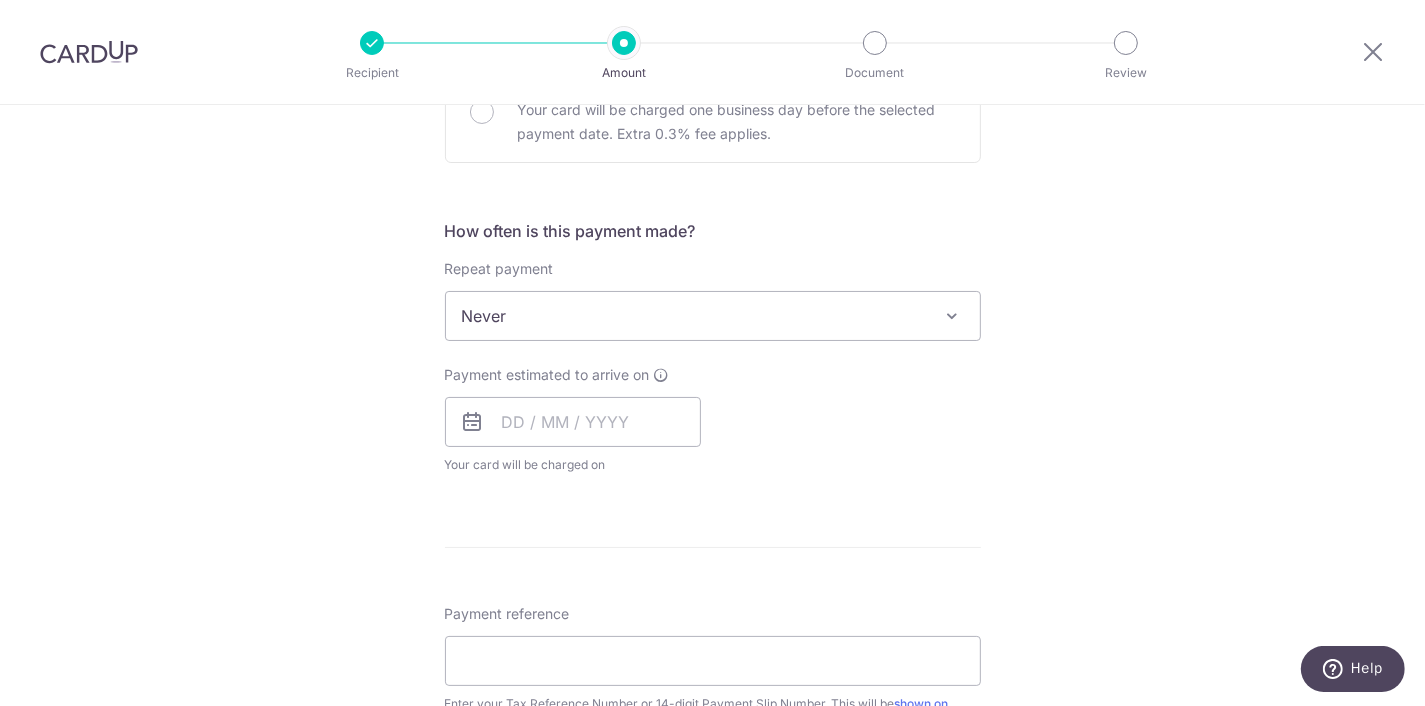 click on "Payment estimated to arrive on
Your card will be charged on   for the first payment
* If your payment is funded by  9:00am SGT on Tuesday 05/08/2025
05/08/2025" at bounding box center [573, 420] 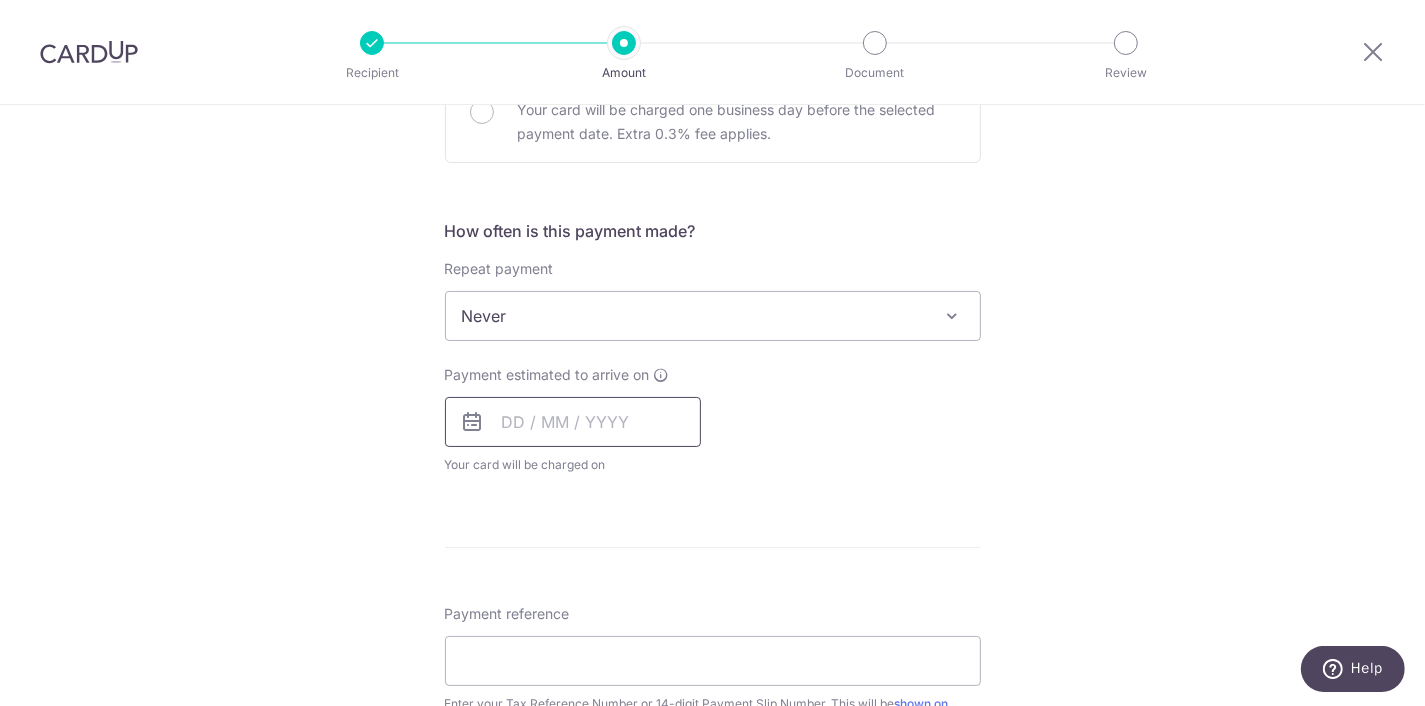 click at bounding box center (573, 422) 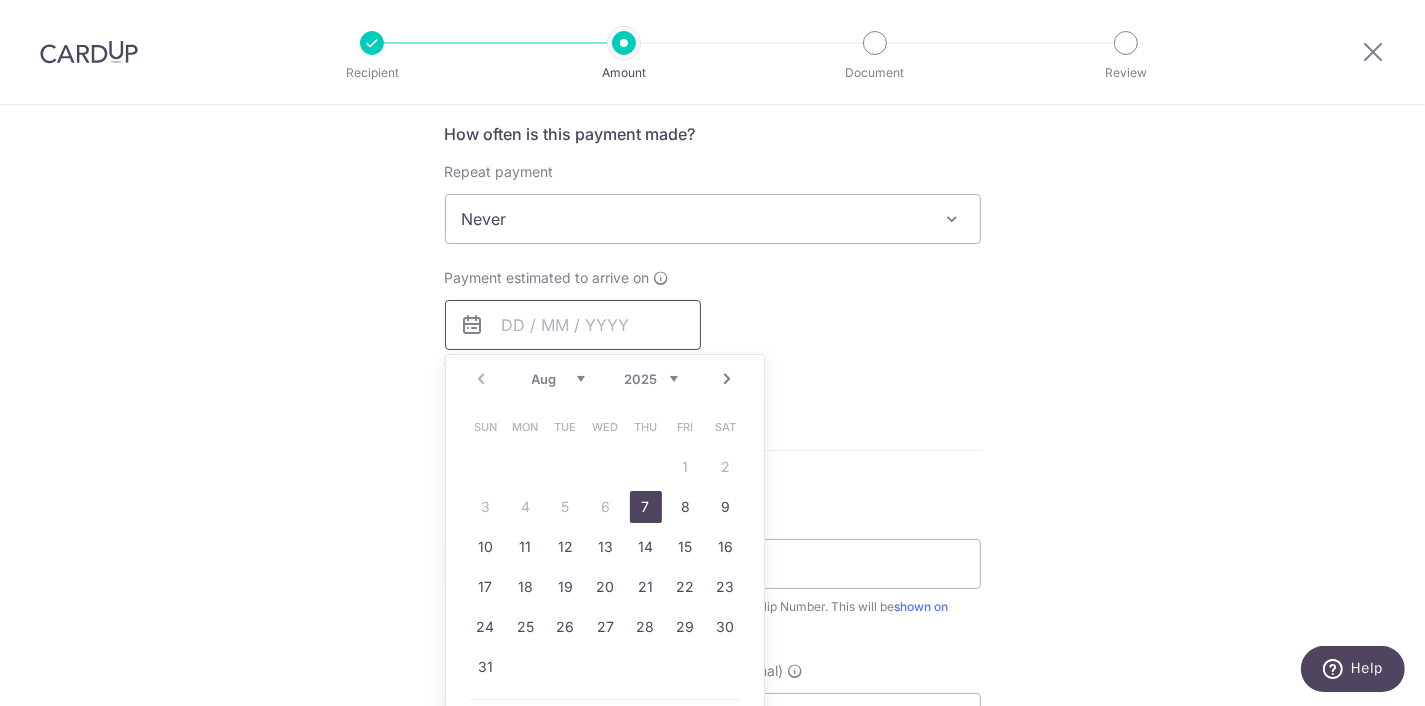 scroll, scrollTop: 910, scrollLeft: 0, axis: vertical 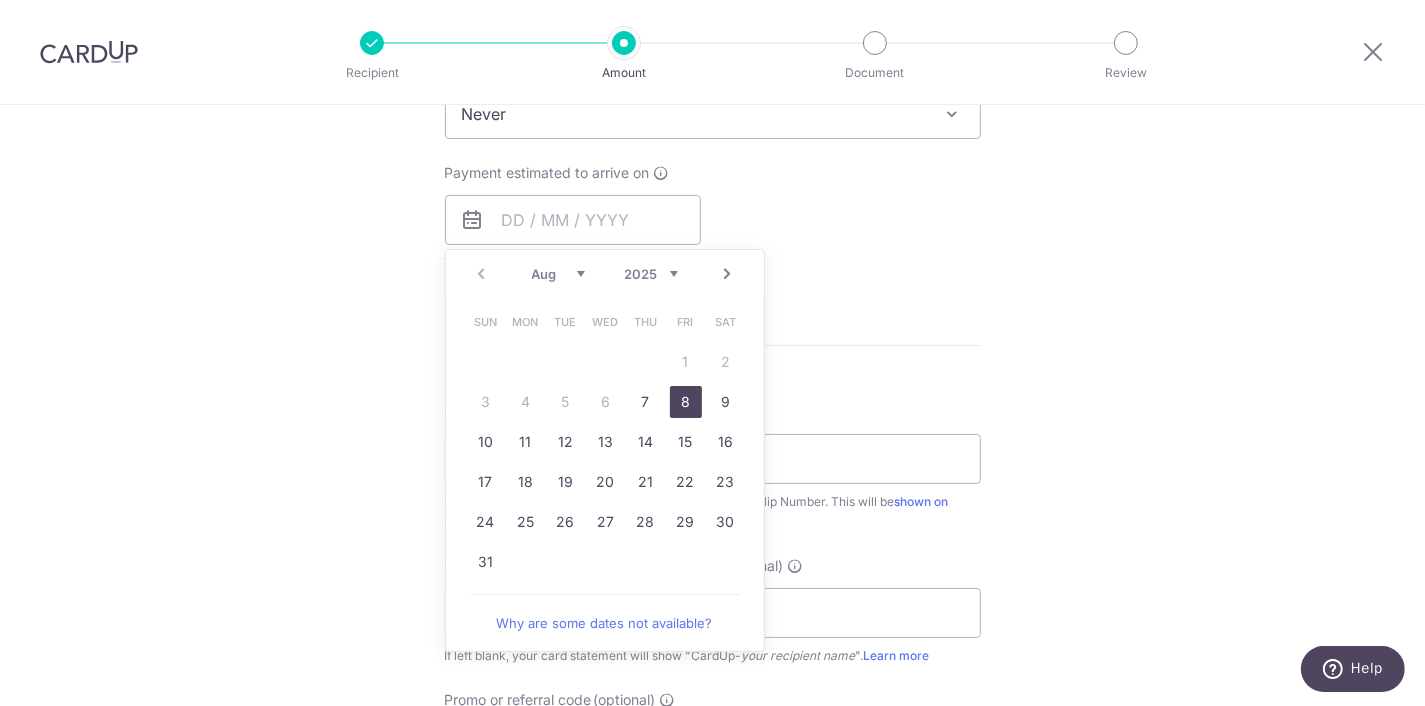 click on "8" at bounding box center [686, 402] 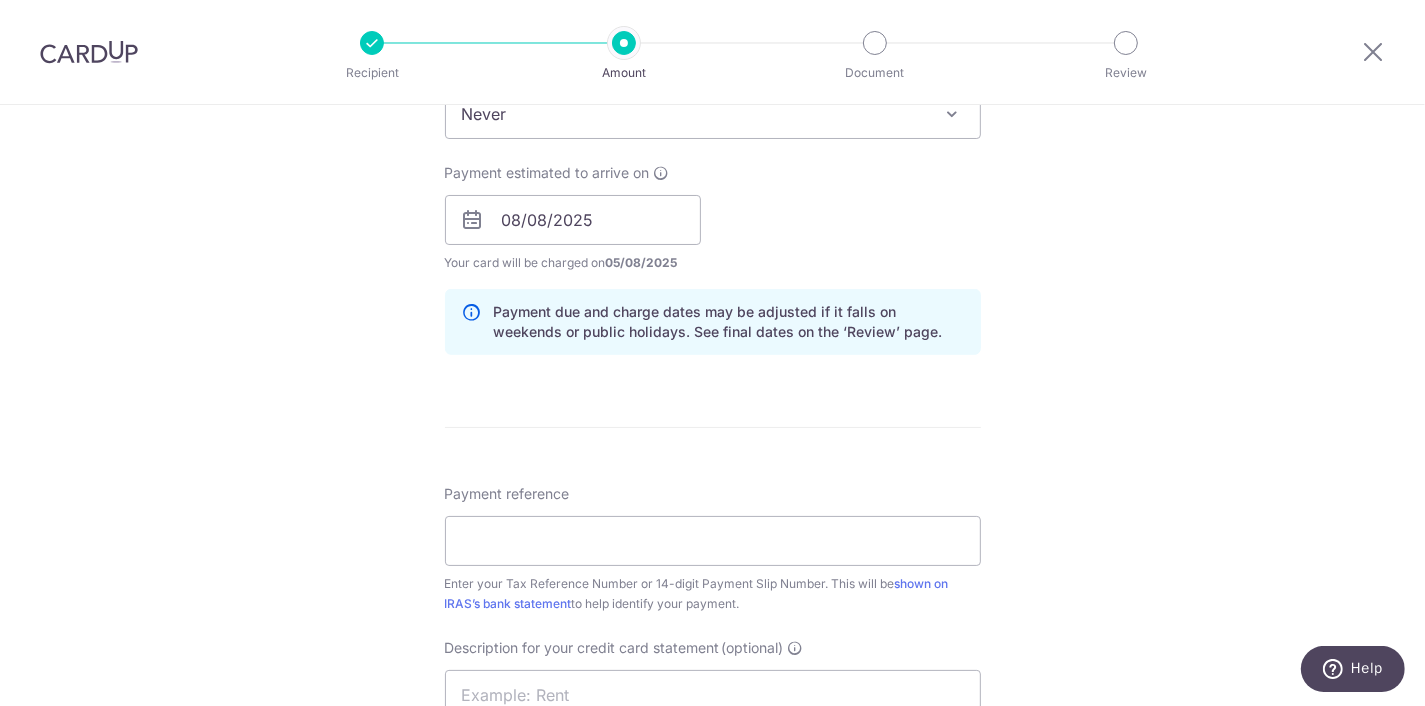 click on "Payment estimated to arrive on
08/08/2025
Prev Next Aug Sep Oct Nov Dec 2025 2026 2027 2028 2029 2030 2031 2032 2033 2034 2035 Sun Mon Tue Wed Thu Fri Sat           1 2 3 4 5 6 7 8 9 10 11 12 13 14 15 16 17 18 19 20 21 22 23 24 25 26 27 28 29 30 31
Your card will be charged on  05/08/2025  for the first payment
* If your payment is funded by  9:00am SGT on Tuesday 05/08/2025
05/08/2025
No. of Payments" at bounding box center [713, 218] 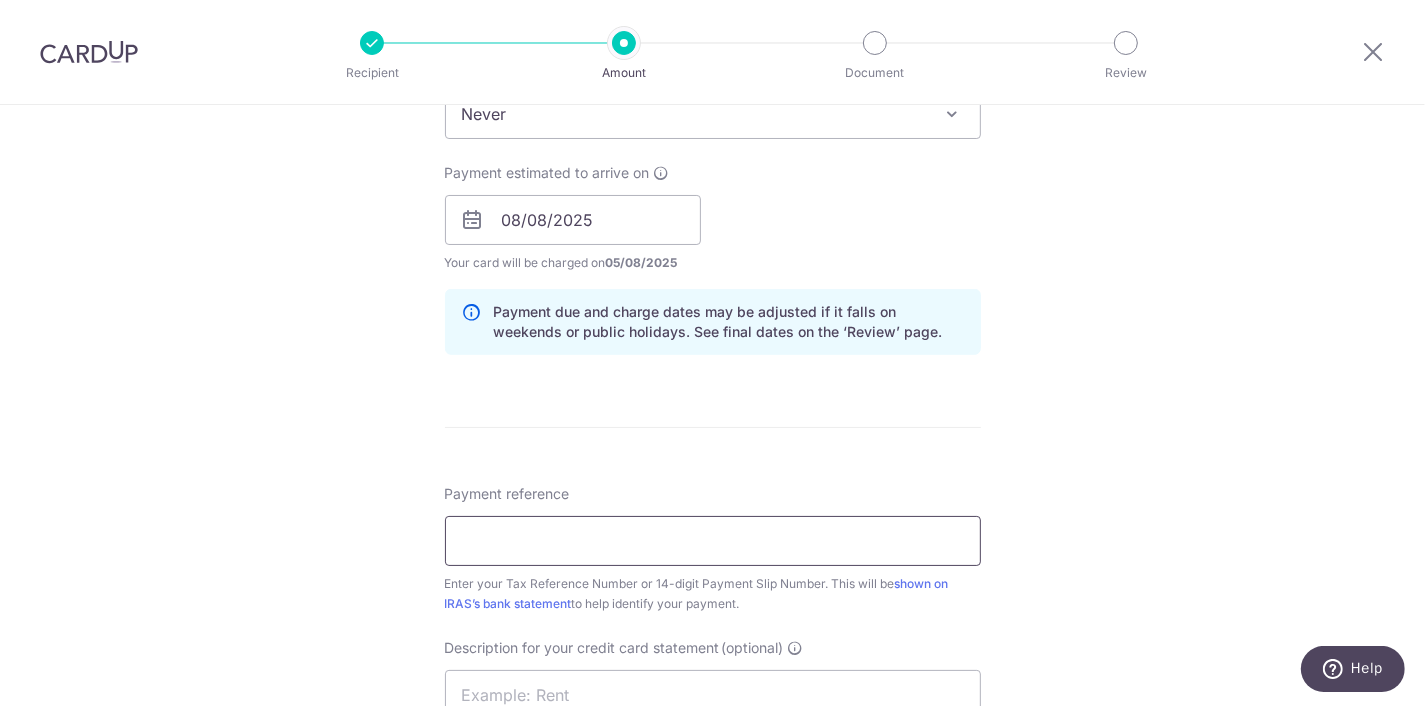 click on "Payment reference" at bounding box center [713, 541] 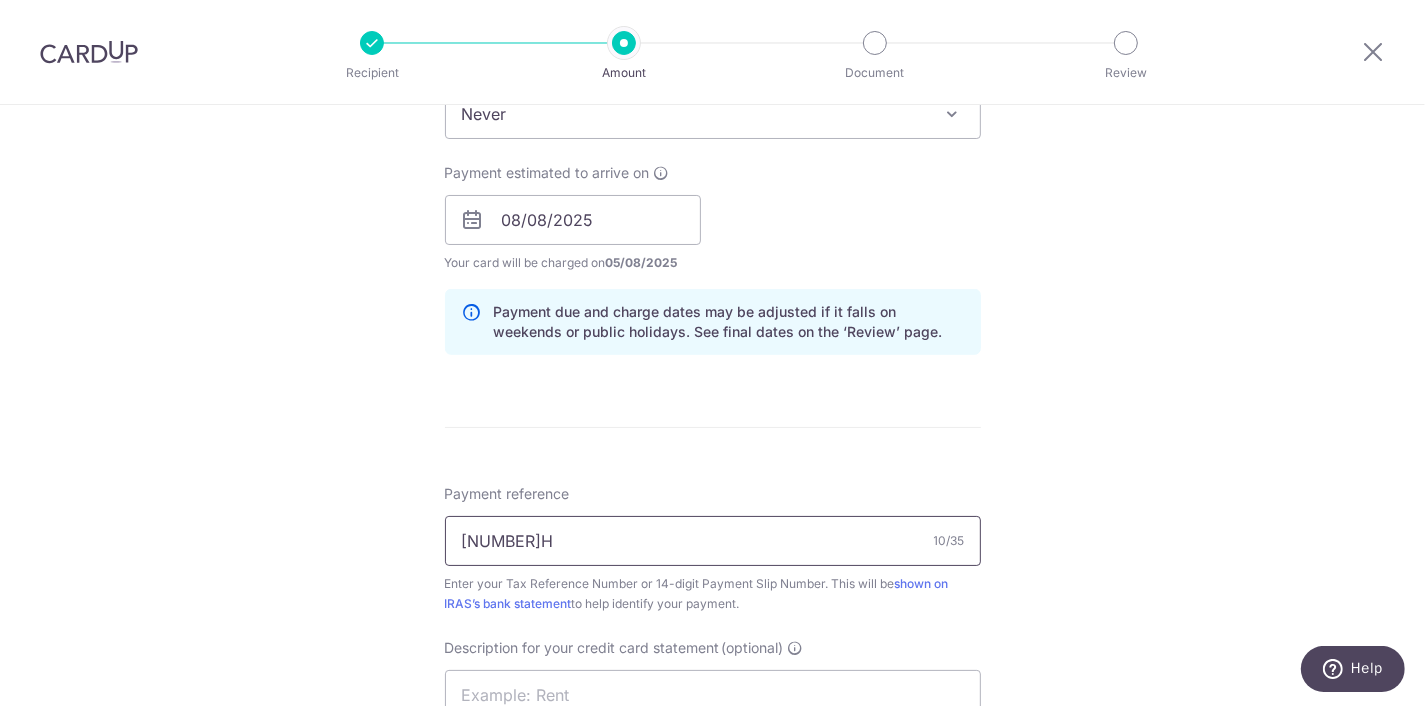 scroll, scrollTop: 1113, scrollLeft: 0, axis: vertical 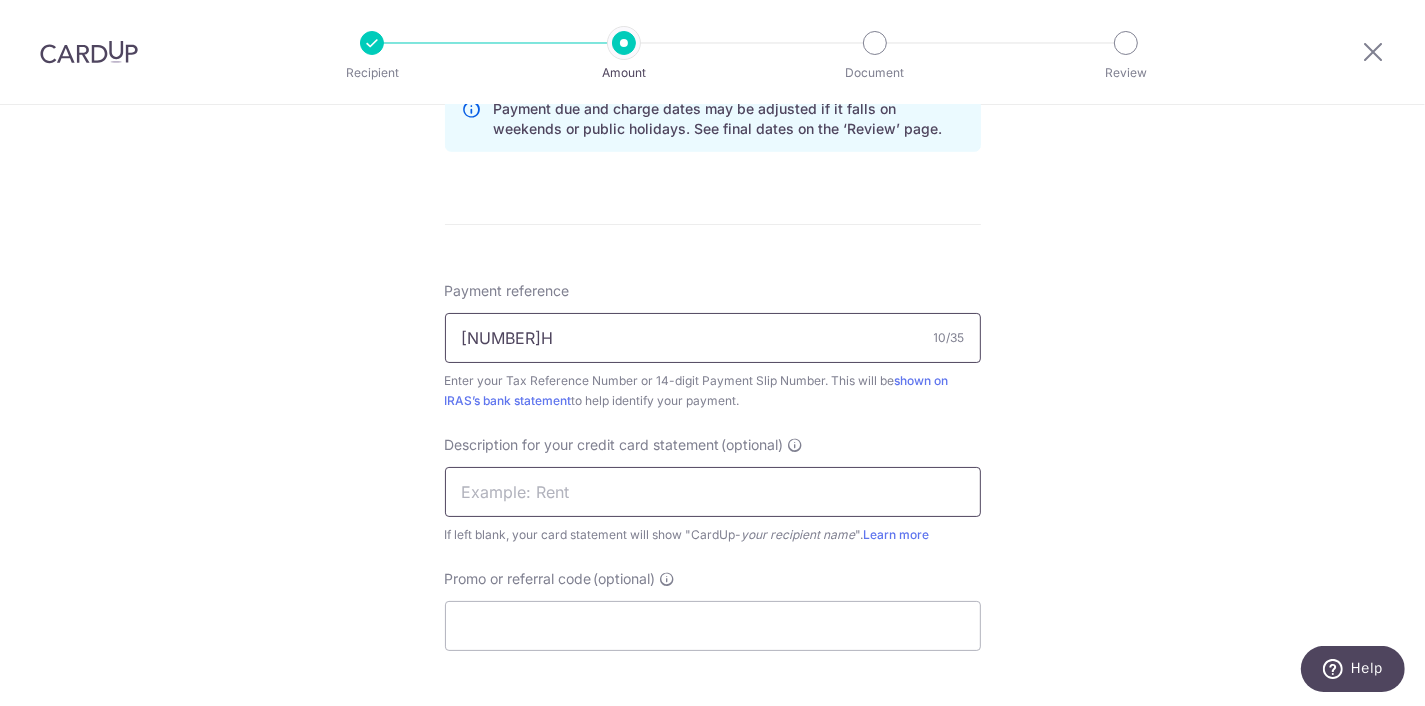 type on "200603346H" 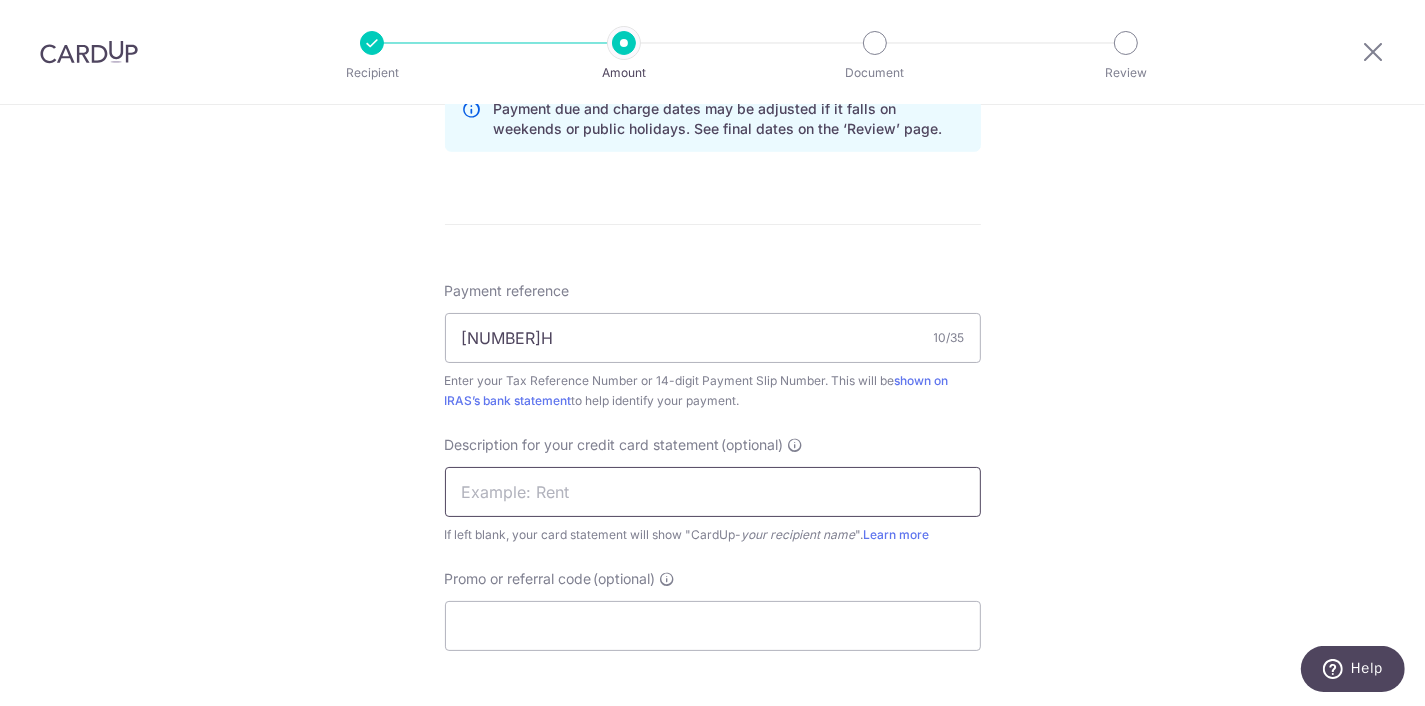 click at bounding box center [713, 492] 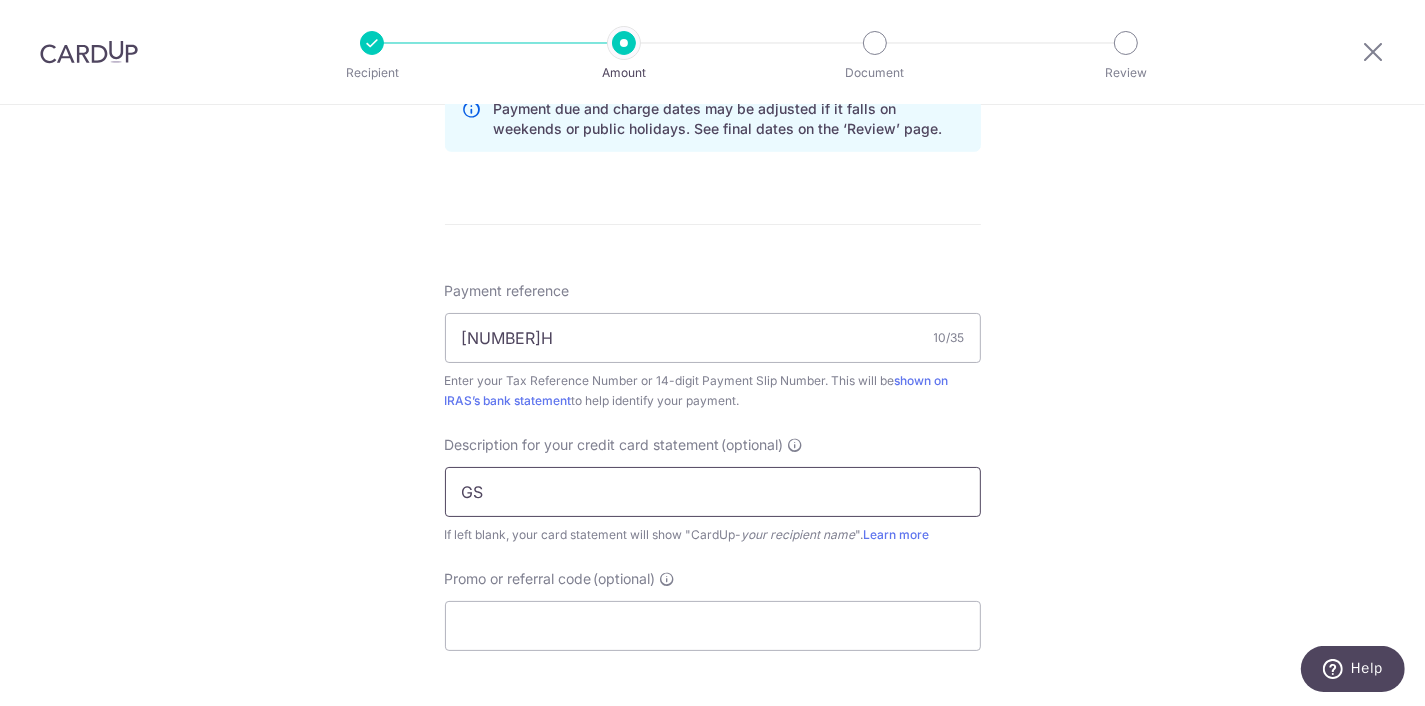 type on "G" 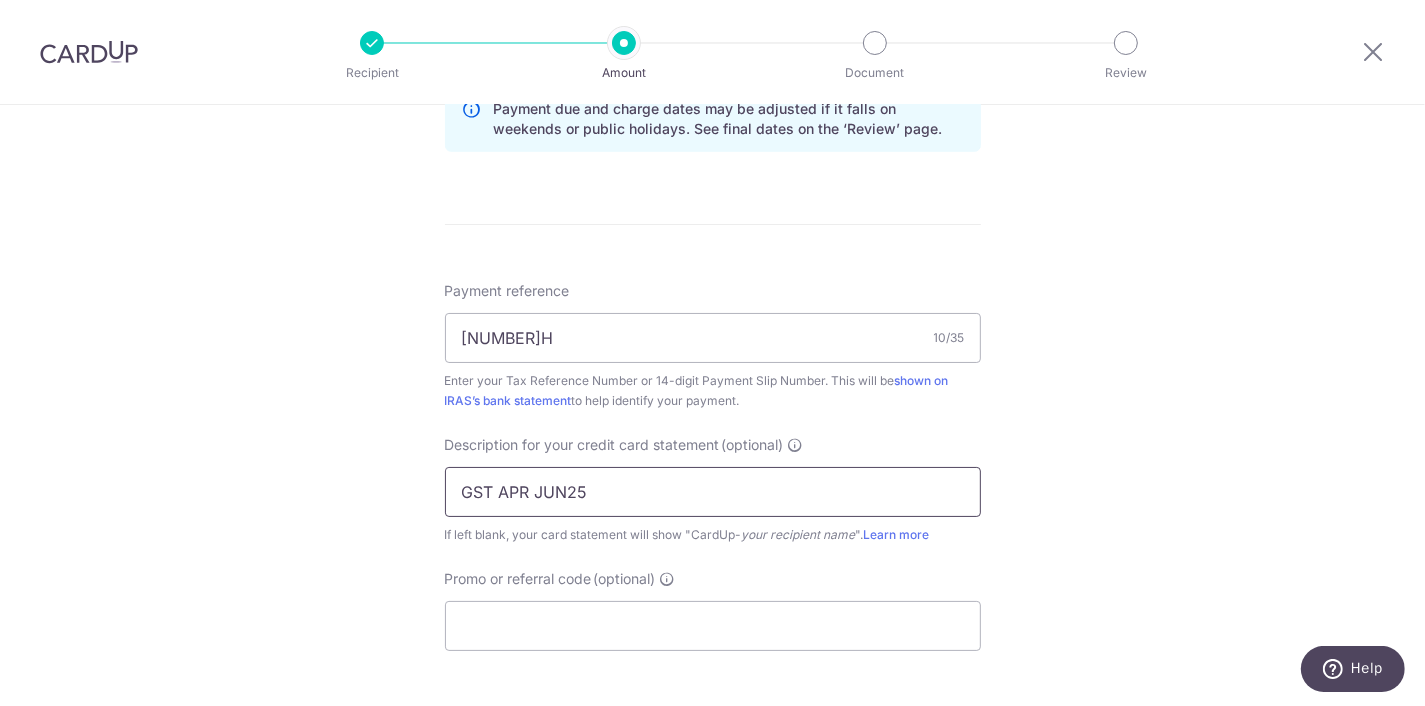 click on "GST APR JUN25" at bounding box center (713, 492) 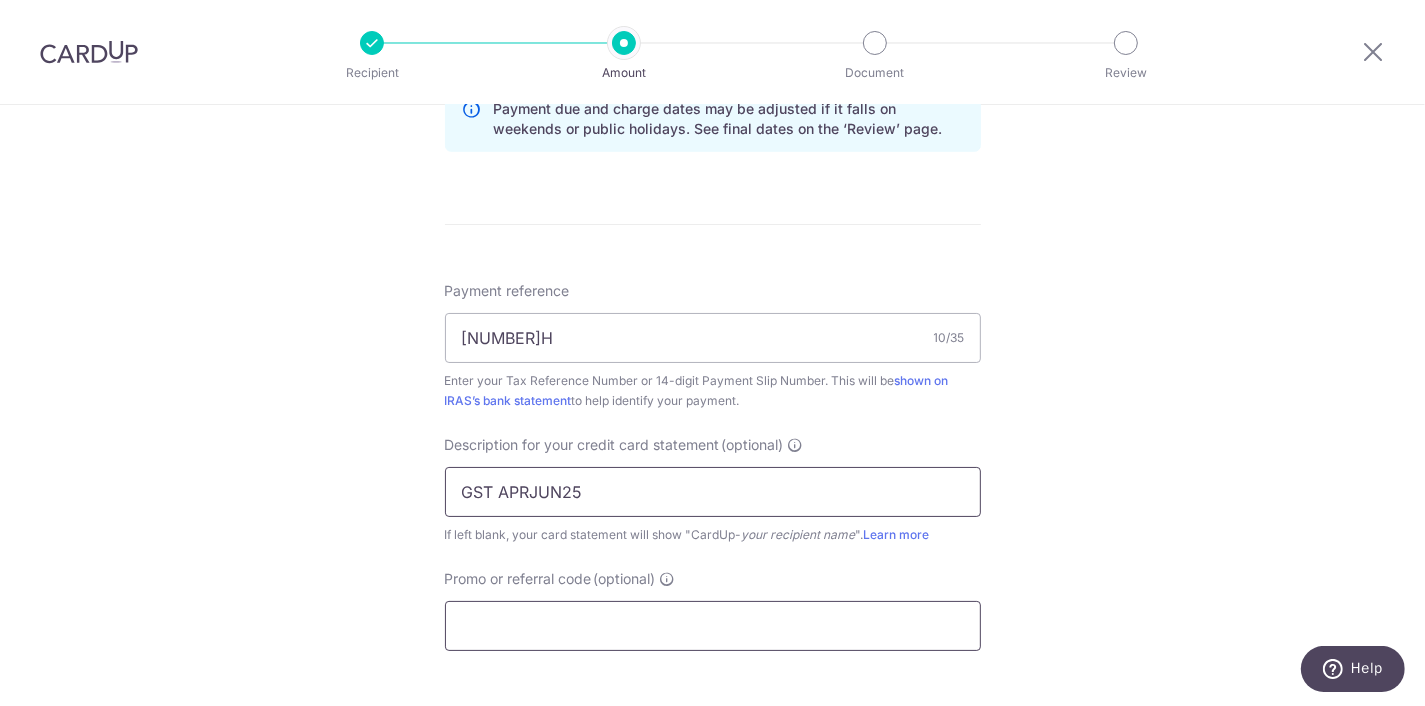 type on "GST APRJUN25" 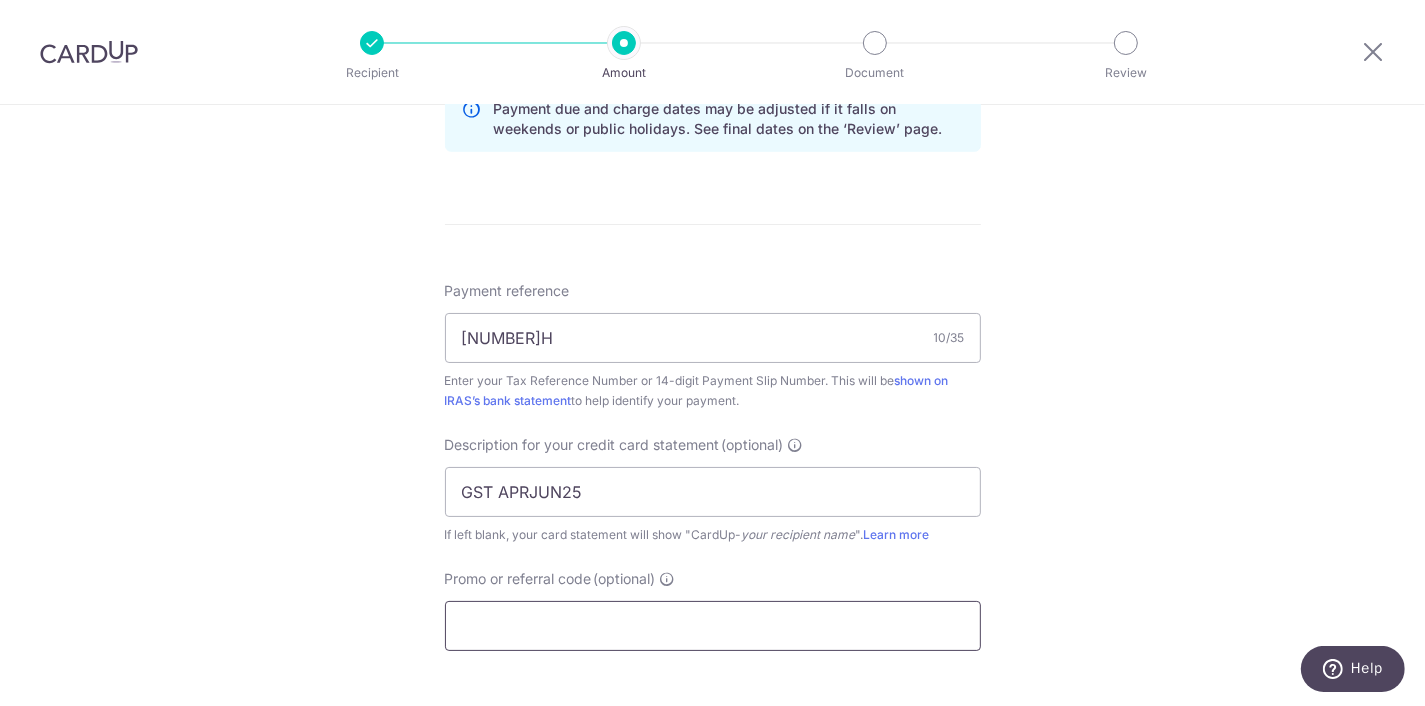 click on "Promo or referral code
(optional)" at bounding box center (713, 626) 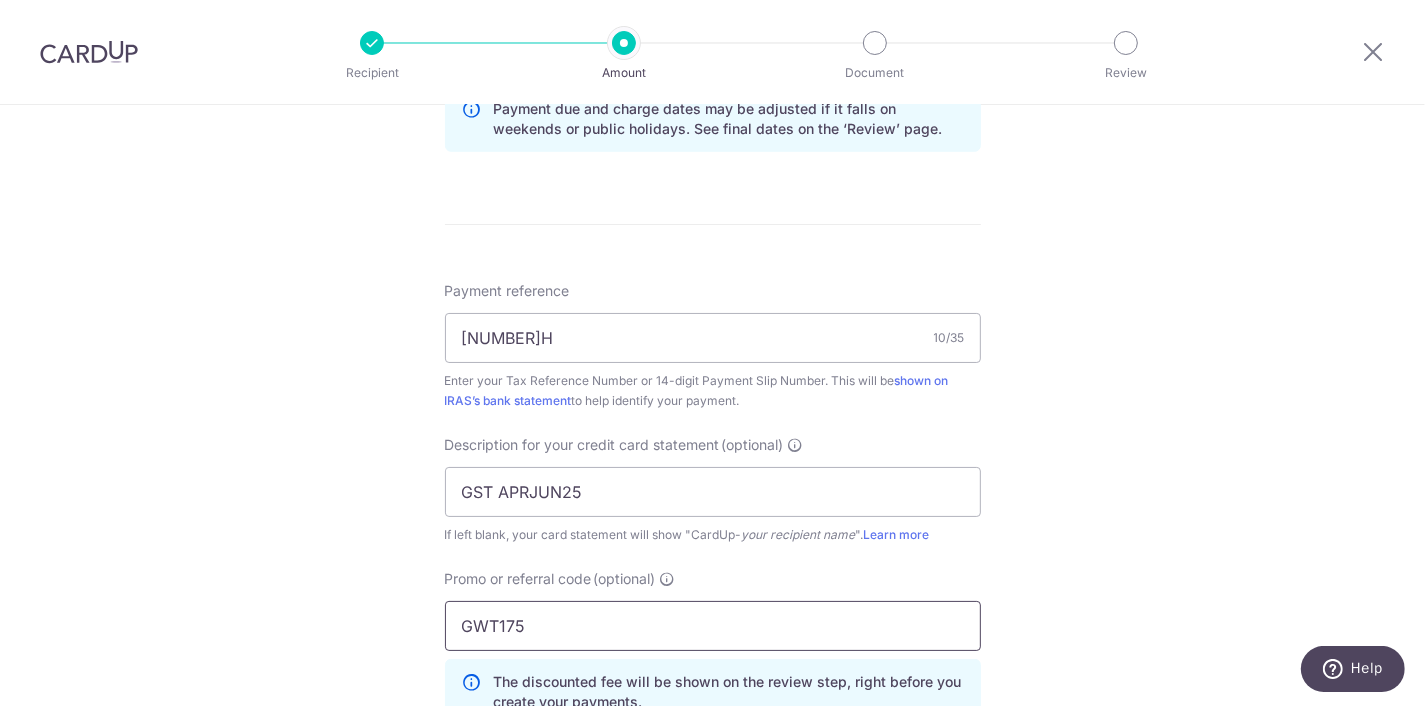 type on "GWT175" 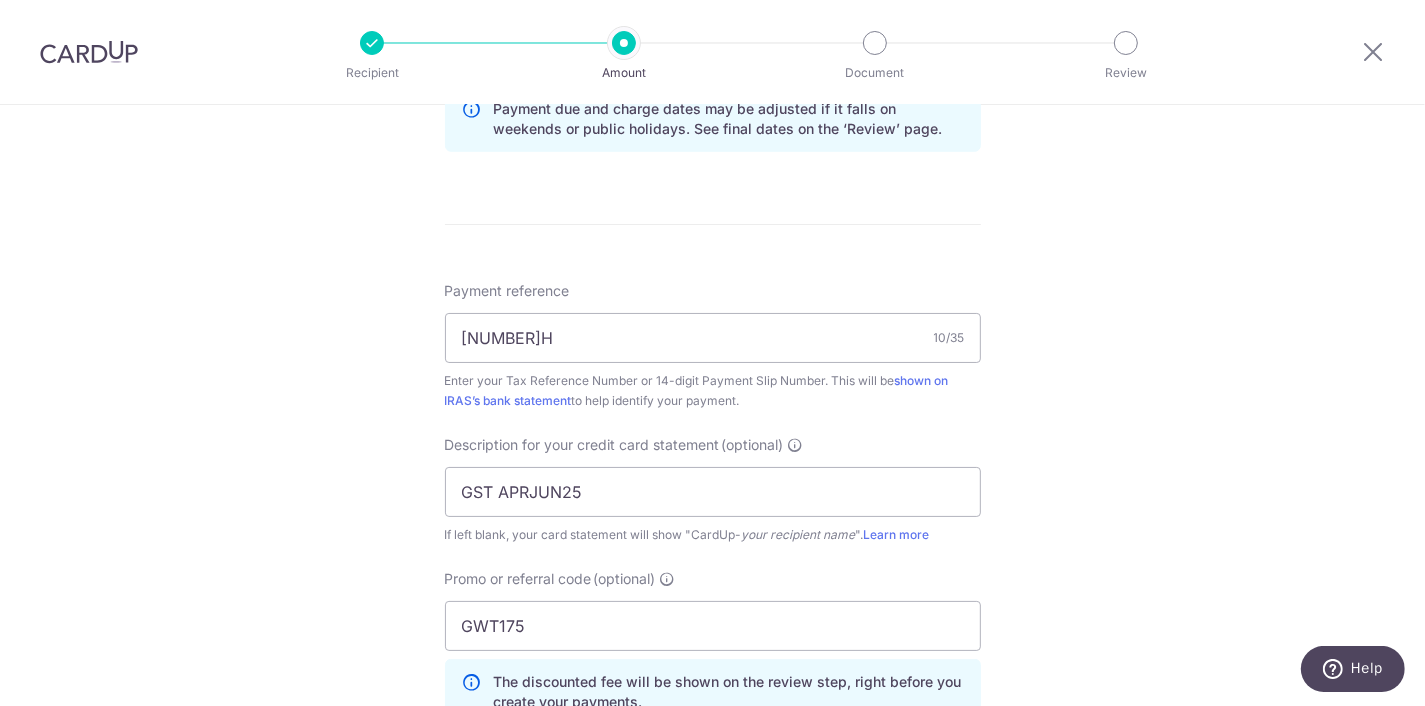 click on "Tell us more about your payment
Enter payment amount
SGD
6,234.00
6234.00
The  total tax payment amounts scheduled  should not exceed the outstanding balance in your latest Statement of Account.
Select Card
**** 3026
Add credit card
Your Cards
**** 9618
**** 3990
**** 3026
**** 1817
Secure 256-bit SSL" at bounding box center [712, 73] 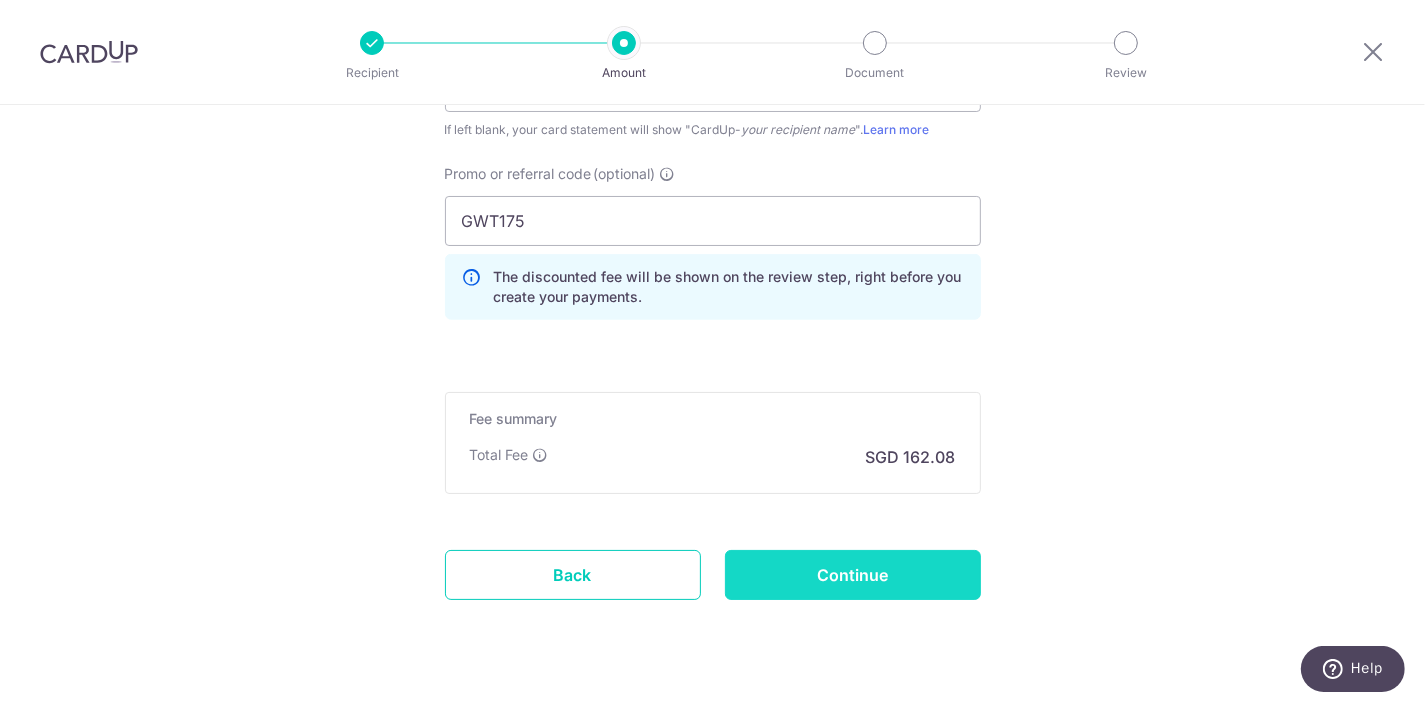 click on "Continue" at bounding box center [853, 575] 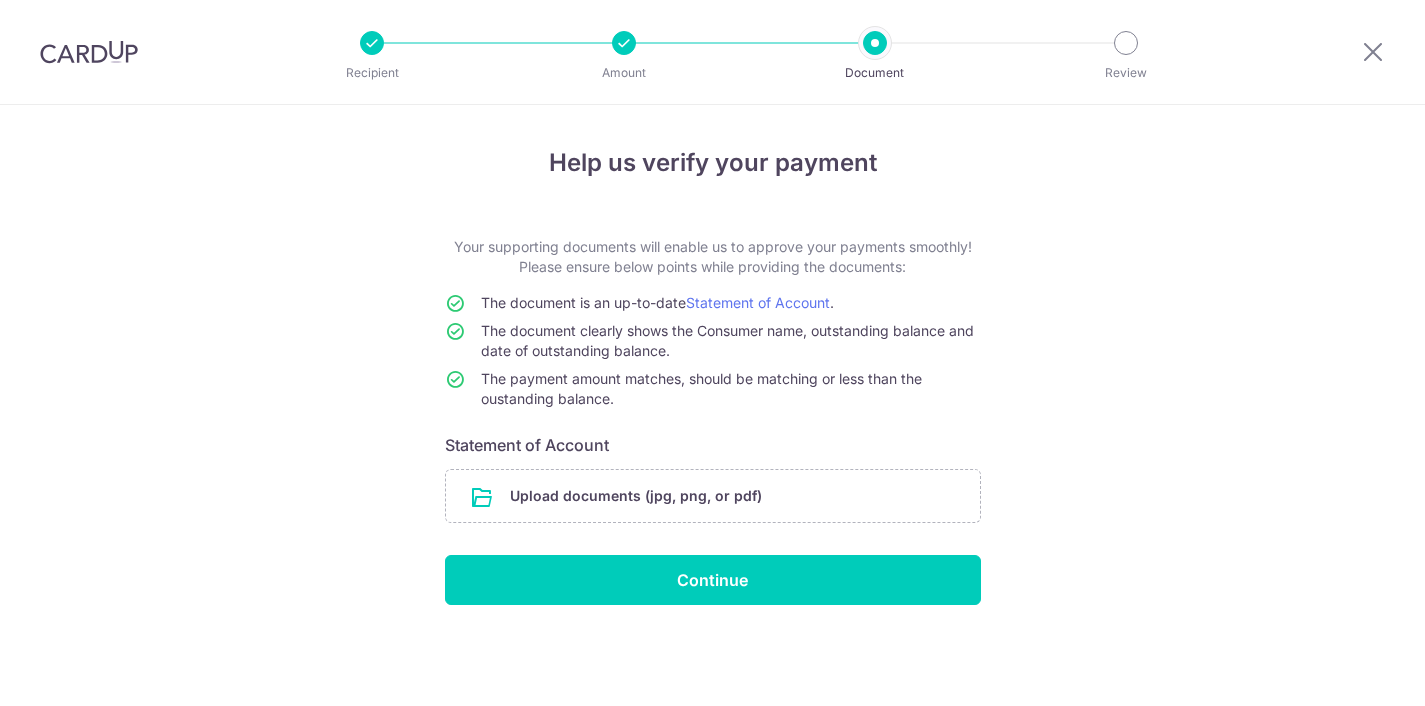 scroll, scrollTop: 0, scrollLeft: 0, axis: both 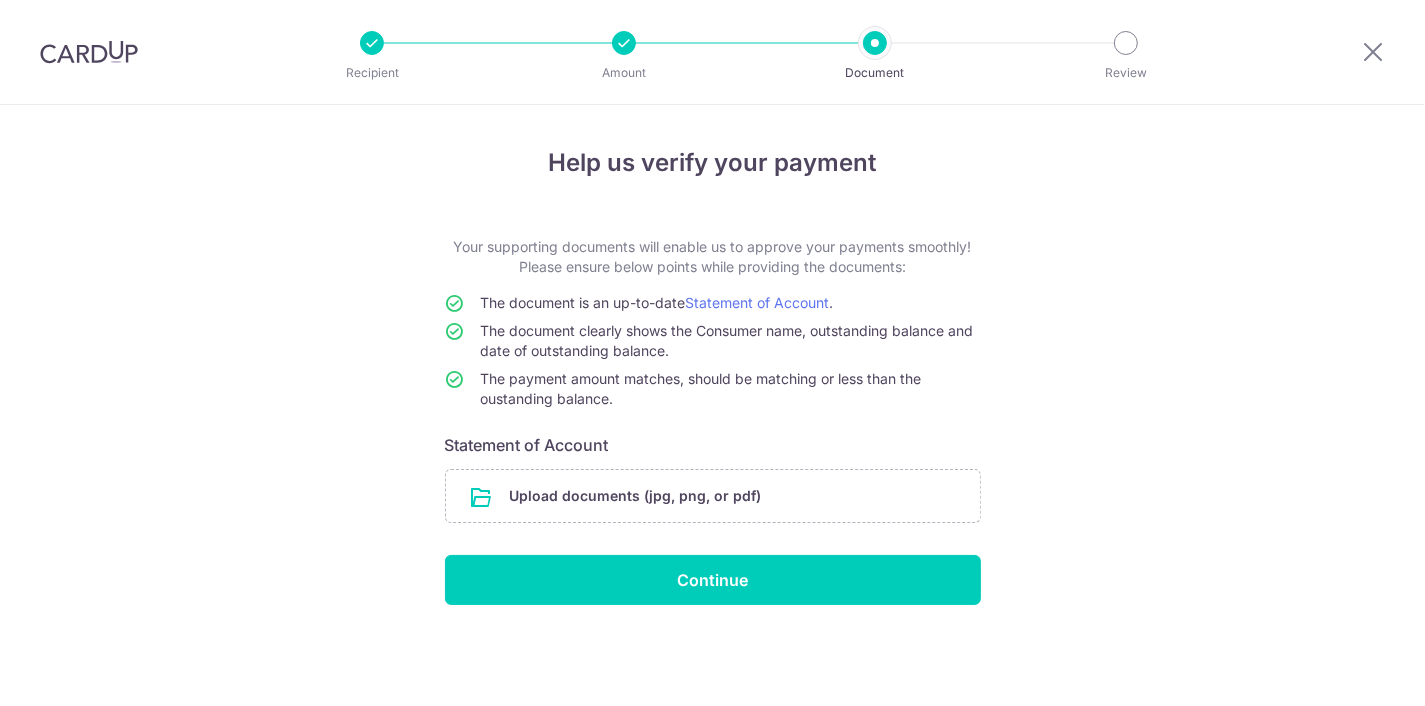 click at bounding box center [713, 496] 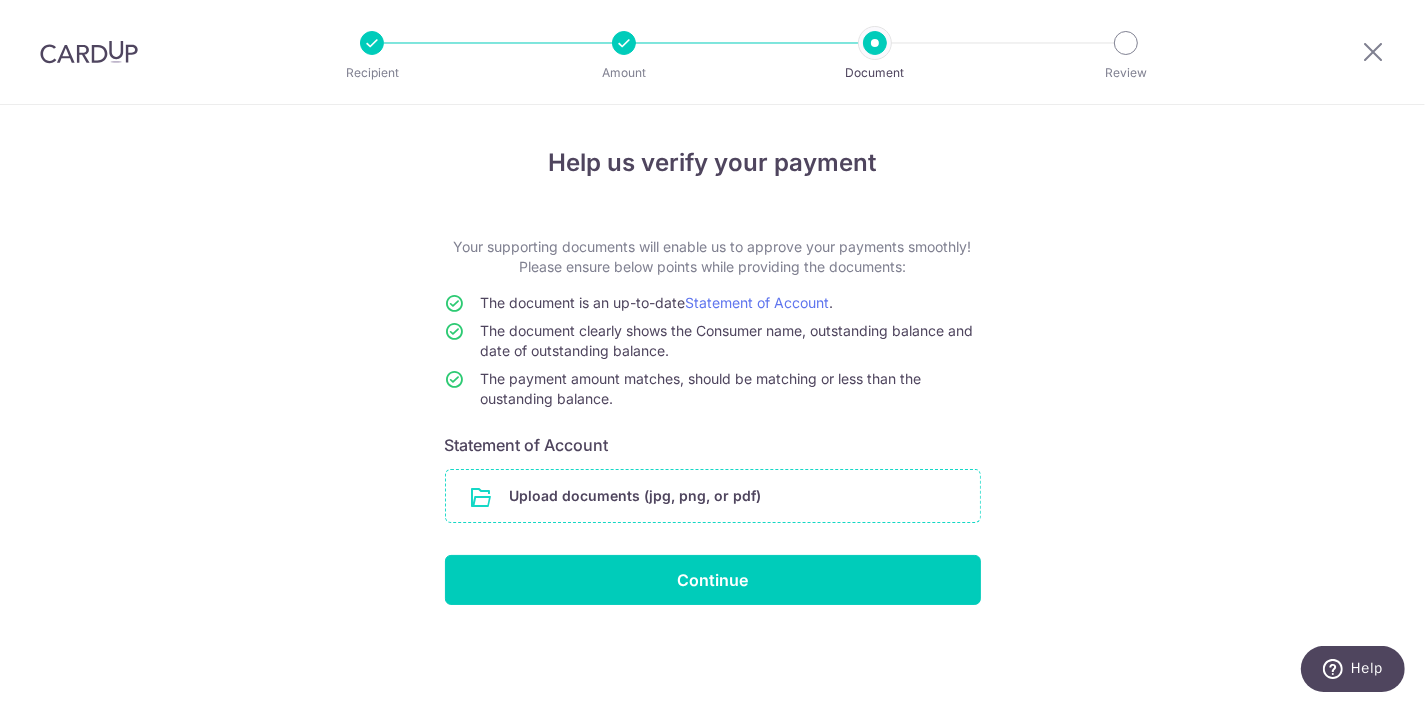 scroll, scrollTop: 0, scrollLeft: 0, axis: both 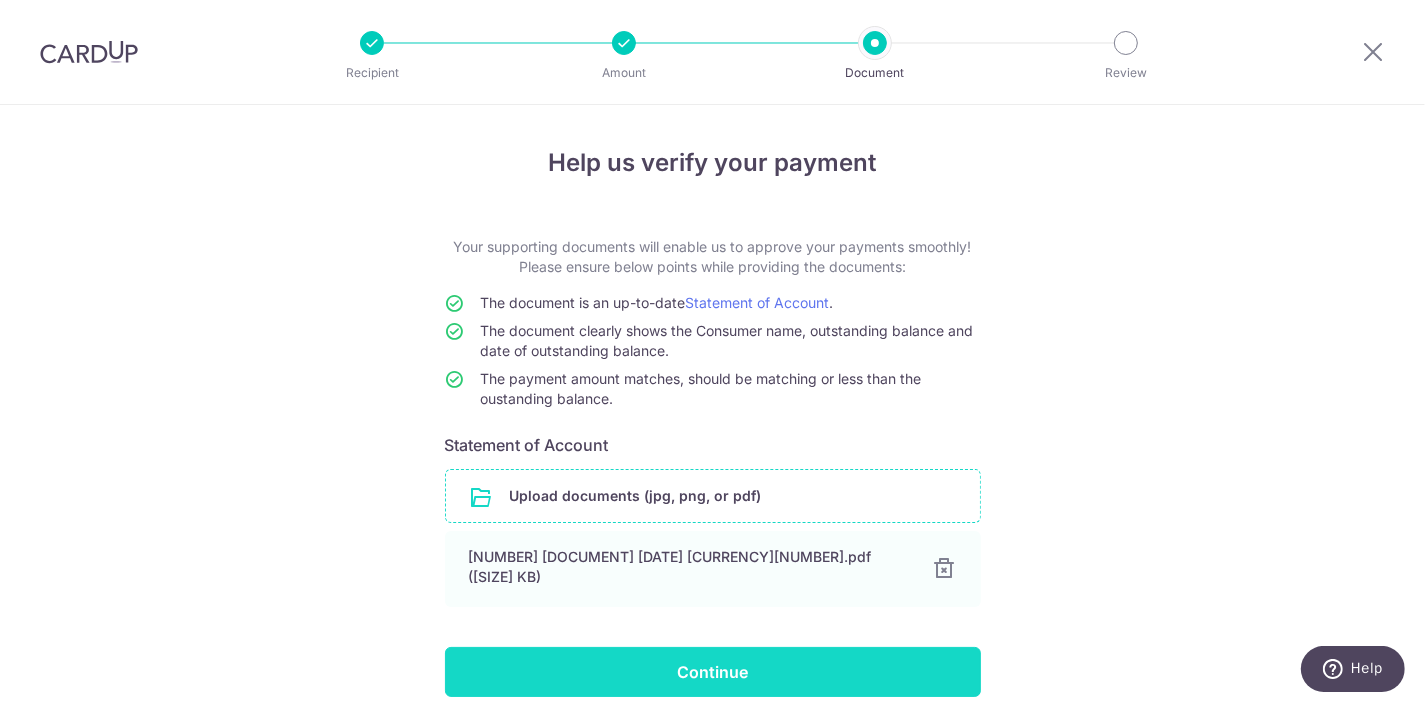 click on "Continue" at bounding box center [713, 672] 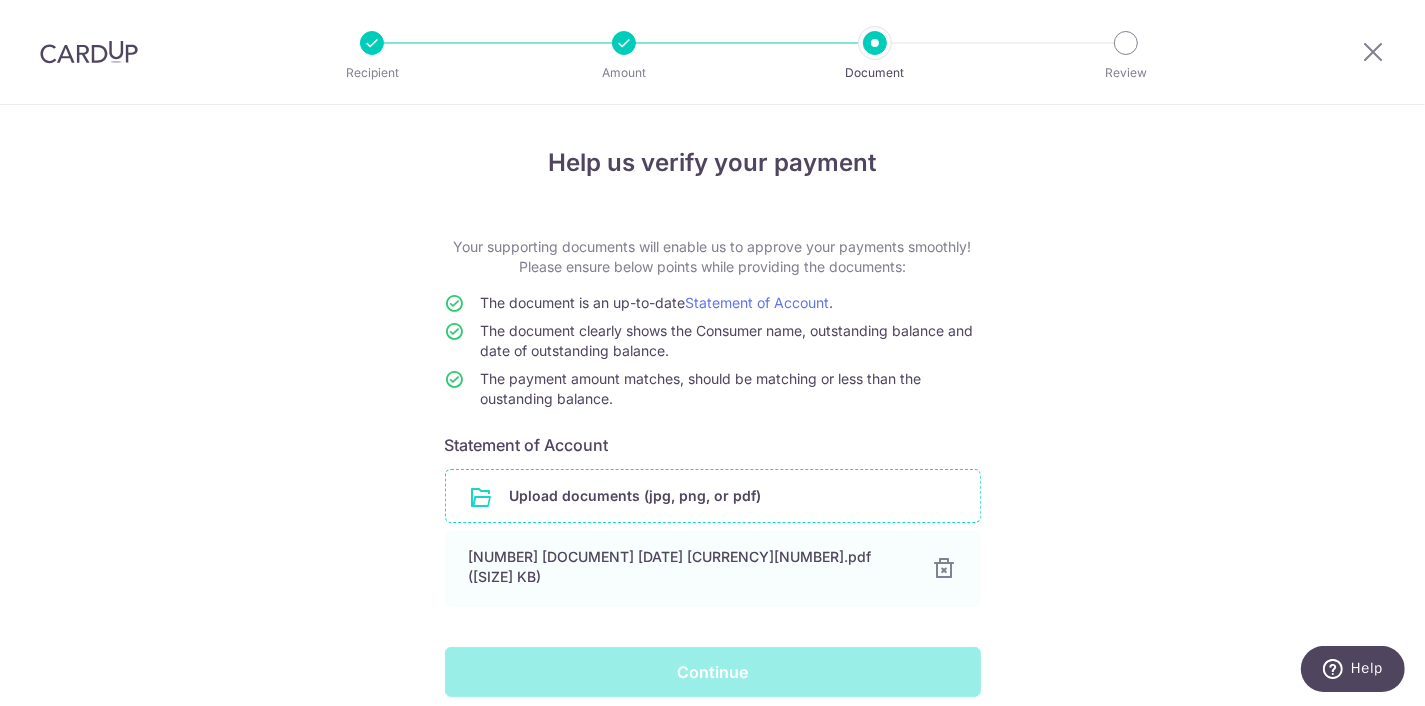 scroll, scrollTop: 73, scrollLeft: 0, axis: vertical 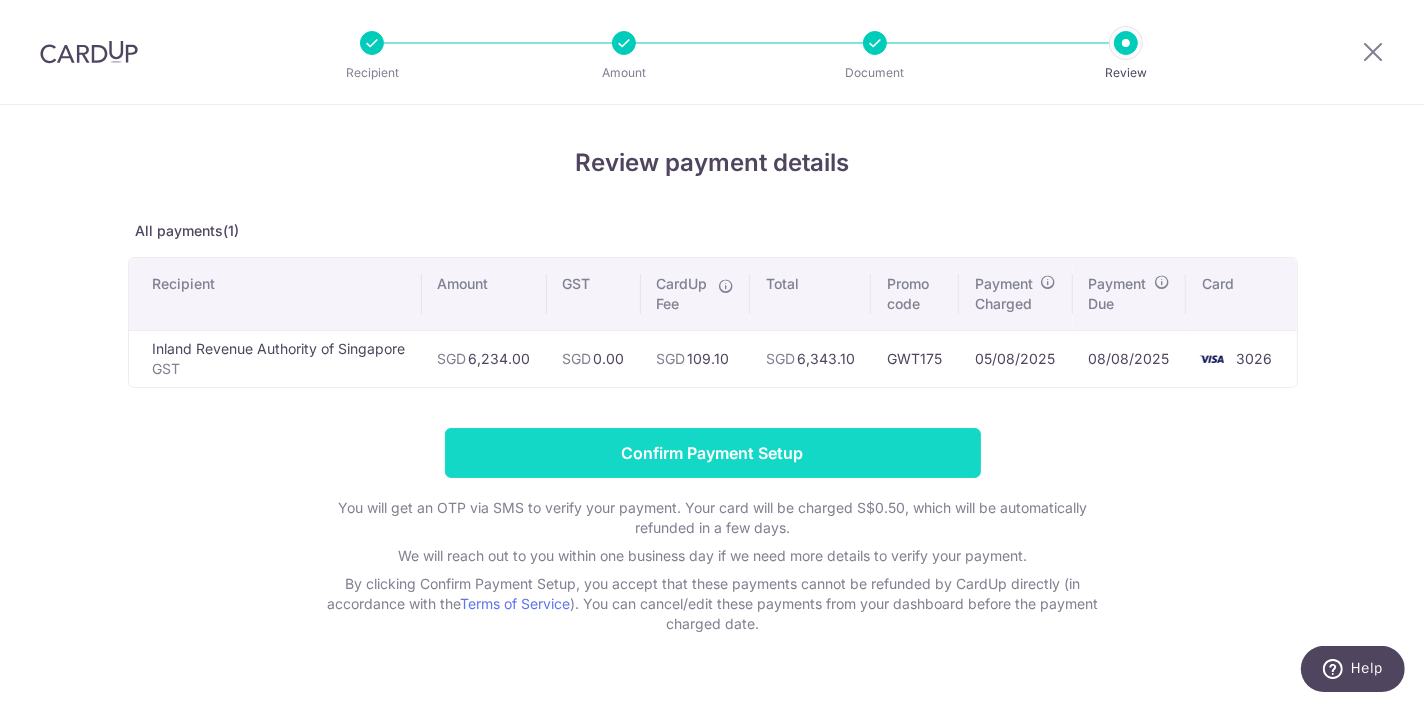 click on "Confirm Payment Setup" at bounding box center [713, 453] 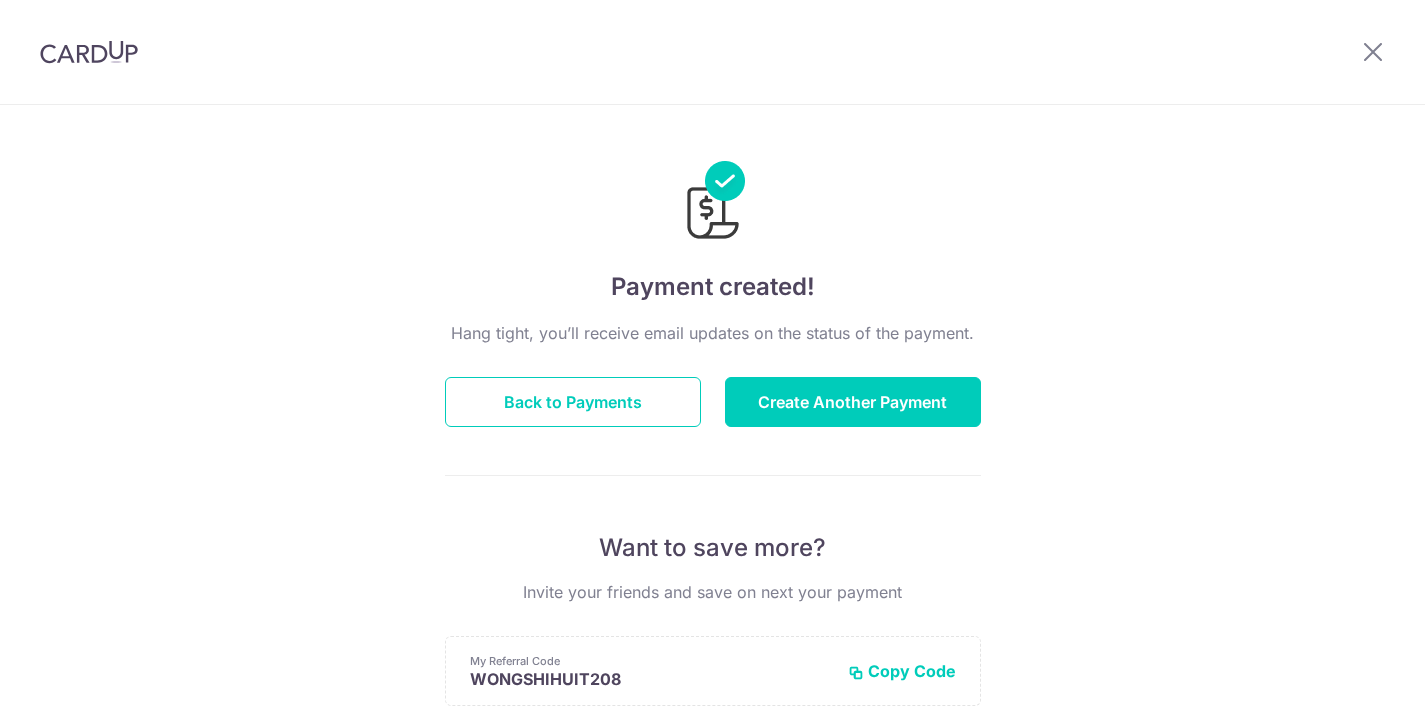 scroll, scrollTop: 0, scrollLeft: 0, axis: both 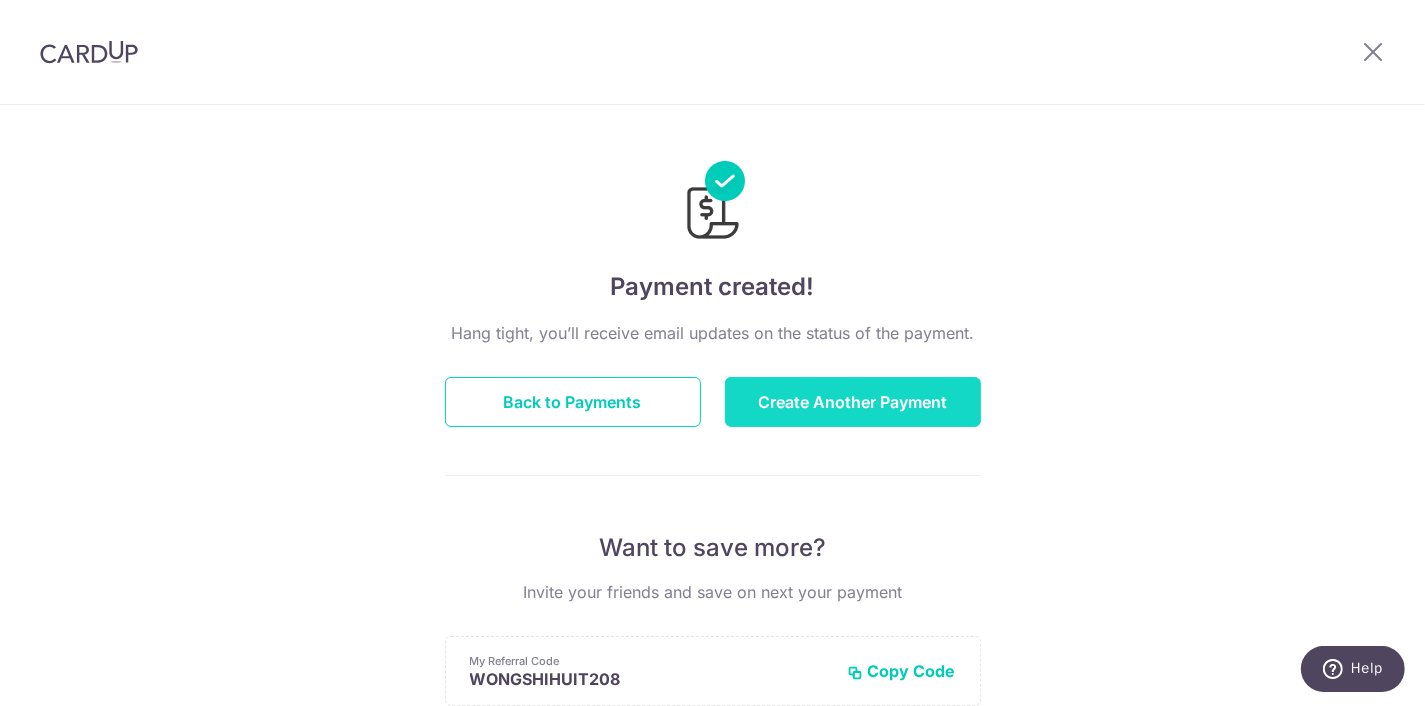 click on "Create Another Payment" at bounding box center [853, 402] 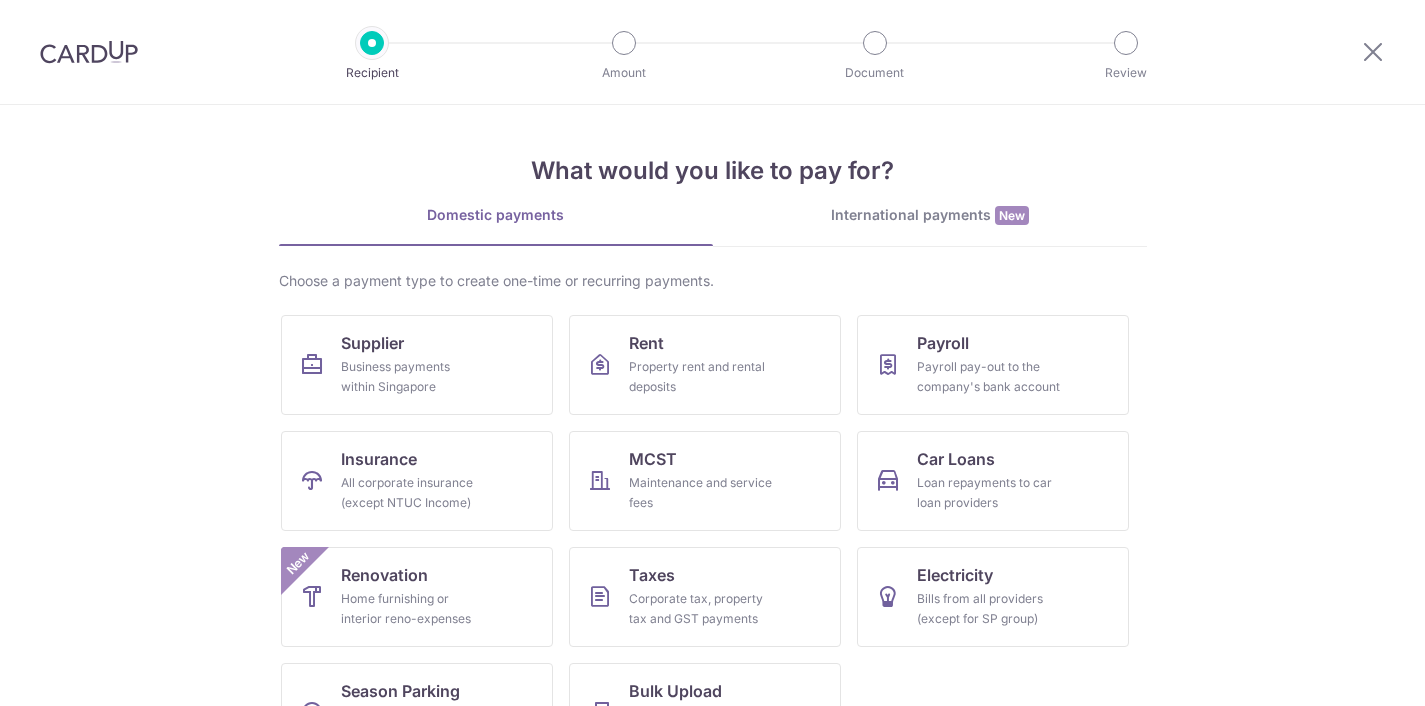 scroll, scrollTop: 0, scrollLeft: 0, axis: both 